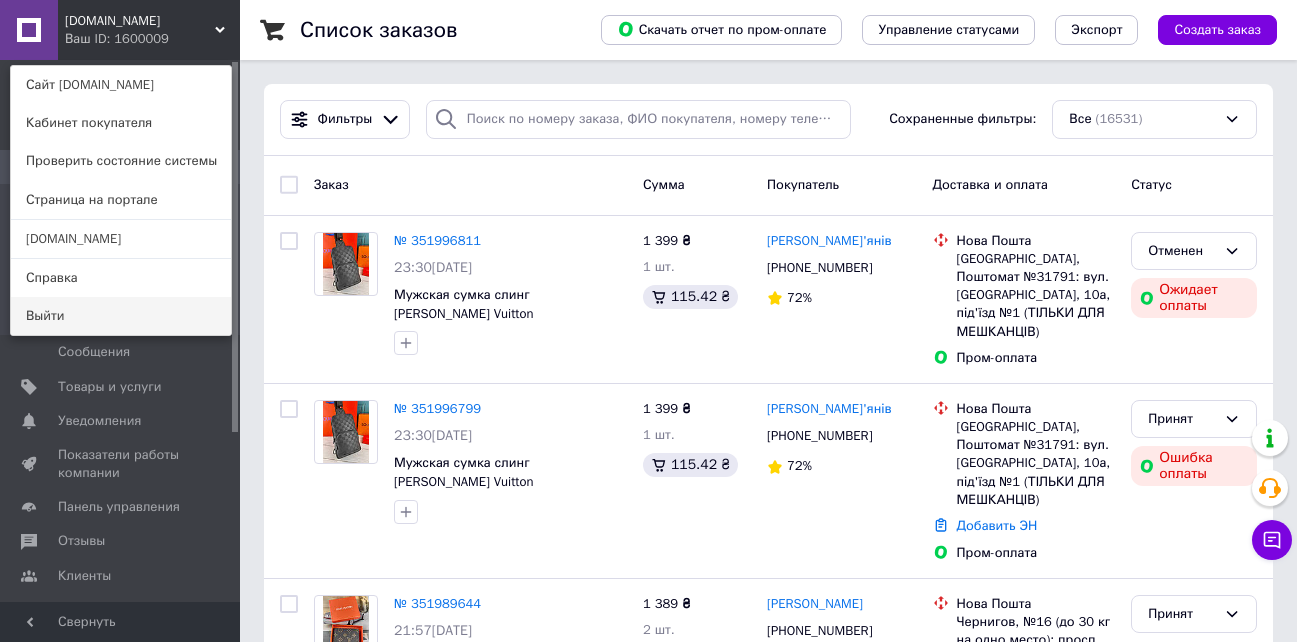 scroll, scrollTop: 0, scrollLeft: 0, axis: both 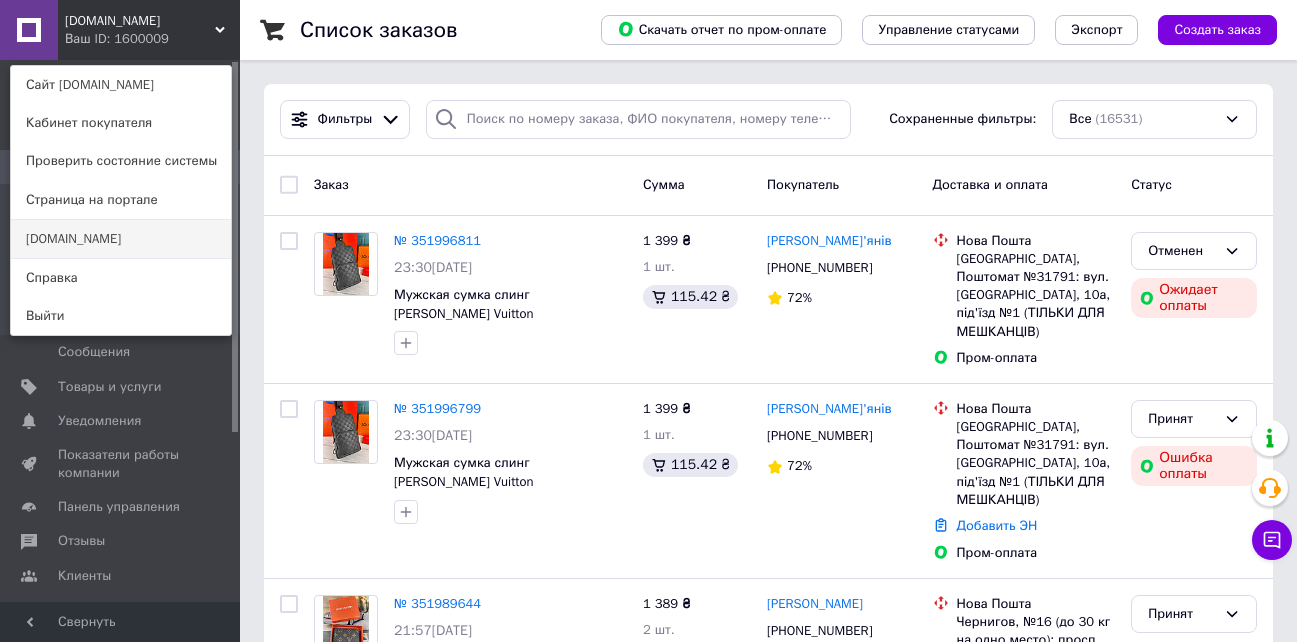 click on "[DOMAIN_NAME]" at bounding box center [121, 239] 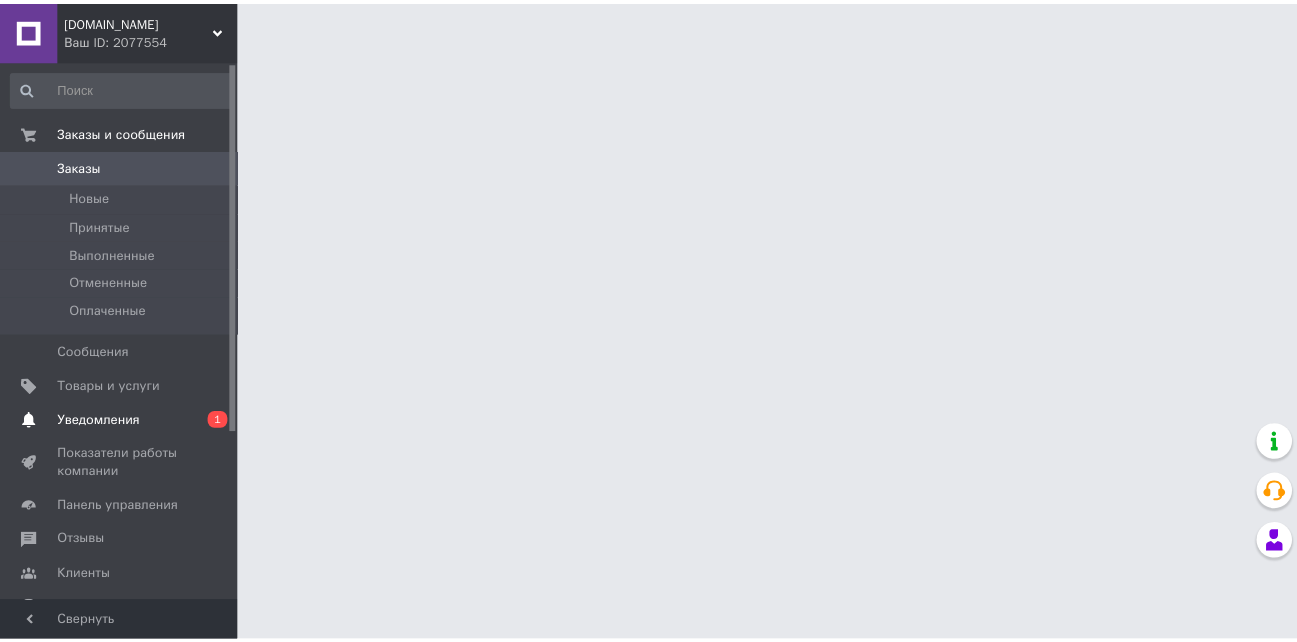 scroll, scrollTop: 0, scrollLeft: 0, axis: both 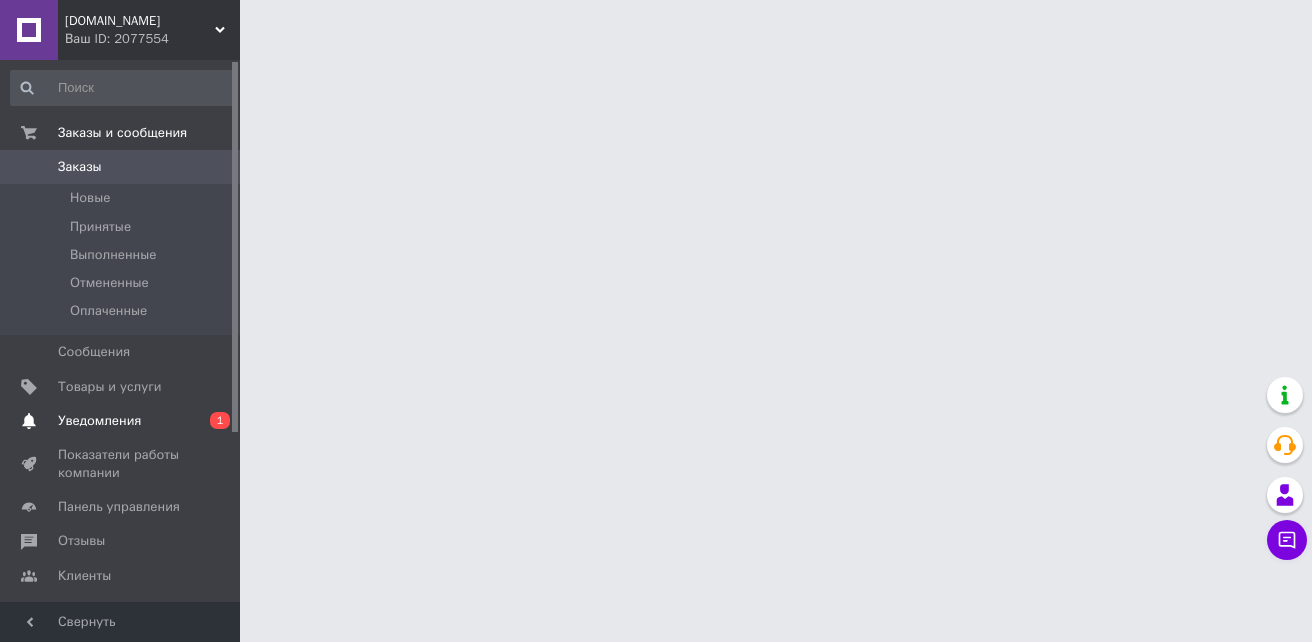 click on "Уведомления" at bounding box center (99, 421) 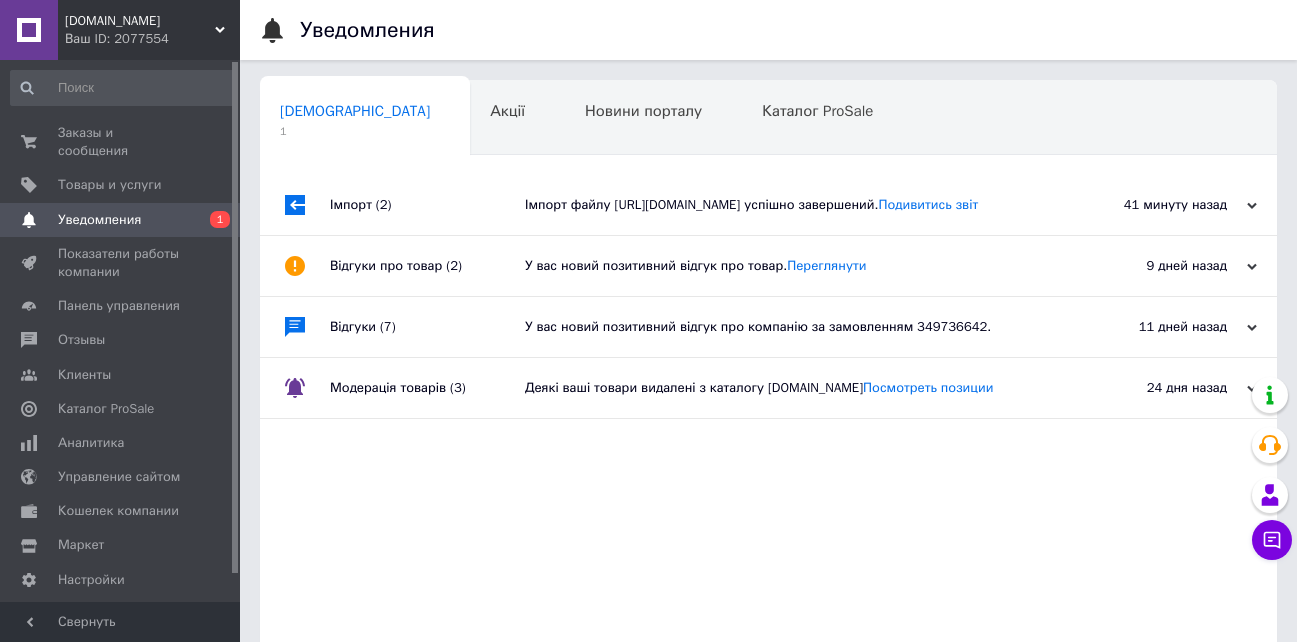 click on "Імпорт   (2)" at bounding box center [427, 205] 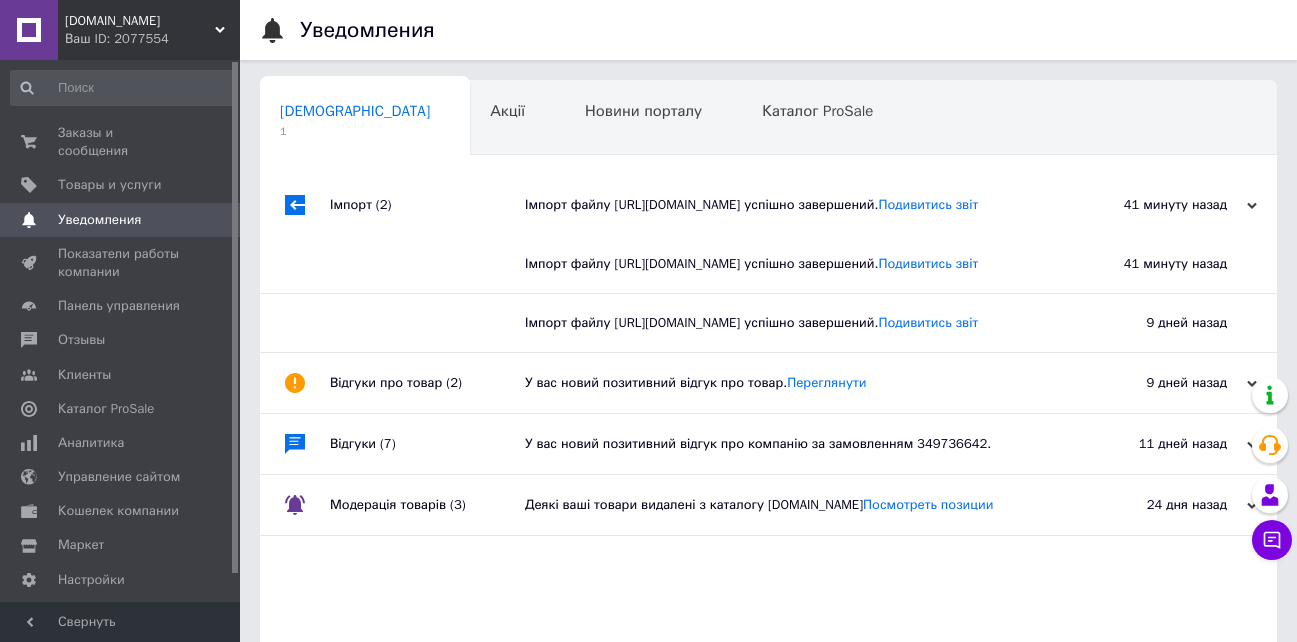 click on "Імпорт   (2)" at bounding box center (427, 205) 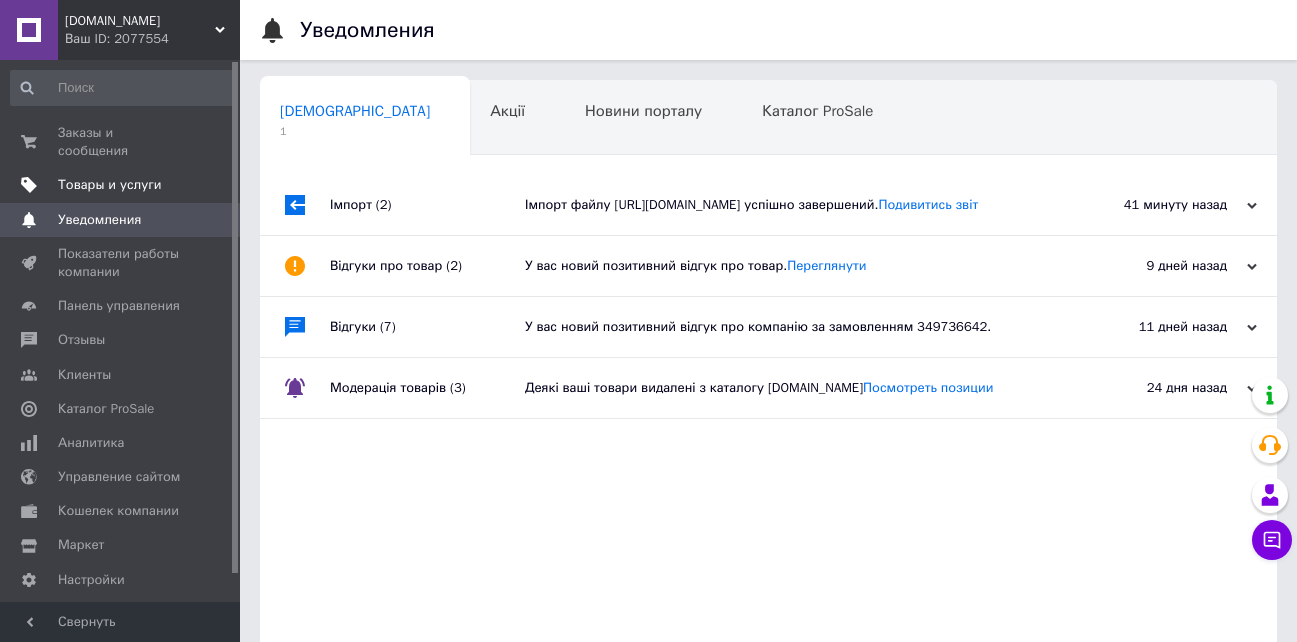 click on "Товары и услуги" at bounding box center (110, 185) 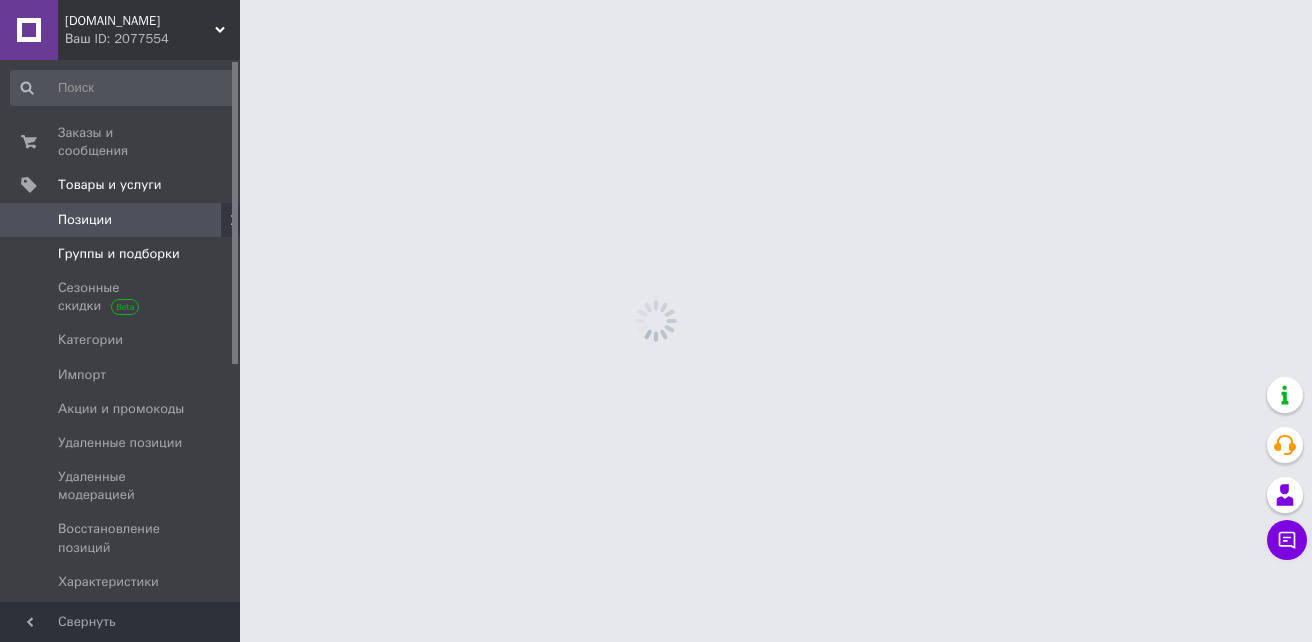 click on "Группы и подборки" at bounding box center (119, 254) 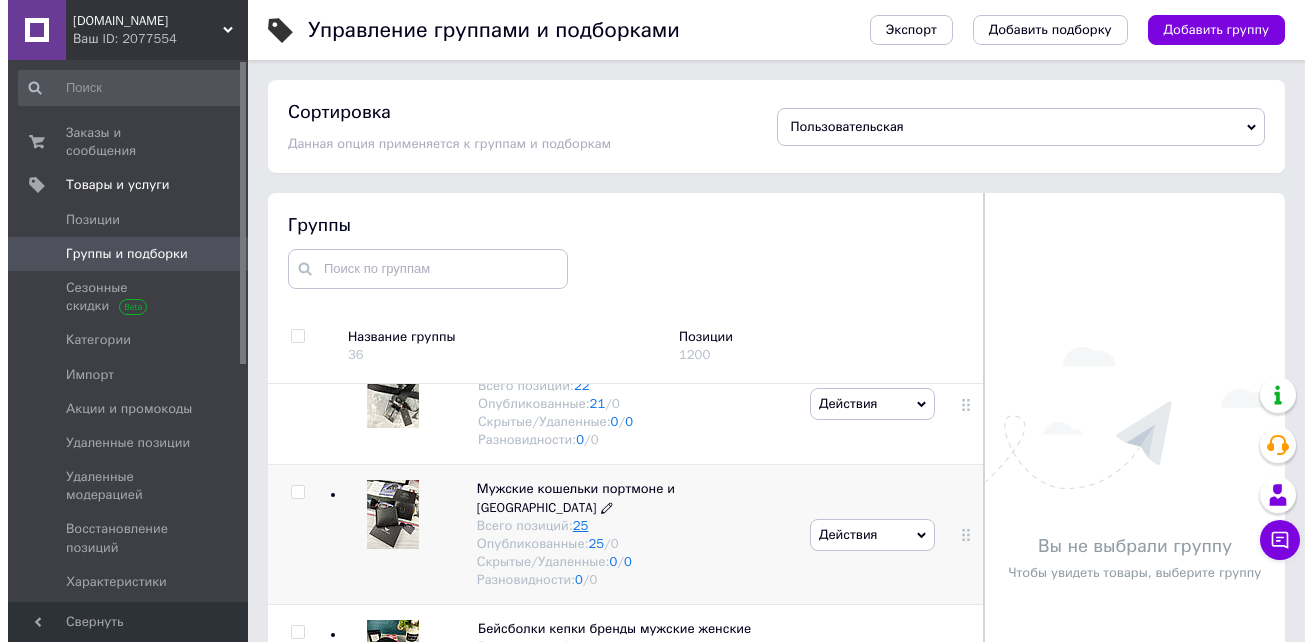 scroll, scrollTop: 1900, scrollLeft: 0, axis: vertical 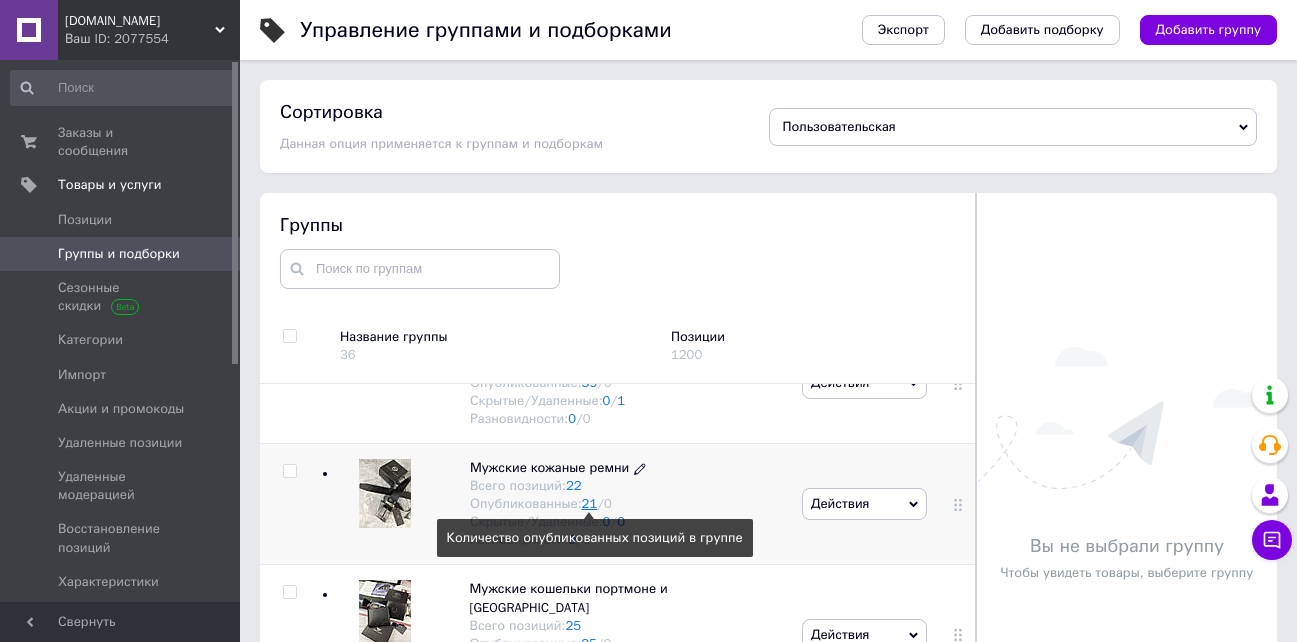 click on "21" at bounding box center [590, 503] 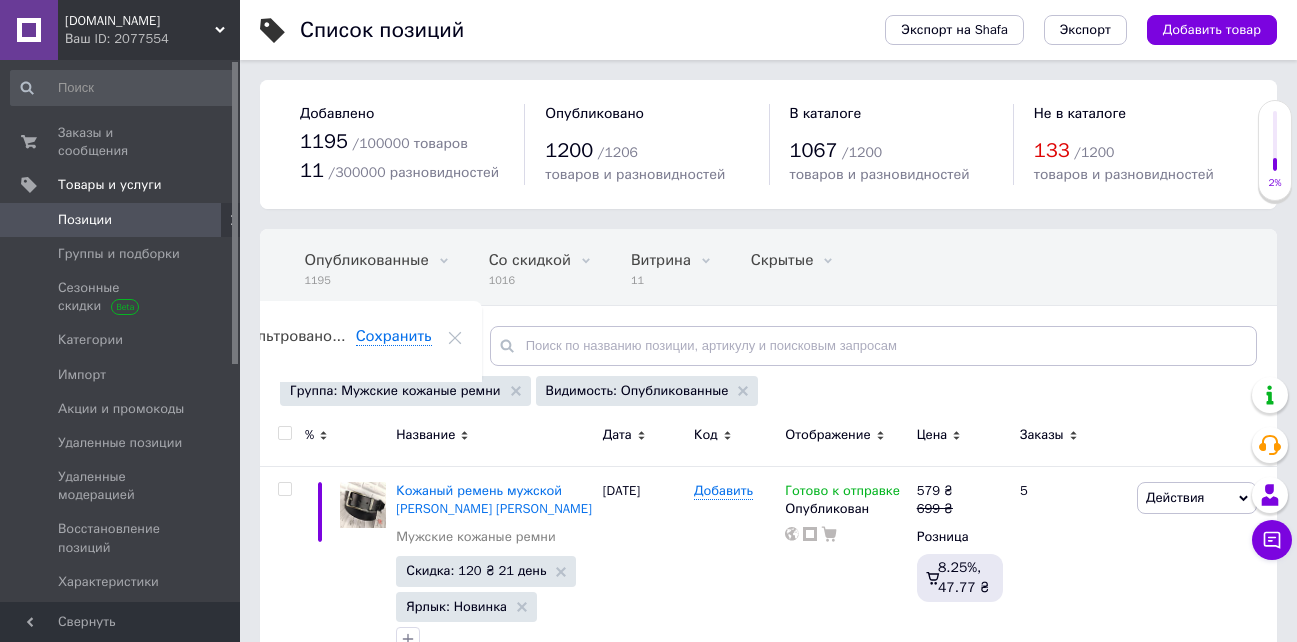 scroll, scrollTop: 0, scrollLeft: 78, axis: horizontal 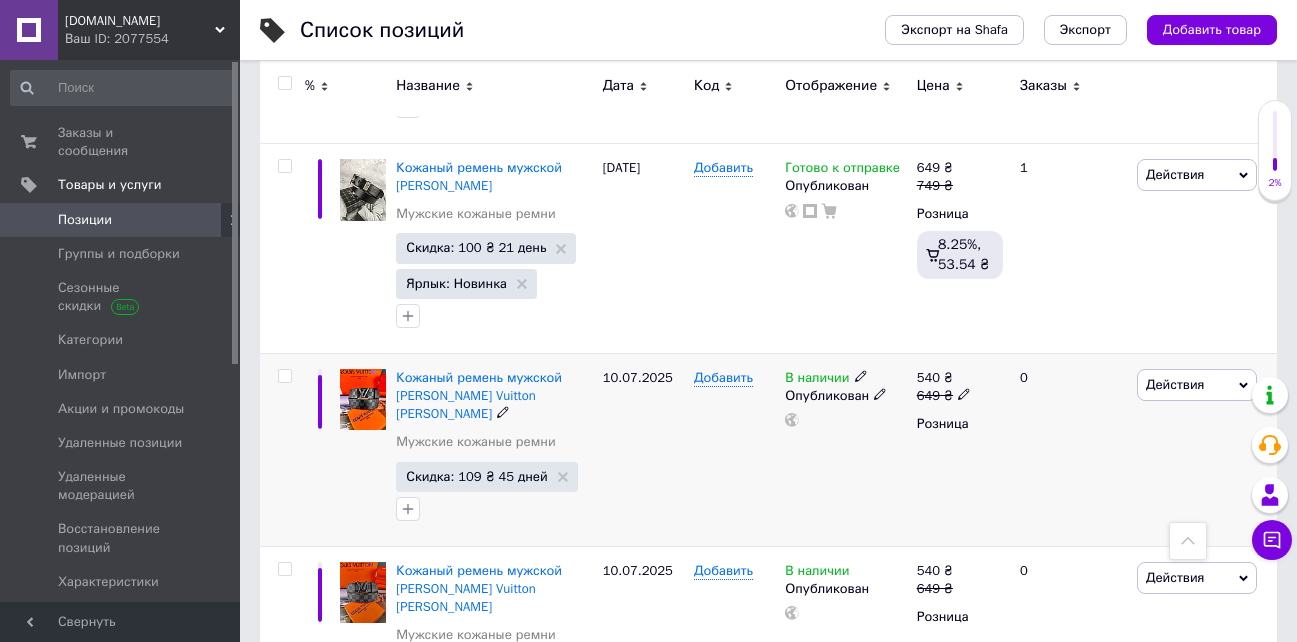click on "В наличии" at bounding box center [817, 380] 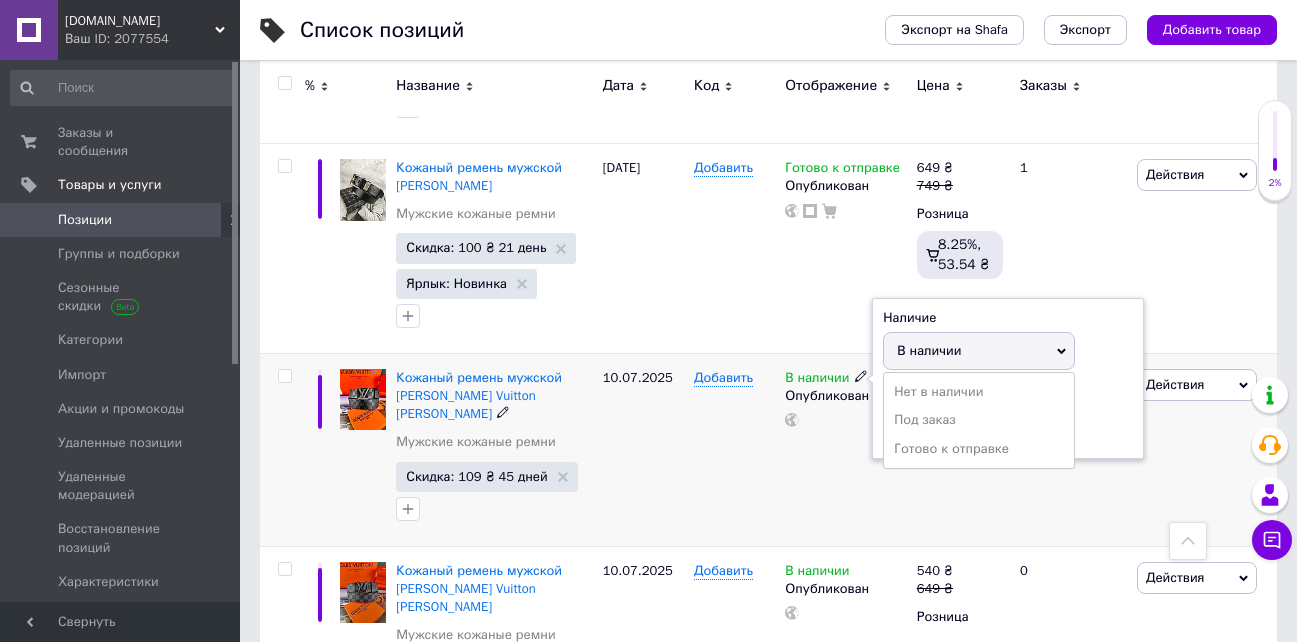 drag, startPoint x: 930, startPoint y: 342, endPoint x: 906, endPoint y: 342, distance: 24 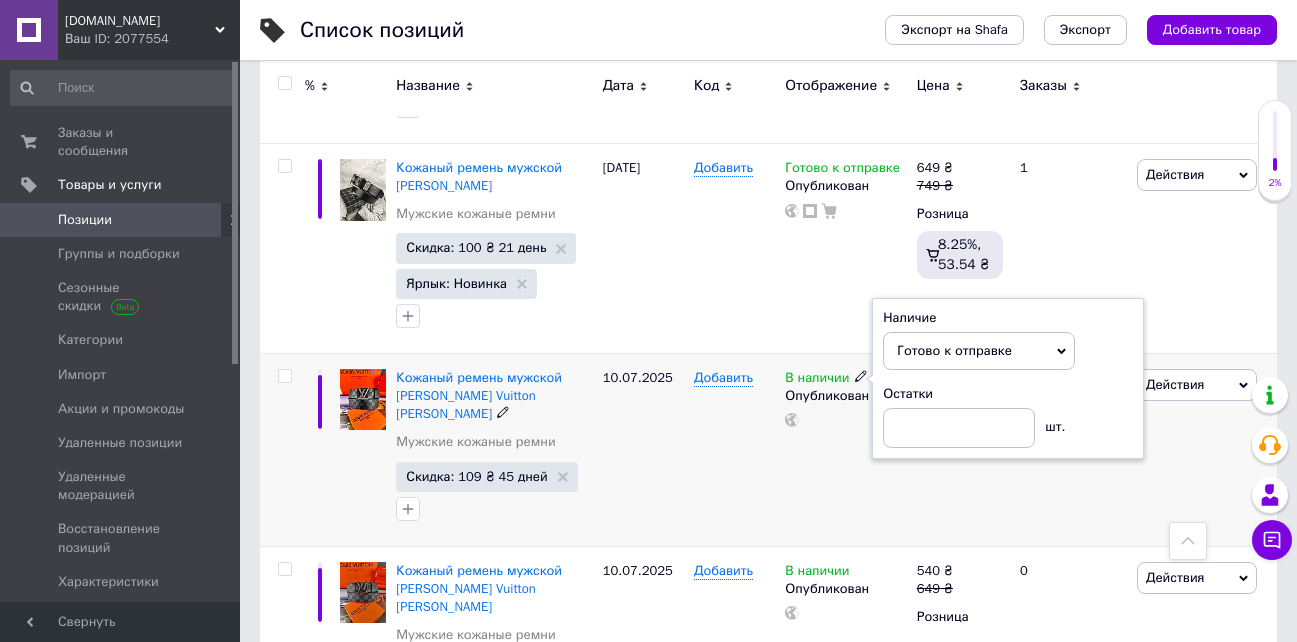 click on "Добавить" at bounding box center [734, 449] 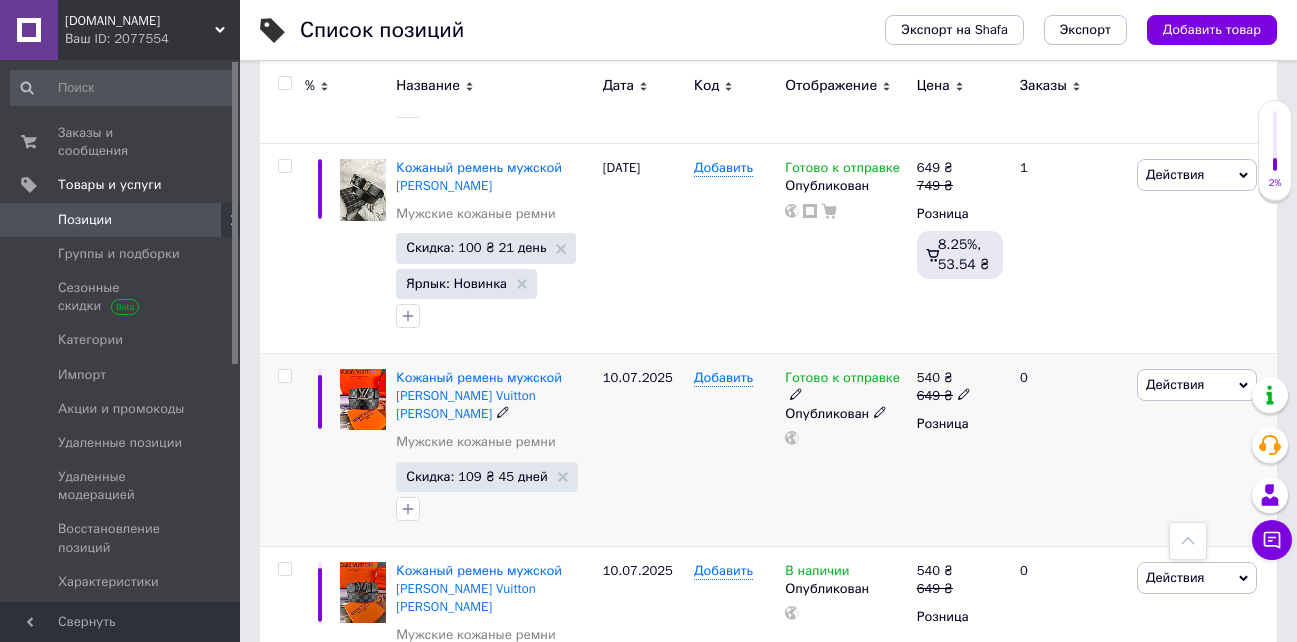 drag, startPoint x: 1172, startPoint y: 278, endPoint x: 1165, endPoint y: 288, distance: 12.206555 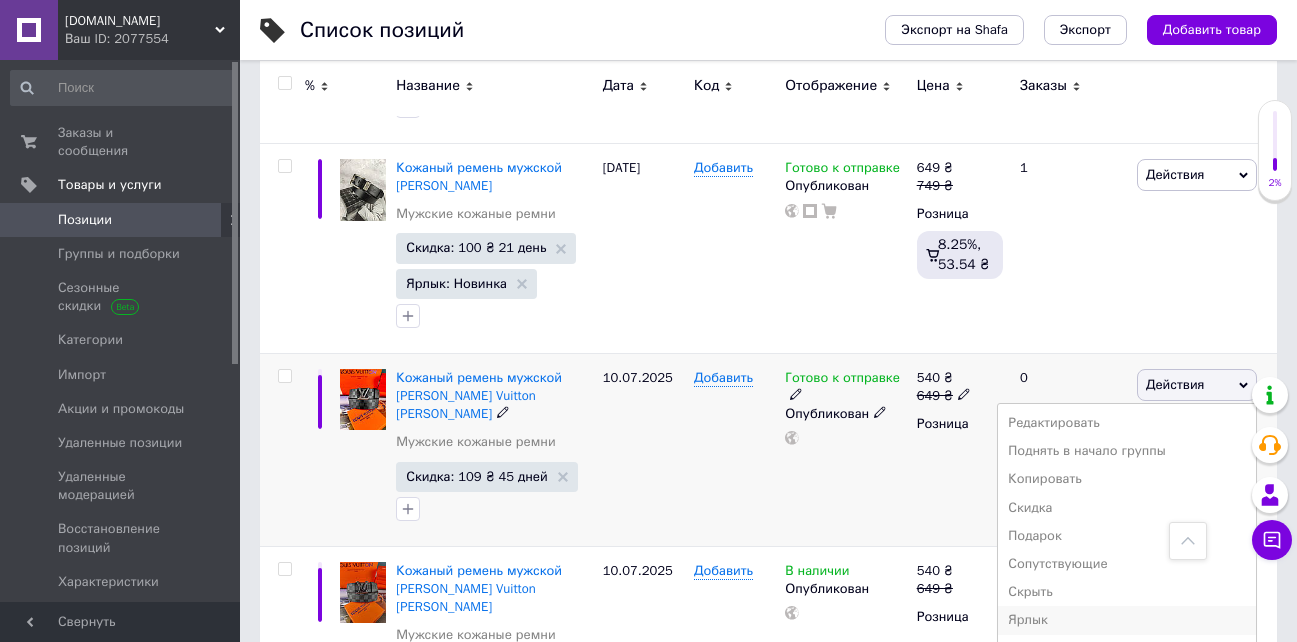 click on "Ярлык" at bounding box center [1127, 620] 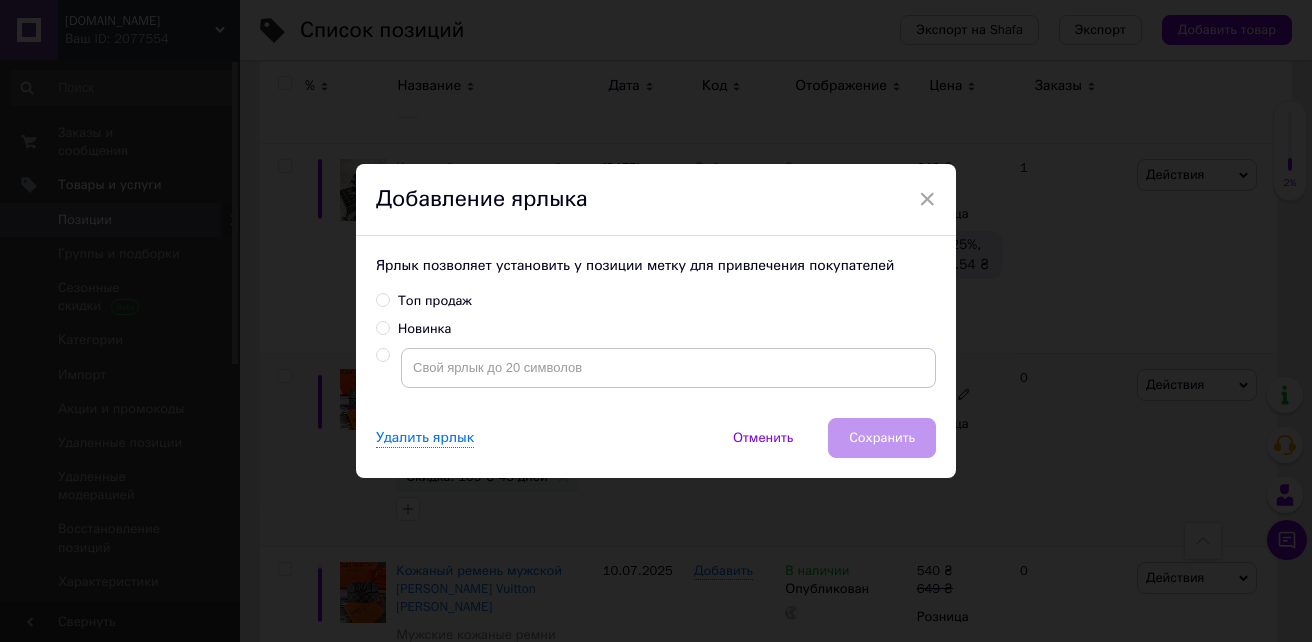 click on "Новинка" at bounding box center (382, 327) 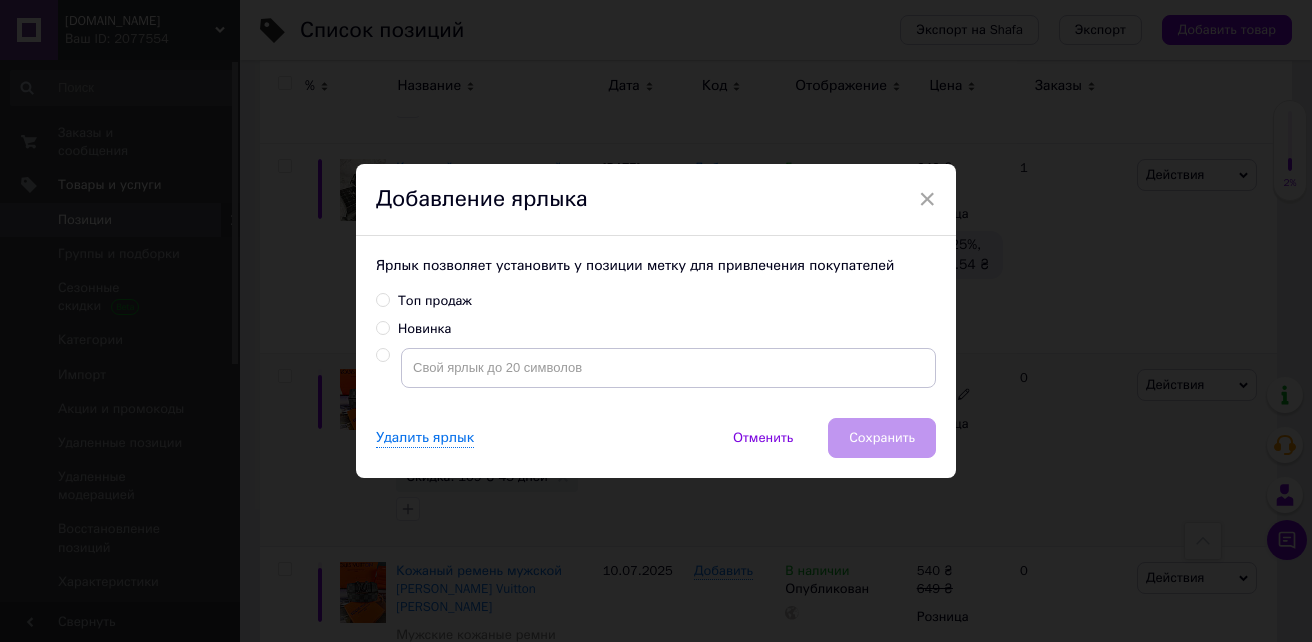 radio on "true" 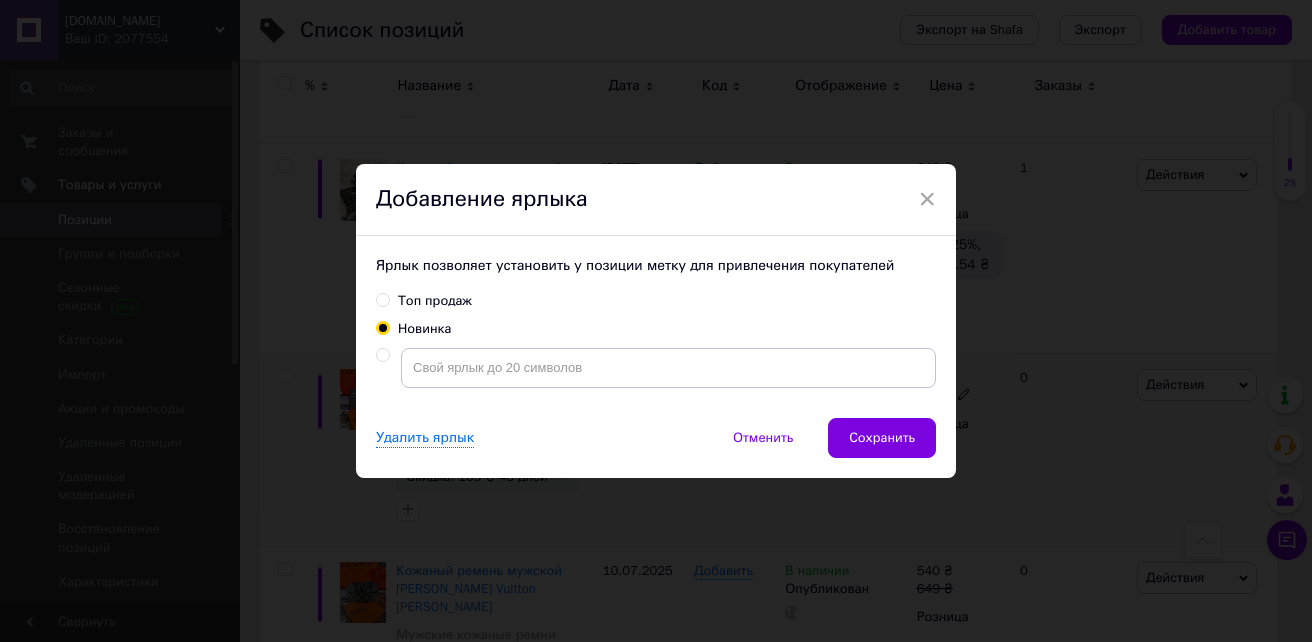 click on "Сохранить" at bounding box center (882, 438) 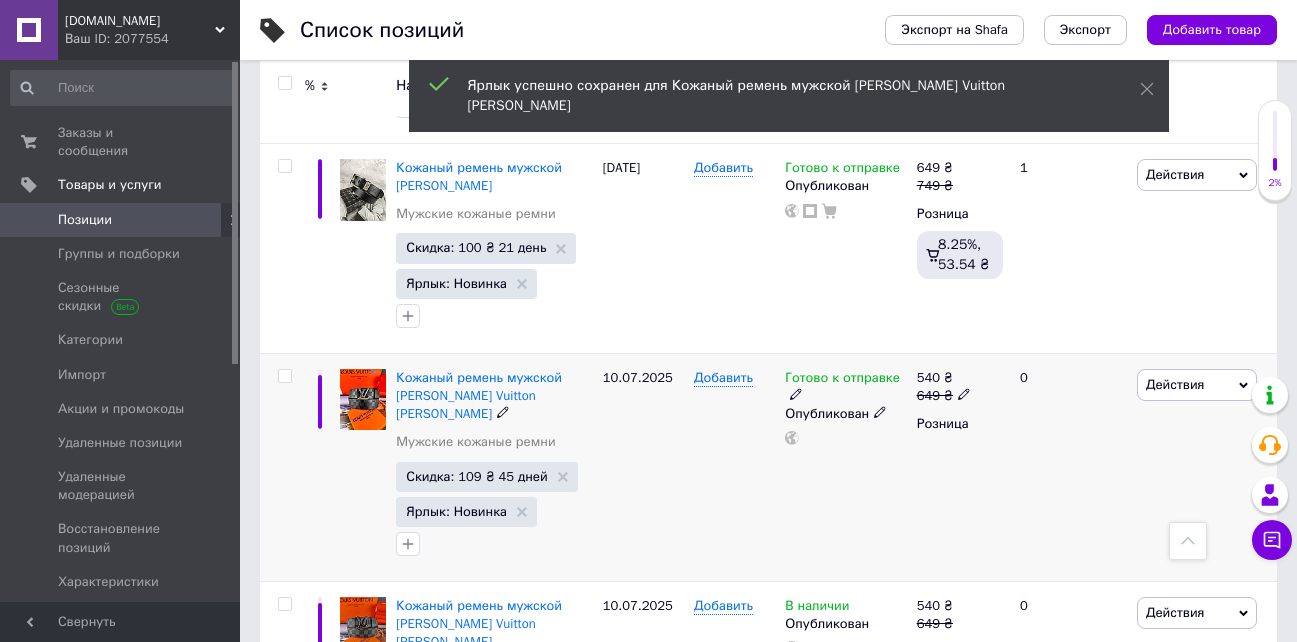 scroll, scrollTop: 0, scrollLeft: 78, axis: horizontal 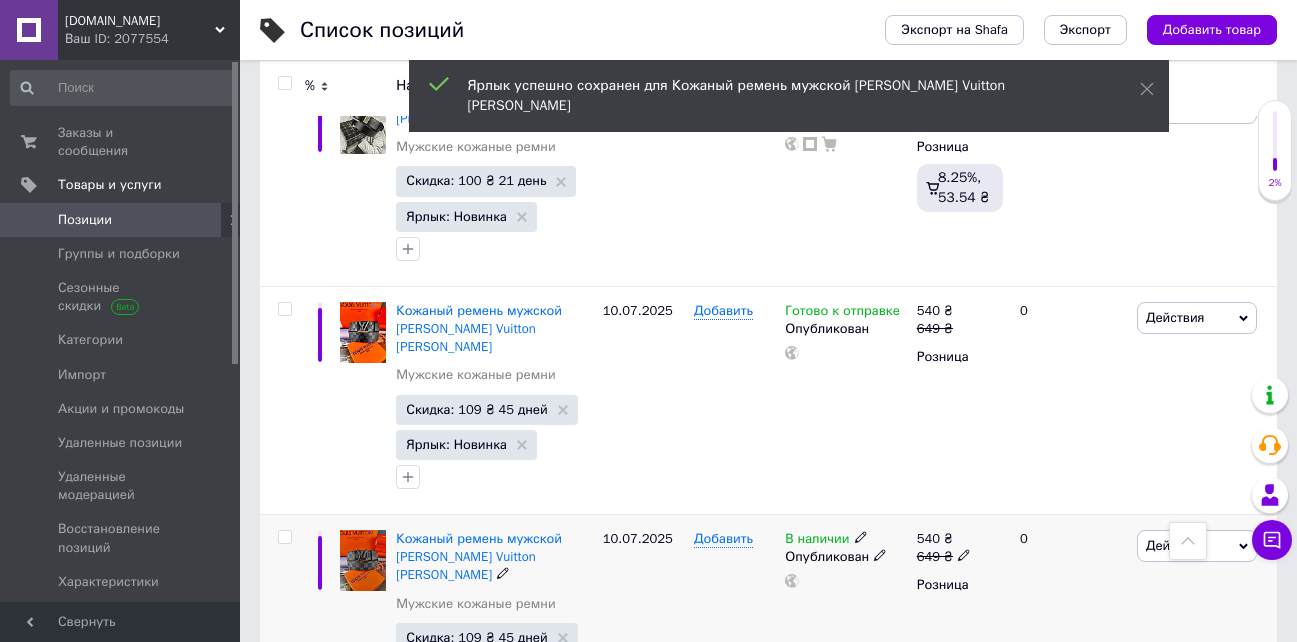 click on "Действия" at bounding box center (1175, 545) 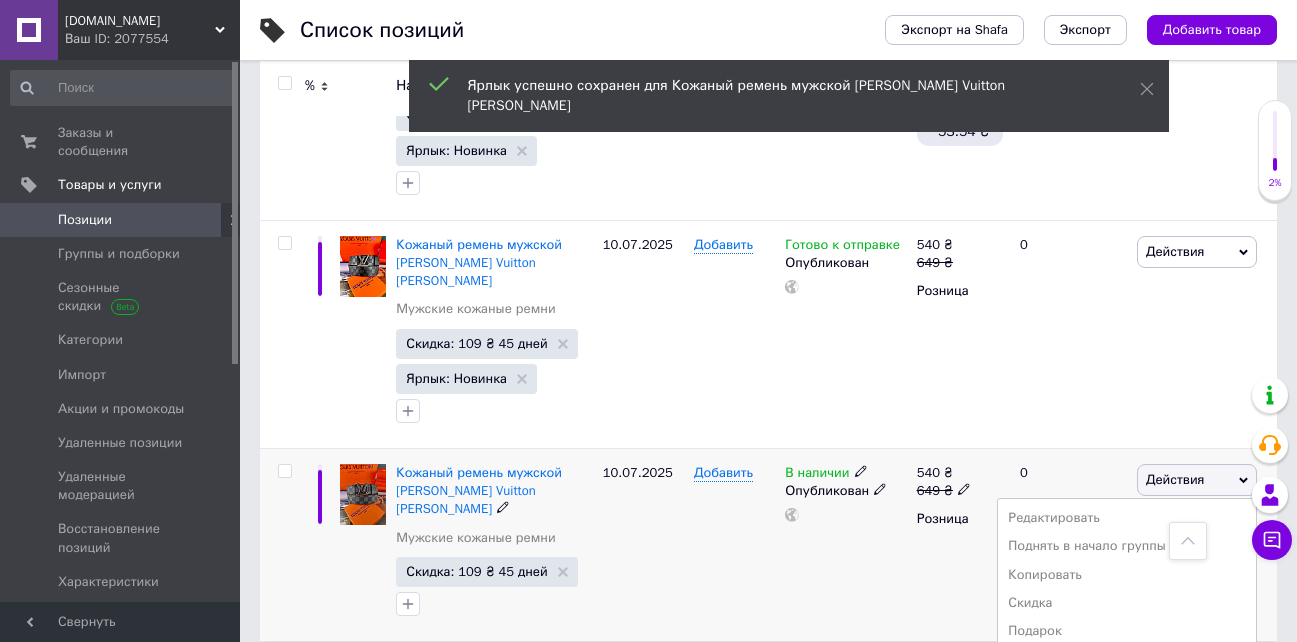 scroll, scrollTop: 4242, scrollLeft: 0, axis: vertical 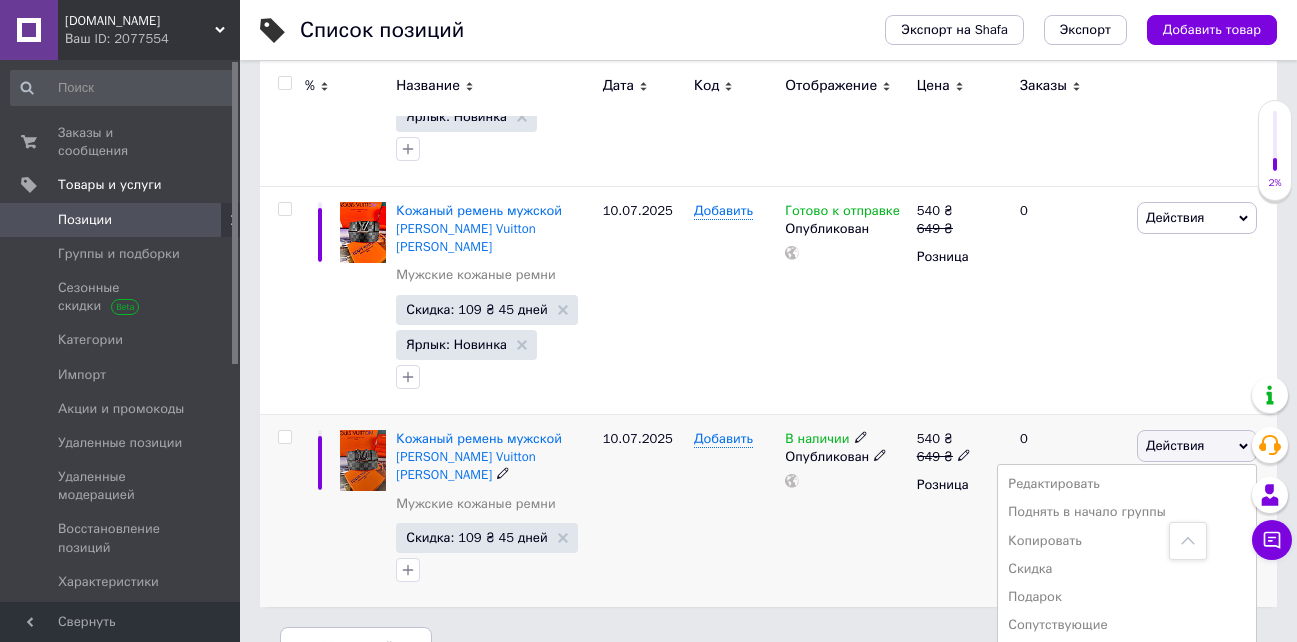 click on "Ярлык" at bounding box center (1127, 681) 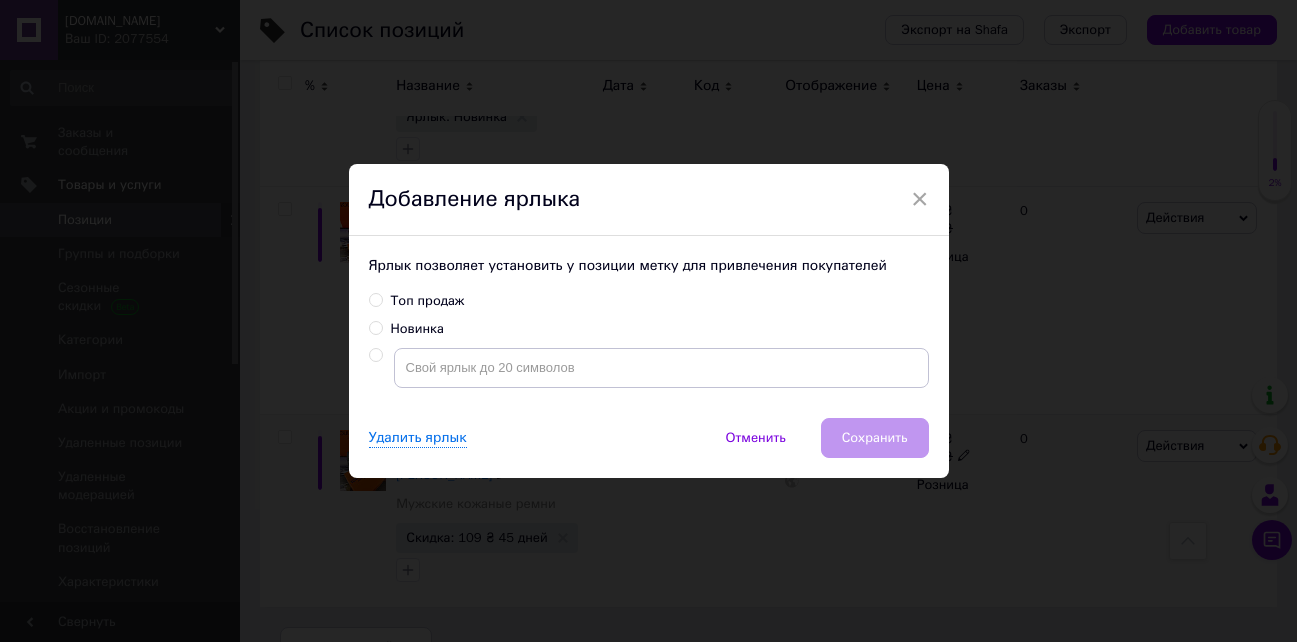 scroll, scrollTop: 4142, scrollLeft: 0, axis: vertical 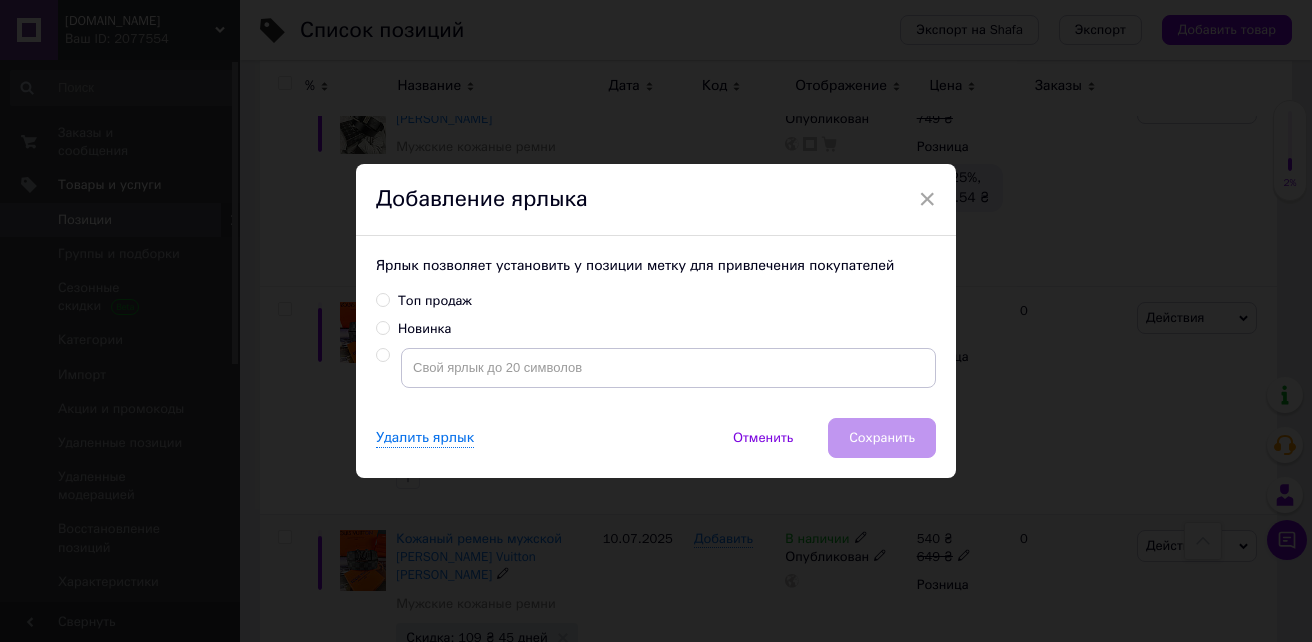 click on "Новинка" at bounding box center [382, 327] 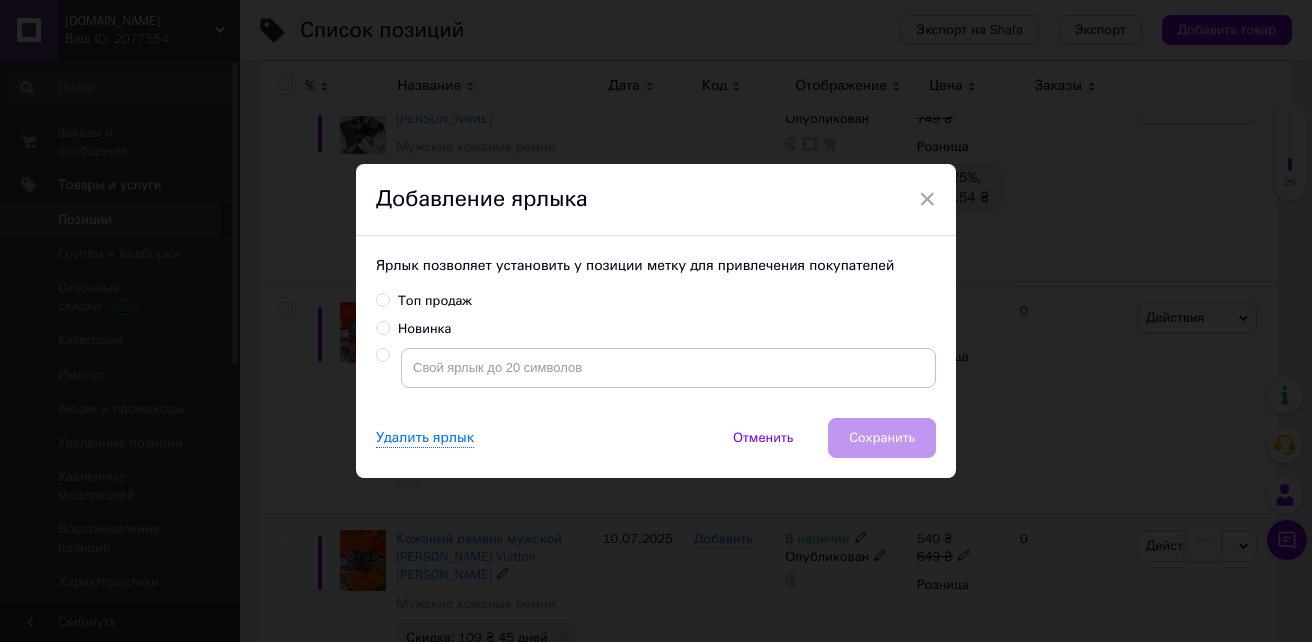 radio on "true" 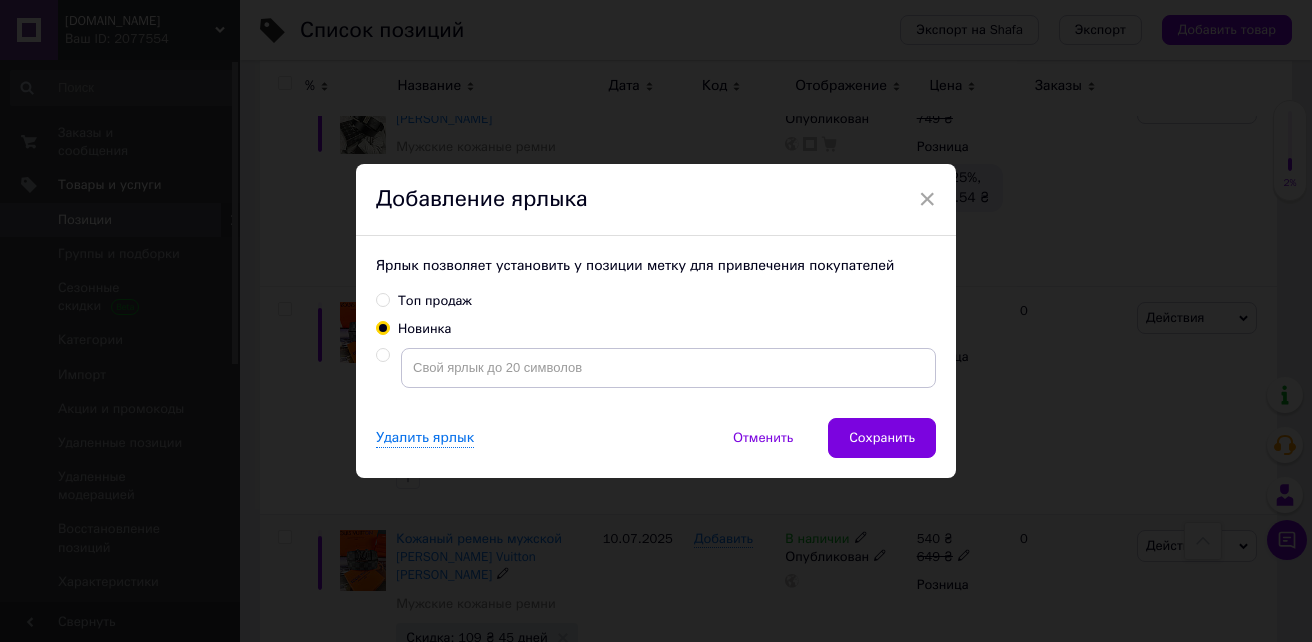 drag, startPoint x: 869, startPoint y: 437, endPoint x: 882, endPoint y: 437, distance: 13 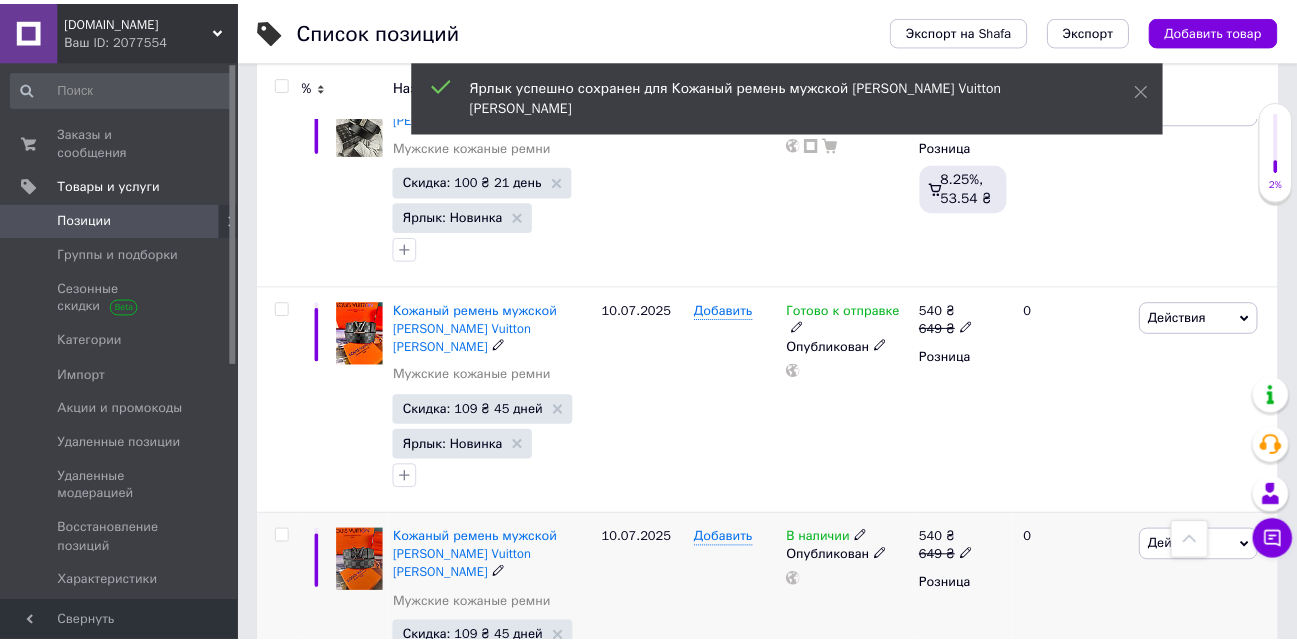 scroll, scrollTop: 0, scrollLeft: 78, axis: horizontal 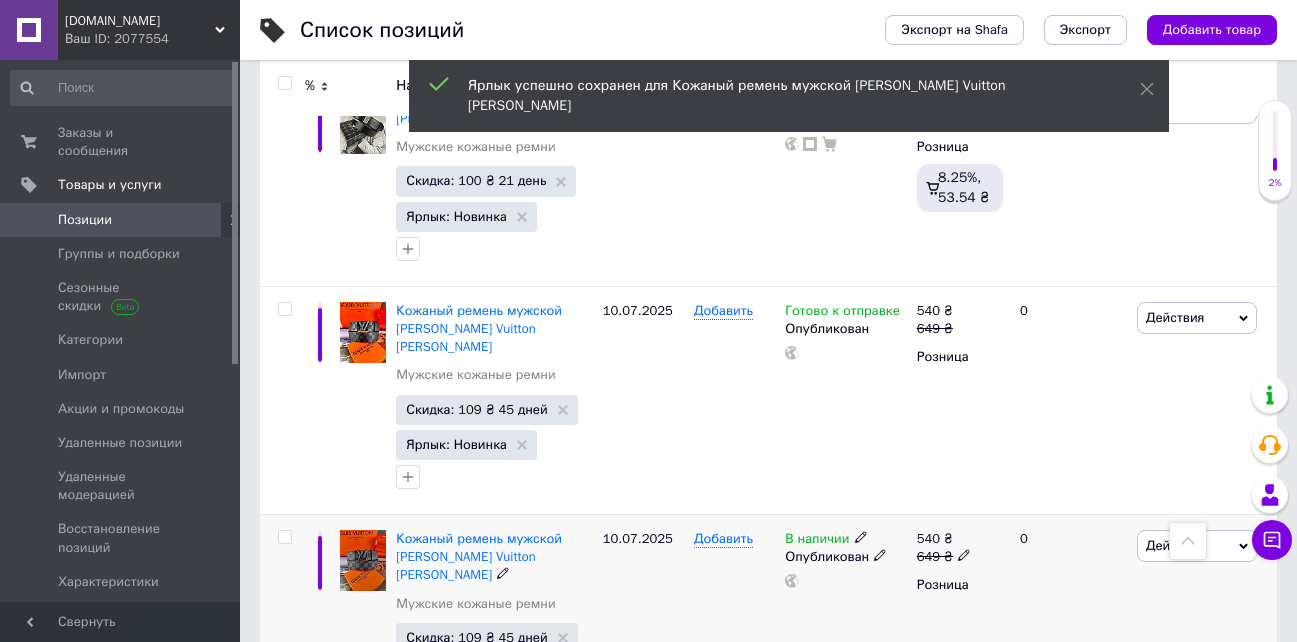 click on "В наличии" at bounding box center (817, 541) 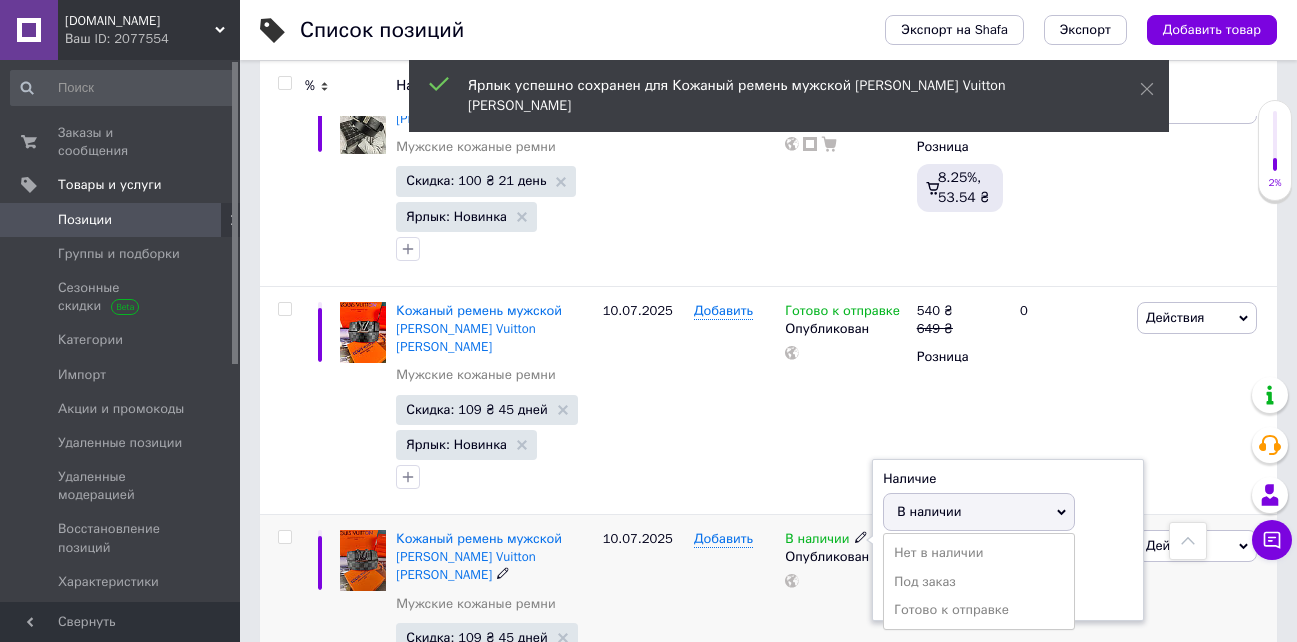 drag, startPoint x: 951, startPoint y: 484, endPoint x: 851, endPoint y: 502, distance: 101.607086 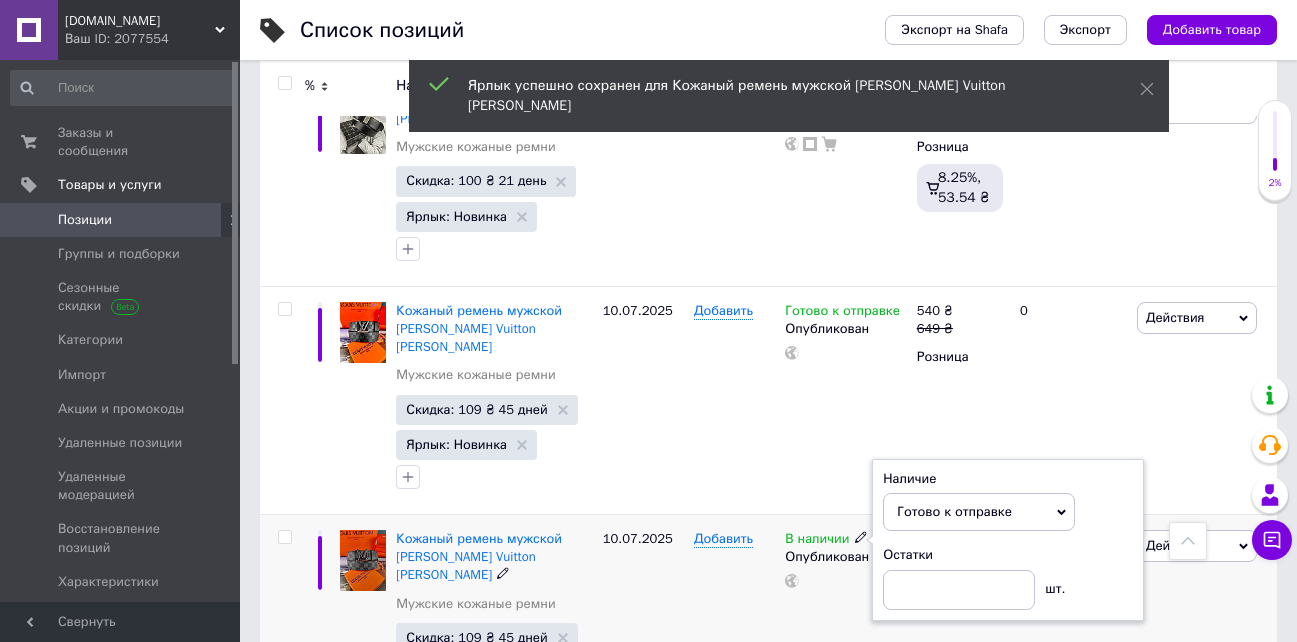 click on "В наличии Наличие Готово к отправке В наличии Нет в наличии Под заказ Остатки шт. Опубликован" at bounding box center [845, 628] 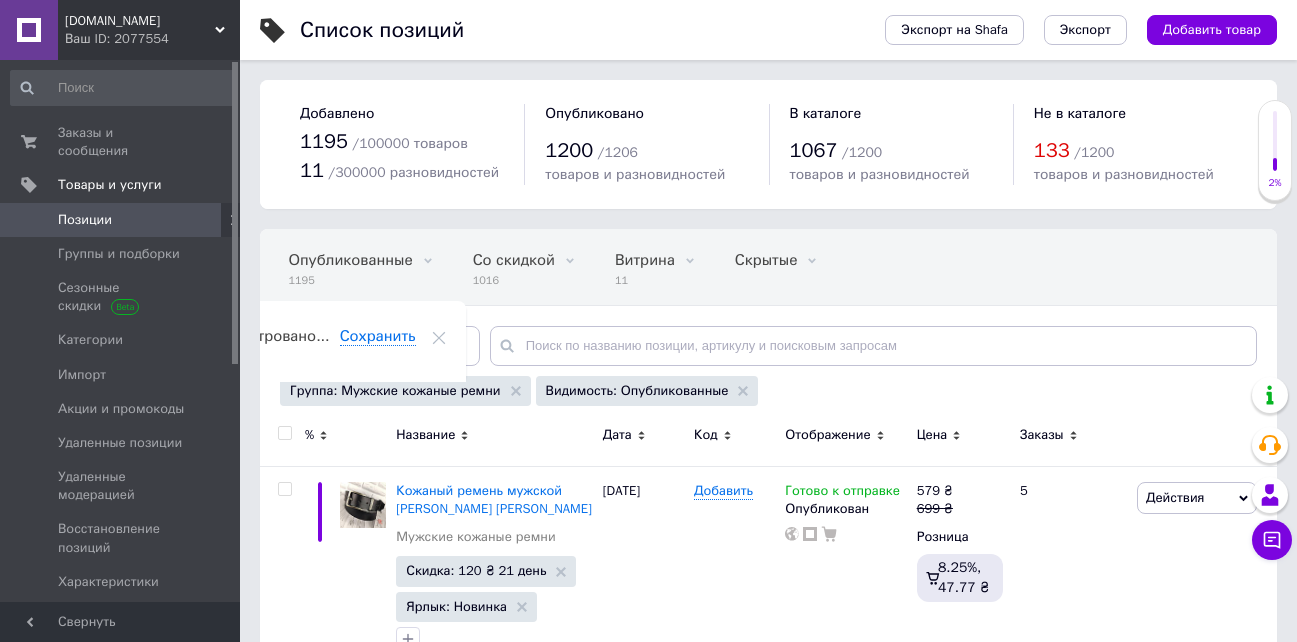 scroll, scrollTop: 4177, scrollLeft: 0, axis: vertical 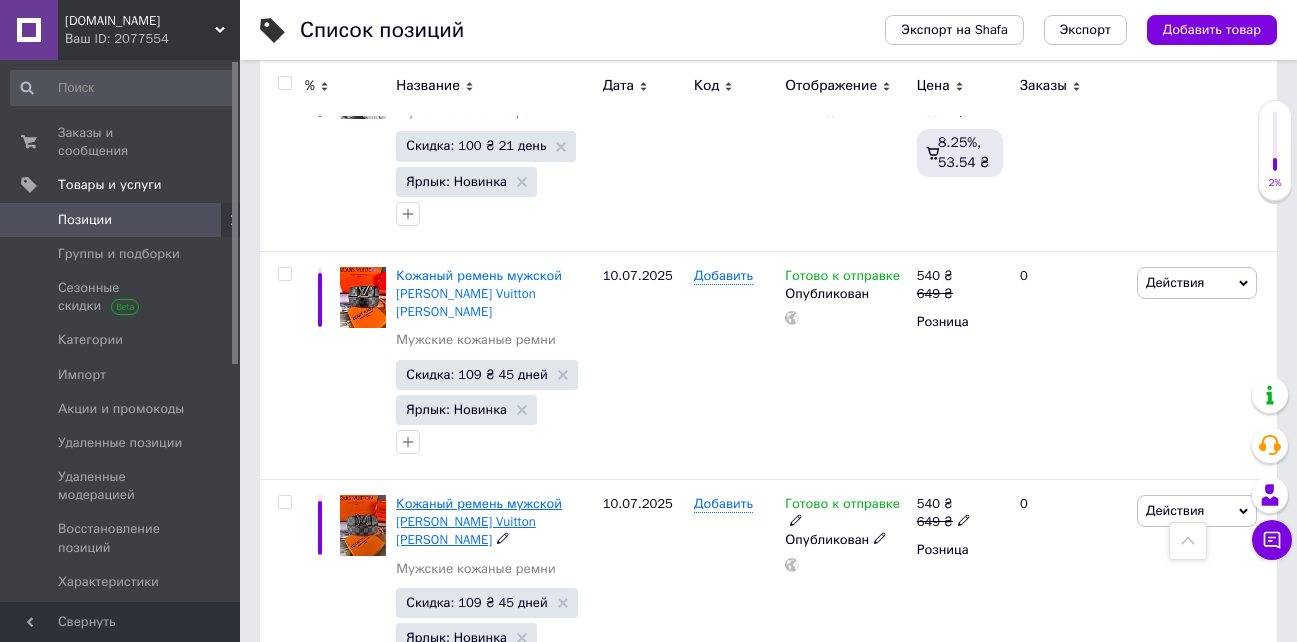 click on "Кожаный ремень мужской [PERSON_NAME] Vuitton [PERSON_NAME]" at bounding box center (479, 521) 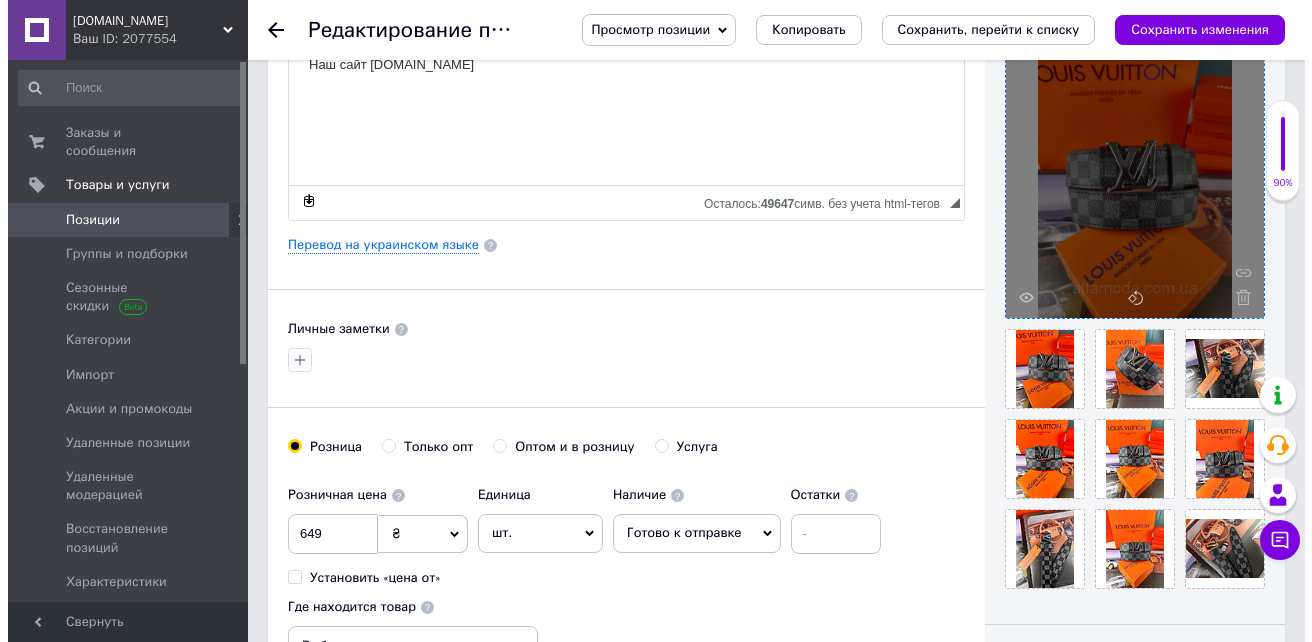 scroll, scrollTop: 0, scrollLeft: 0, axis: both 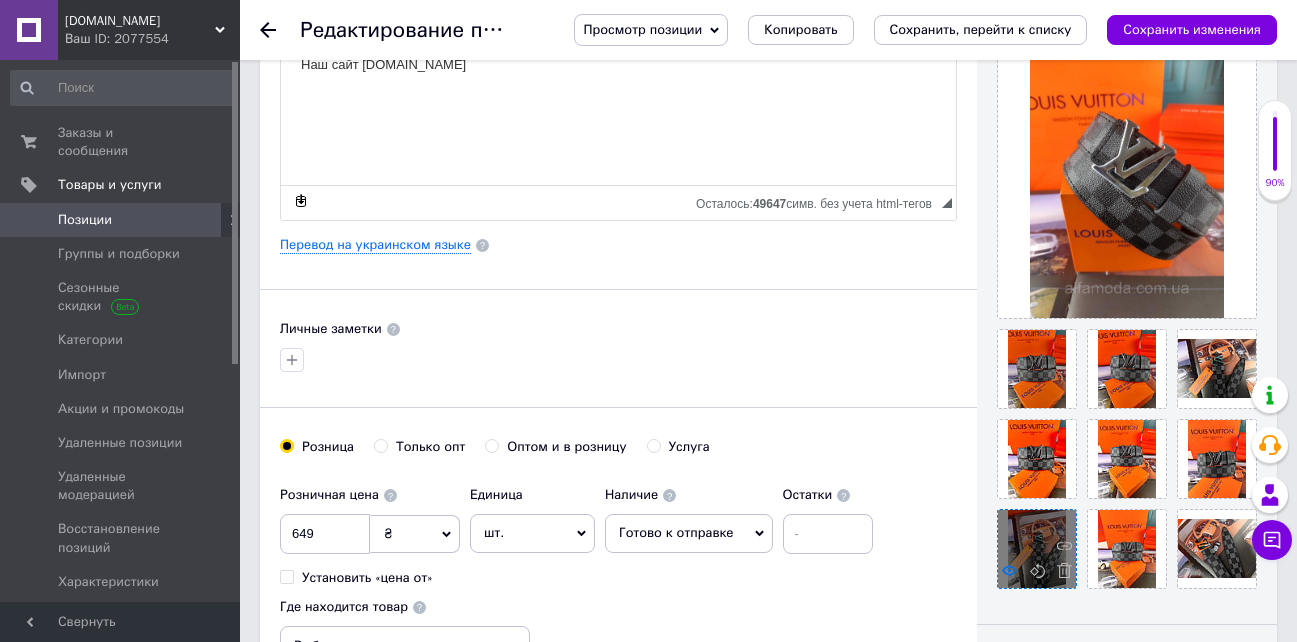 click 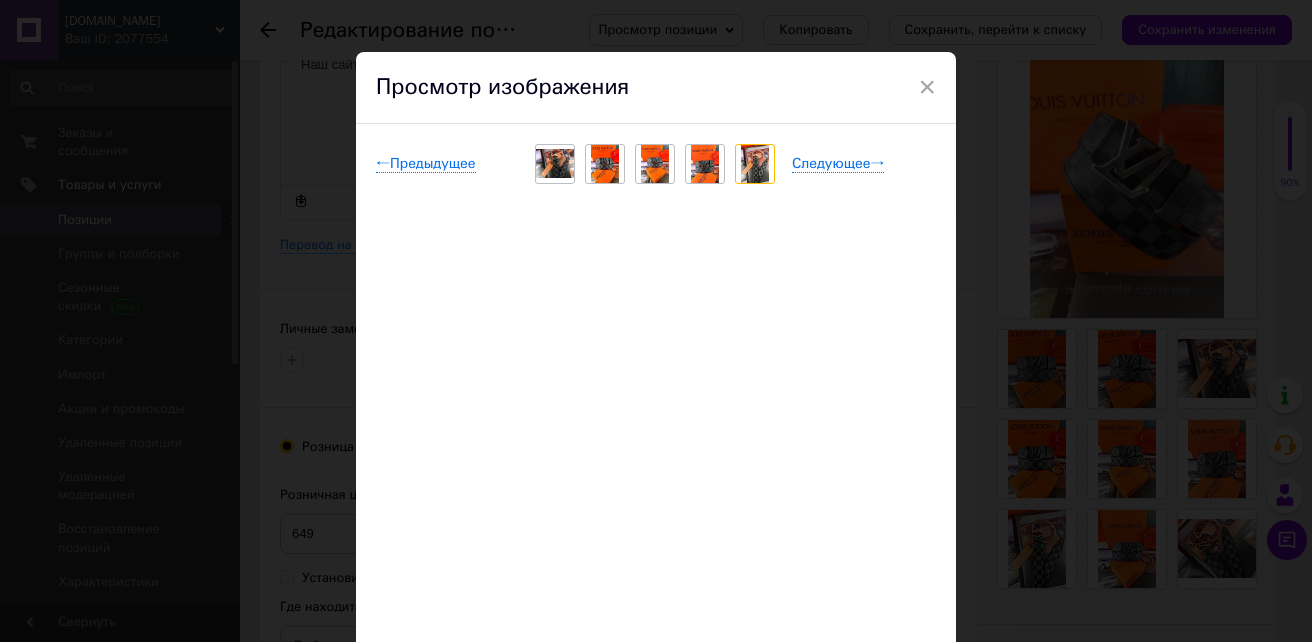 scroll, scrollTop: 0, scrollLeft: 0, axis: both 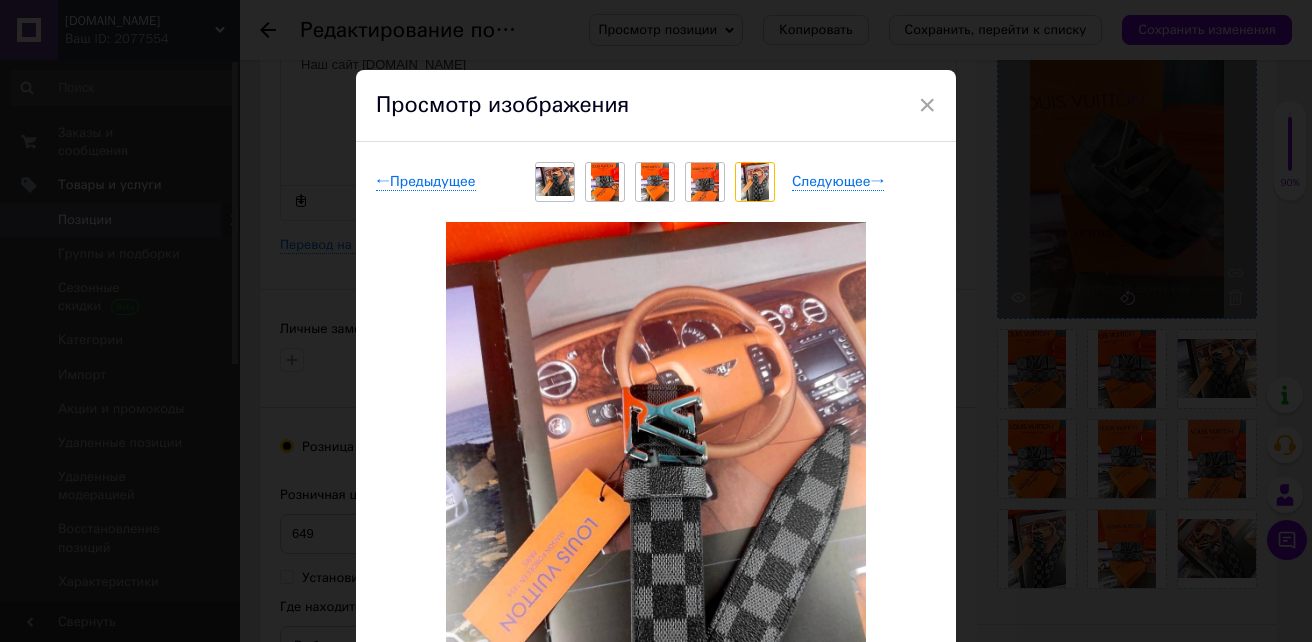 drag, startPoint x: 922, startPoint y: 100, endPoint x: 998, endPoint y: 112, distance: 76.941536 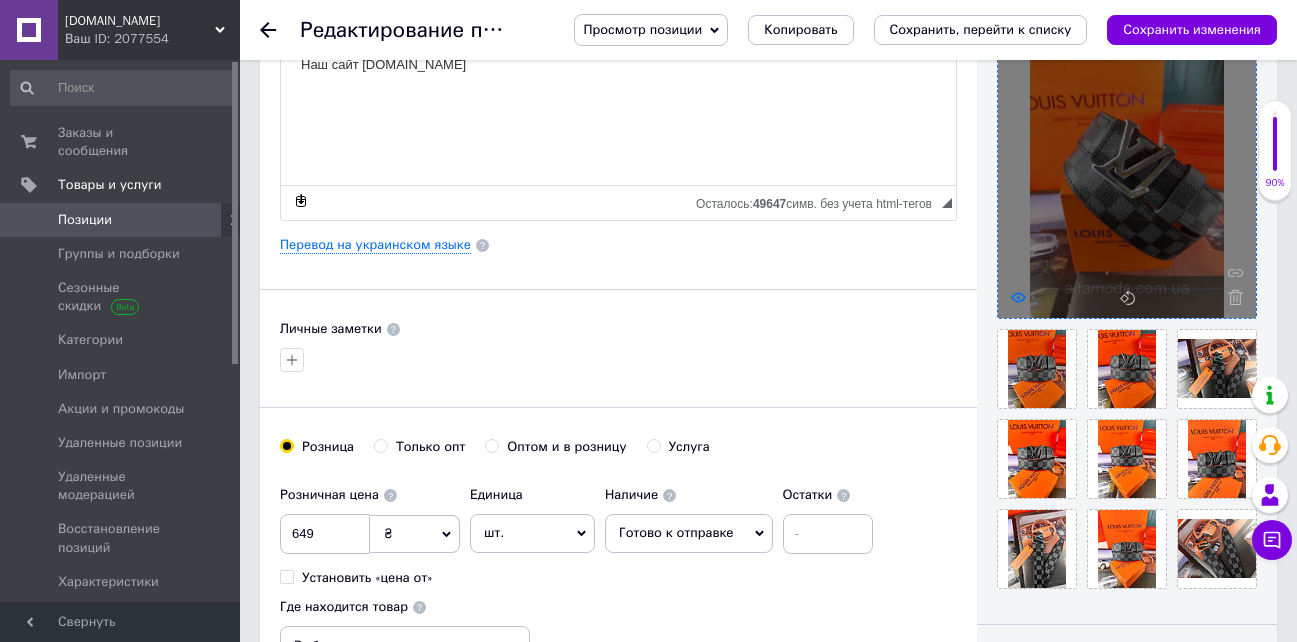 click 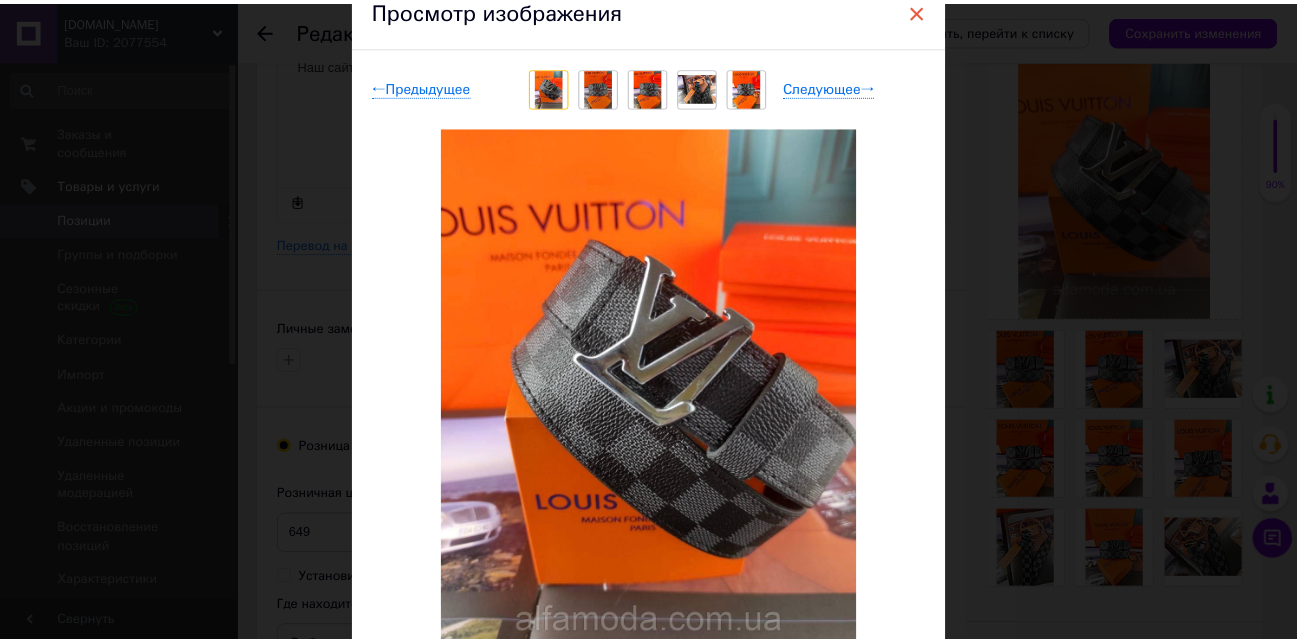 scroll, scrollTop: 0, scrollLeft: 0, axis: both 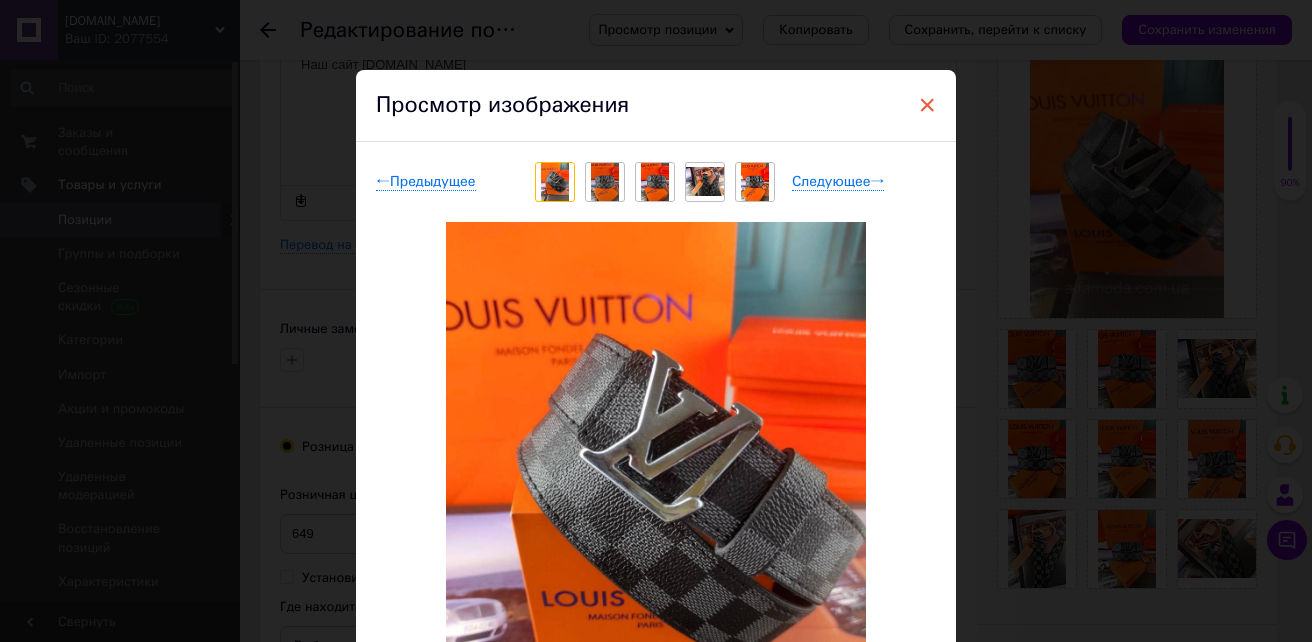 click on "×" at bounding box center [927, 105] 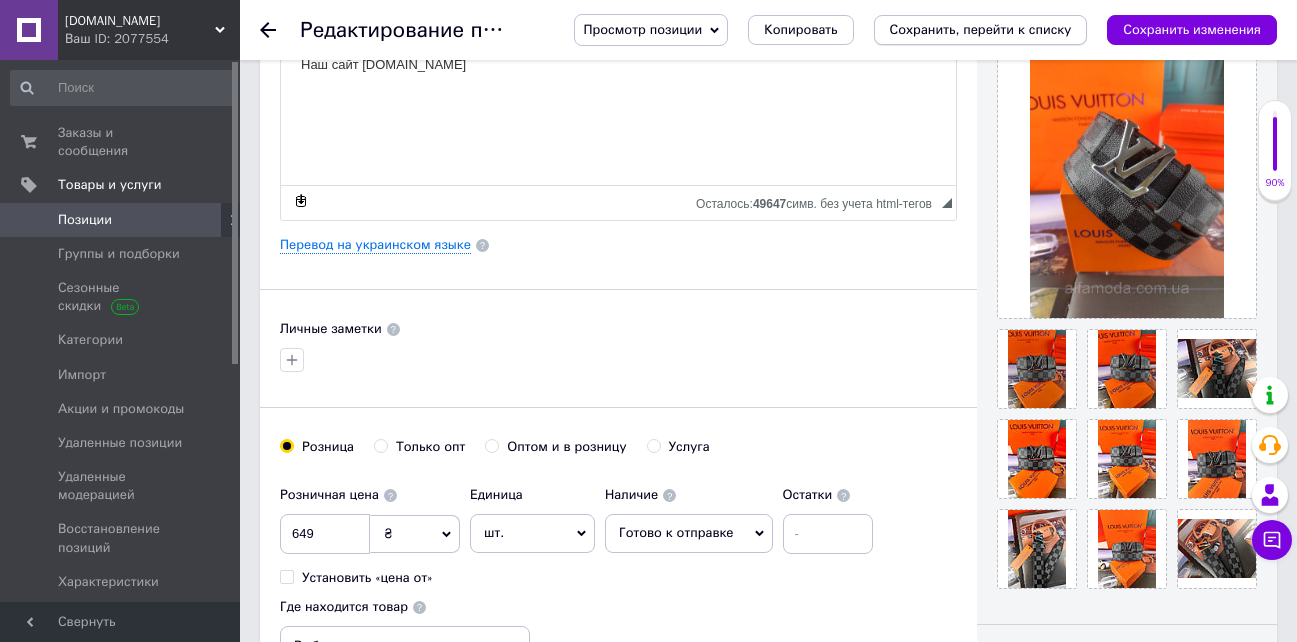 click on "Сохранить, перейти к списку" at bounding box center (981, 29) 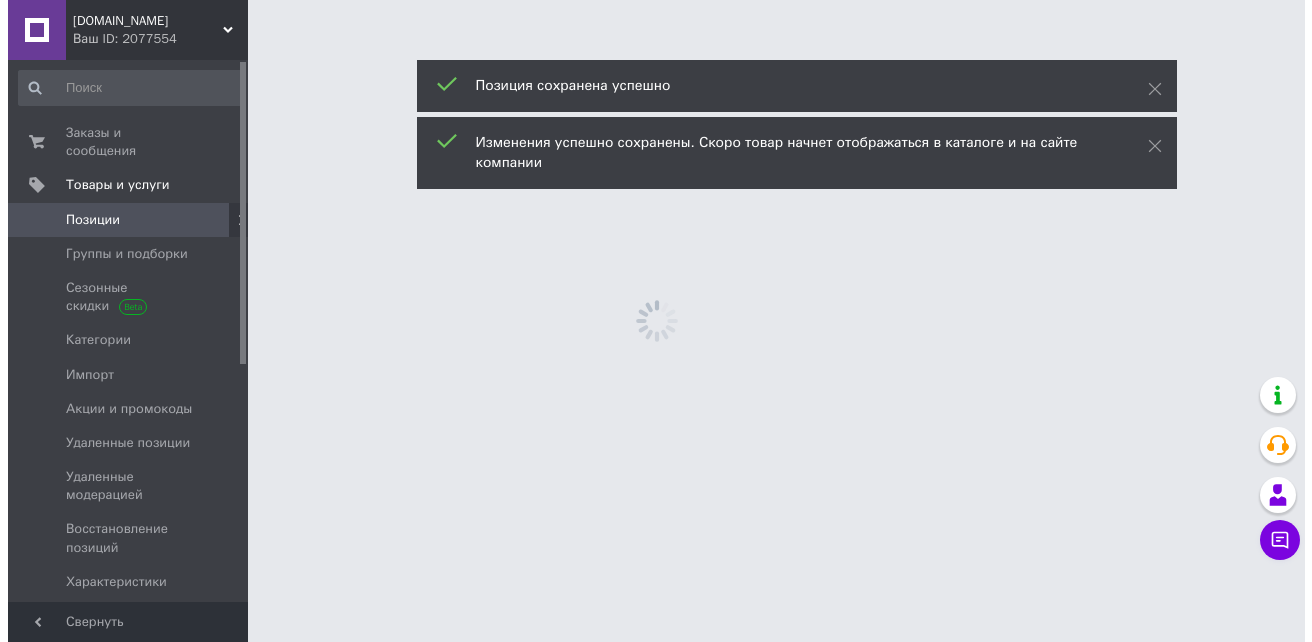 scroll, scrollTop: 0, scrollLeft: 0, axis: both 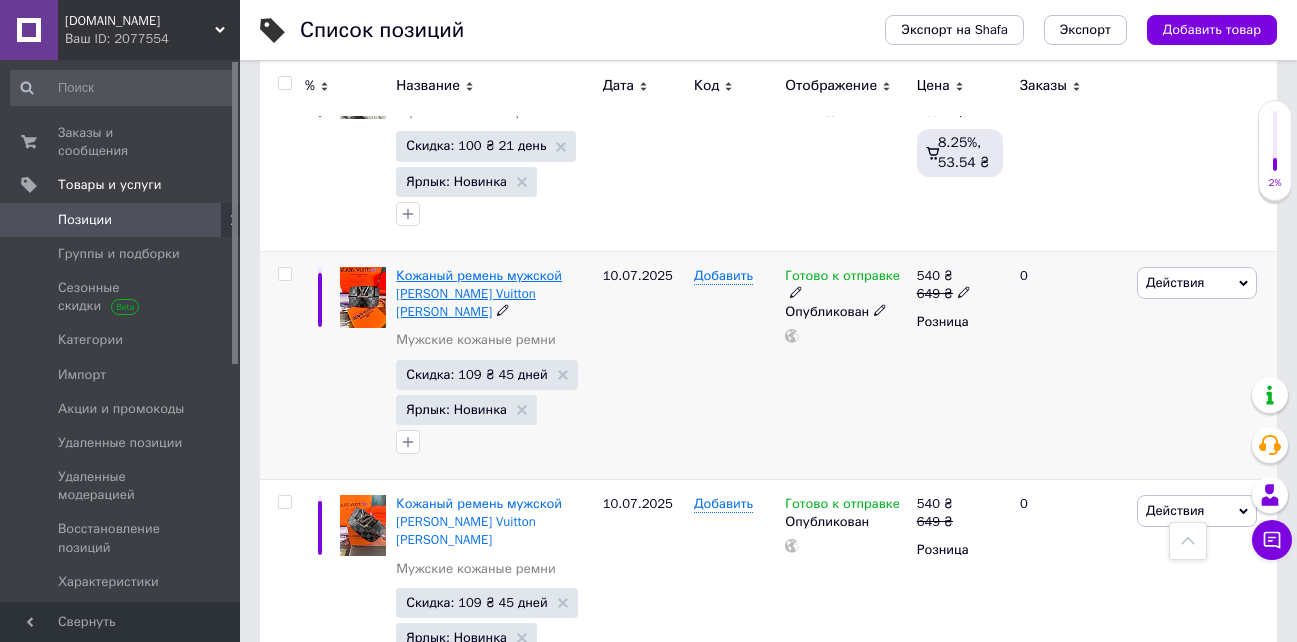 click on "Кожаный ремень мужской Louis Vuitton Луи Витон" at bounding box center [479, 293] 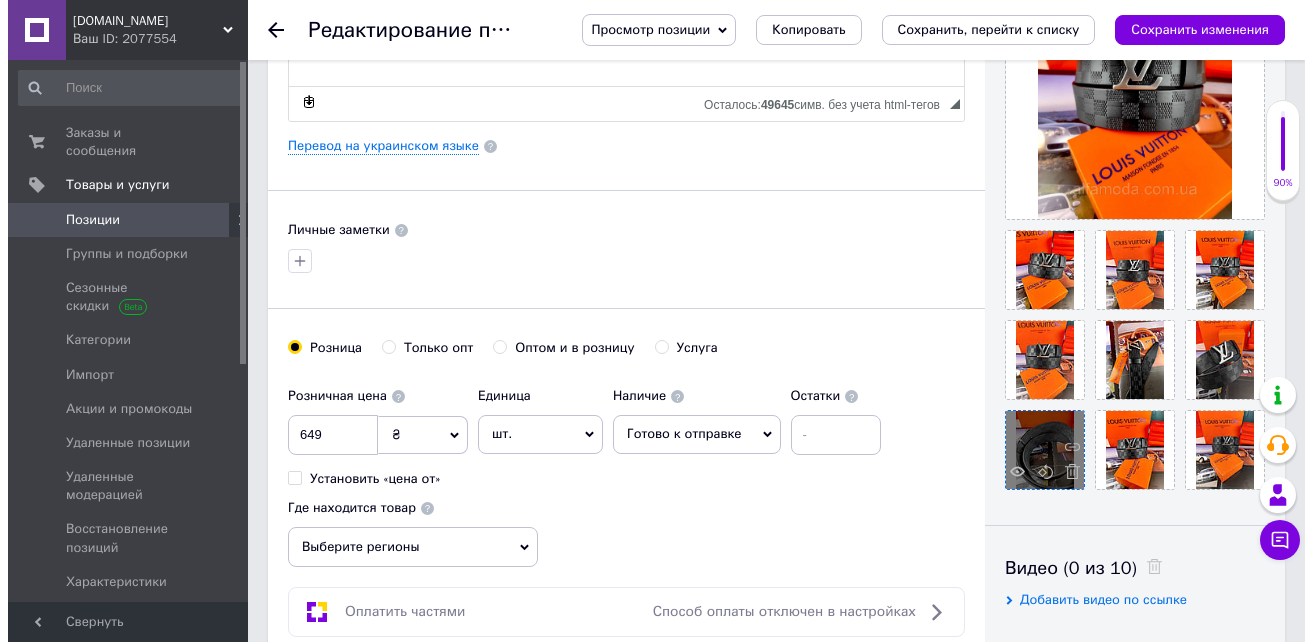 scroll, scrollTop: 500, scrollLeft: 0, axis: vertical 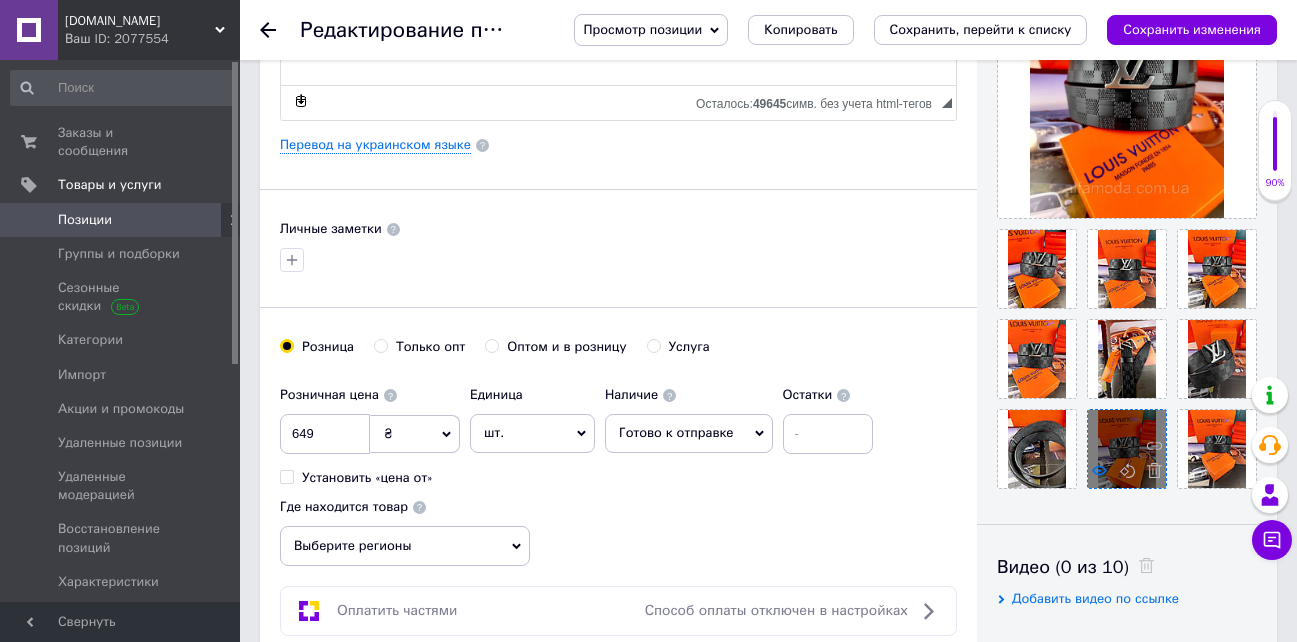 click 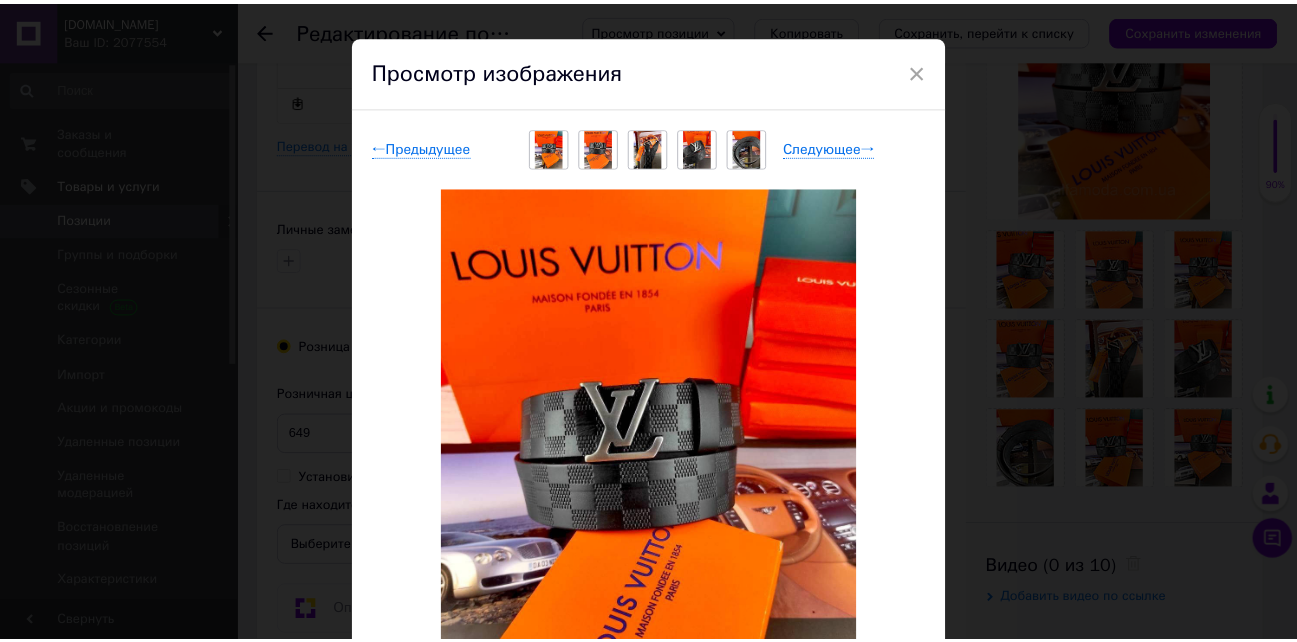 scroll, scrollTop: 0, scrollLeft: 0, axis: both 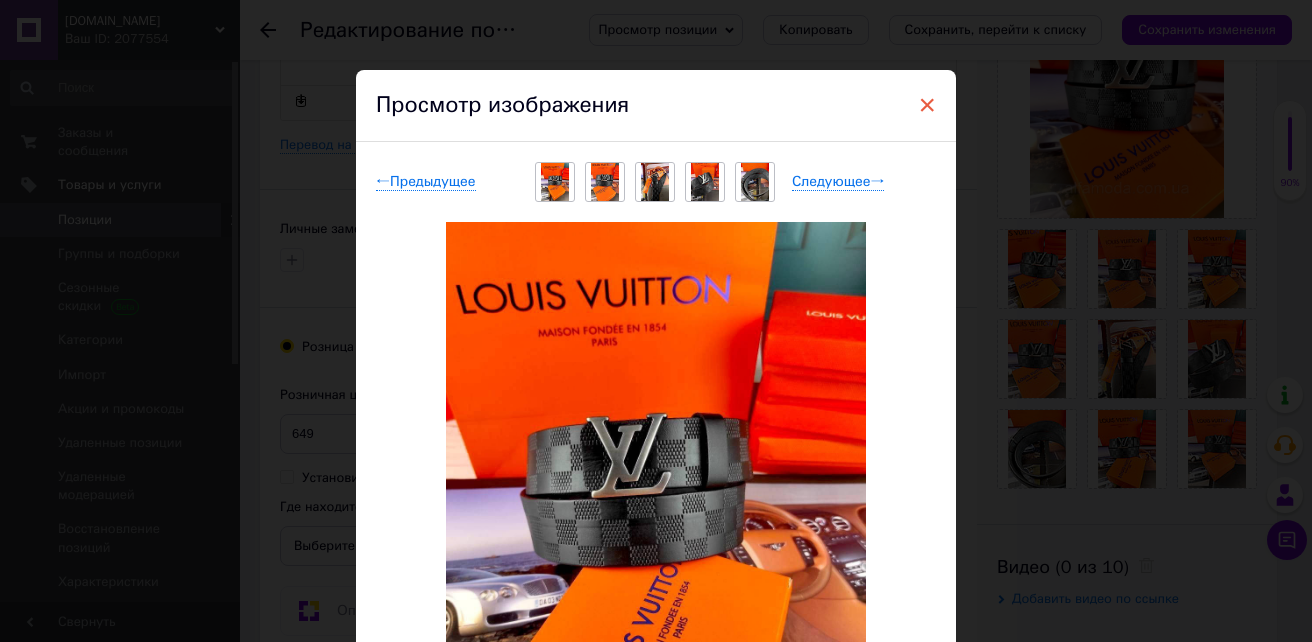 click on "×" at bounding box center [927, 105] 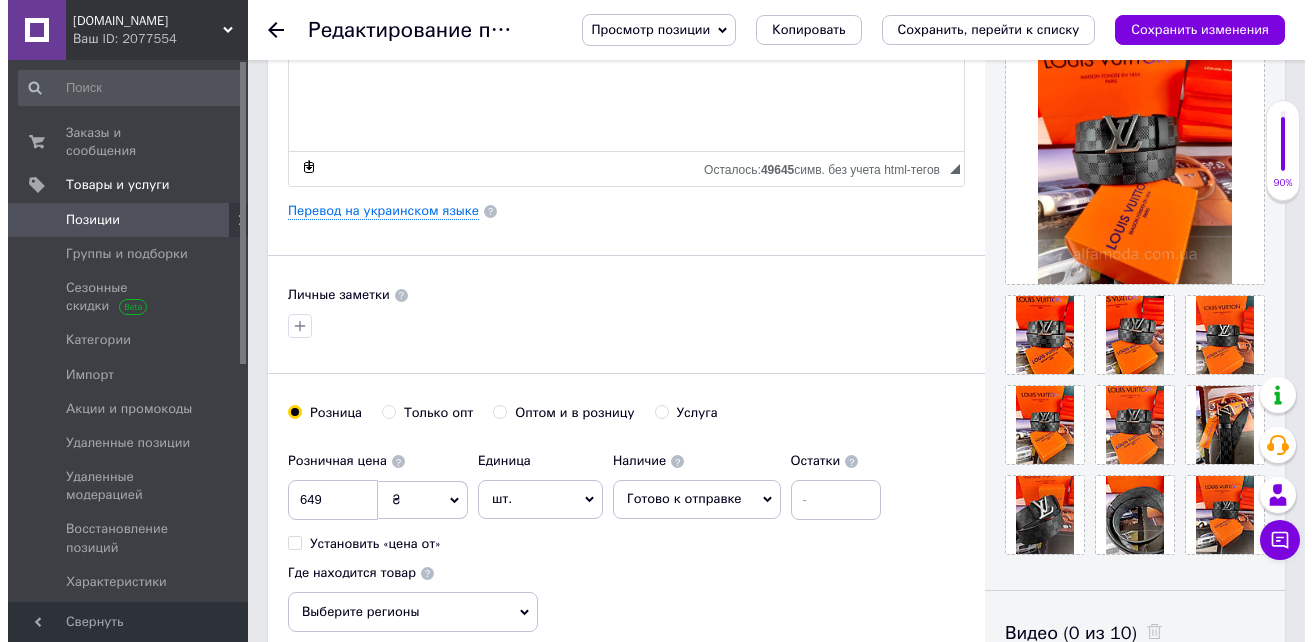 scroll, scrollTop: 400, scrollLeft: 0, axis: vertical 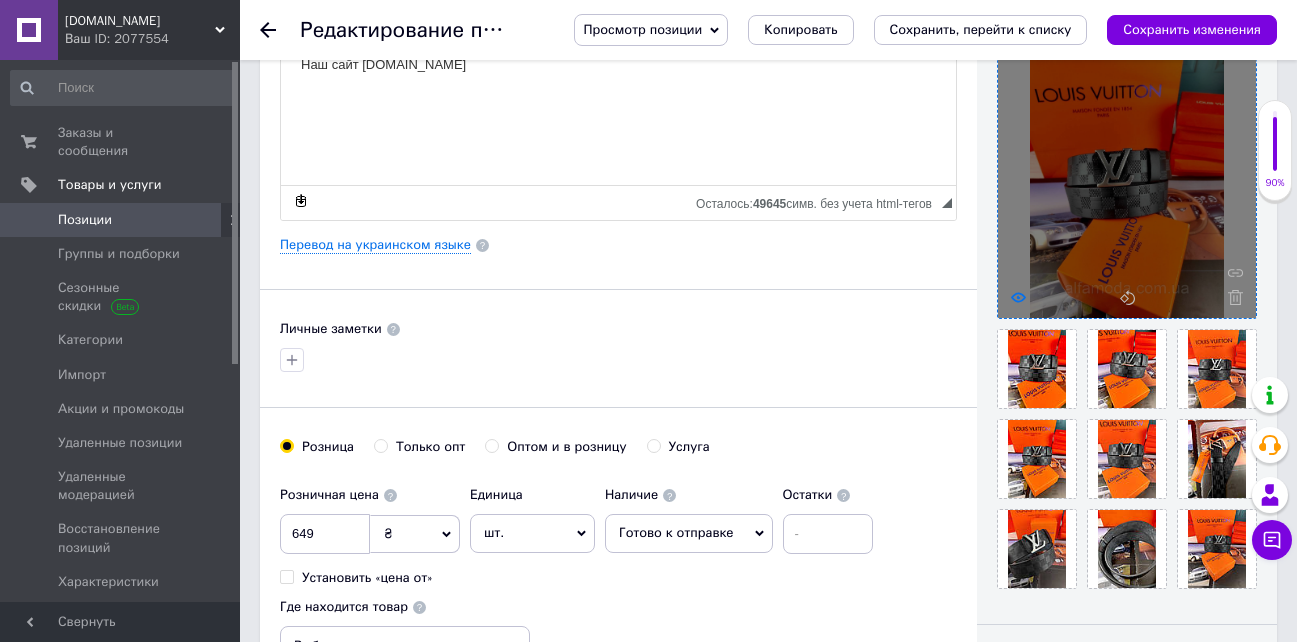 click 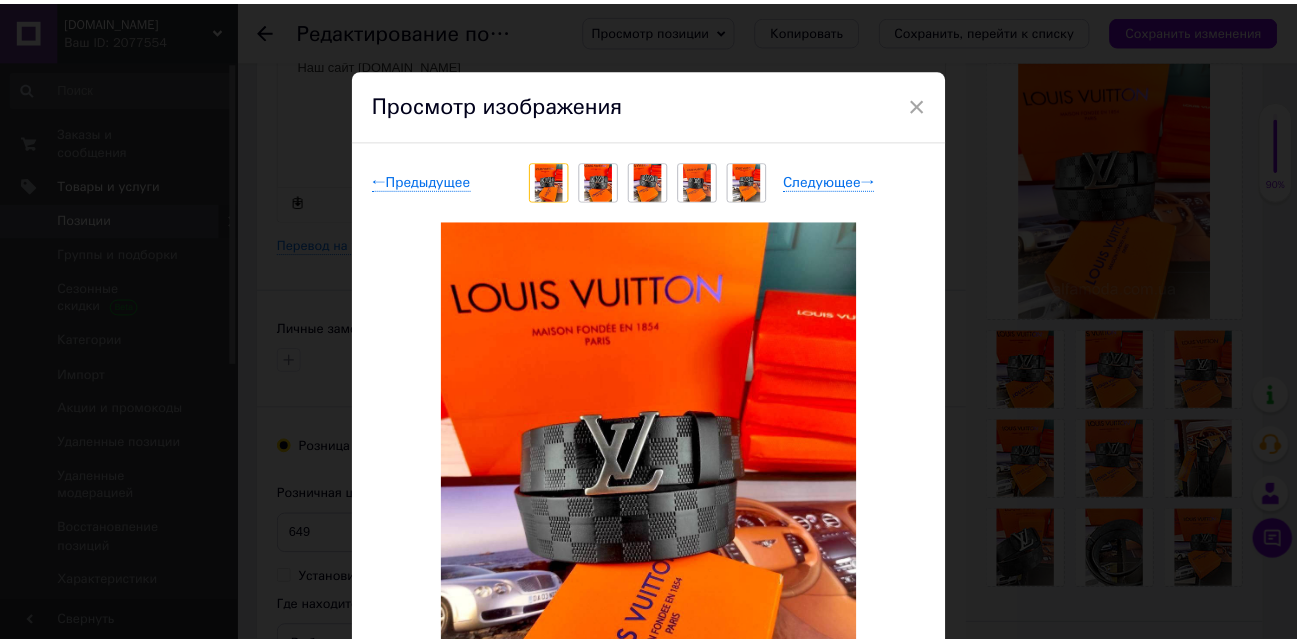 scroll, scrollTop: 0, scrollLeft: 0, axis: both 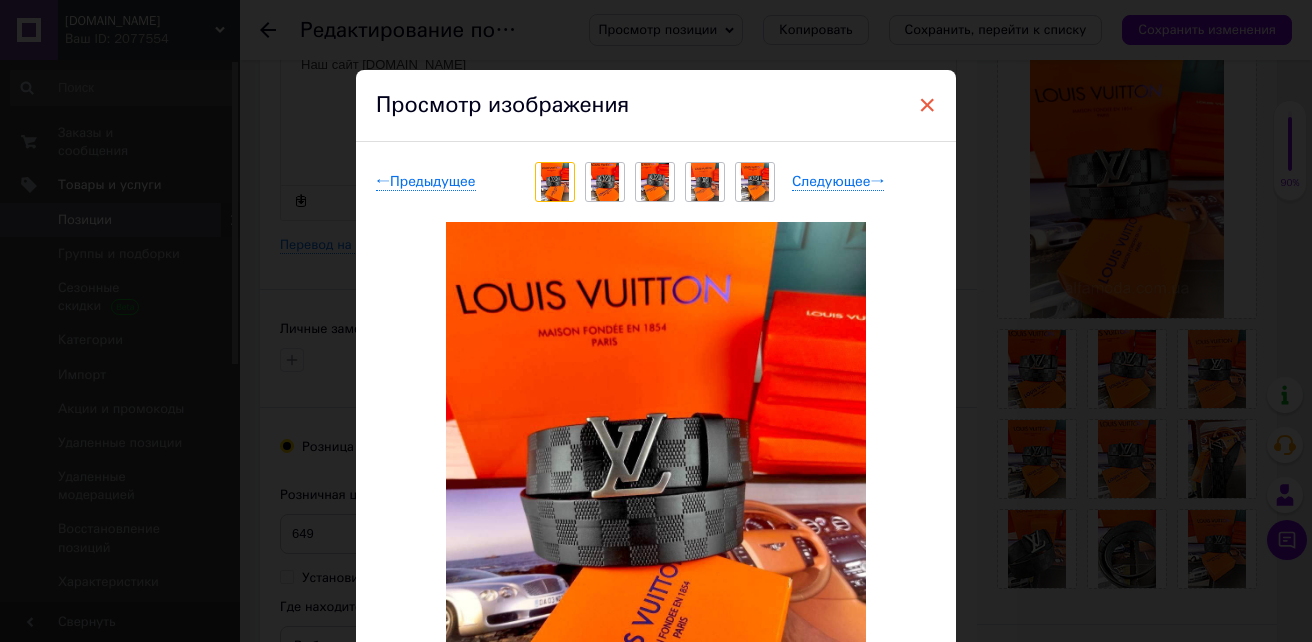 click on "×" at bounding box center (927, 105) 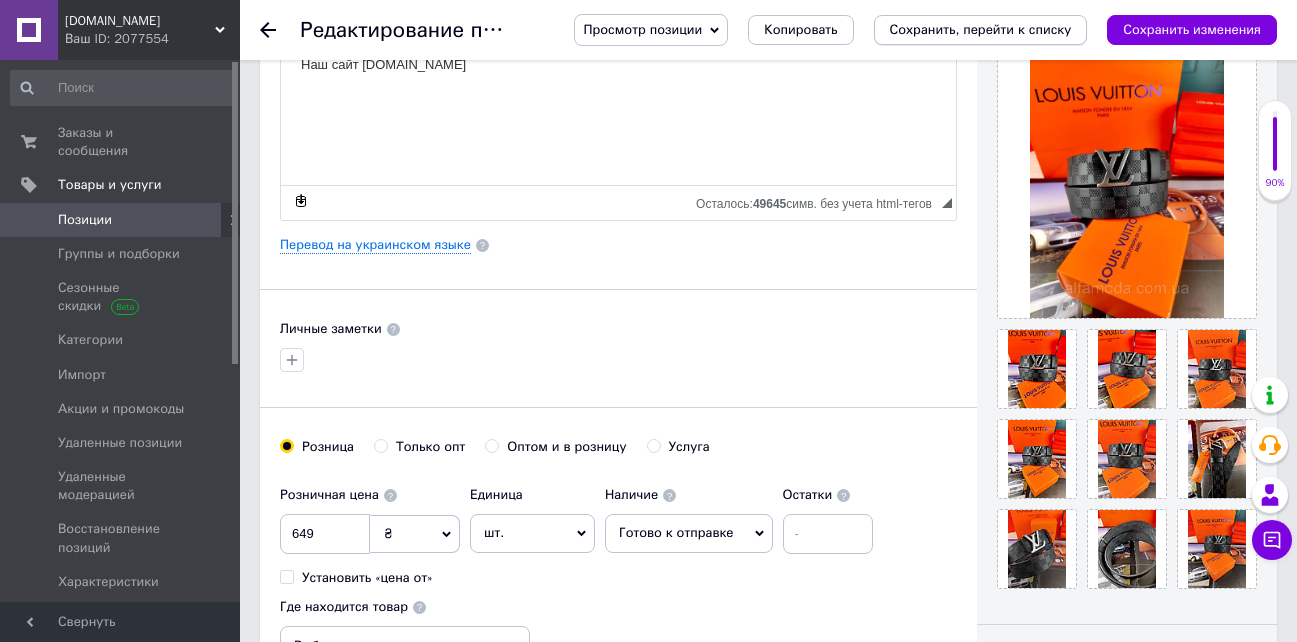 click on "Сохранить, перейти к списку" at bounding box center [981, 29] 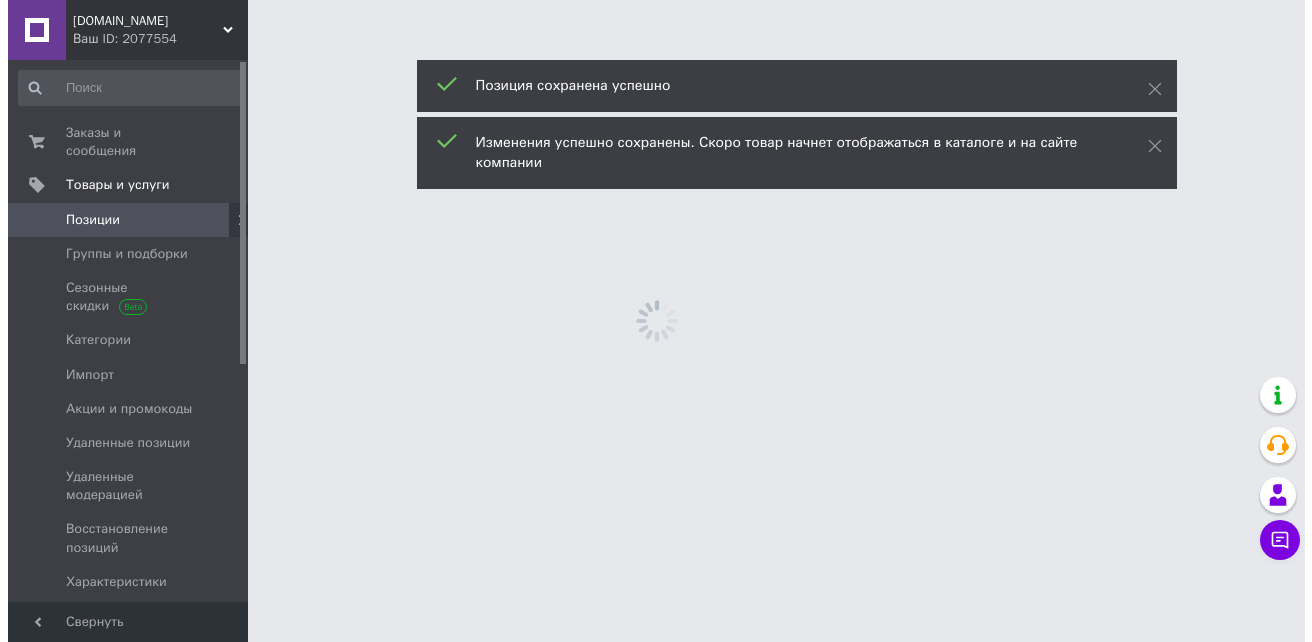 scroll, scrollTop: 0, scrollLeft: 0, axis: both 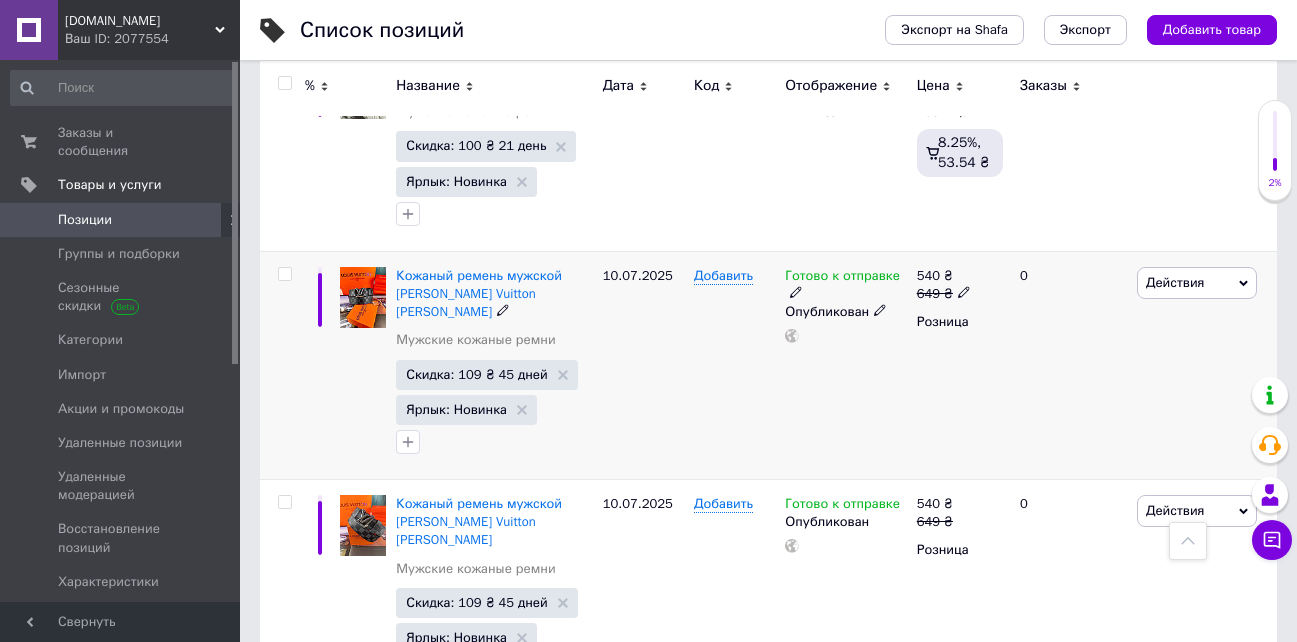 click at bounding box center [284, 274] 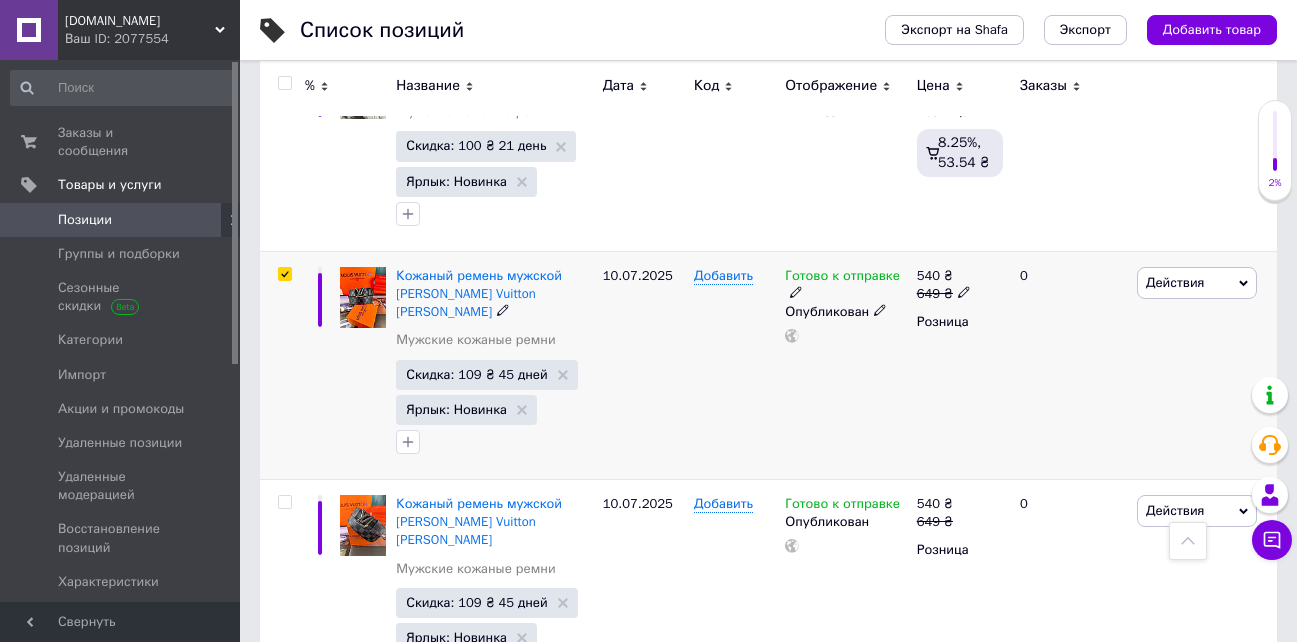 checkbox on "true" 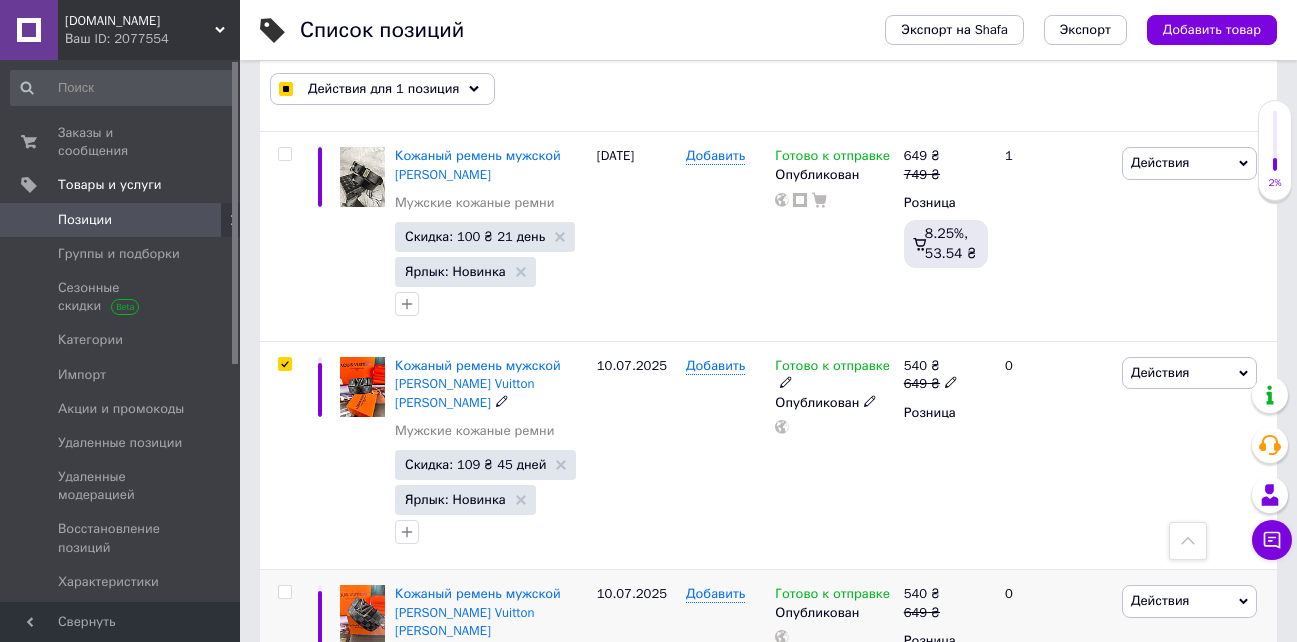 scroll, scrollTop: 4176, scrollLeft: 0, axis: vertical 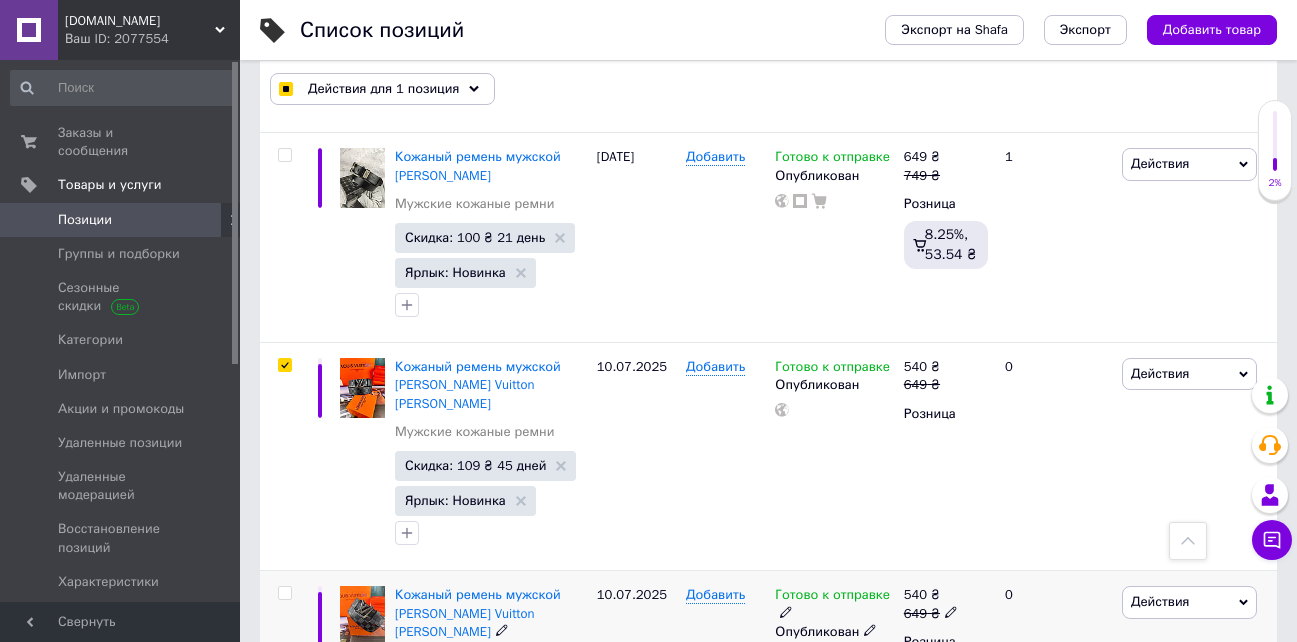 click at bounding box center [284, 593] 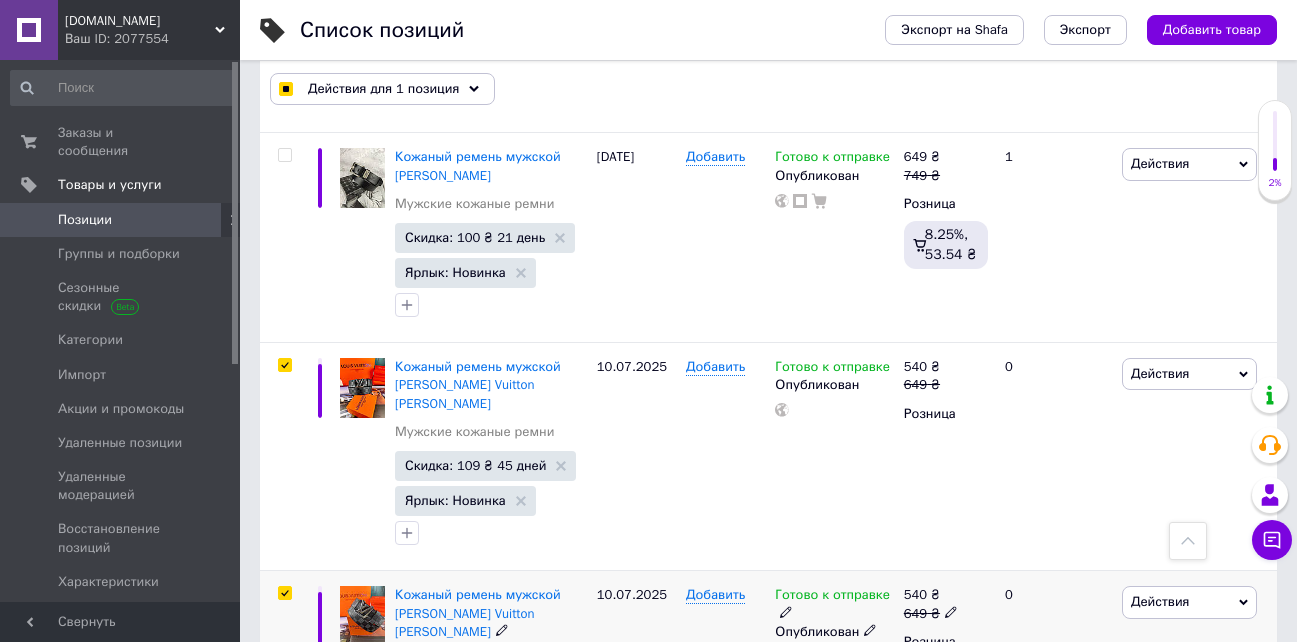 checkbox on "true" 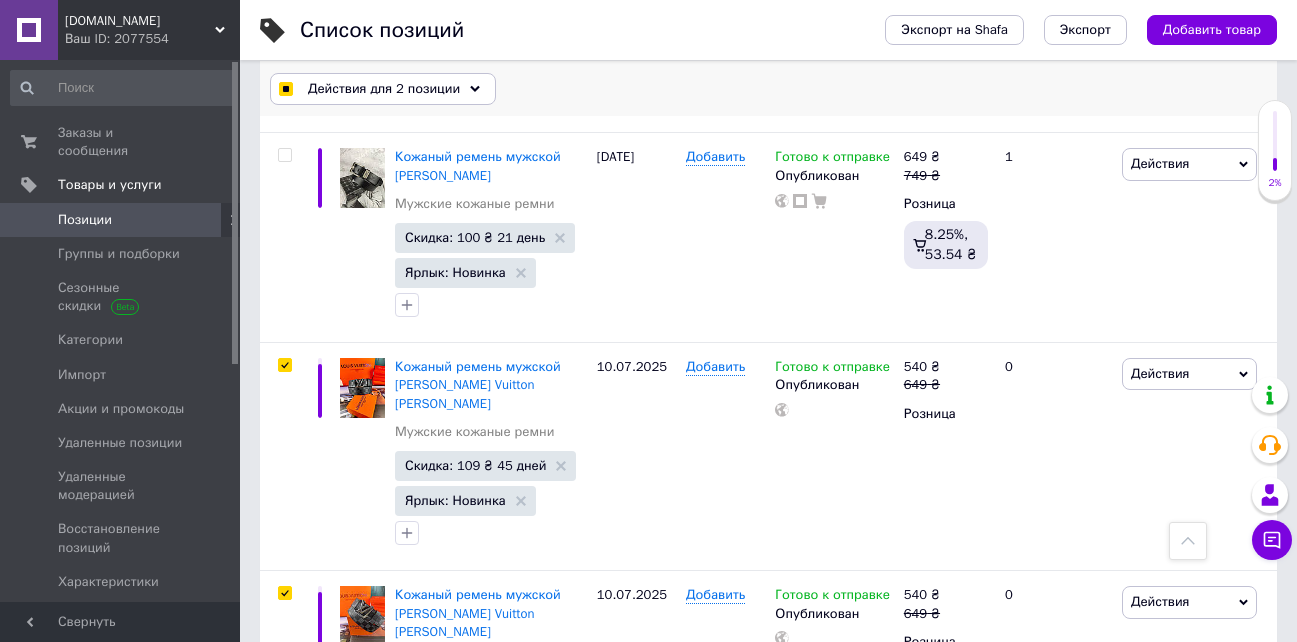 click on "Действия для 2 позиции" at bounding box center [384, 89] 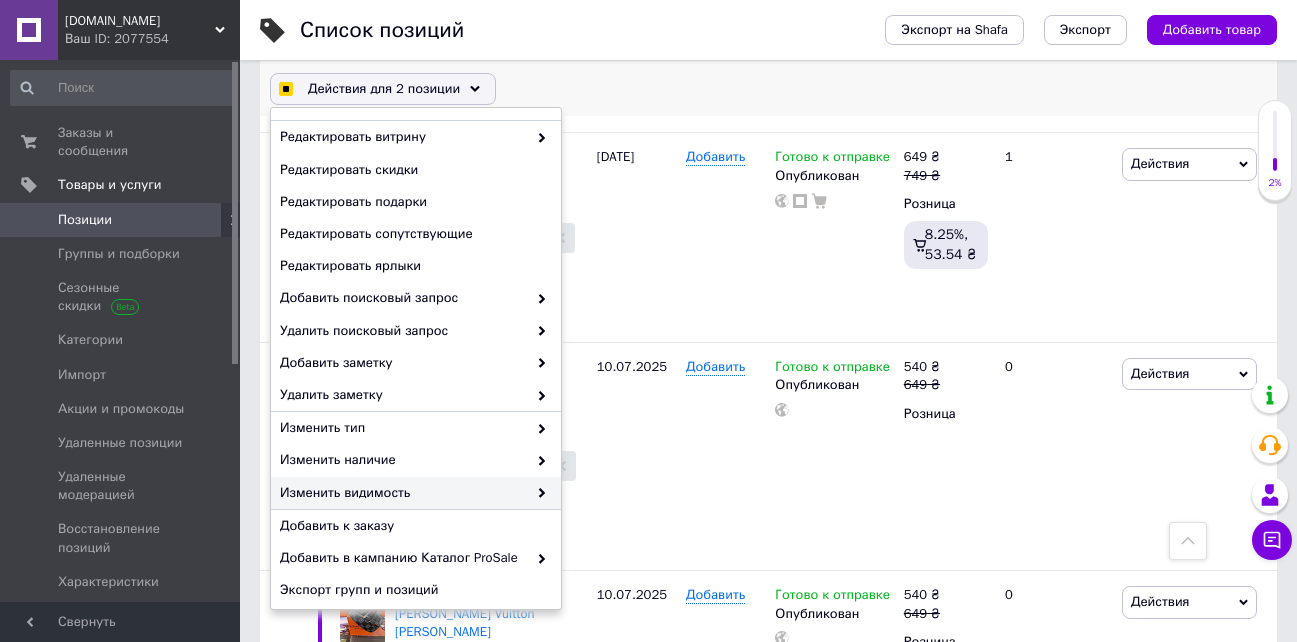 scroll, scrollTop: 198, scrollLeft: 0, axis: vertical 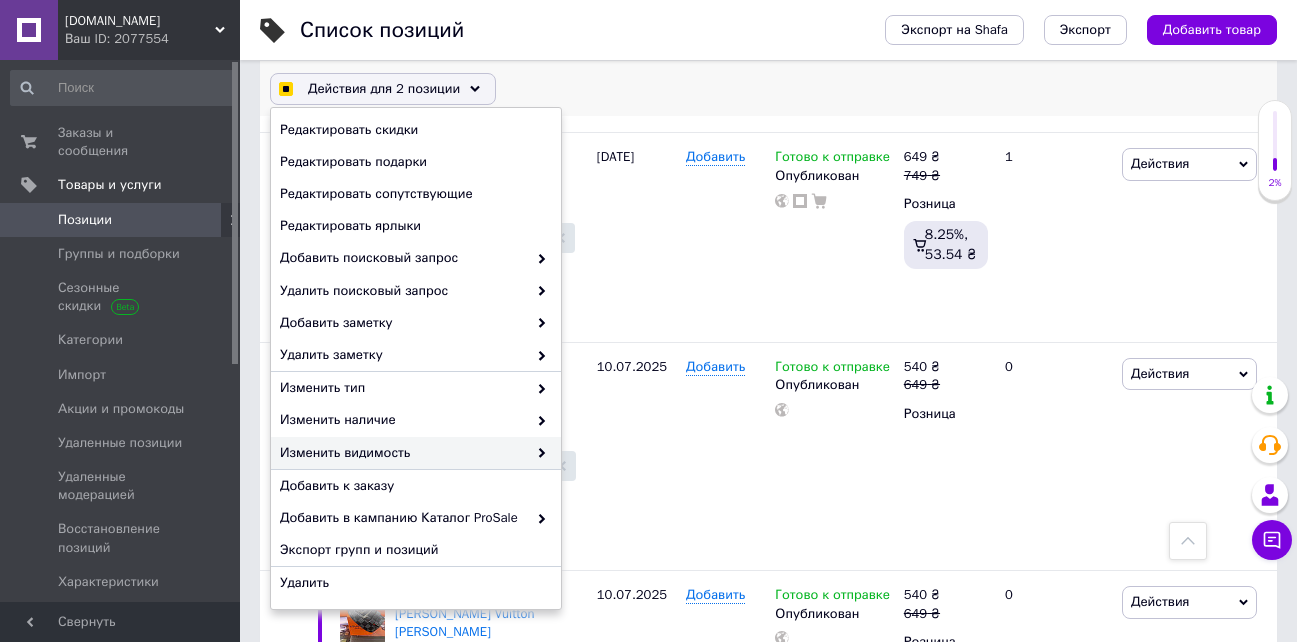 checkbox on "true" 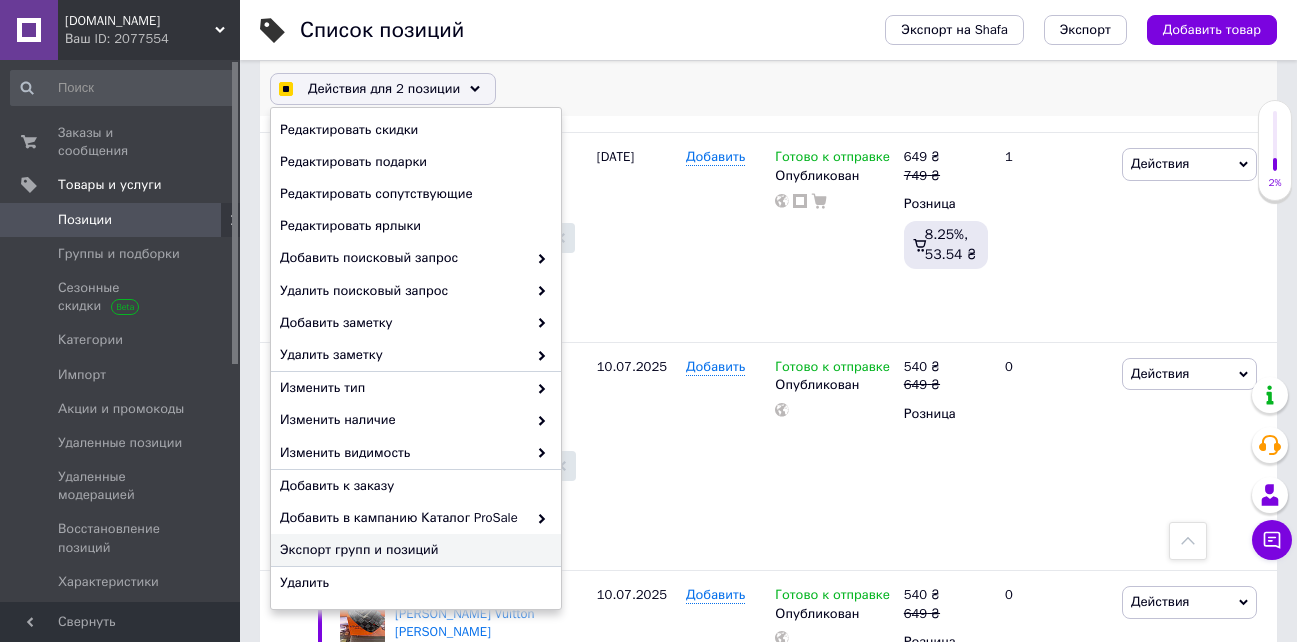 checkbox on "true" 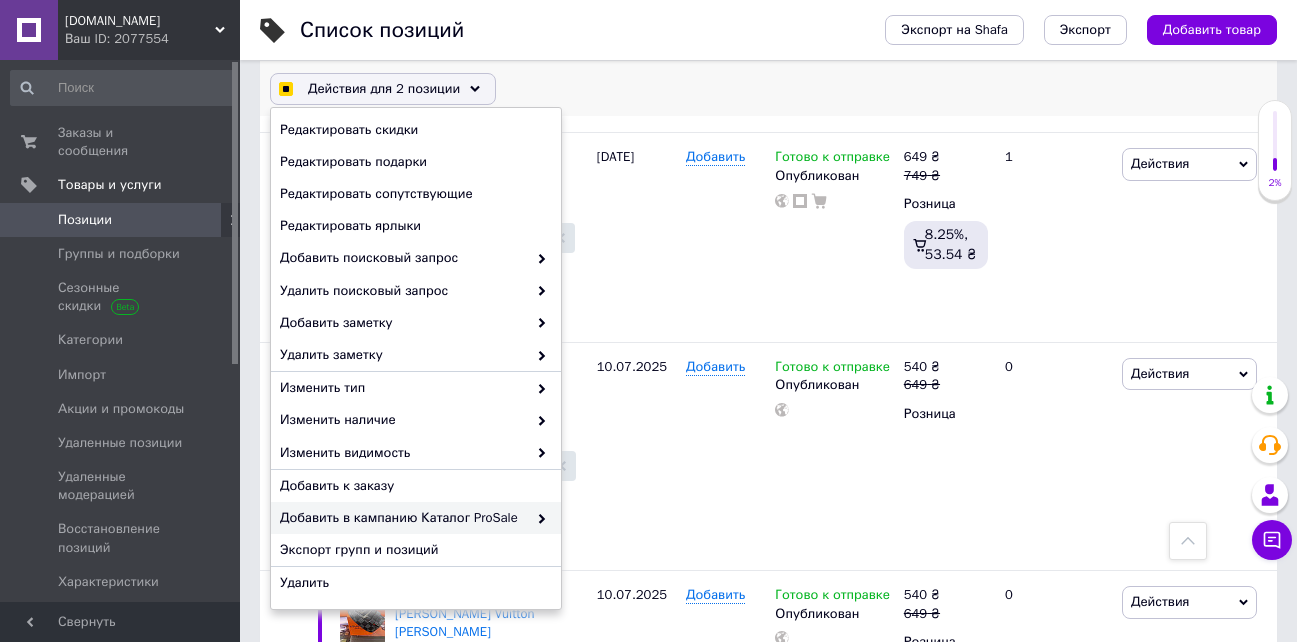checkbox on "true" 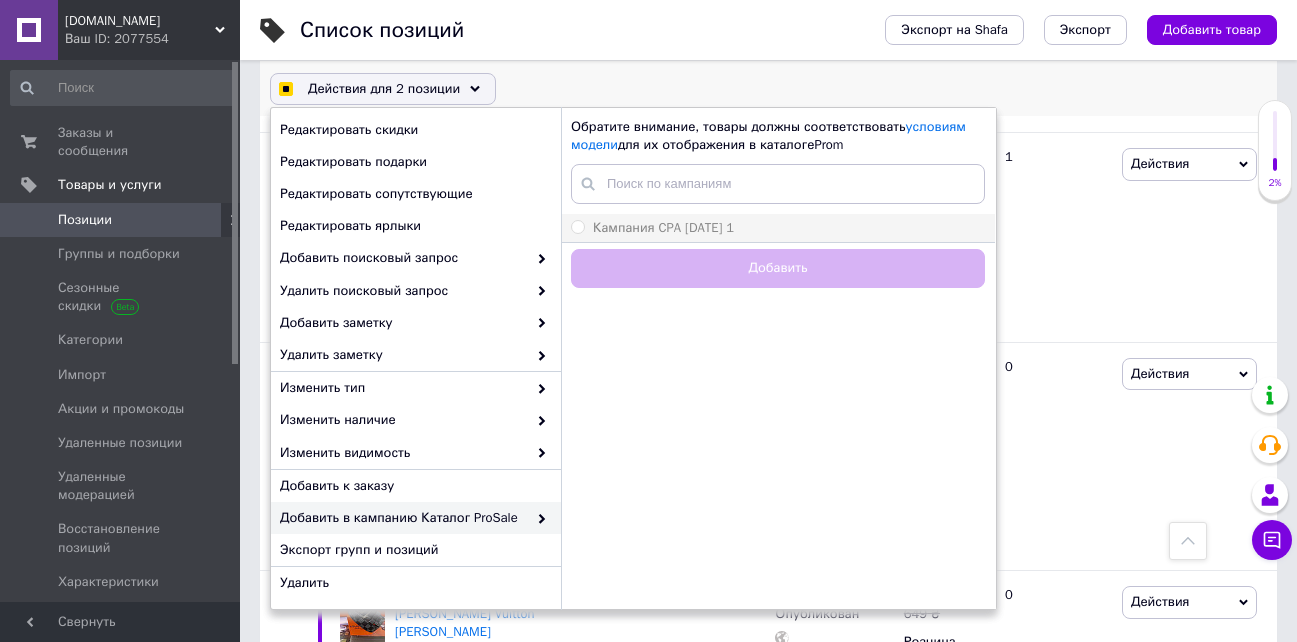 checkbox on "true" 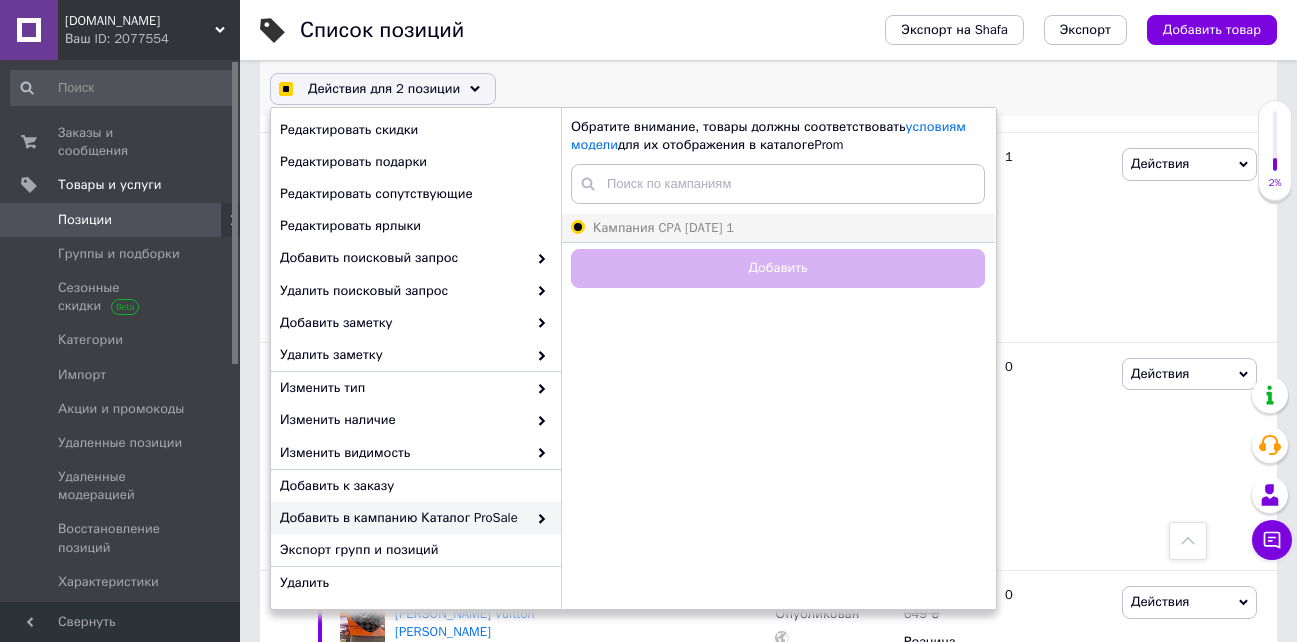 radio on "true" 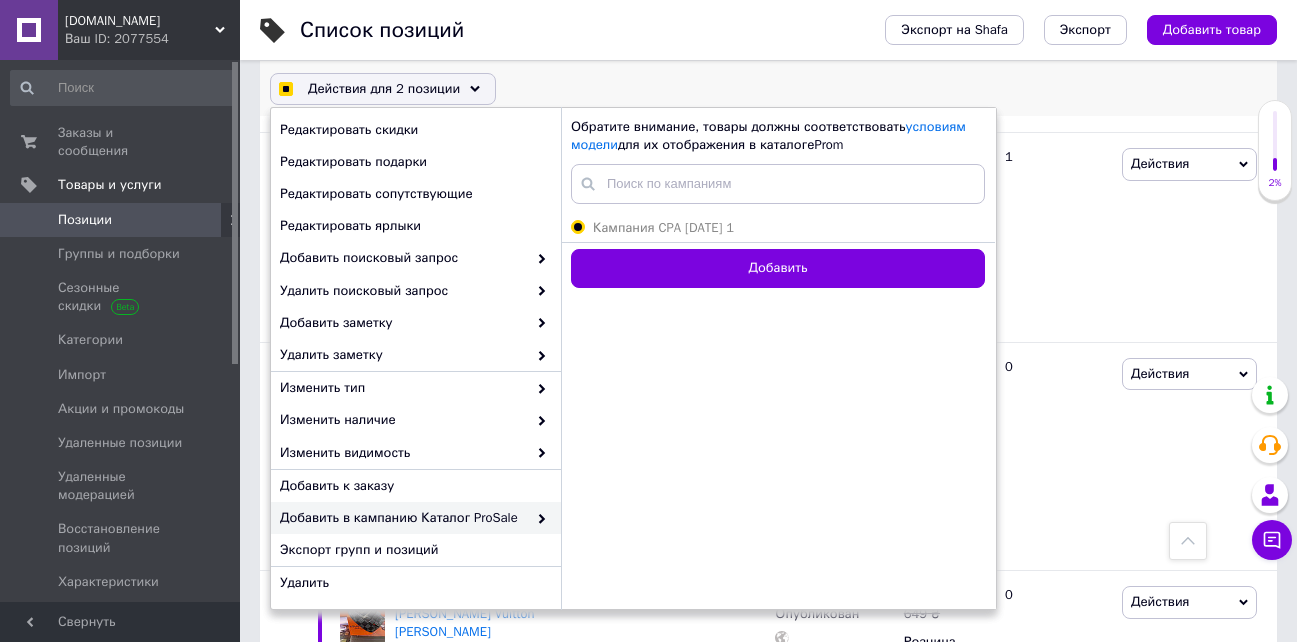 click on "Добавить" at bounding box center [778, 268] 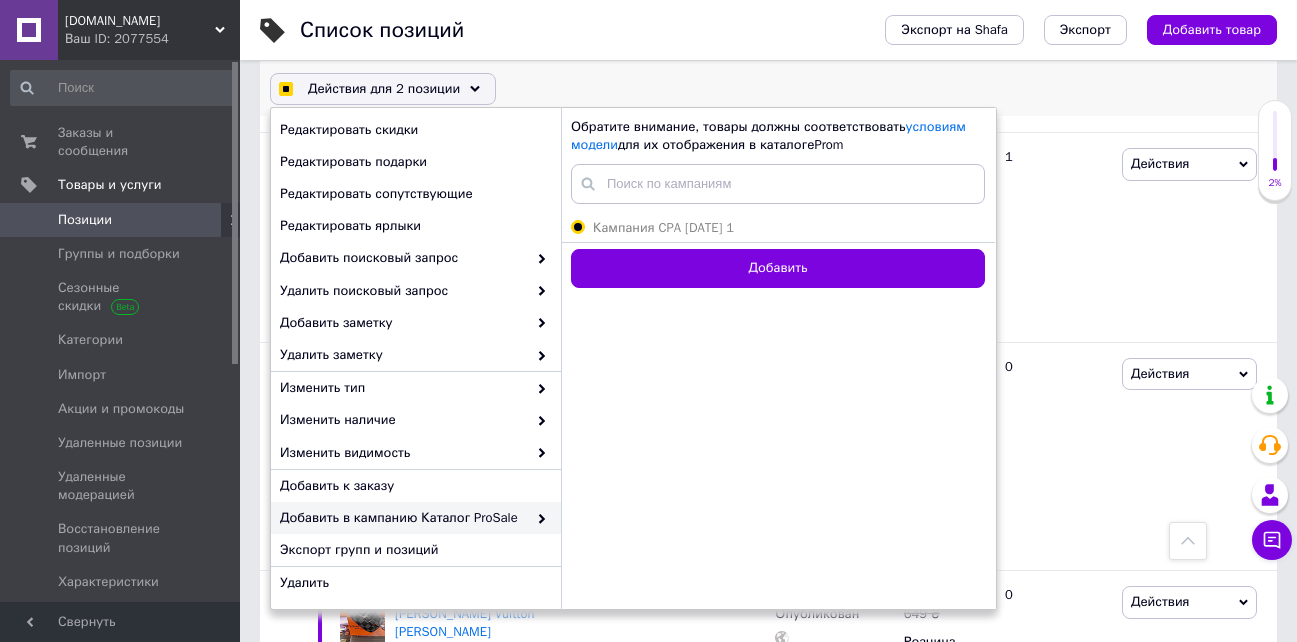 checkbox on "true" 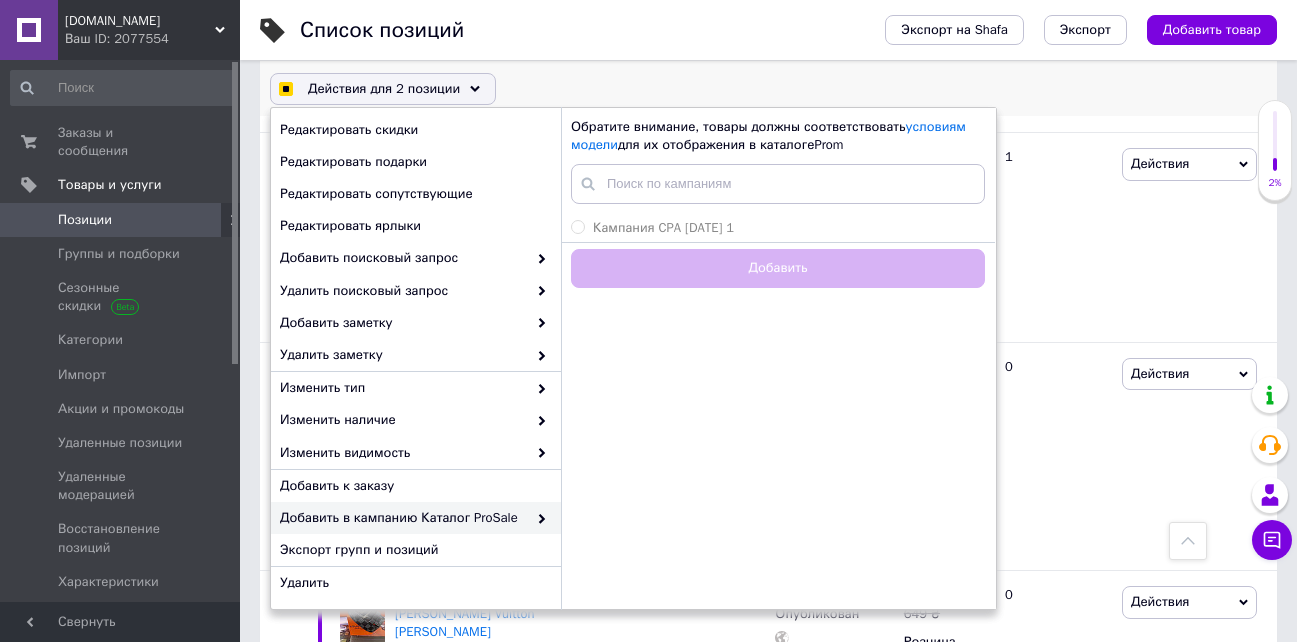 checkbox on "true" 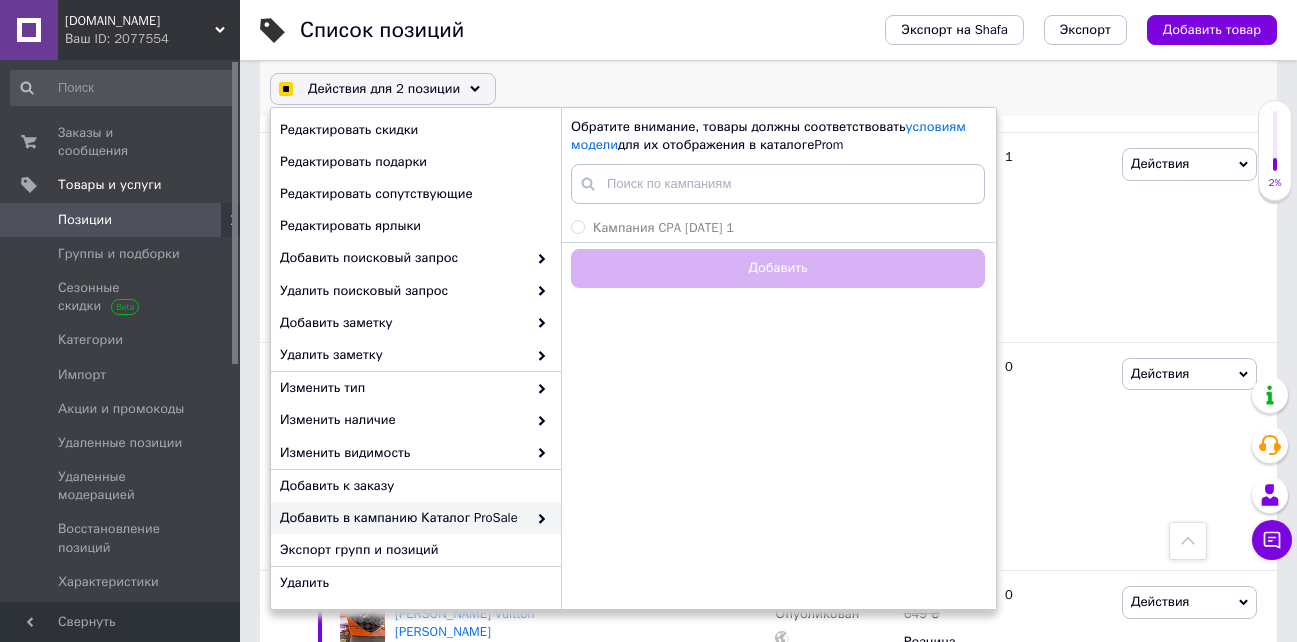 checkbox on "false" 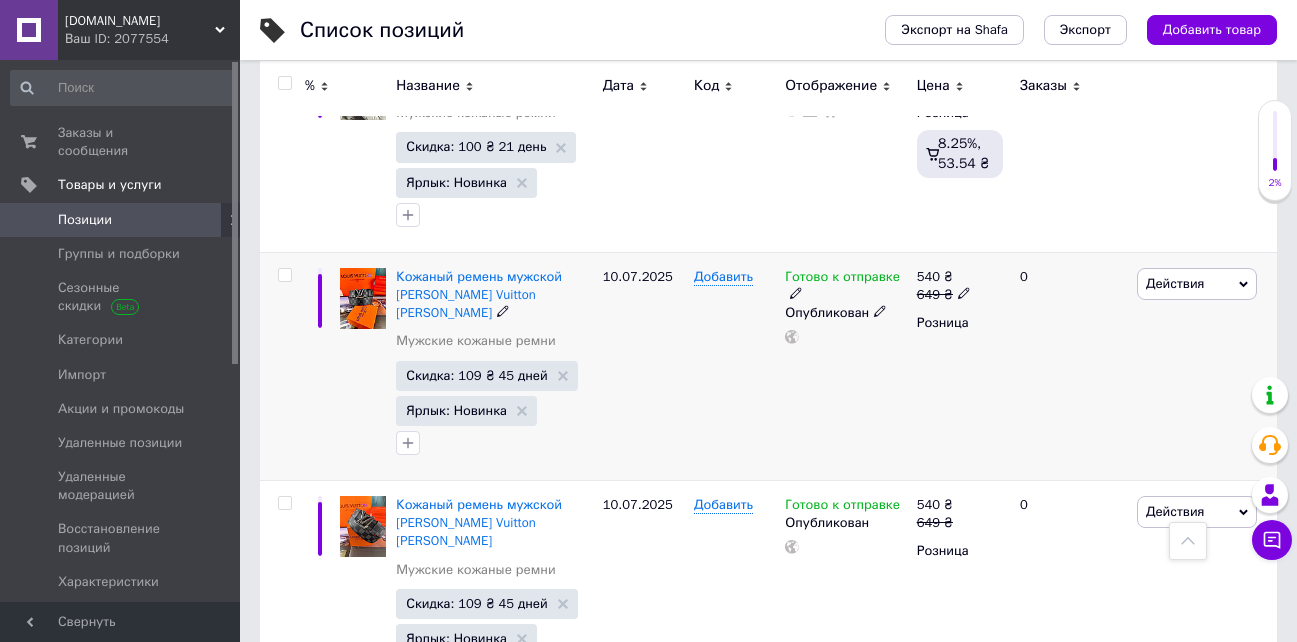 drag, startPoint x: 1170, startPoint y: 175, endPoint x: 1158, endPoint y: 236, distance: 62.169125 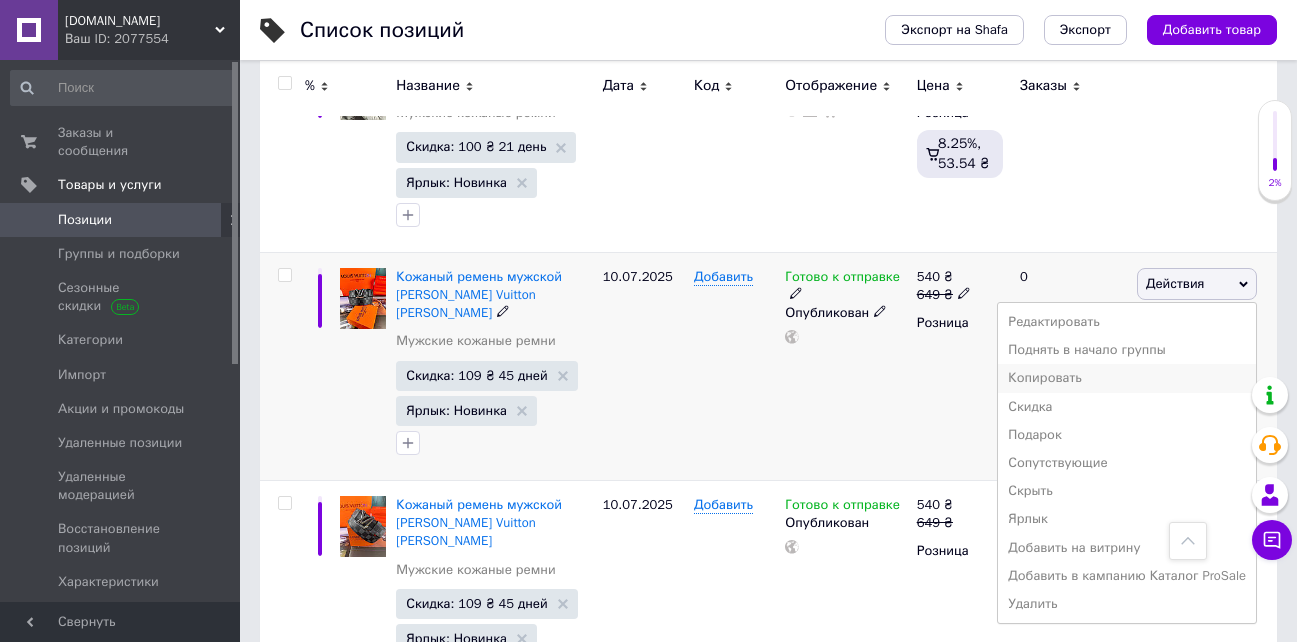 click on "Копировать" at bounding box center [1127, 378] 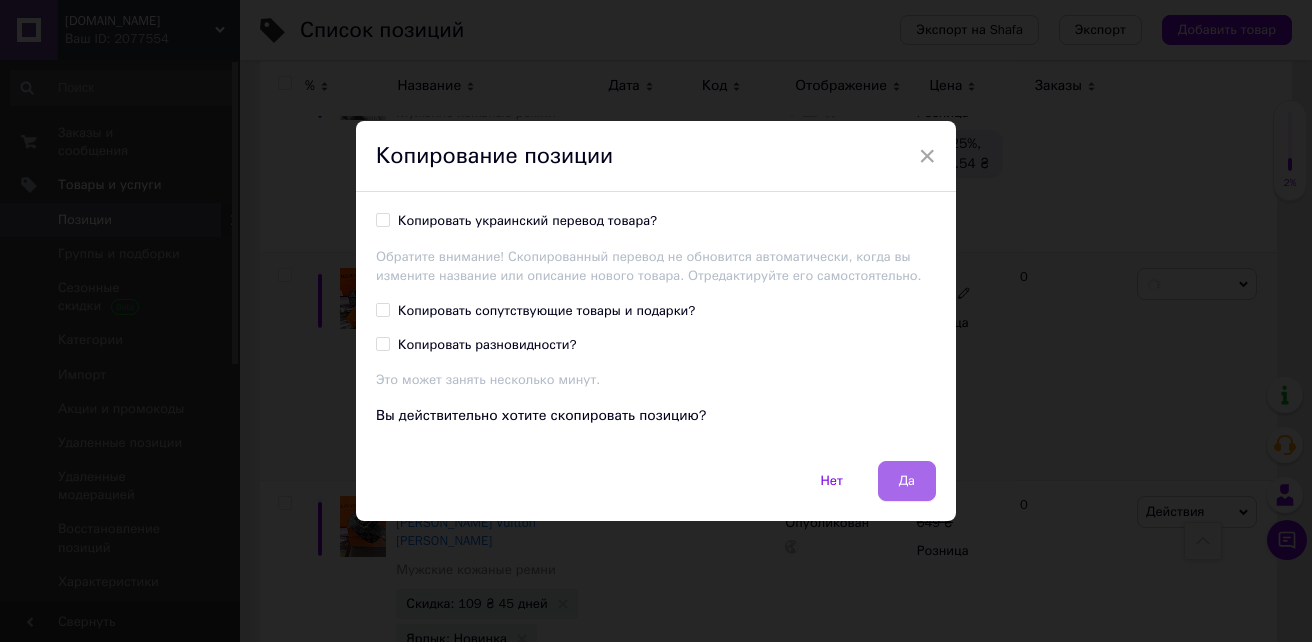 click on "Да" at bounding box center [907, 481] 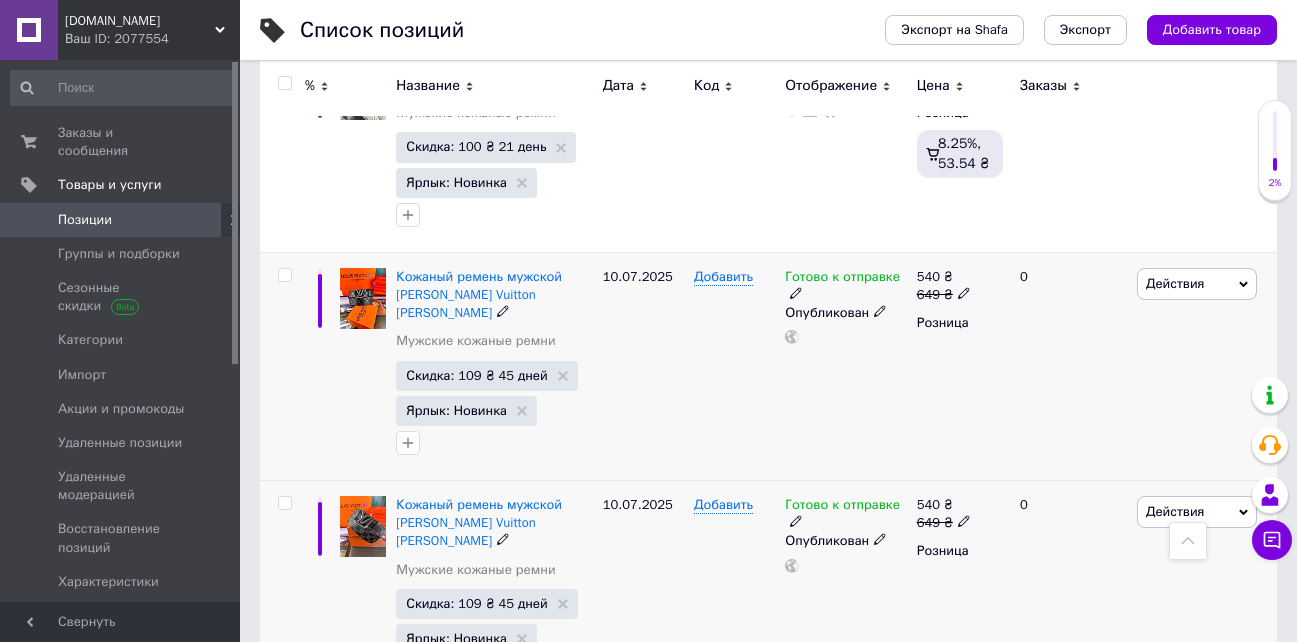 scroll, scrollTop: 0, scrollLeft: 78, axis: horizontal 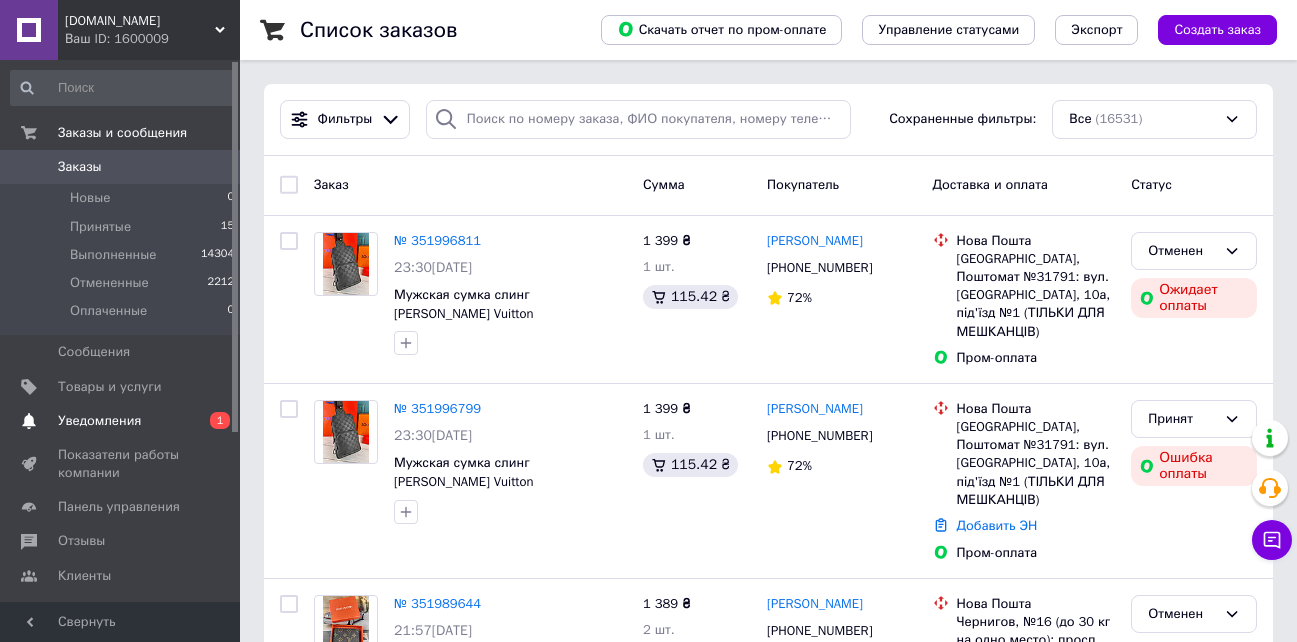 click on "Уведомления" at bounding box center (99, 421) 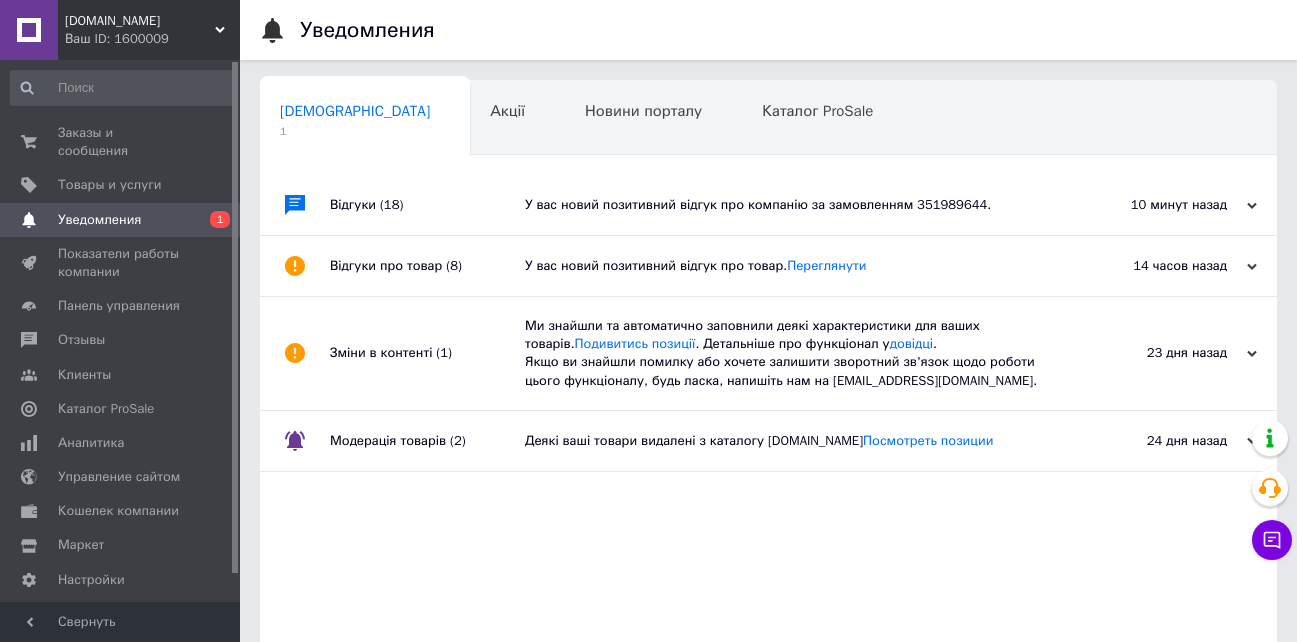 click on "Відгуки   (18)" at bounding box center (427, 205) 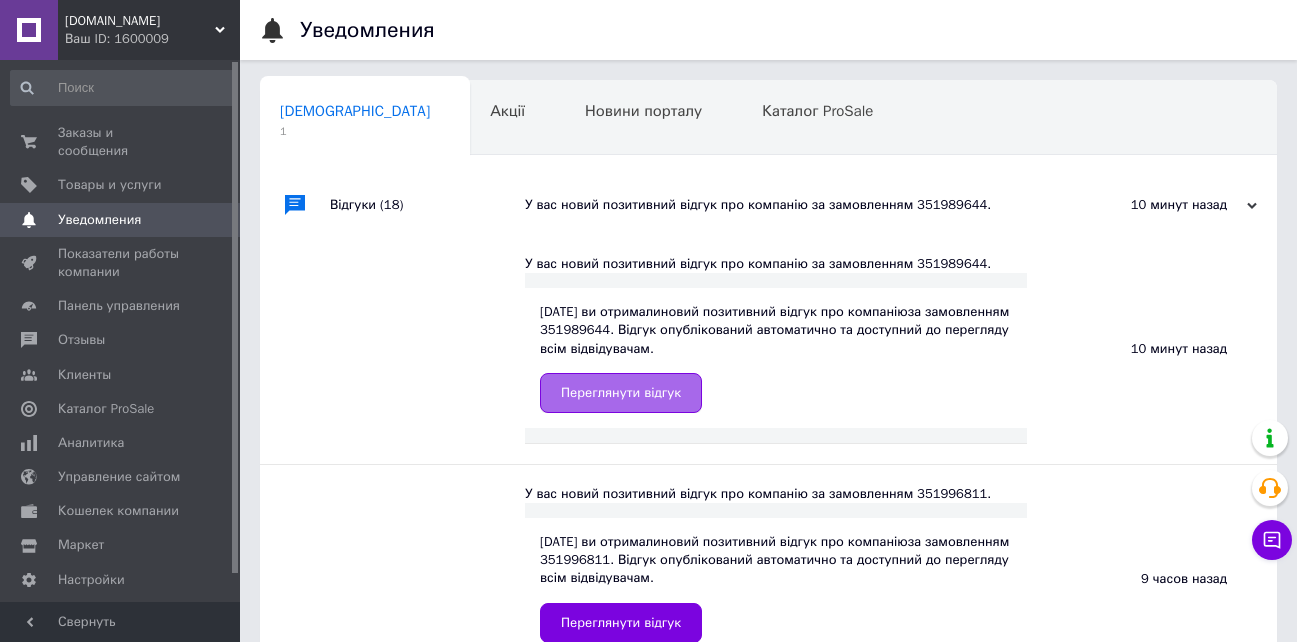 click on "Переглянути відгук" at bounding box center (621, 393) 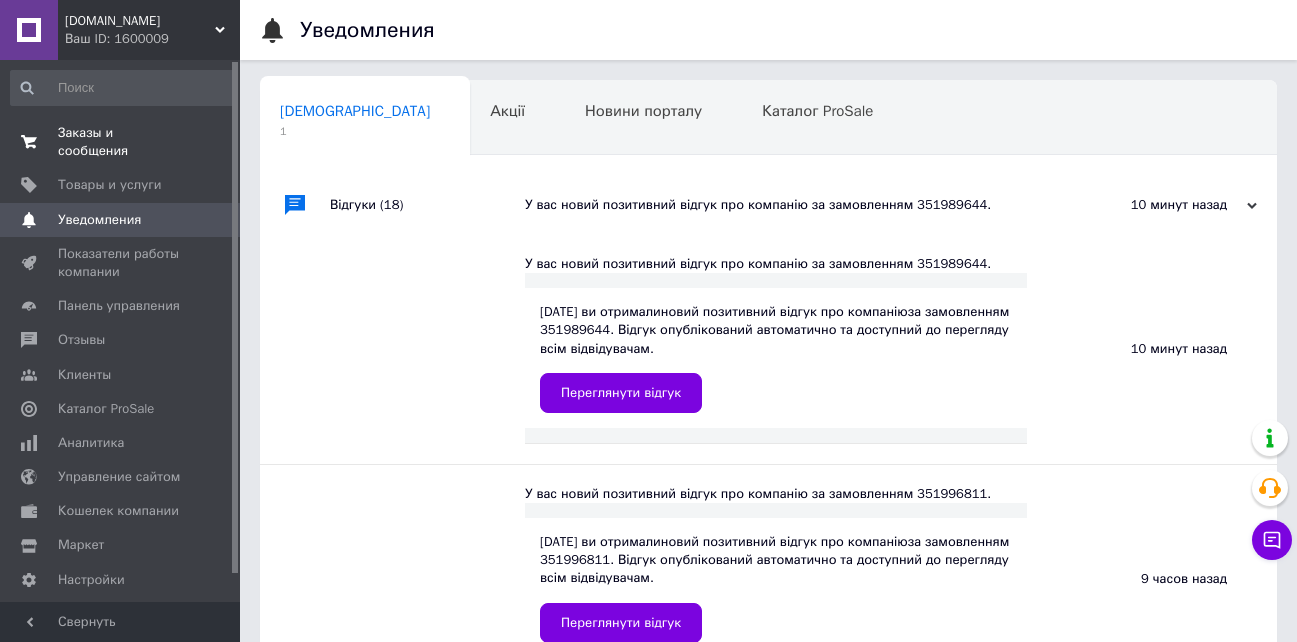 click on "Заказы и сообщения" at bounding box center (121, 142) 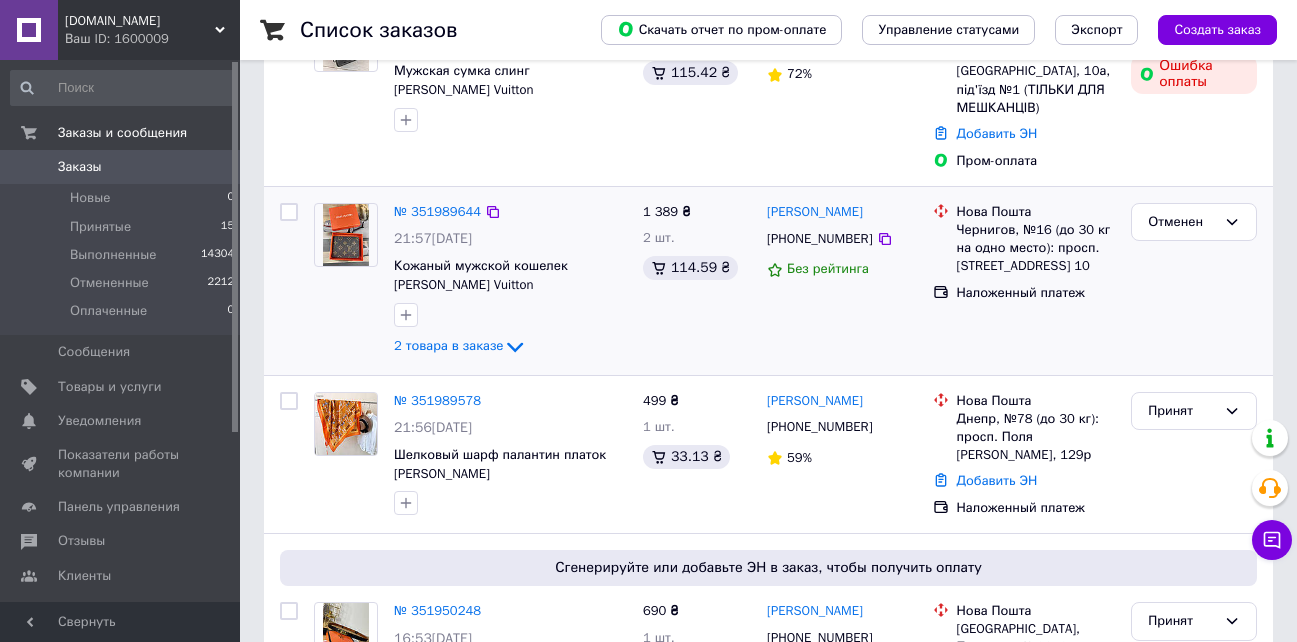scroll, scrollTop: 400, scrollLeft: 0, axis: vertical 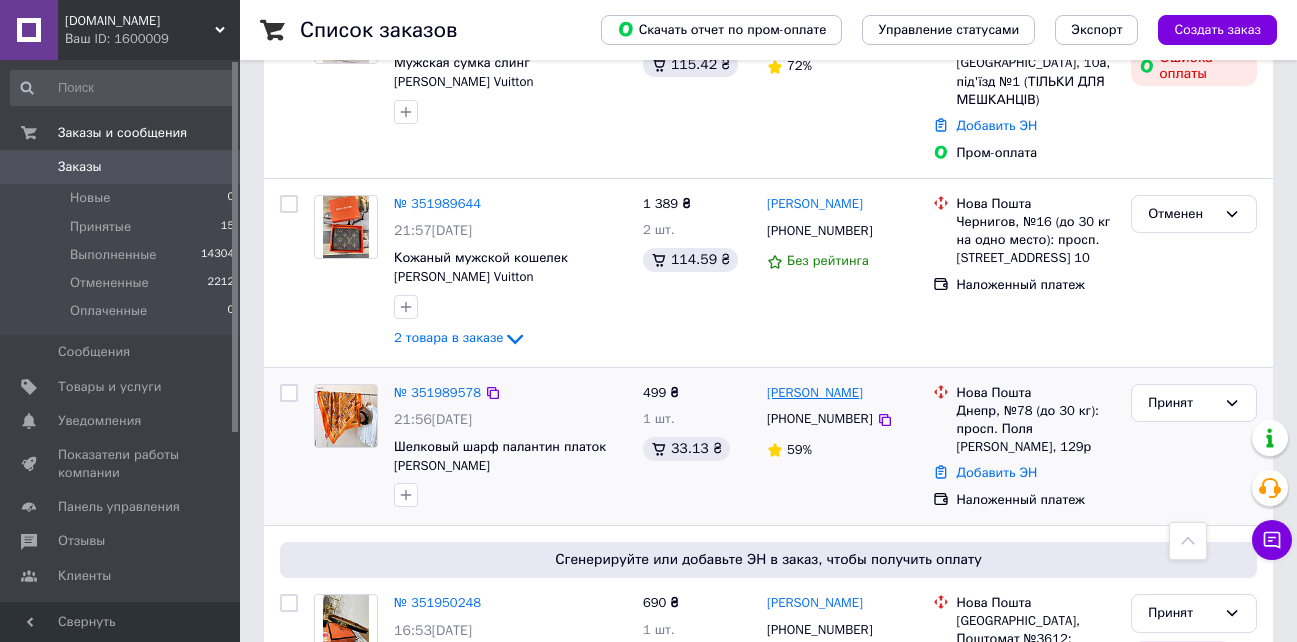 click on "[PERSON_NAME]" at bounding box center [815, 393] 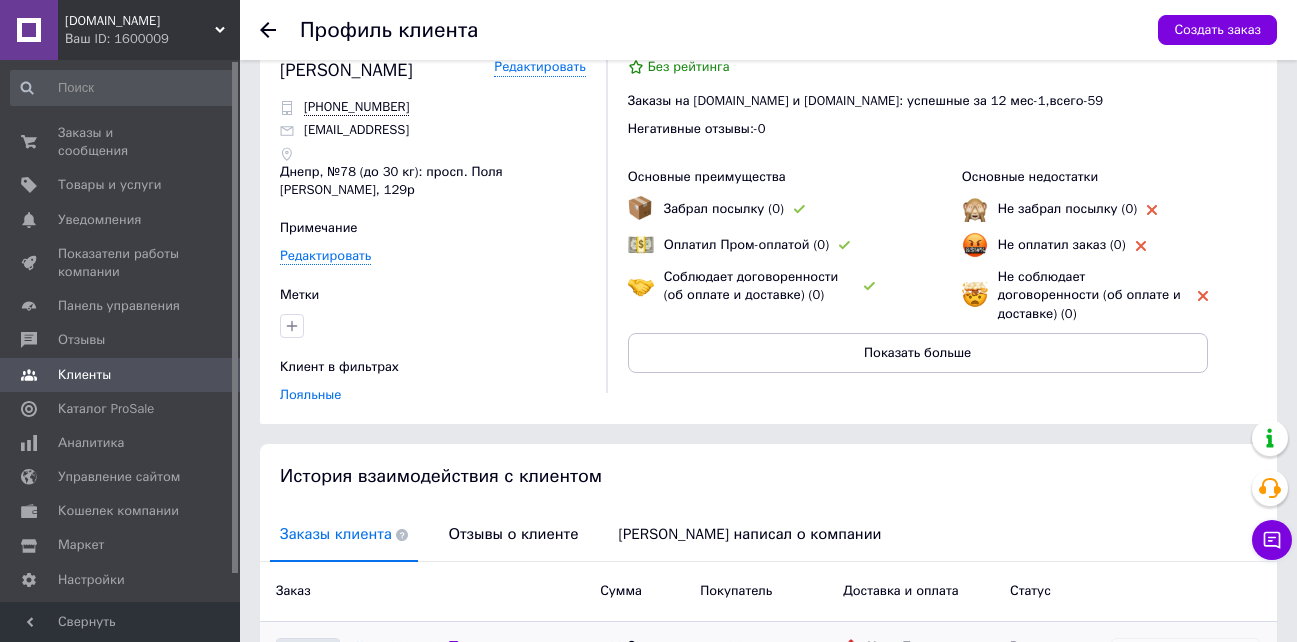scroll, scrollTop: 0, scrollLeft: 0, axis: both 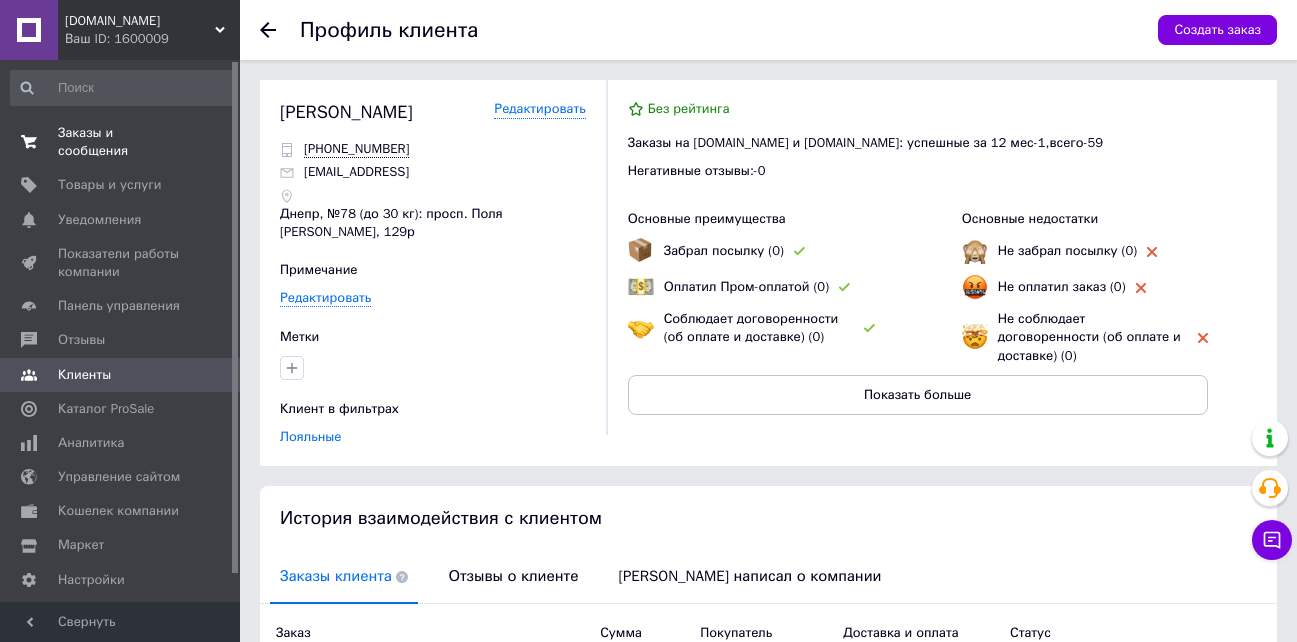 click on "Заказы и сообщения" at bounding box center [121, 142] 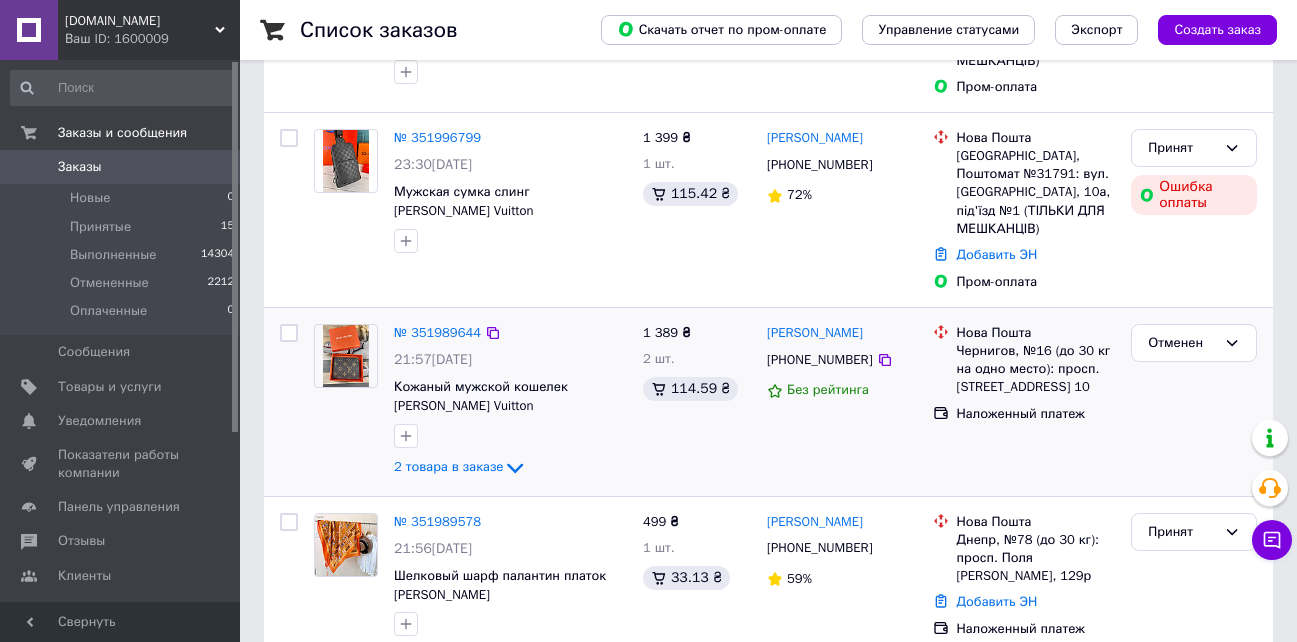 scroll, scrollTop: 300, scrollLeft: 0, axis: vertical 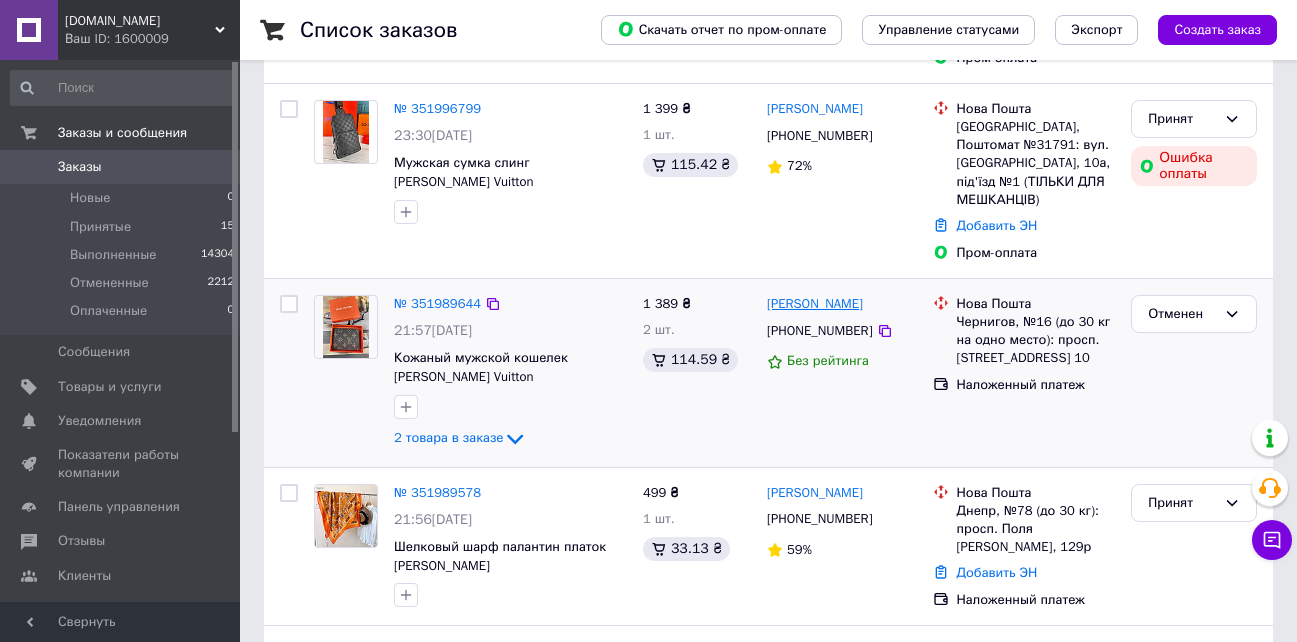 click on "[PERSON_NAME]" at bounding box center (815, 304) 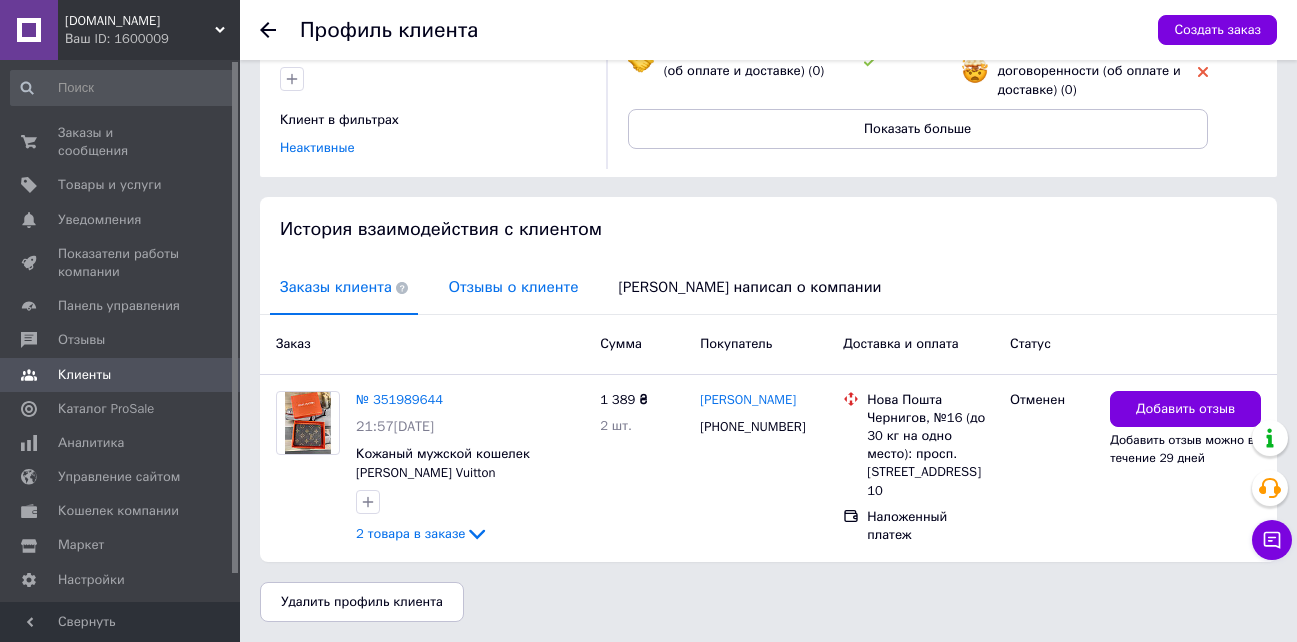 click on "Отзывы о клиенте" at bounding box center [513, 287] 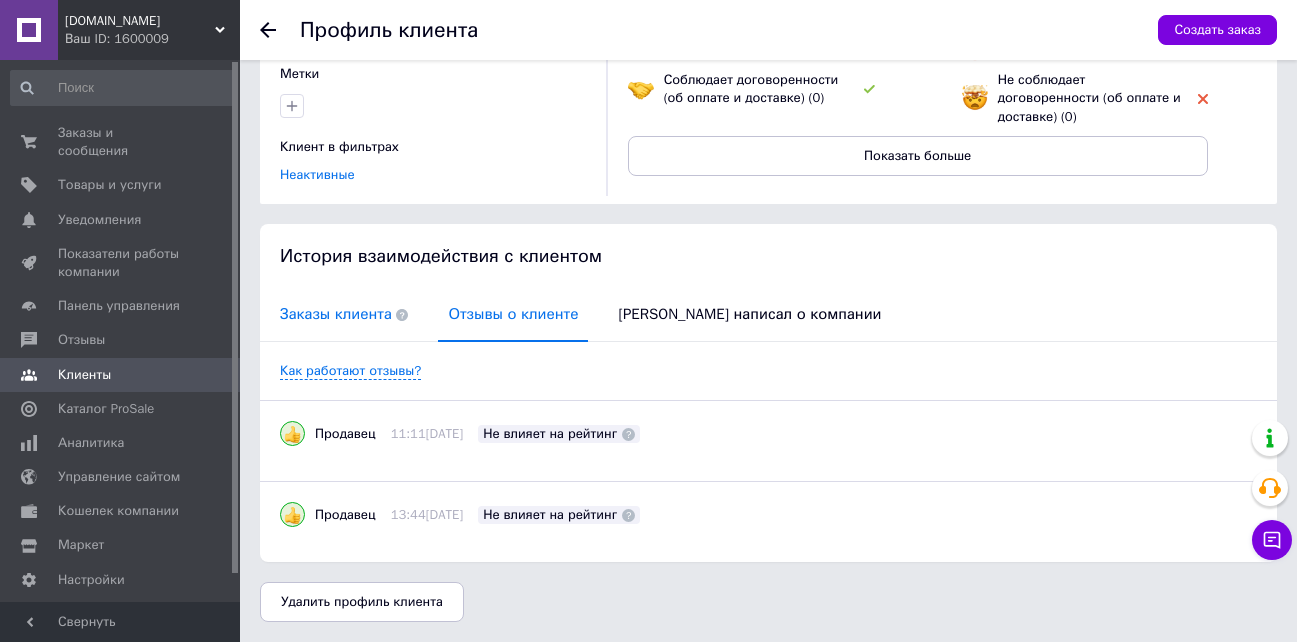 click on "Заказы клиента" at bounding box center [344, 314] 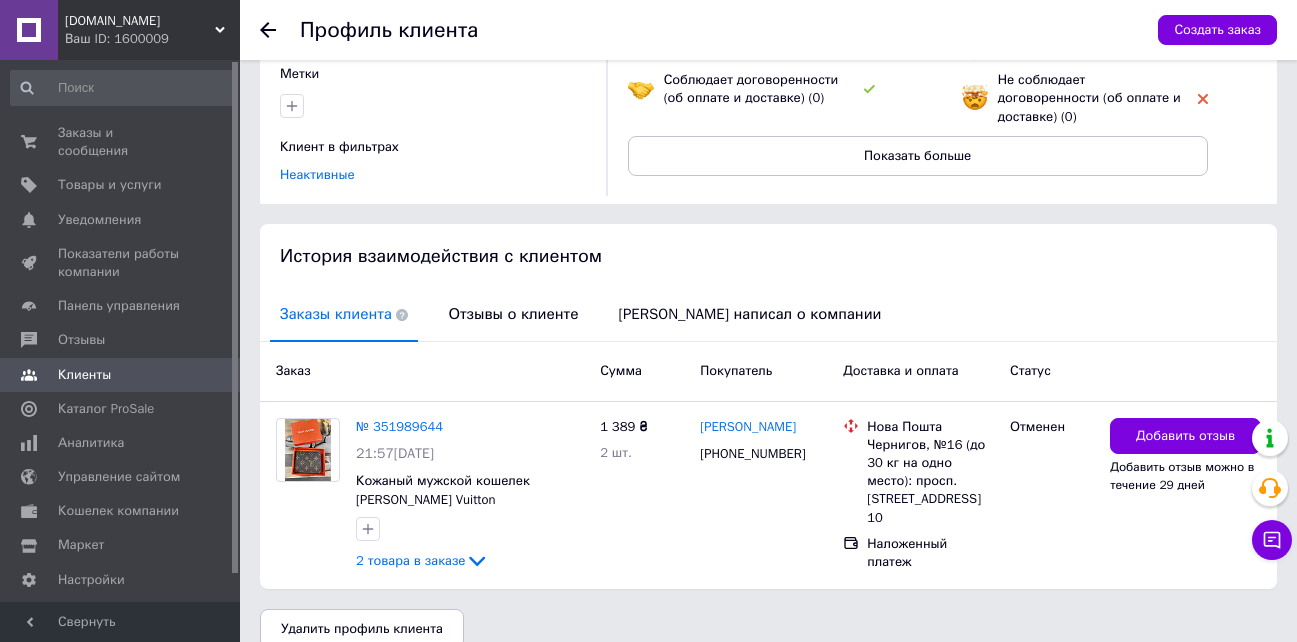scroll, scrollTop: 266, scrollLeft: 0, axis: vertical 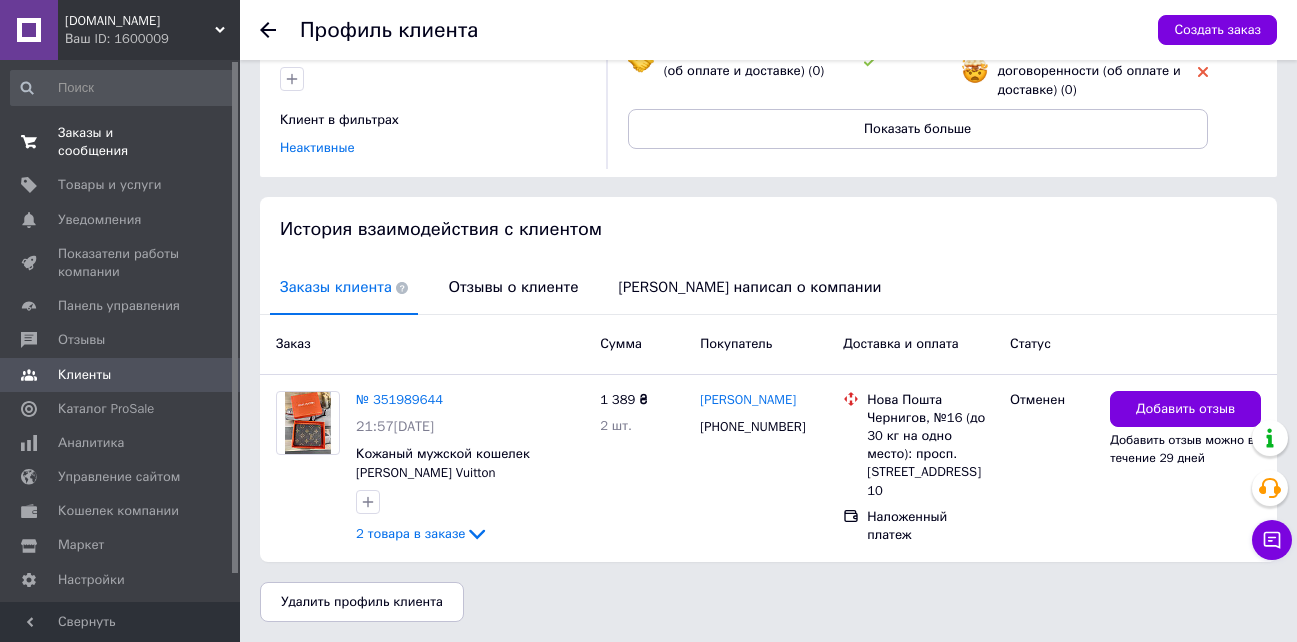 click on "Заказы и сообщения" at bounding box center (121, 142) 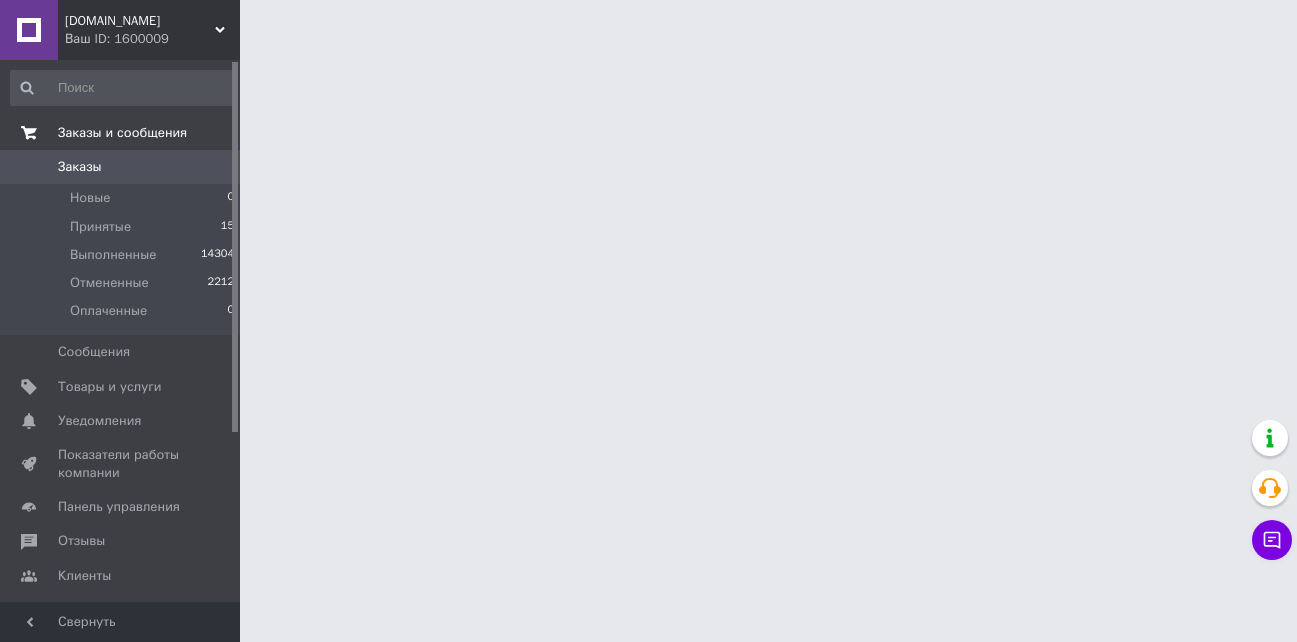 scroll, scrollTop: 0, scrollLeft: 0, axis: both 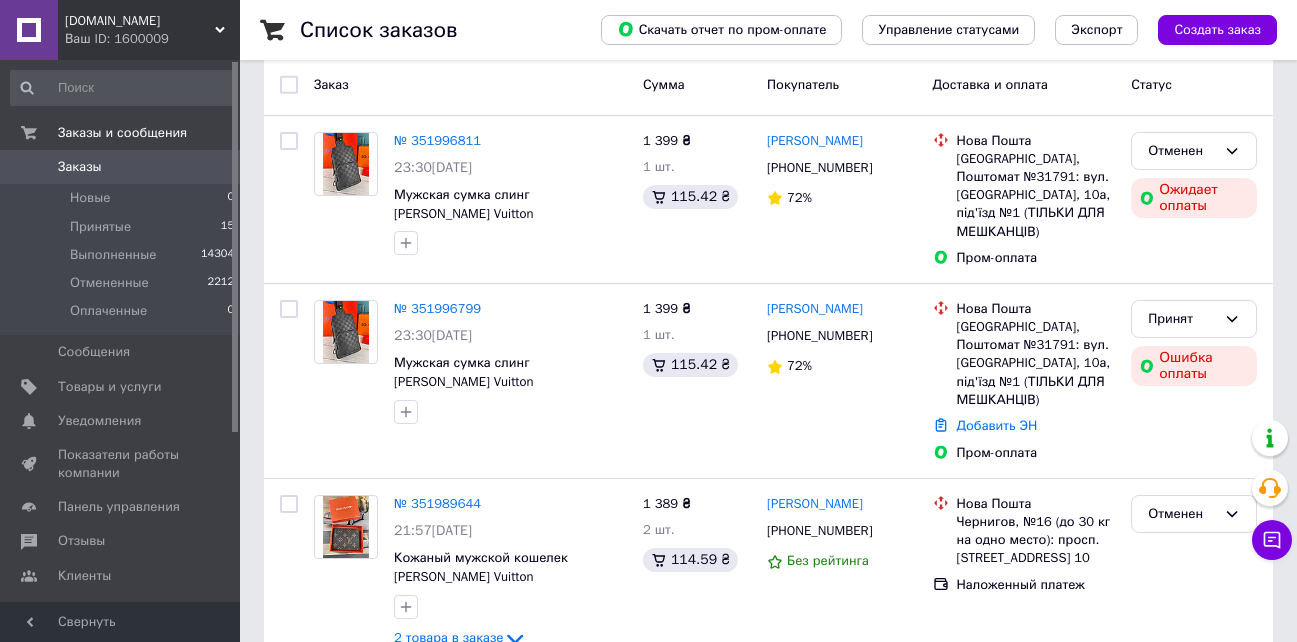 click on "Ваш ID: 1600009" at bounding box center [152, 39] 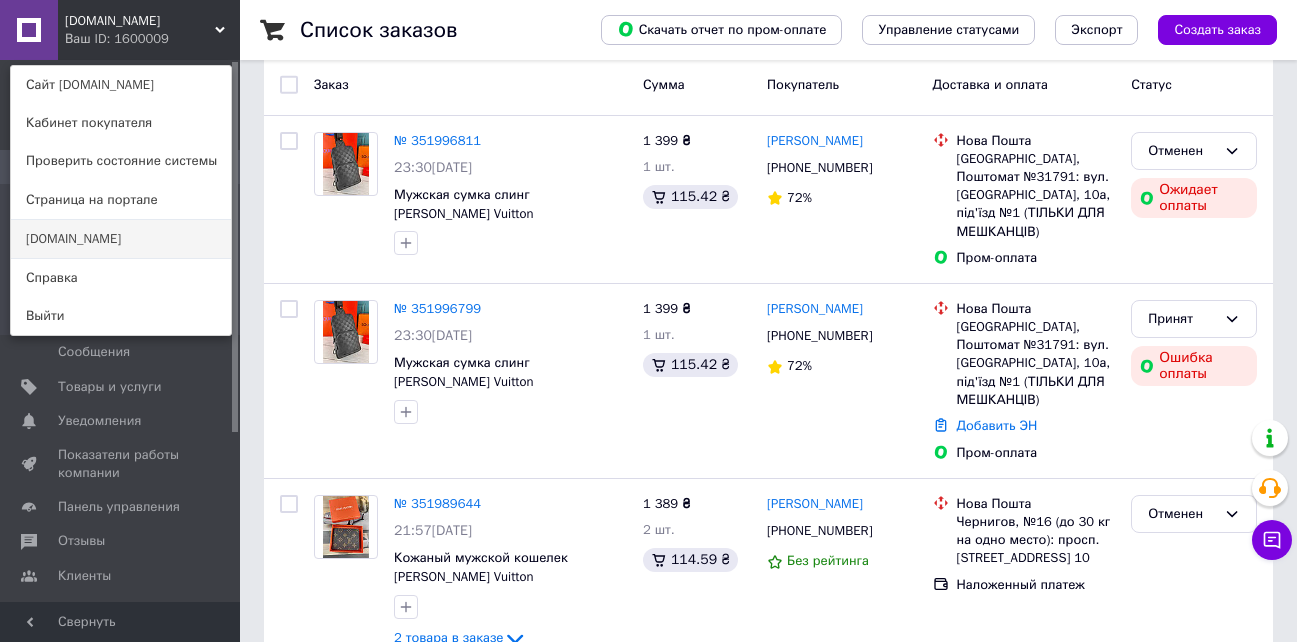 click on "[DOMAIN_NAME]" at bounding box center (121, 239) 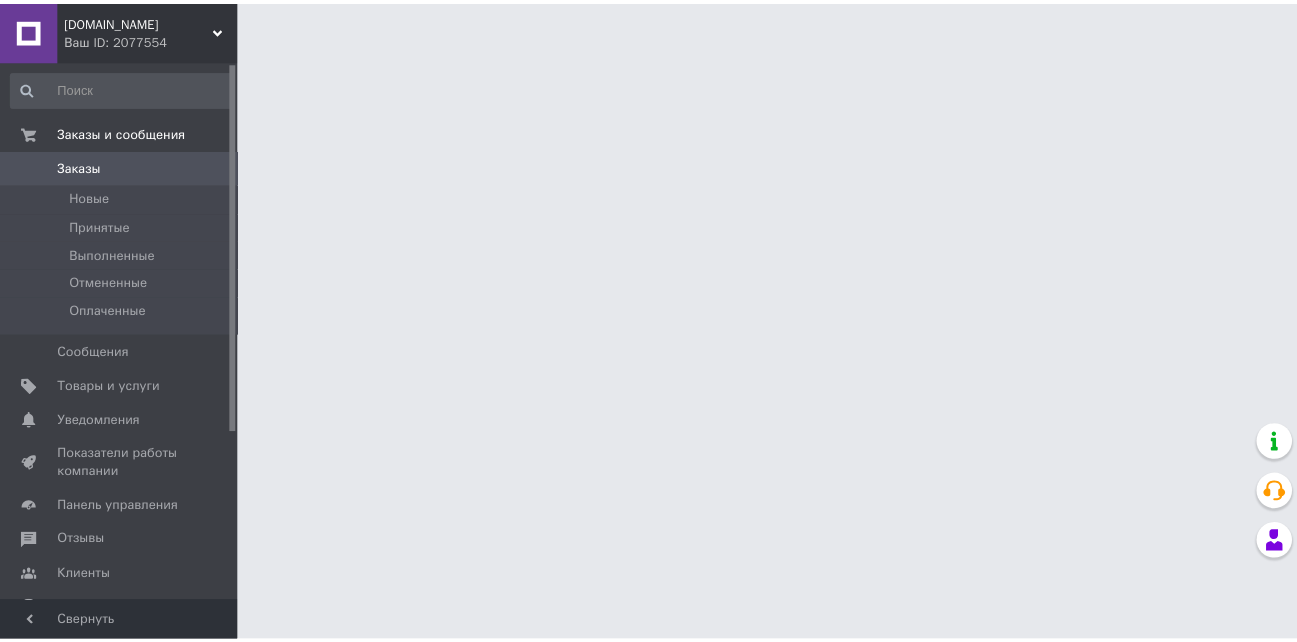 scroll, scrollTop: 0, scrollLeft: 0, axis: both 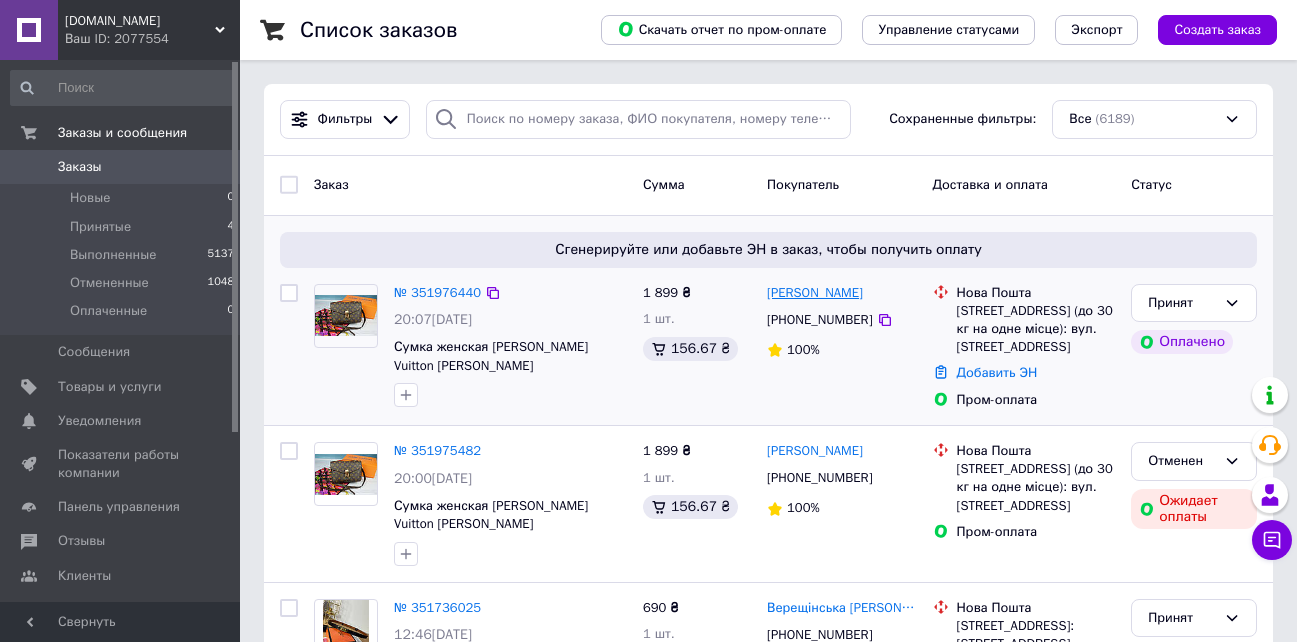 click on "Виктория Фисунова" at bounding box center (815, 293) 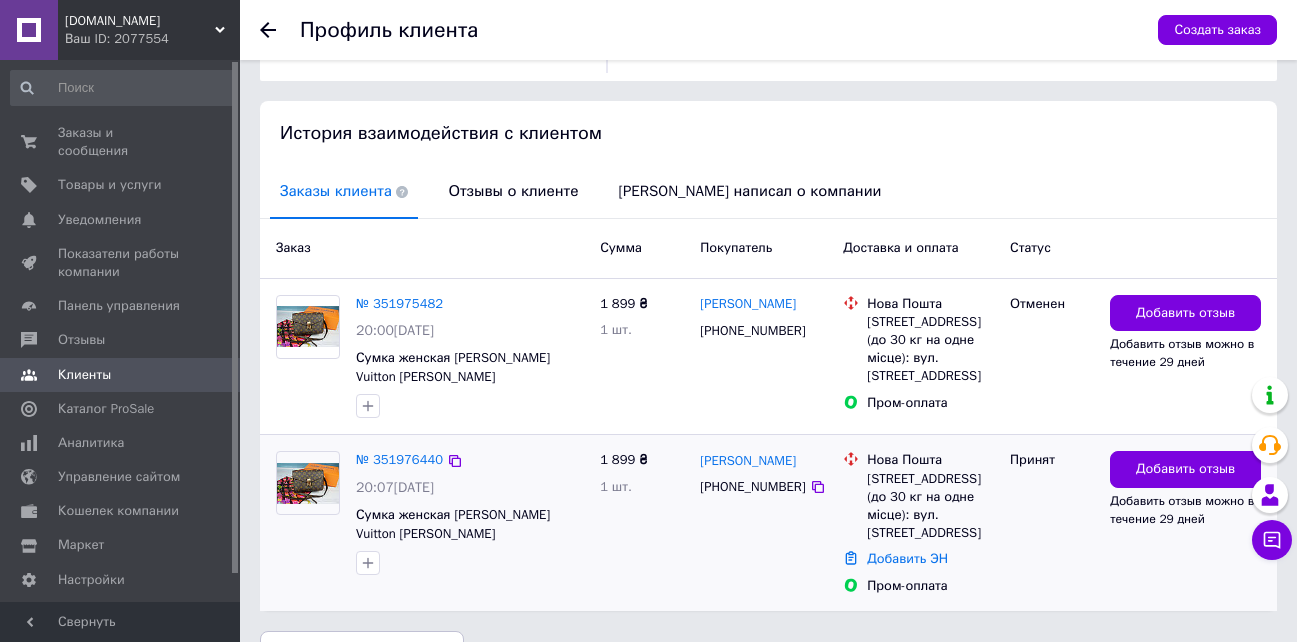 scroll, scrollTop: 393, scrollLeft: 0, axis: vertical 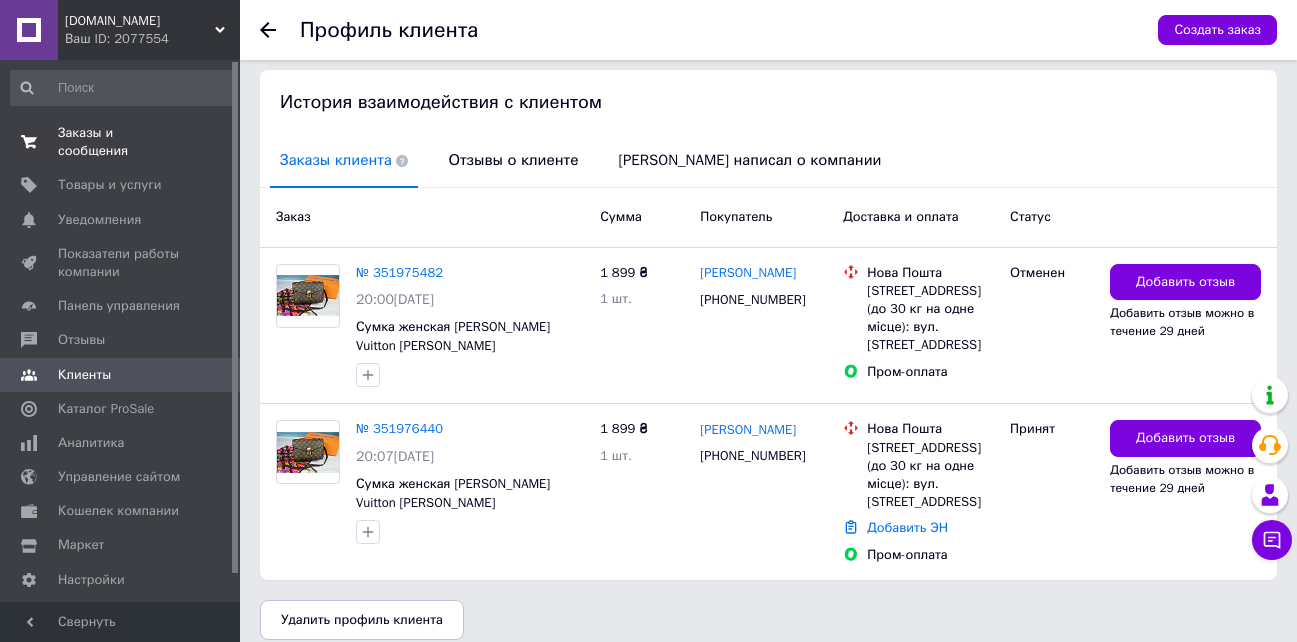 click on "Заказы и сообщения" at bounding box center (121, 142) 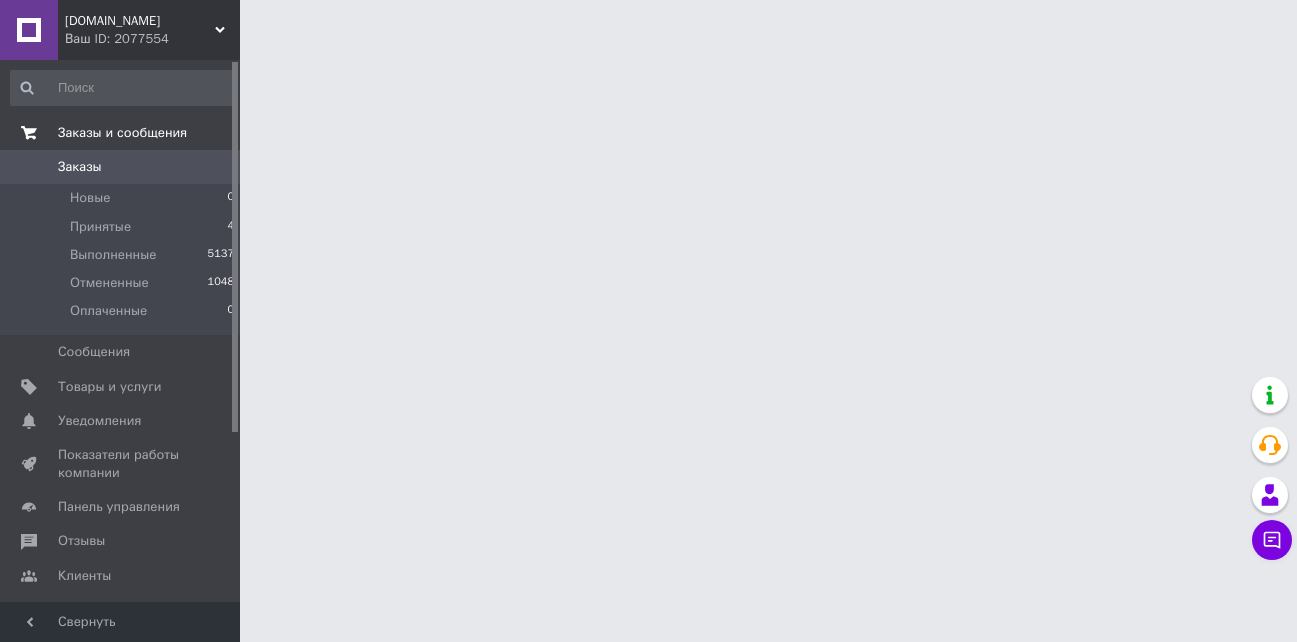scroll, scrollTop: 0, scrollLeft: 0, axis: both 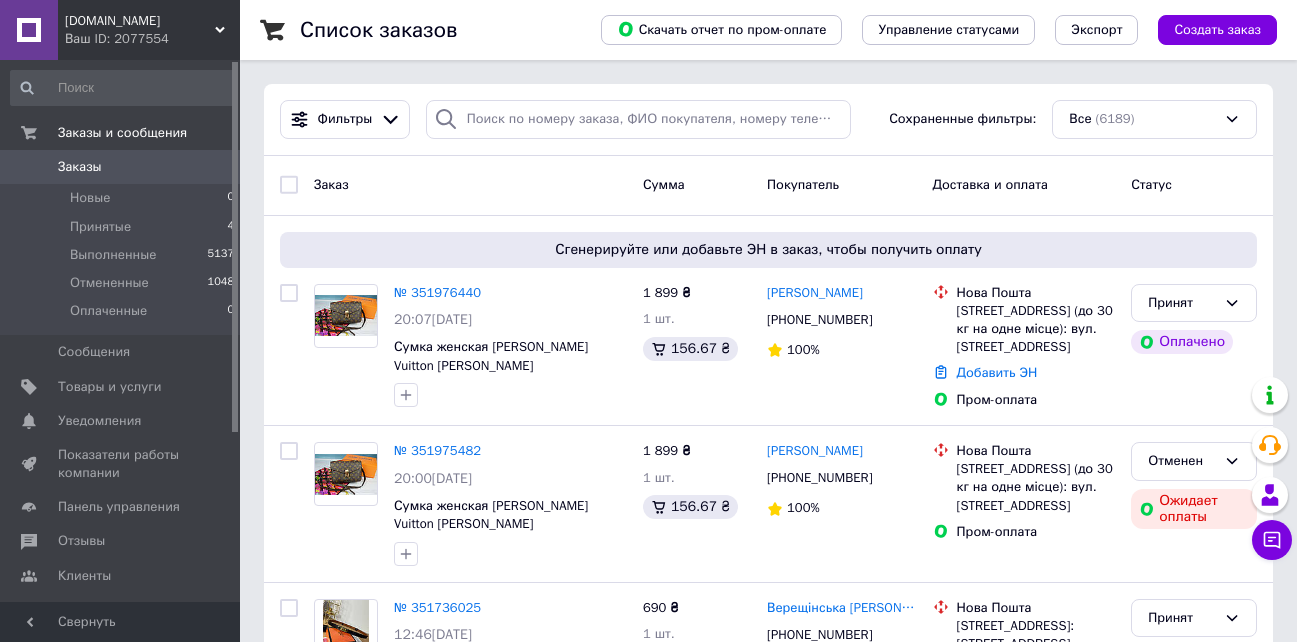 click on "[DOMAIN_NAME]" at bounding box center [140, 21] 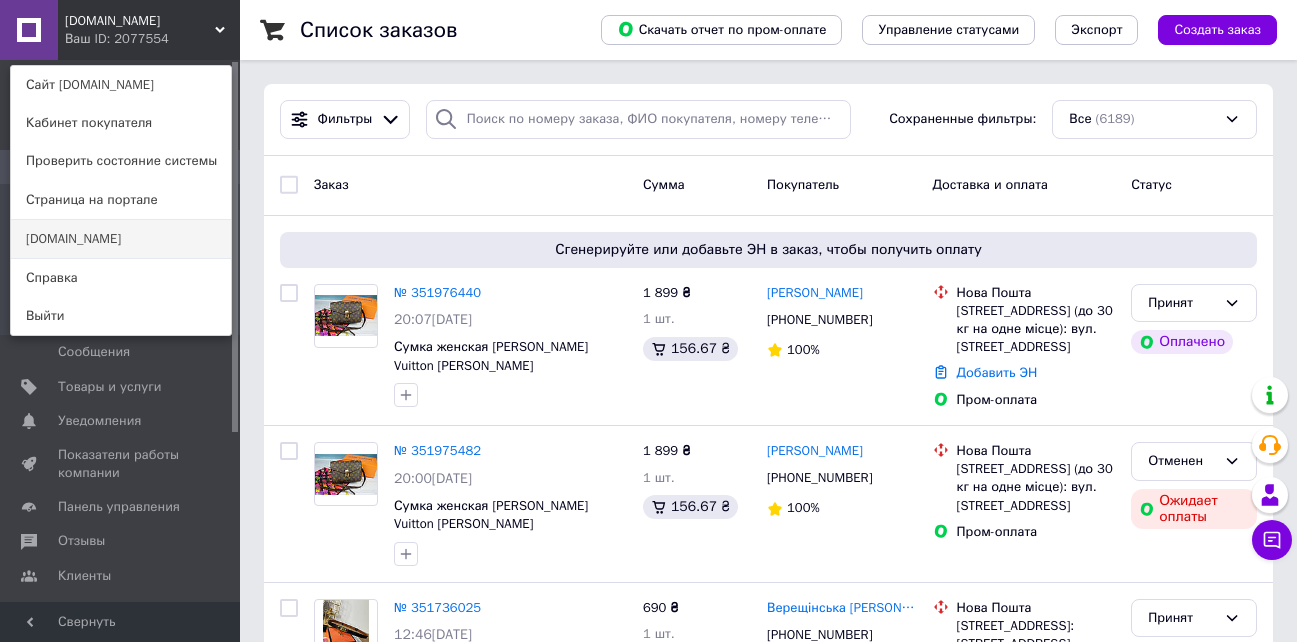 click on "[DOMAIN_NAME]" at bounding box center (121, 239) 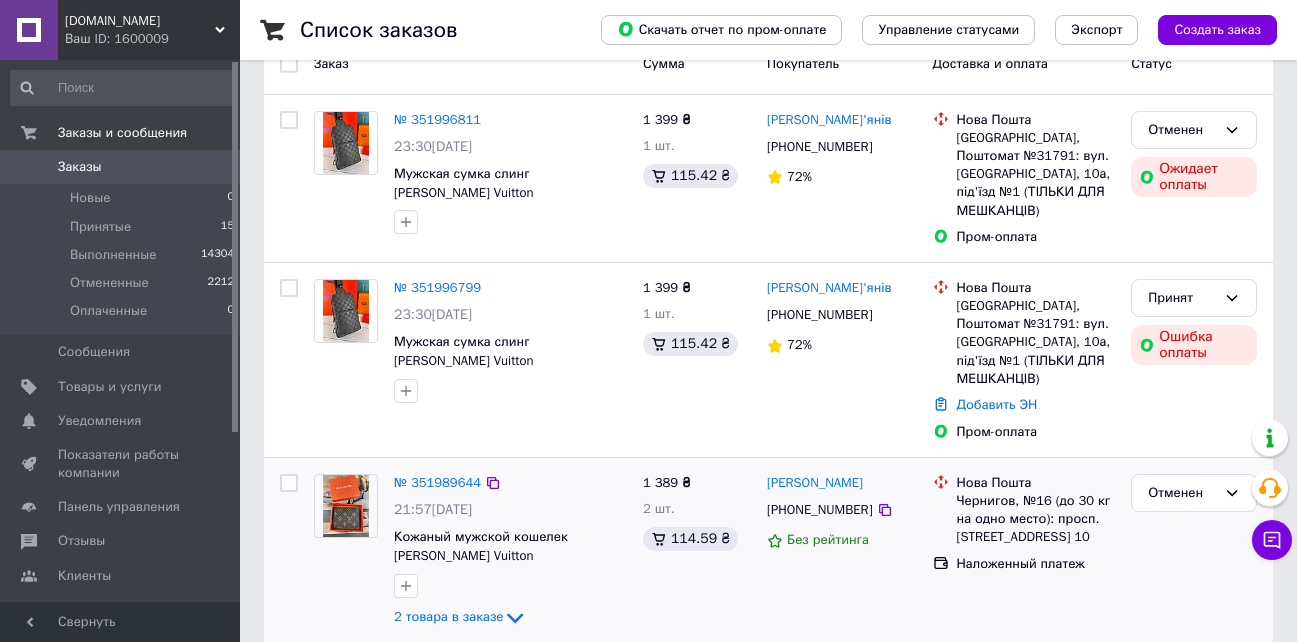scroll, scrollTop: 0, scrollLeft: 0, axis: both 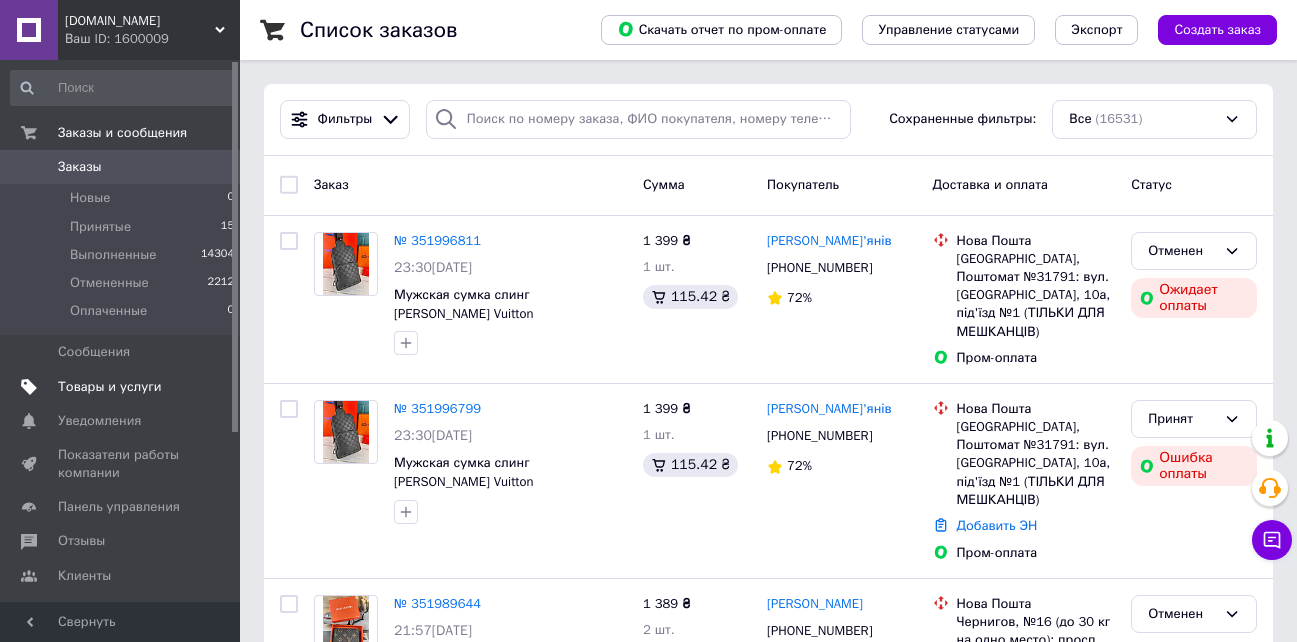 click on "Товары и услуги" at bounding box center [110, 387] 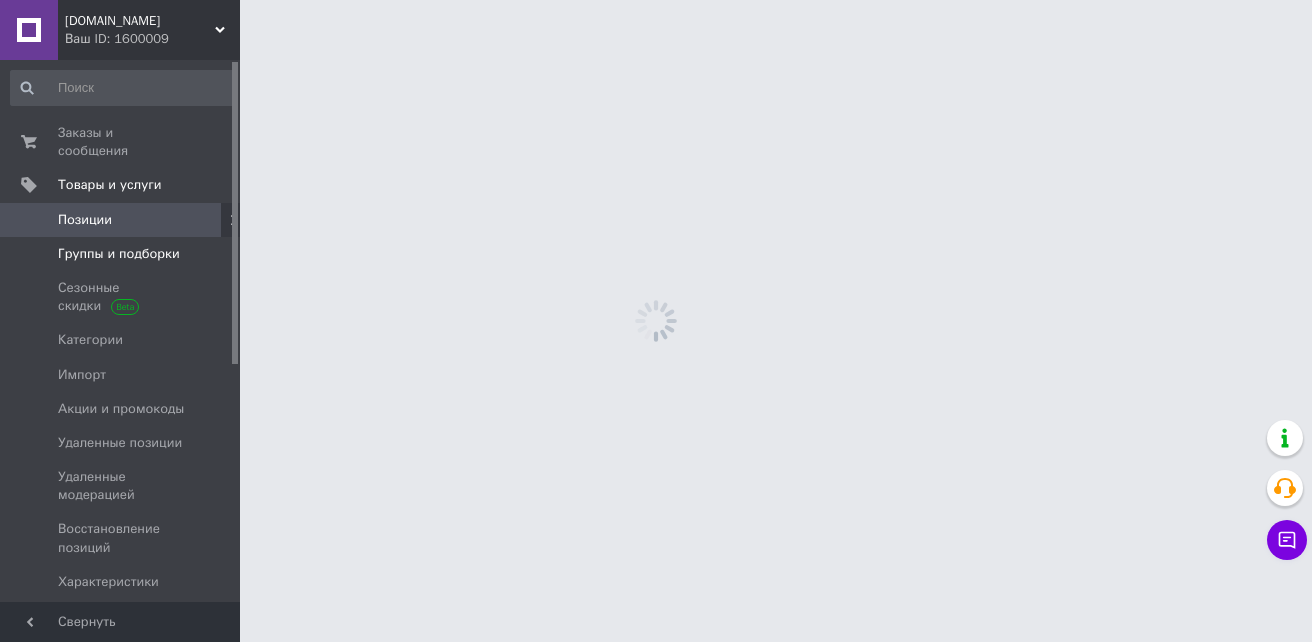 click on "Группы и подборки" at bounding box center (119, 254) 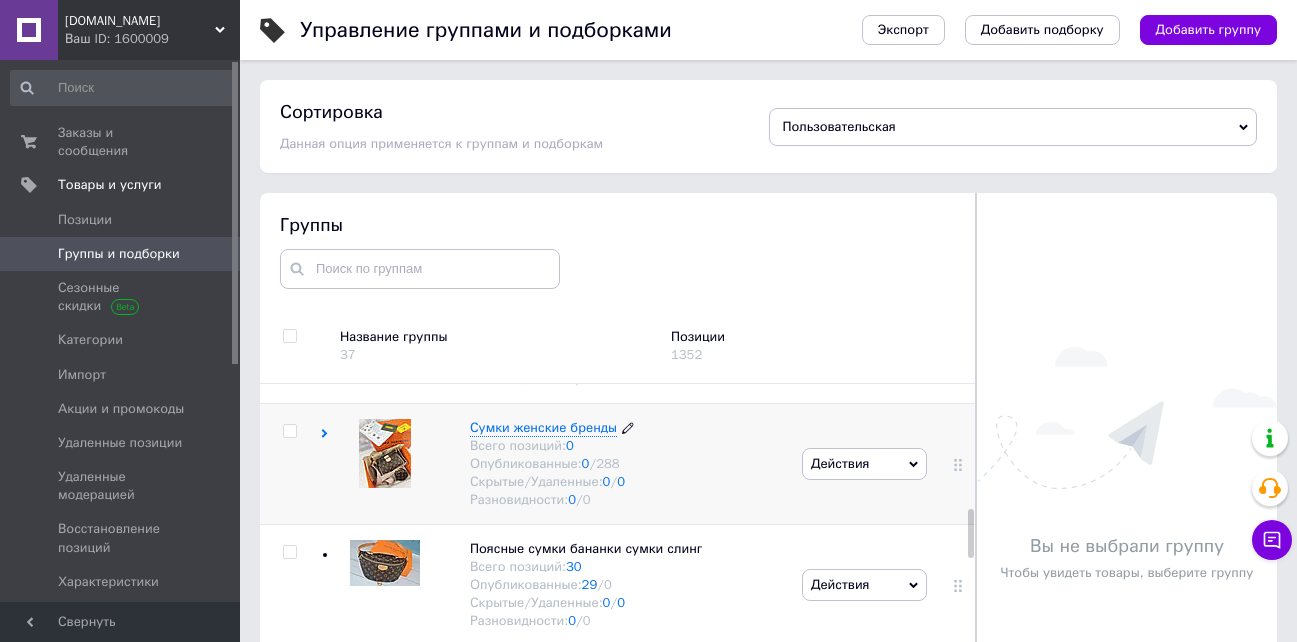 scroll, scrollTop: 800, scrollLeft: 0, axis: vertical 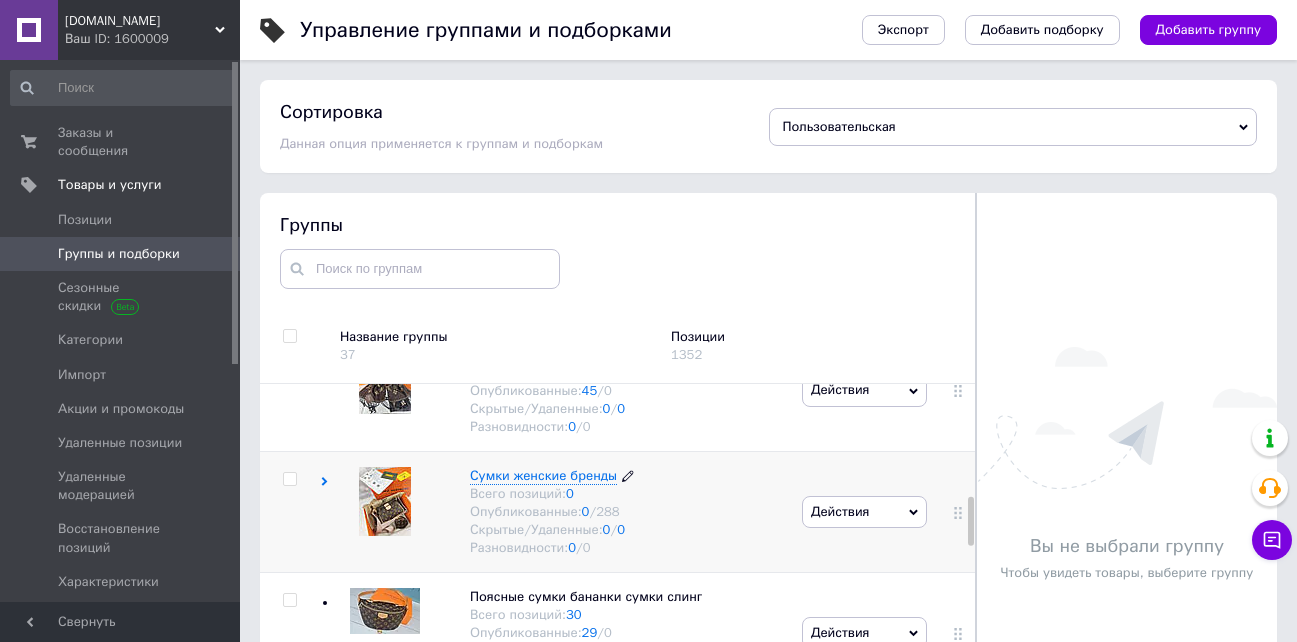click on "Сумки женские бренды" at bounding box center [543, 475] 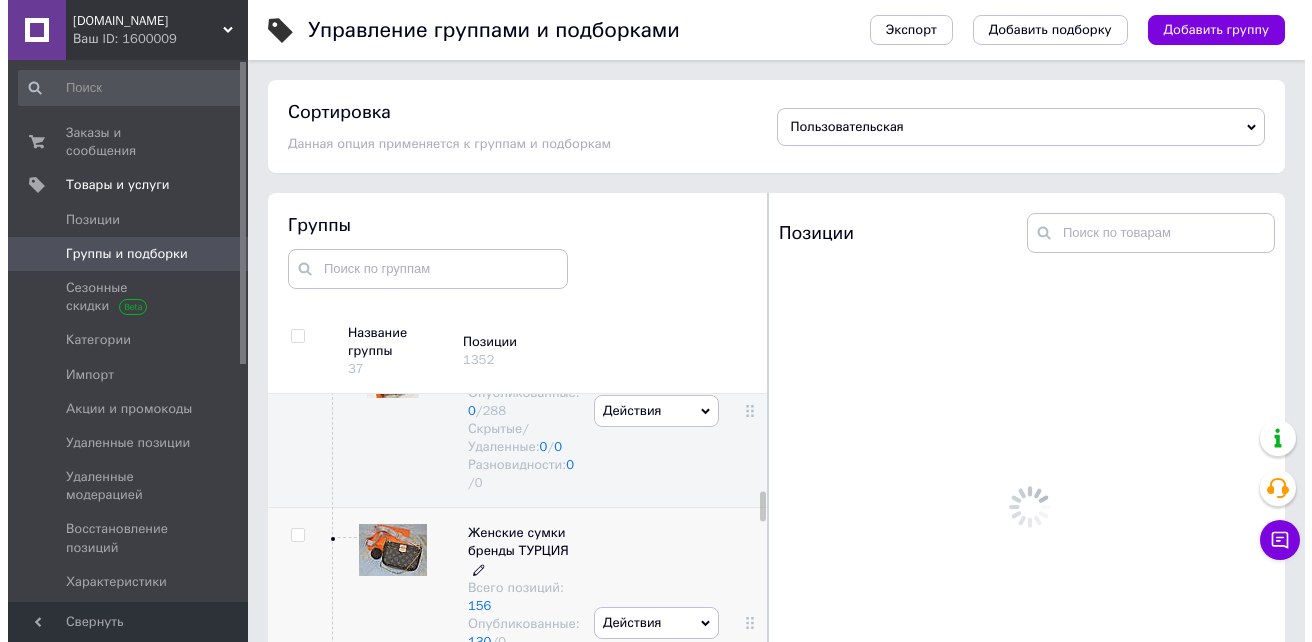 scroll, scrollTop: 1554, scrollLeft: 0, axis: vertical 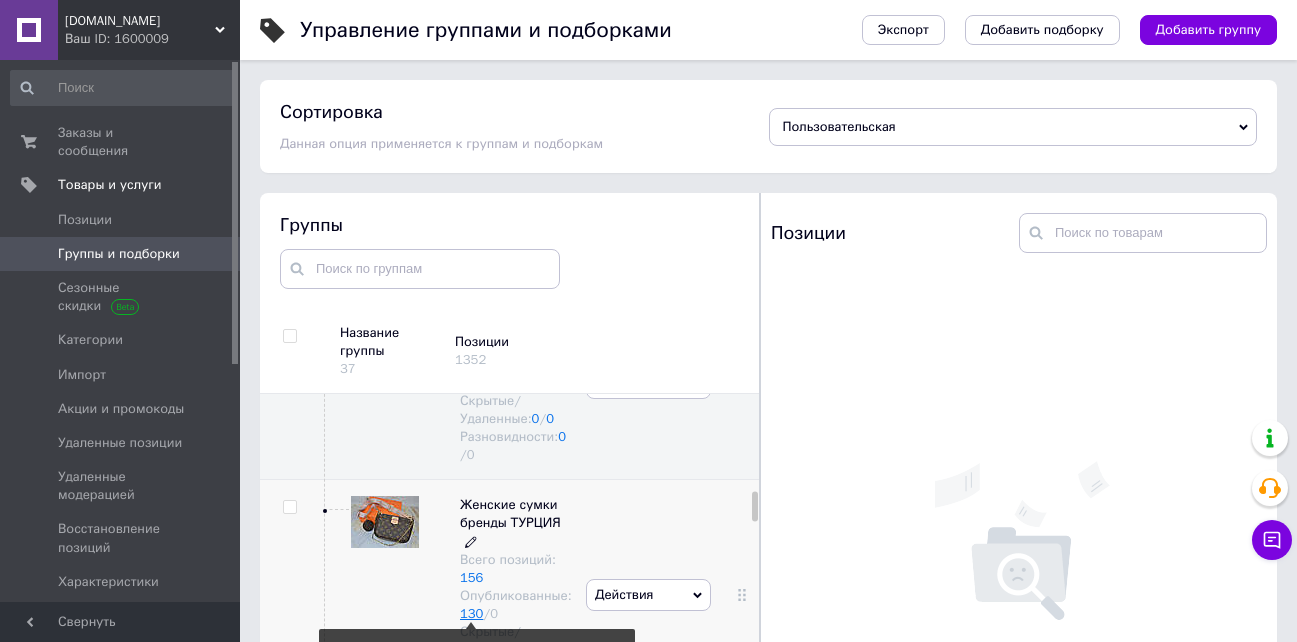 click on "130" at bounding box center [471, 613] 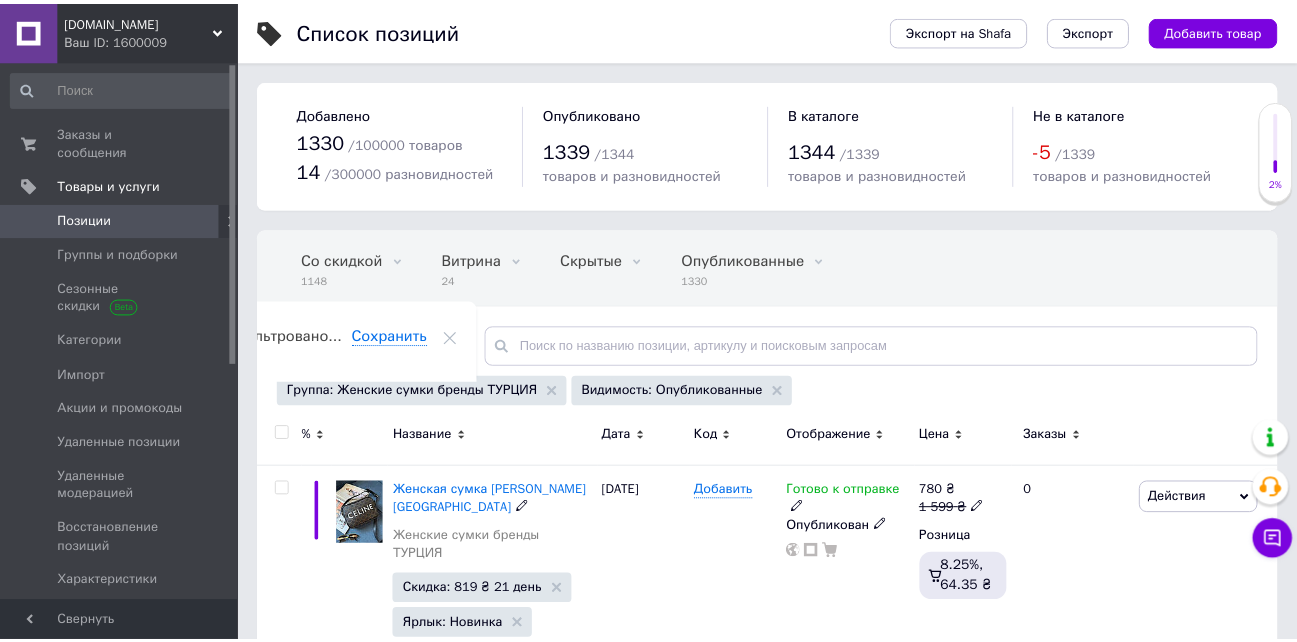 scroll, scrollTop: 0, scrollLeft: 78, axis: horizontal 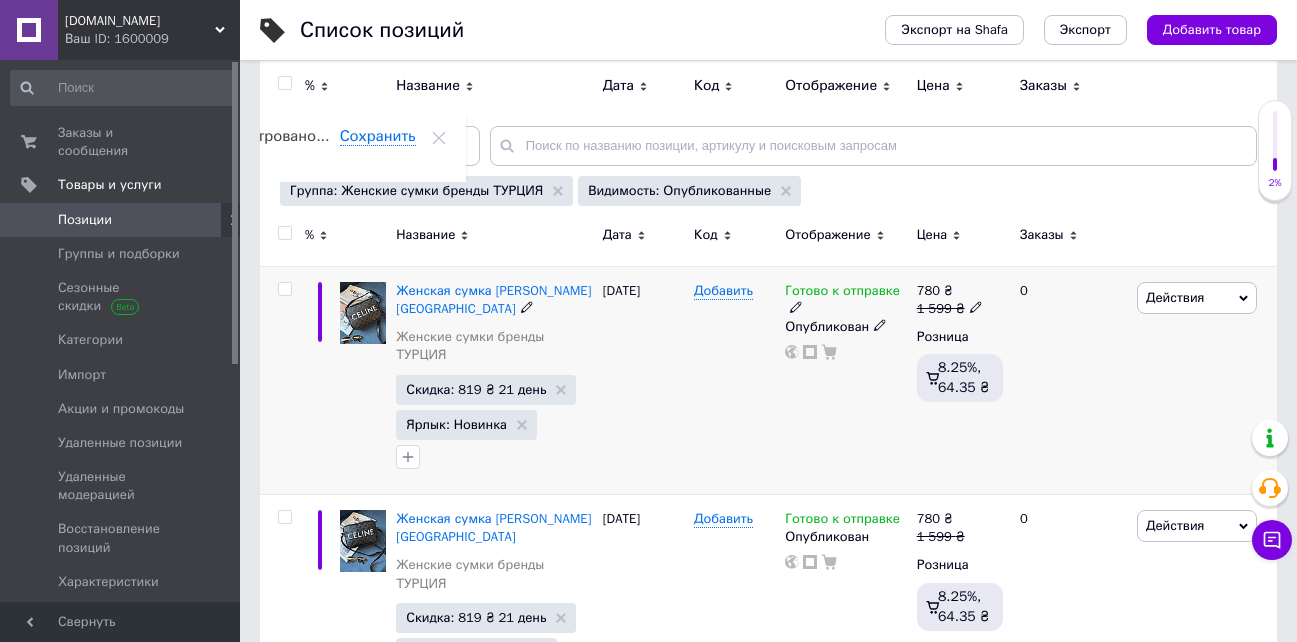 click on "780   ₴ 1 599   ₴" at bounding box center [960, 300] 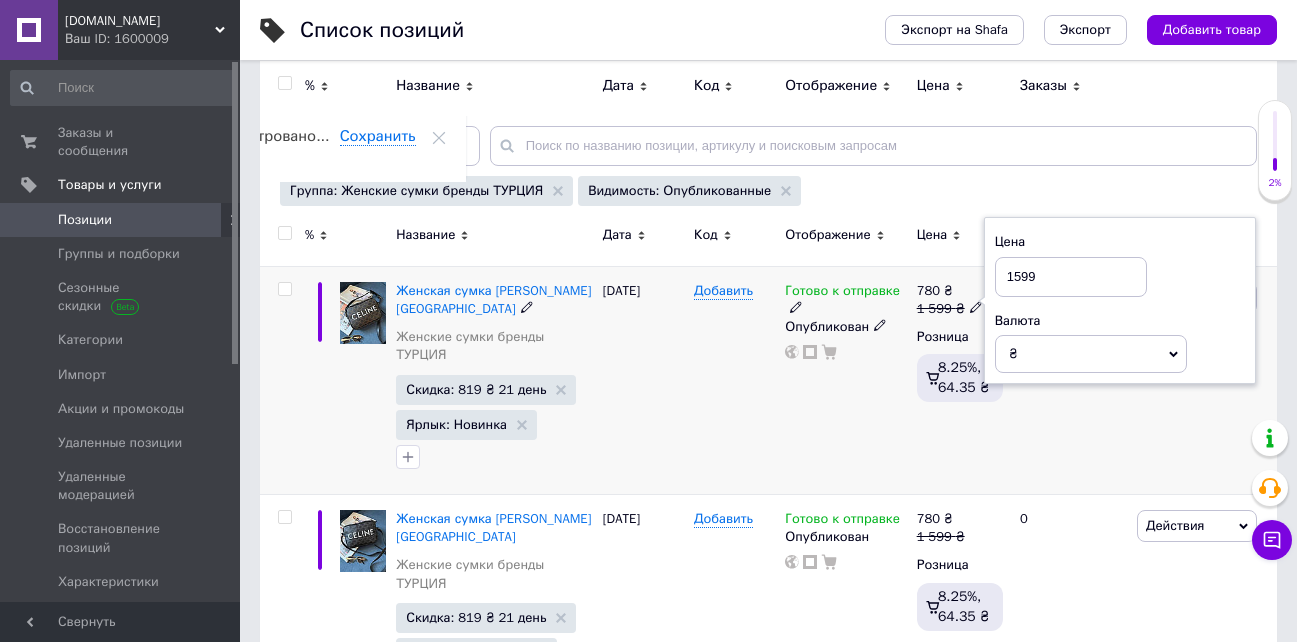 click on "1599" at bounding box center (1071, 277) 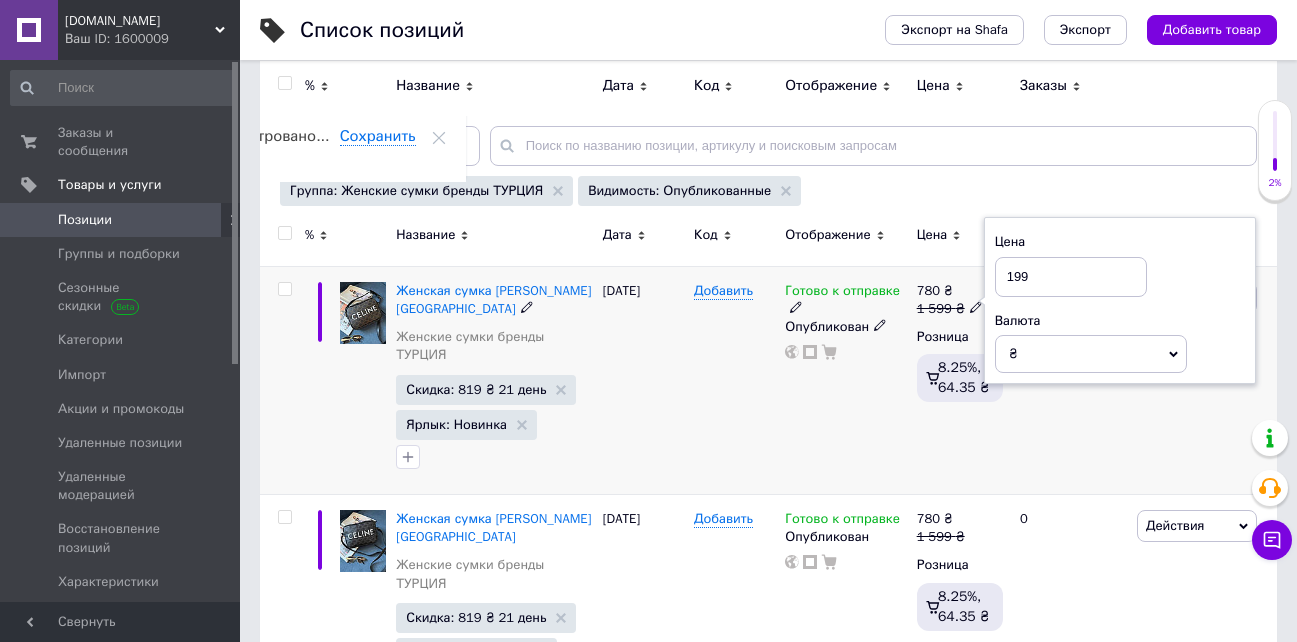 type on "1499" 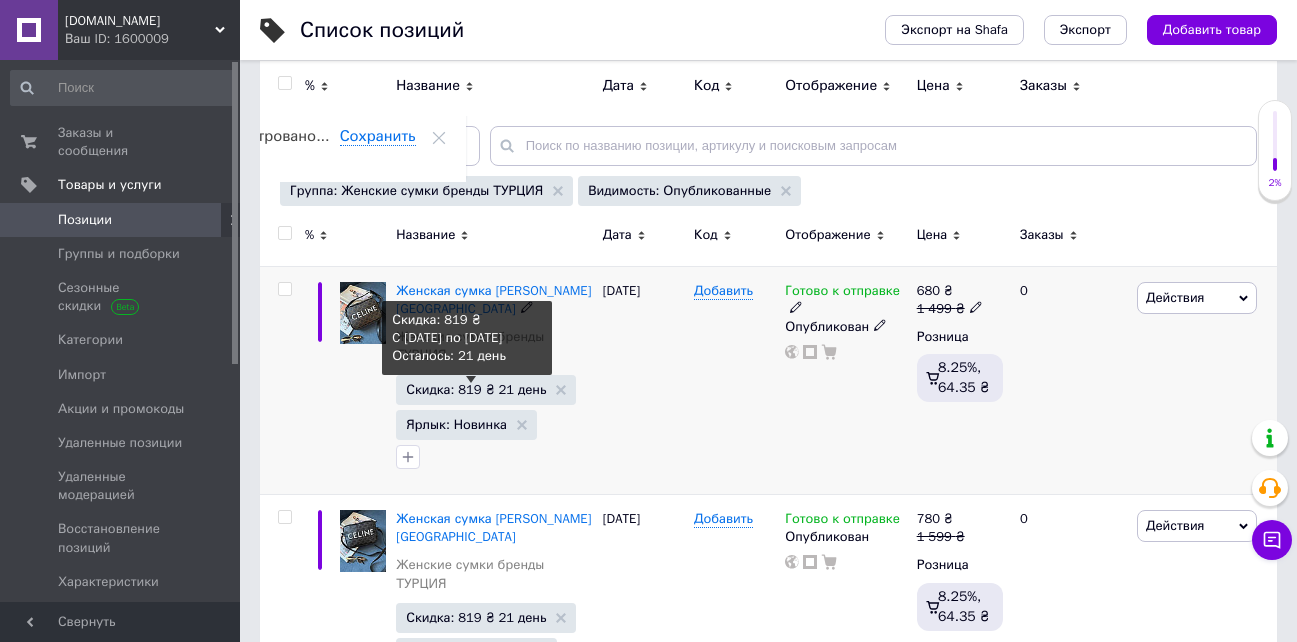 click on "Скидка: 819 ₴ 21 день" at bounding box center (476, 389) 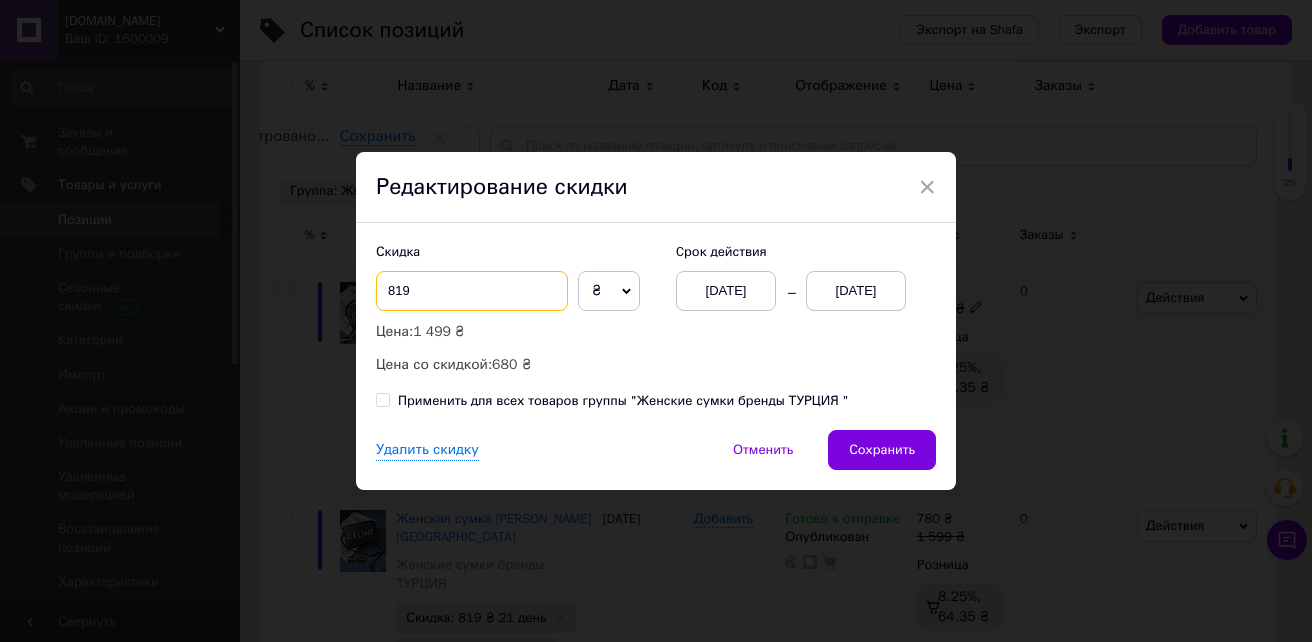 click on "819" at bounding box center (472, 291) 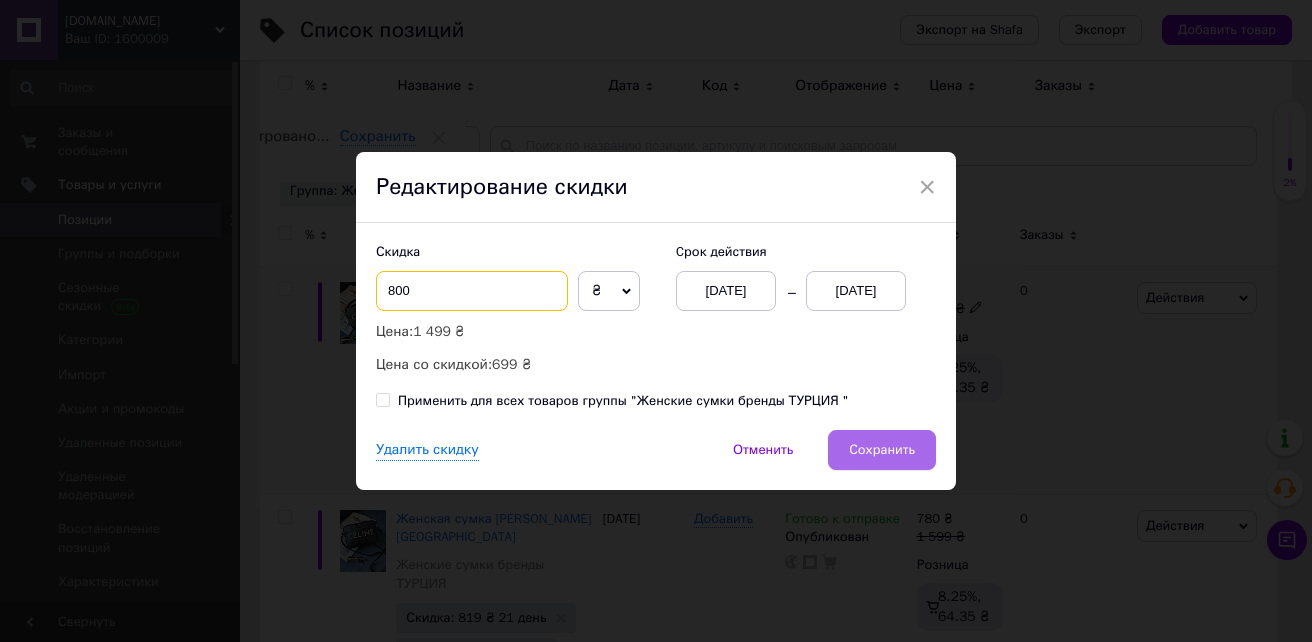 type on "800" 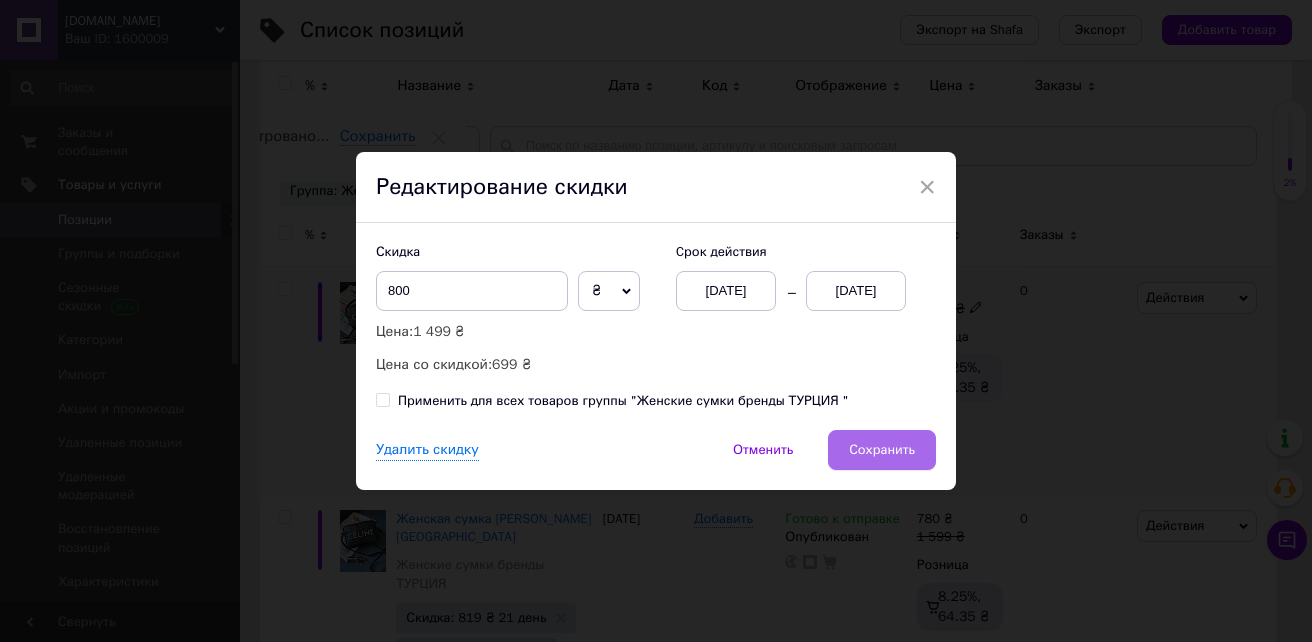 click on "Сохранить" at bounding box center (882, 450) 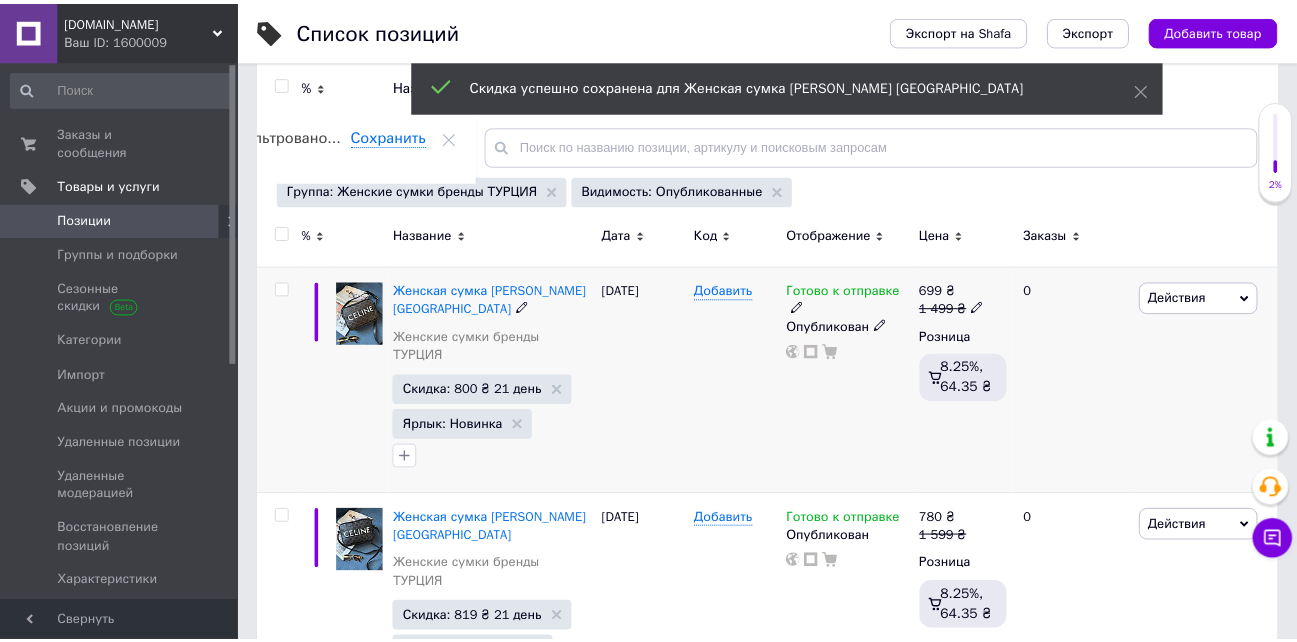 scroll, scrollTop: 0, scrollLeft: 78, axis: horizontal 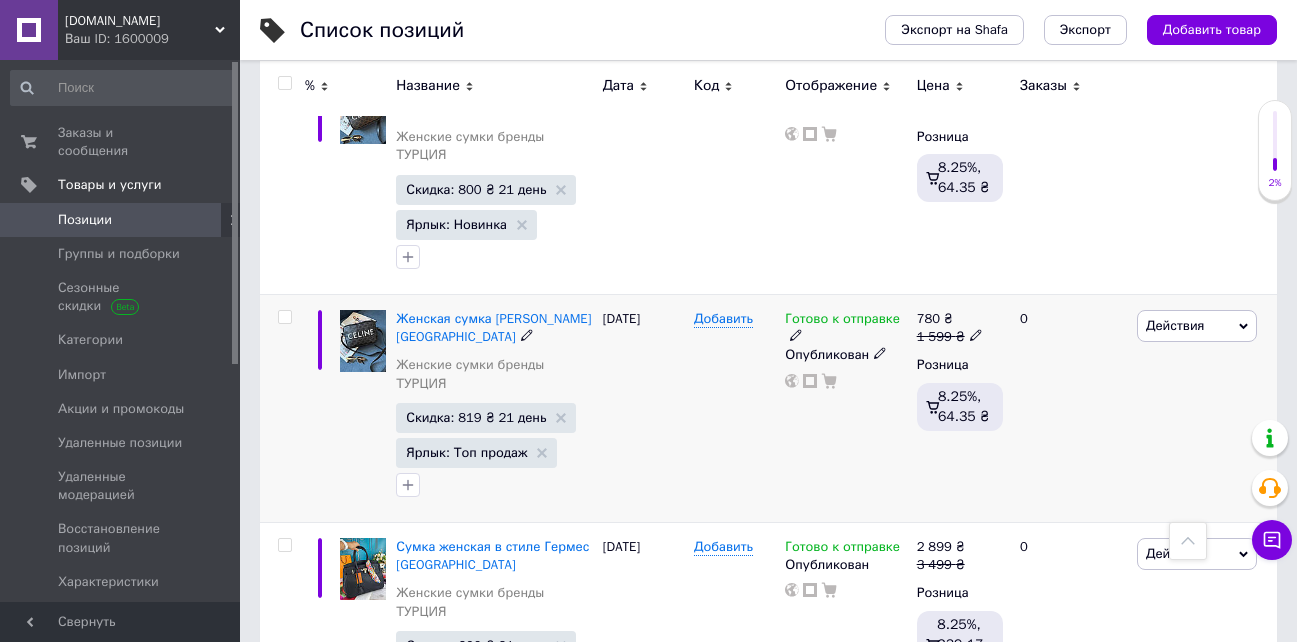 click 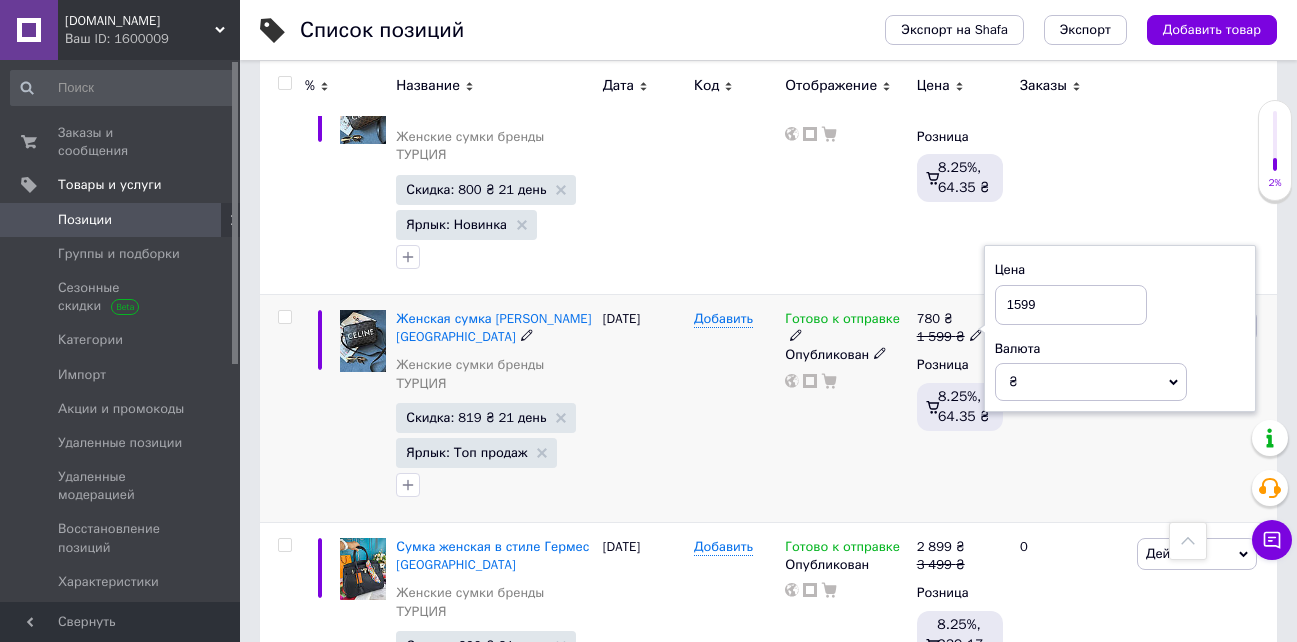 click on "1599" at bounding box center [1071, 305] 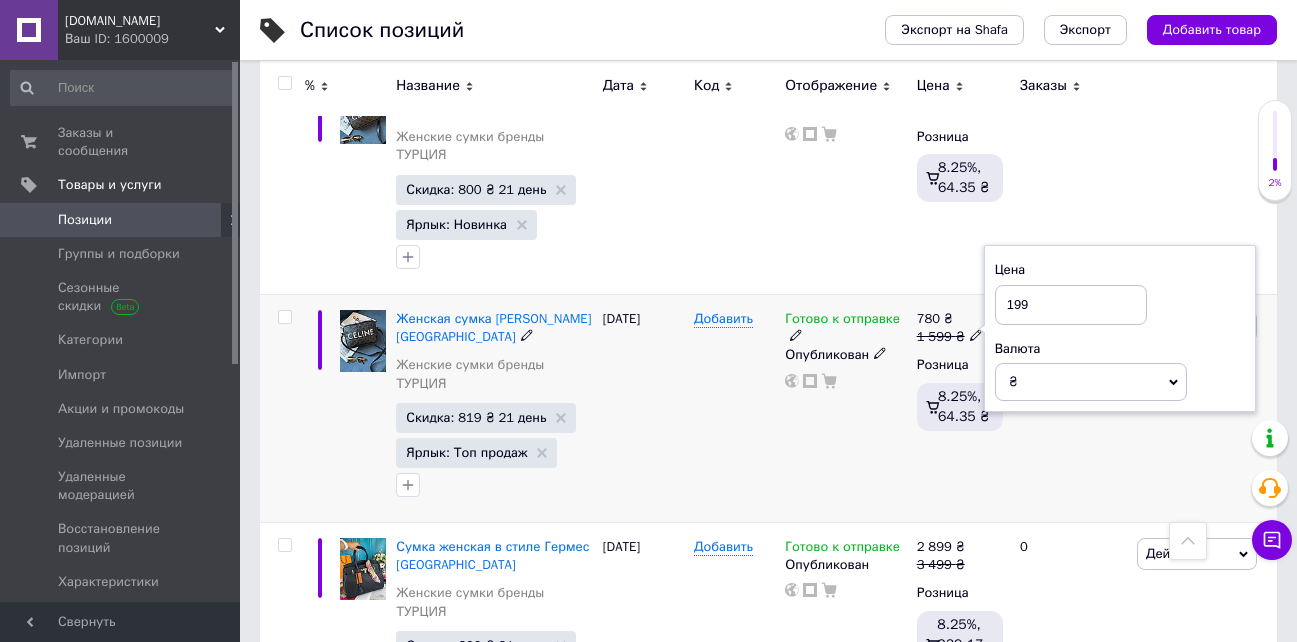 type on "1499" 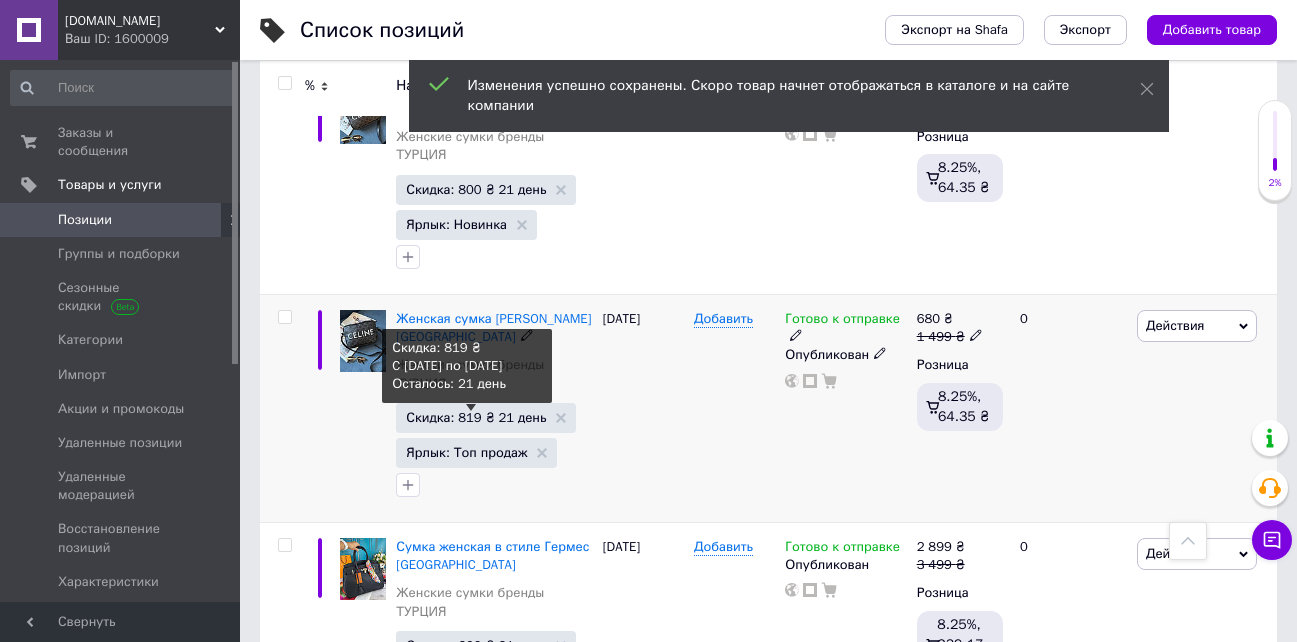 click on "Скидка: 819 ₴ 21 день" at bounding box center (476, 417) 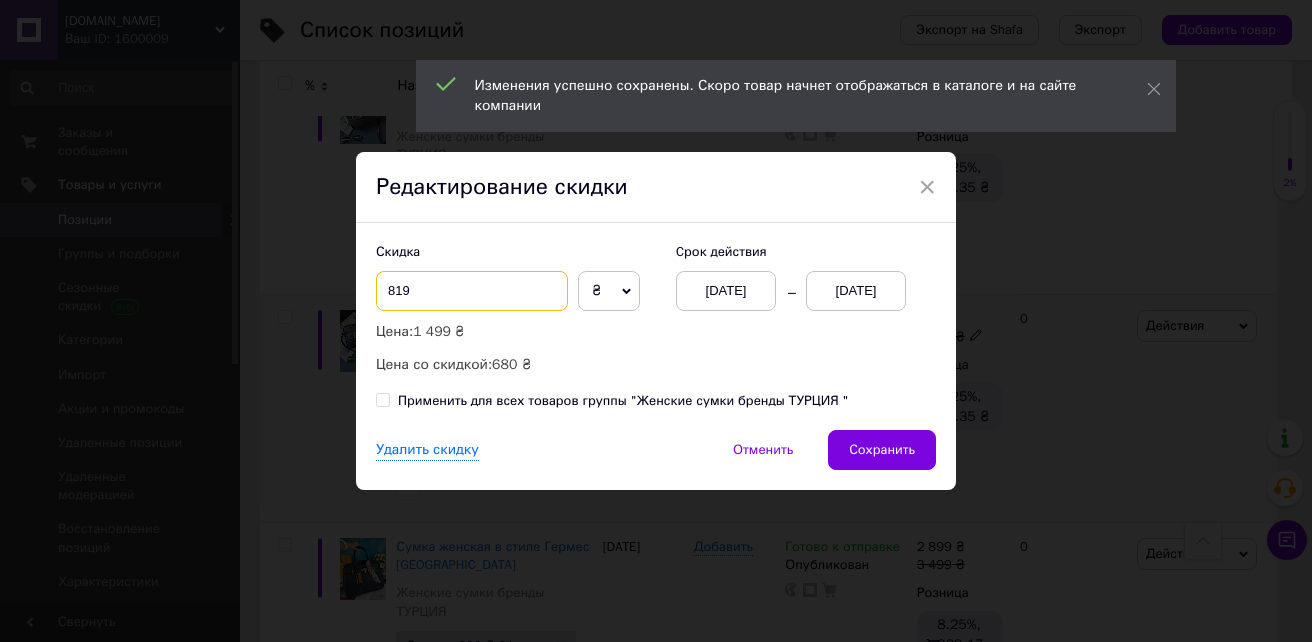 click on "819" at bounding box center [472, 291] 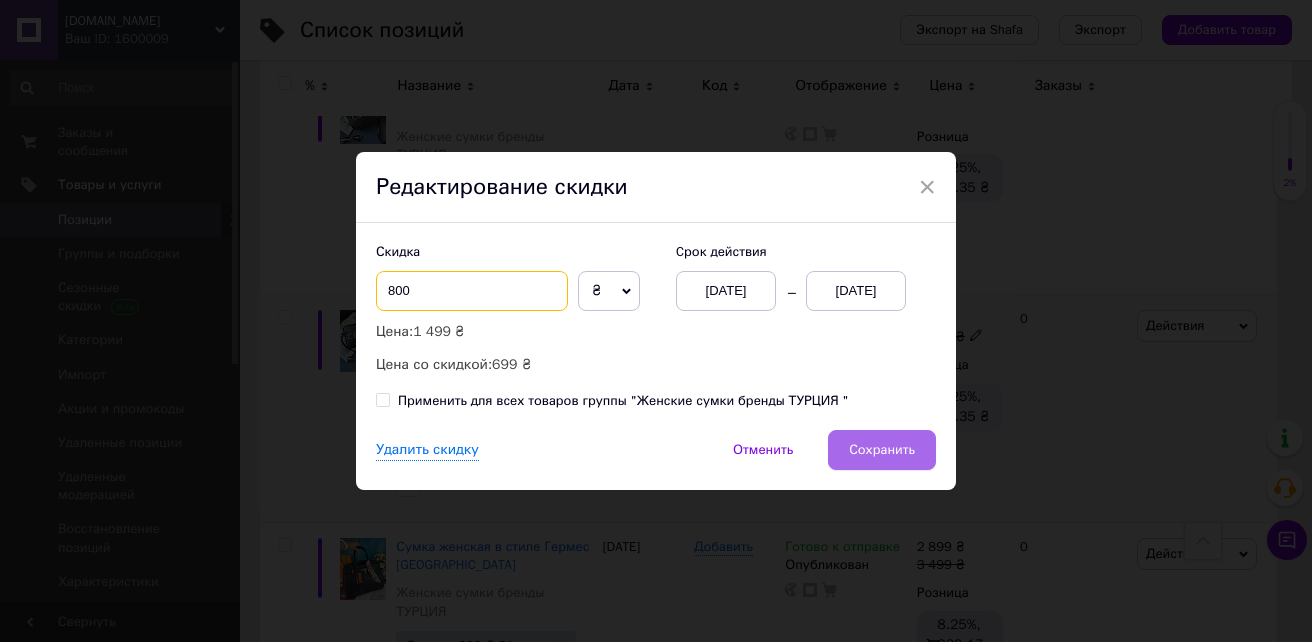 type on "800" 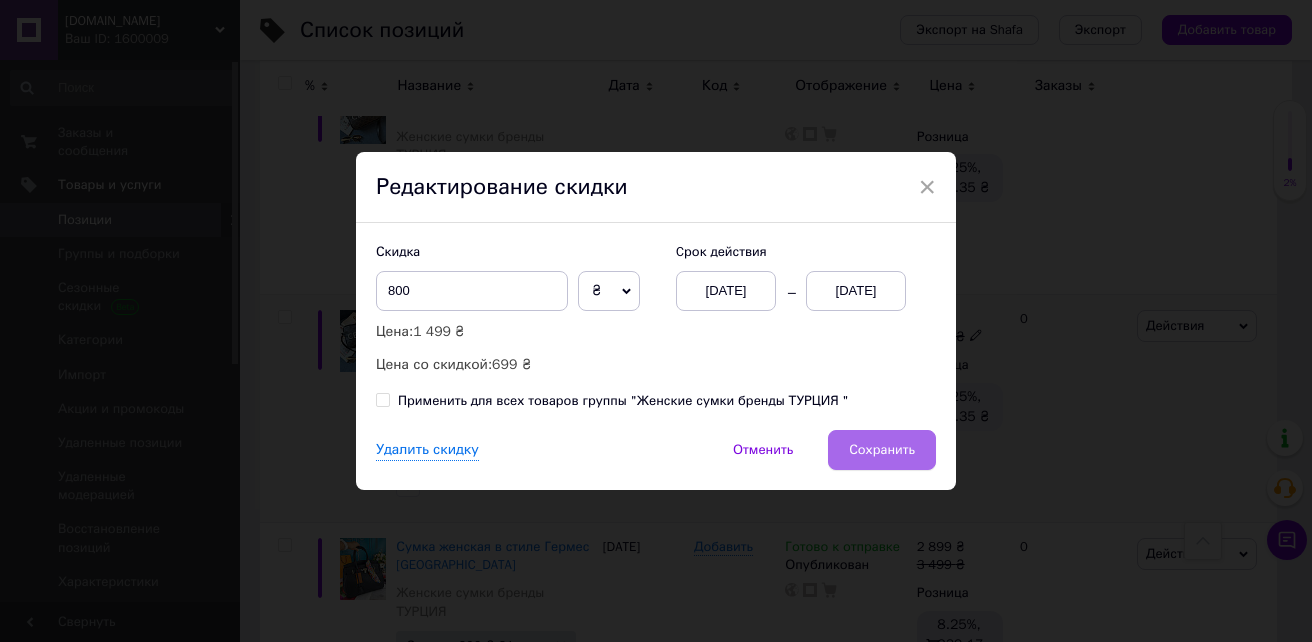 click on "Сохранить" at bounding box center [882, 450] 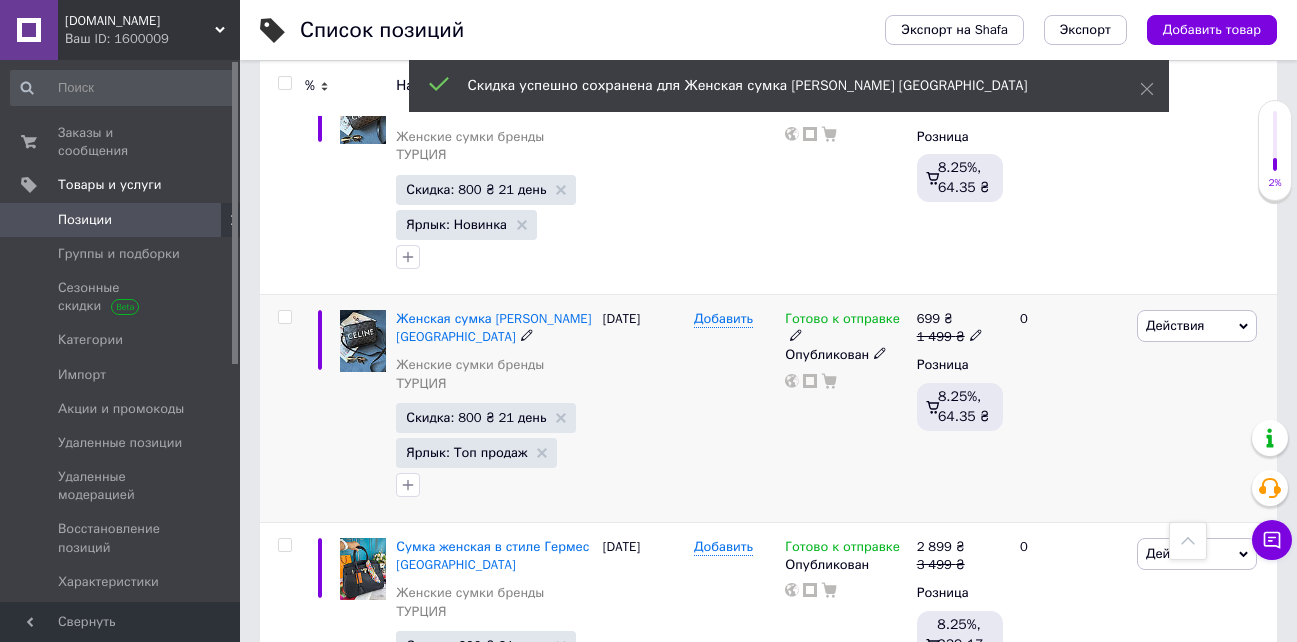 scroll, scrollTop: 0, scrollLeft: 78, axis: horizontal 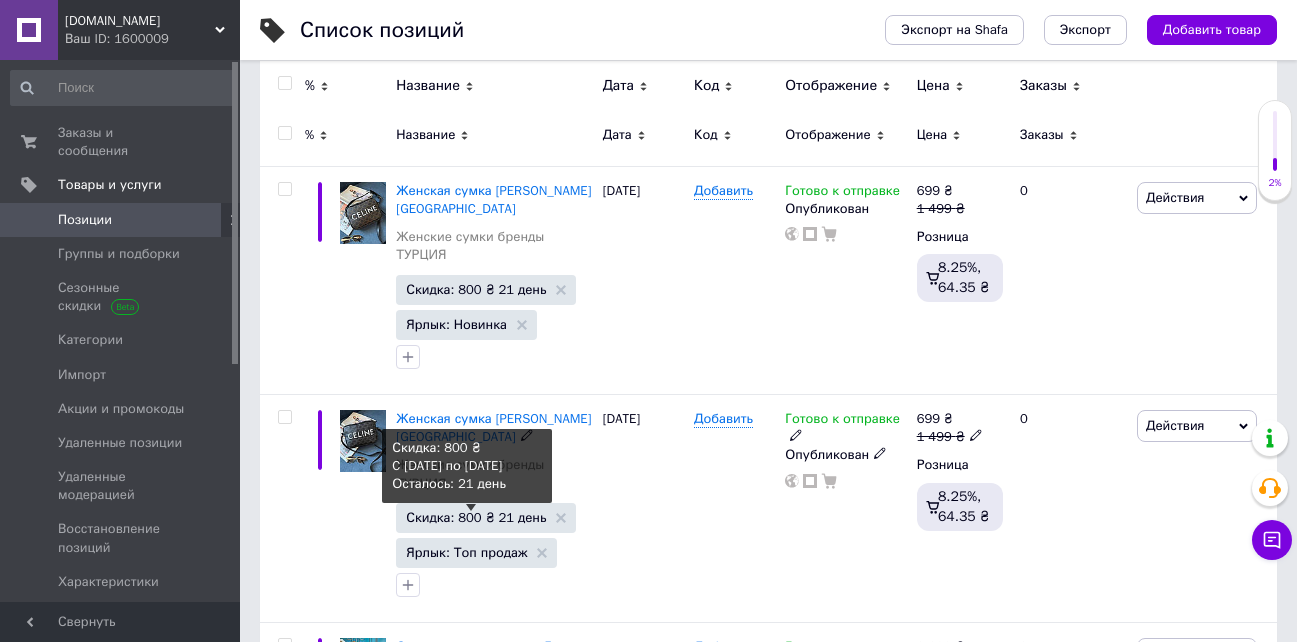 click on "Скидка: 800 ₴ 21 день" at bounding box center (476, 517) 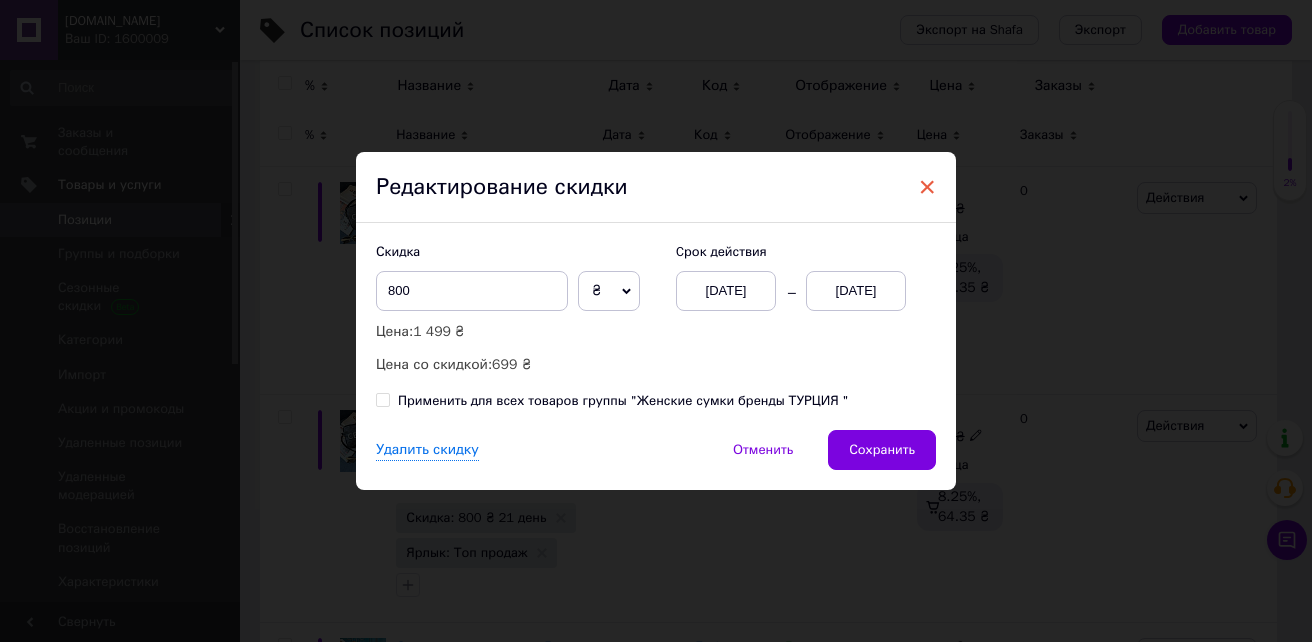 click on "×" at bounding box center (927, 187) 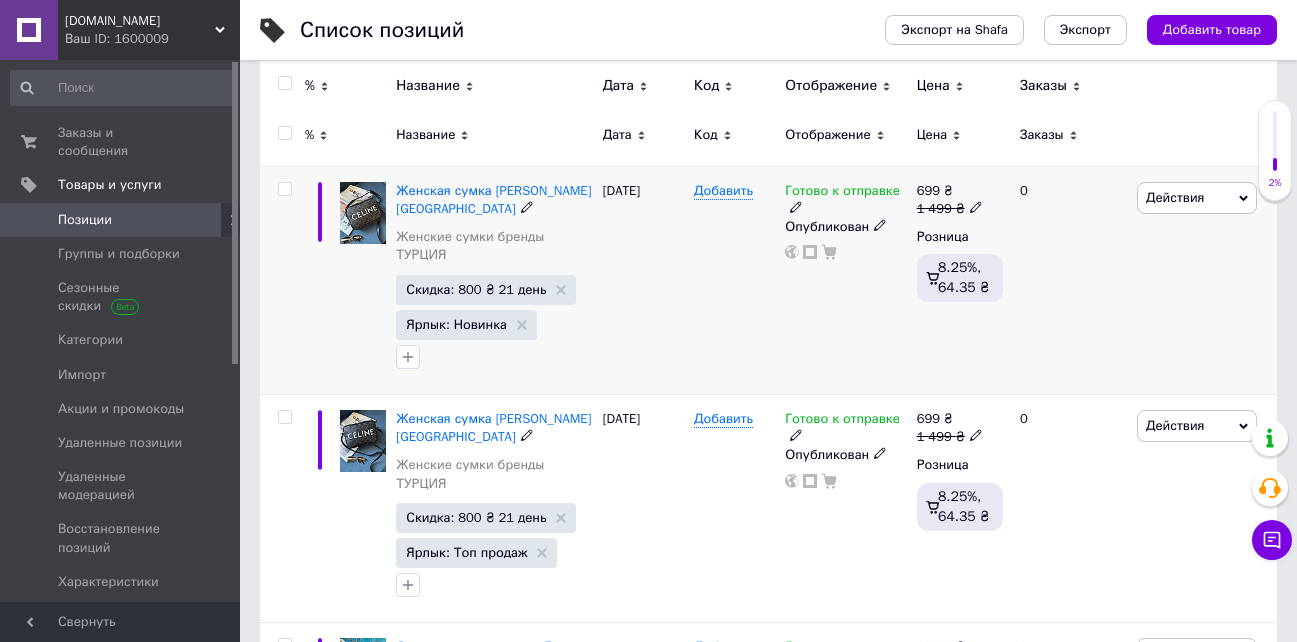 scroll, scrollTop: 0, scrollLeft: 78, axis: horizontal 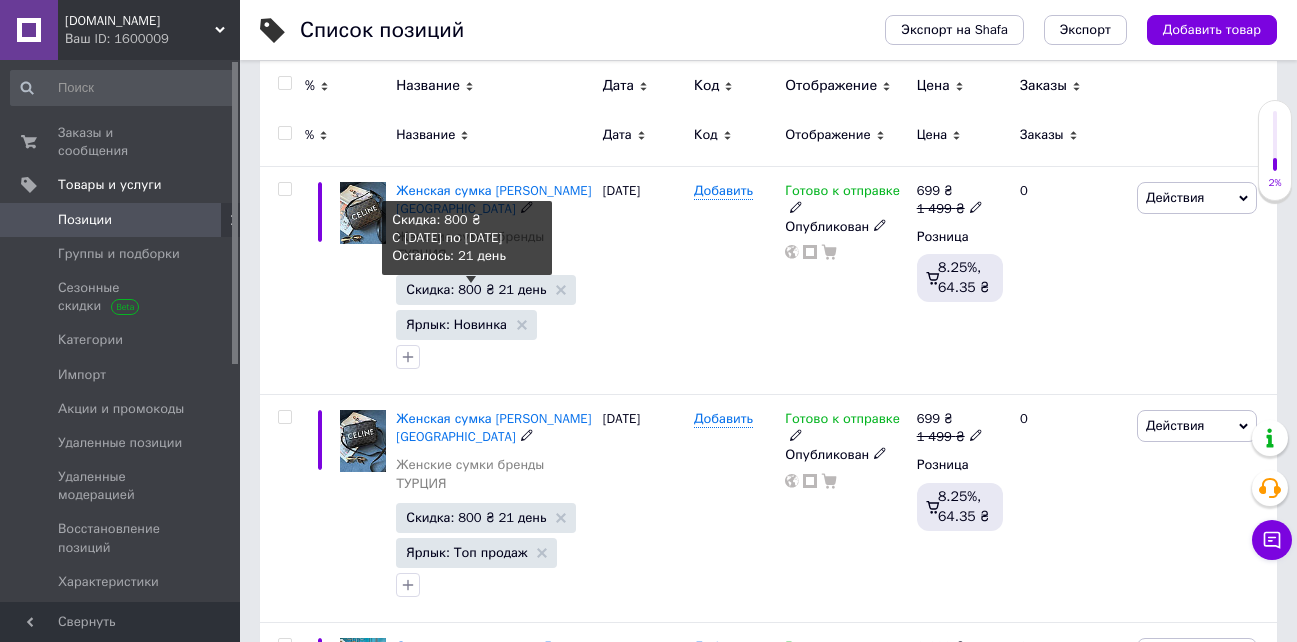 click on "Скидка: 800 ₴ 21 день" at bounding box center [476, 289] 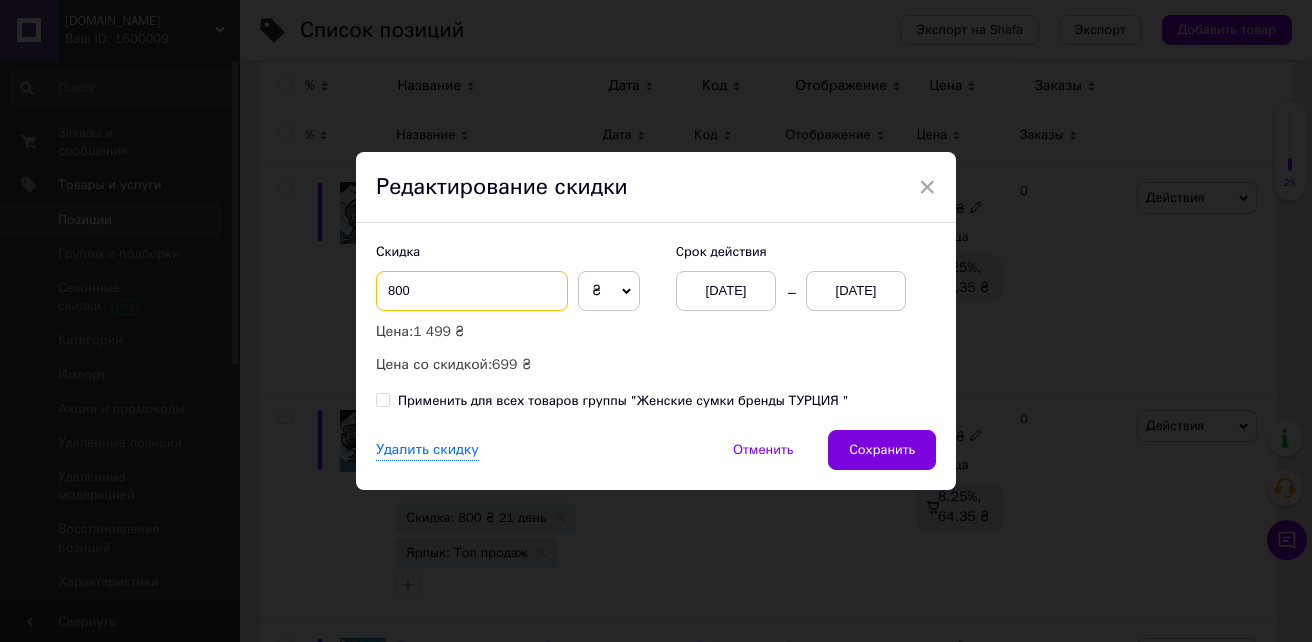 click on "800" at bounding box center [472, 291] 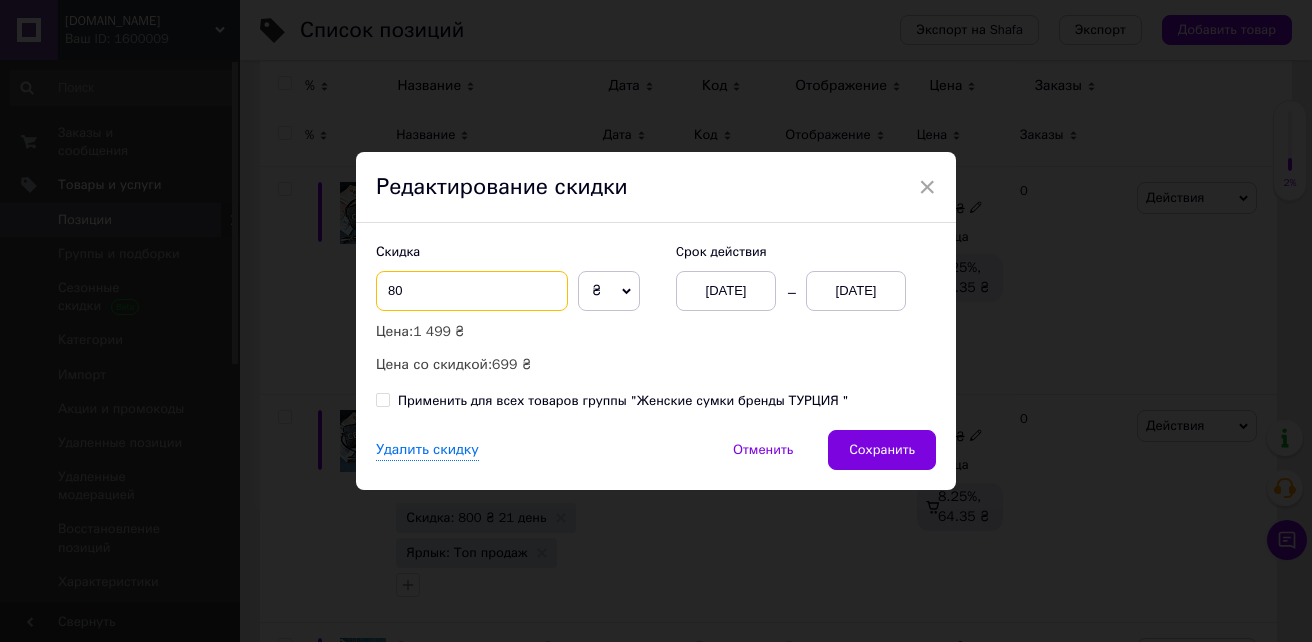 type on "8" 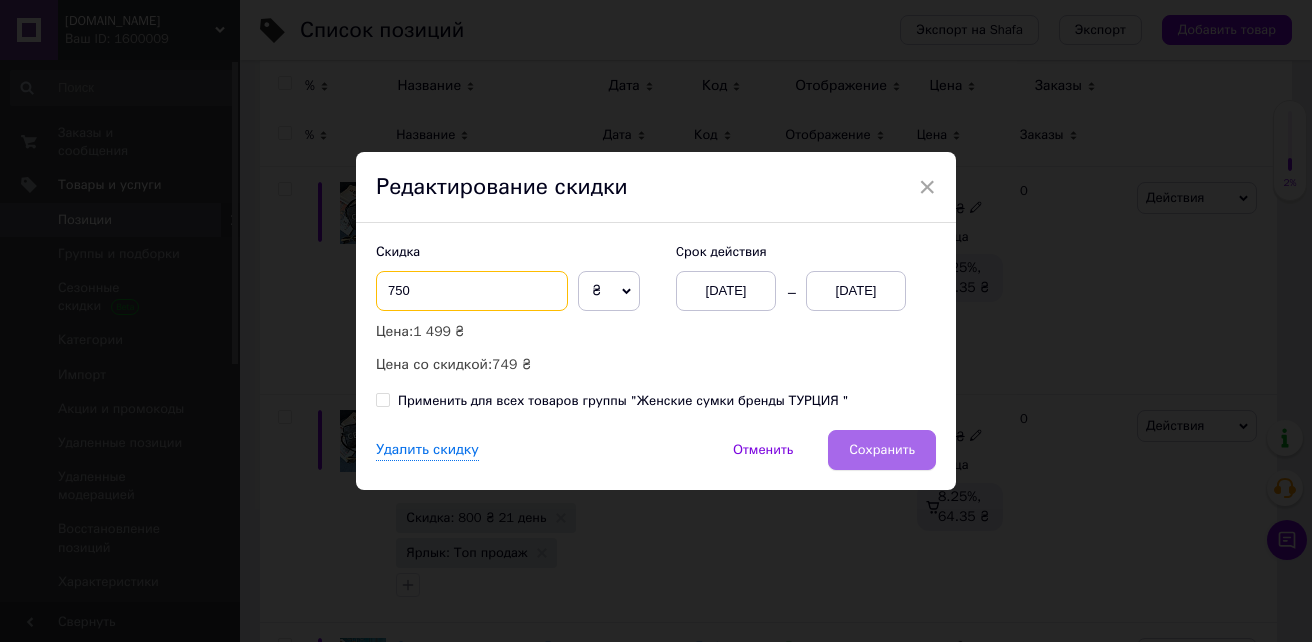type on "750" 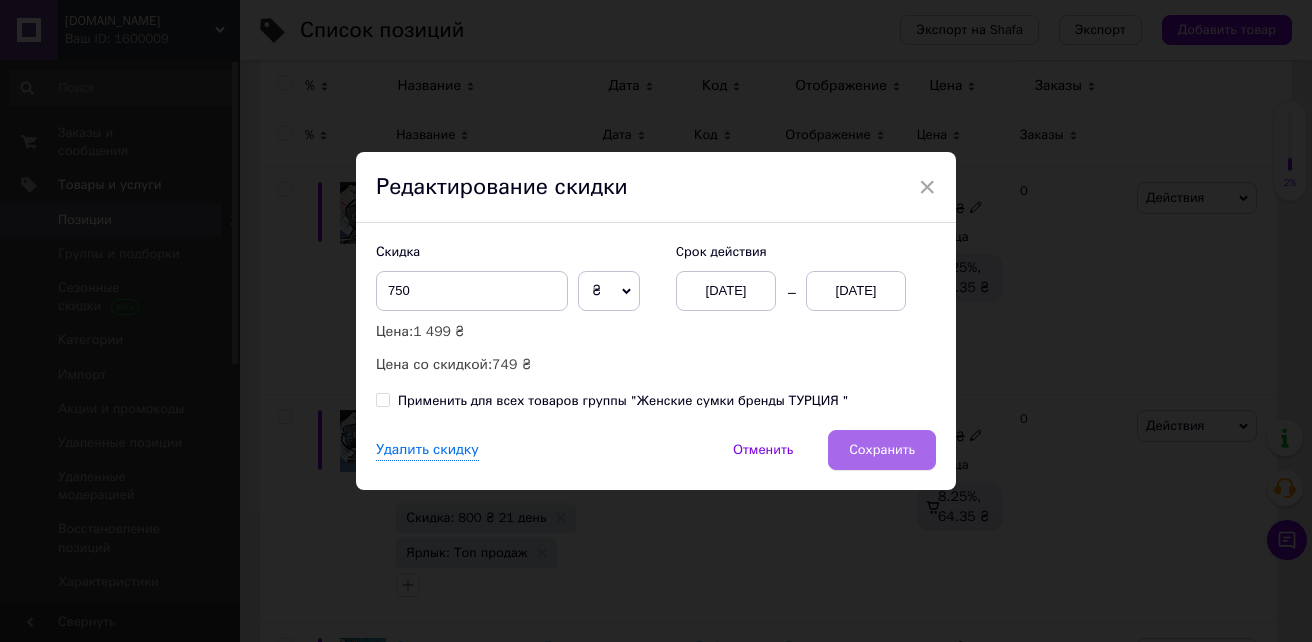click on "Сохранить" at bounding box center [882, 450] 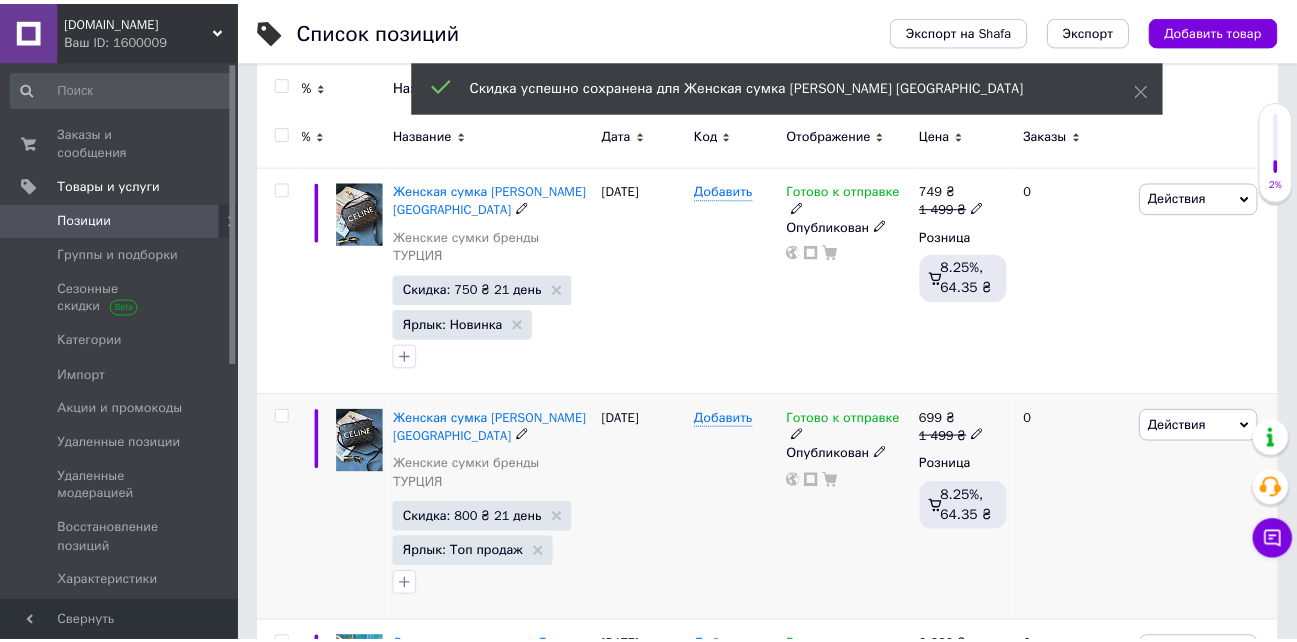 scroll, scrollTop: 0, scrollLeft: 78, axis: horizontal 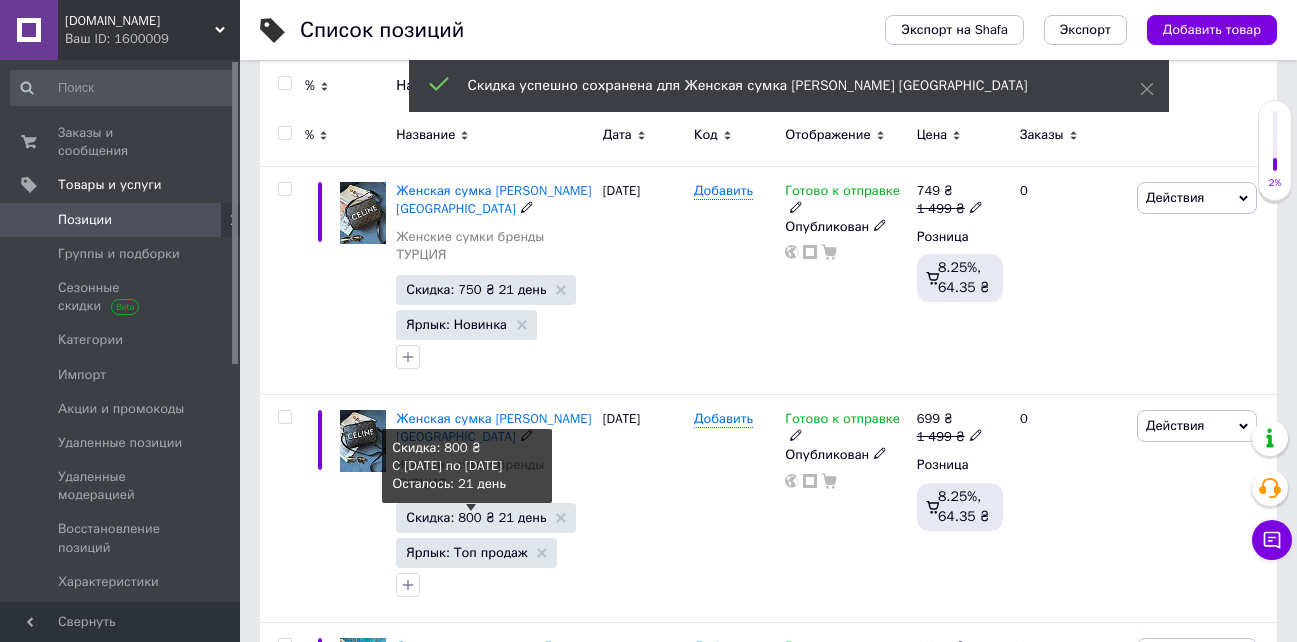 click on "Скидка: 800 ₴ 21 день" at bounding box center (476, 517) 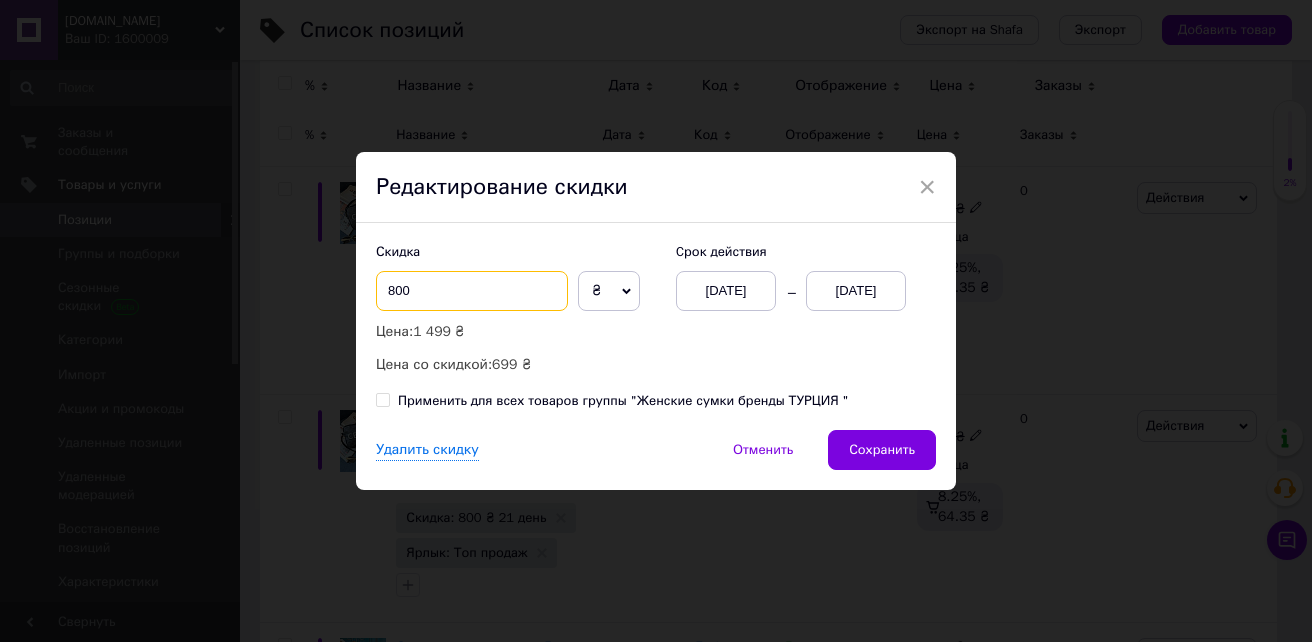 click on "800" at bounding box center (472, 291) 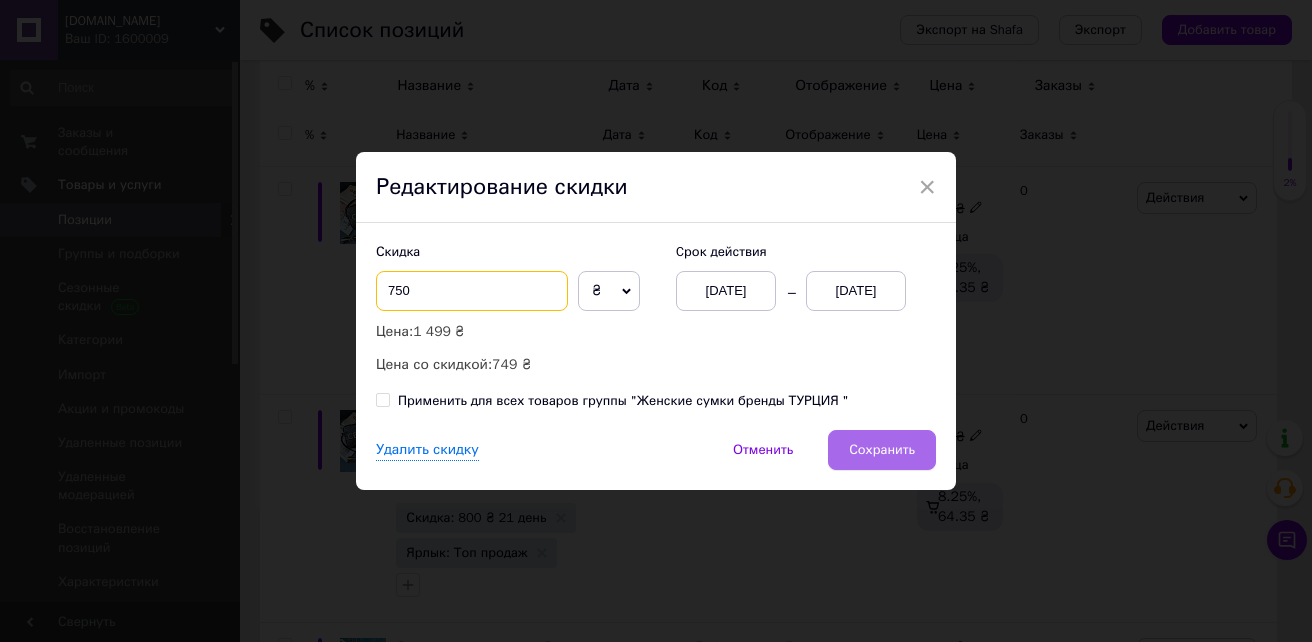 type on "750" 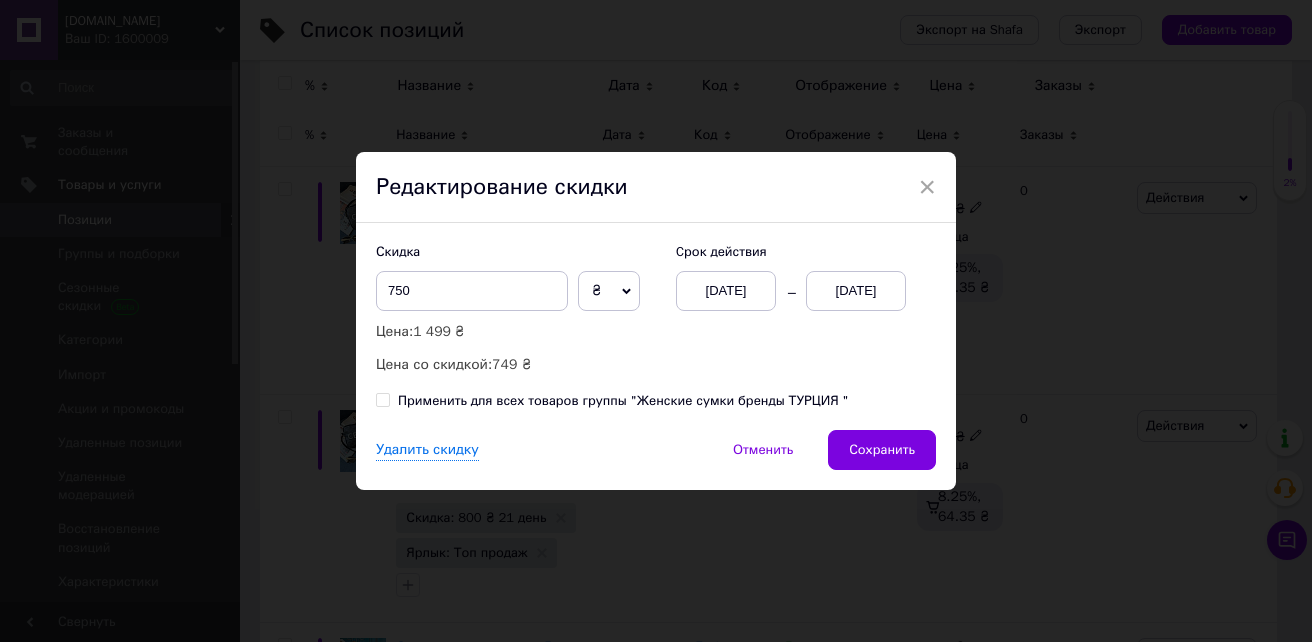 click on "Сохранить" at bounding box center (882, 450) 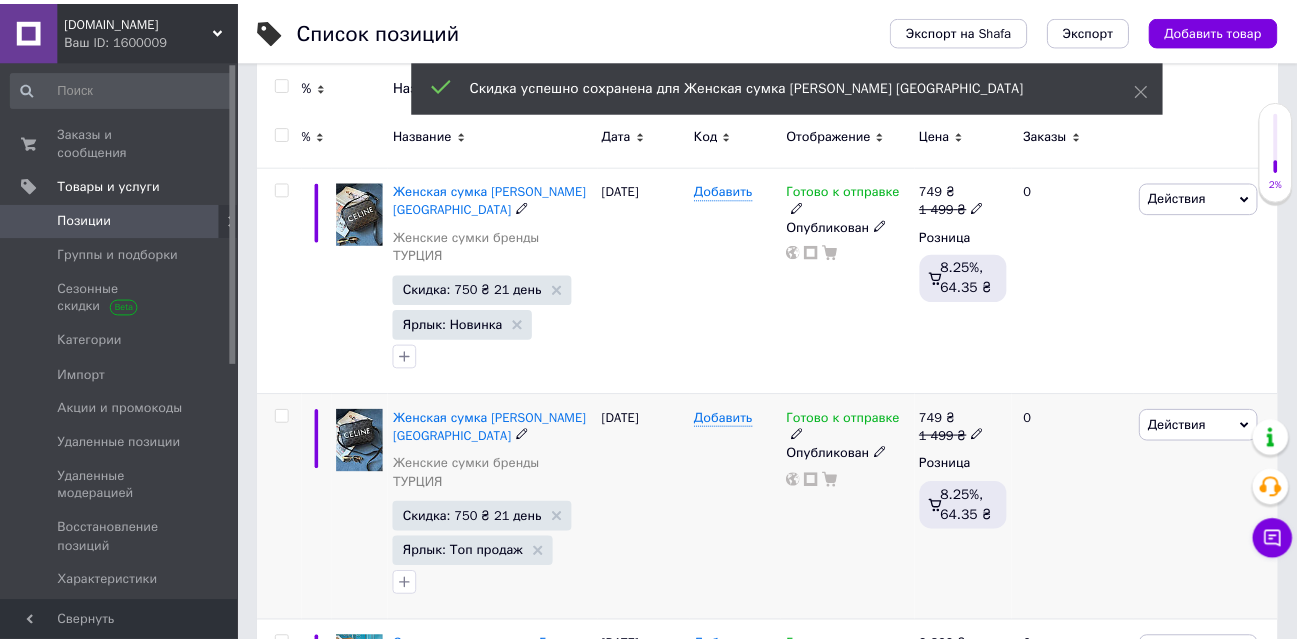 scroll, scrollTop: 0, scrollLeft: 78, axis: horizontal 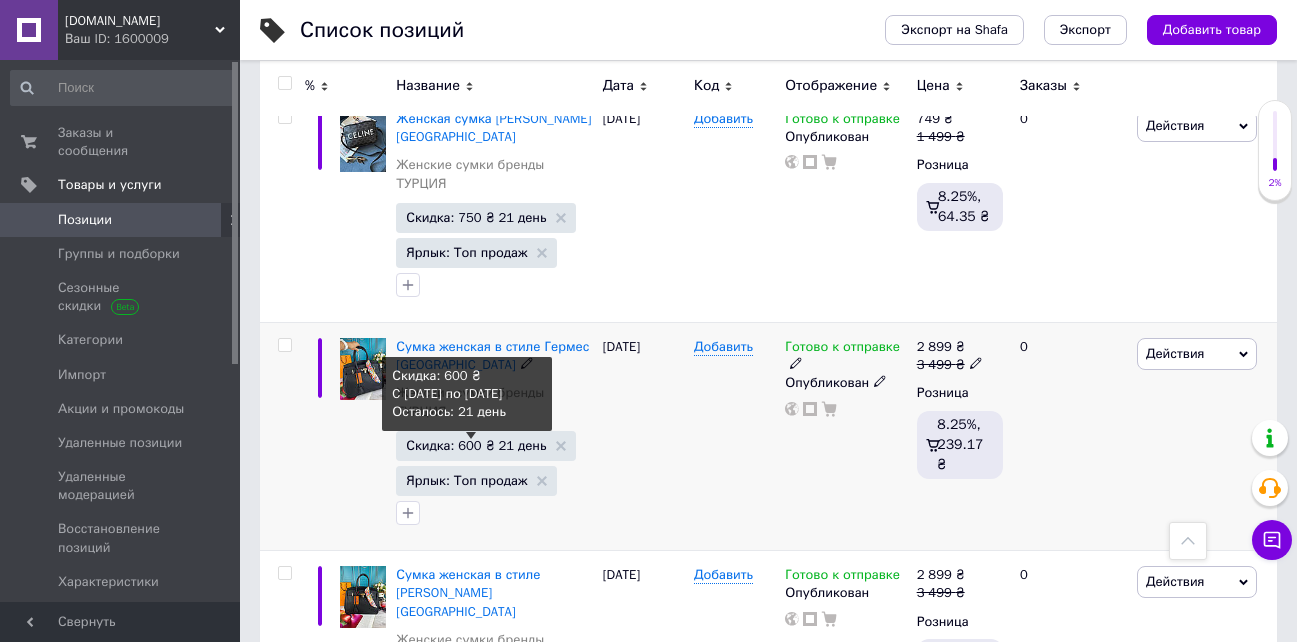 click on "Скидка: 600 ₴ 21 день" at bounding box center [476, 445] 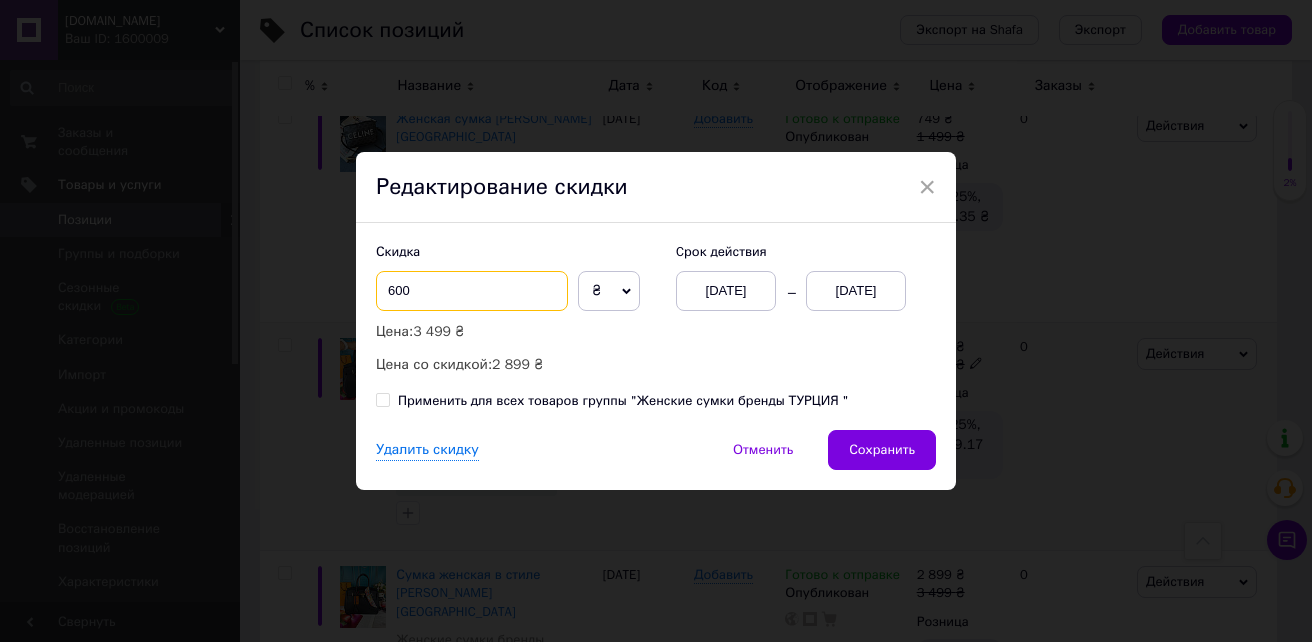 click on "600" at bounding box center (472, 291) 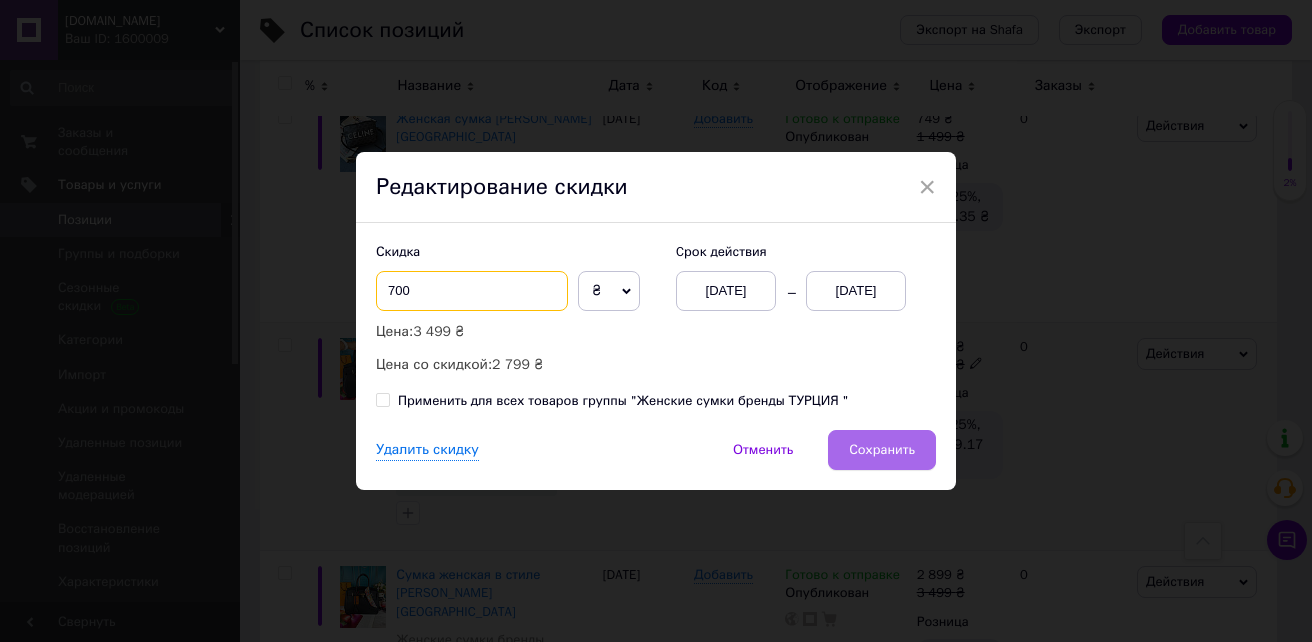 type on "700" 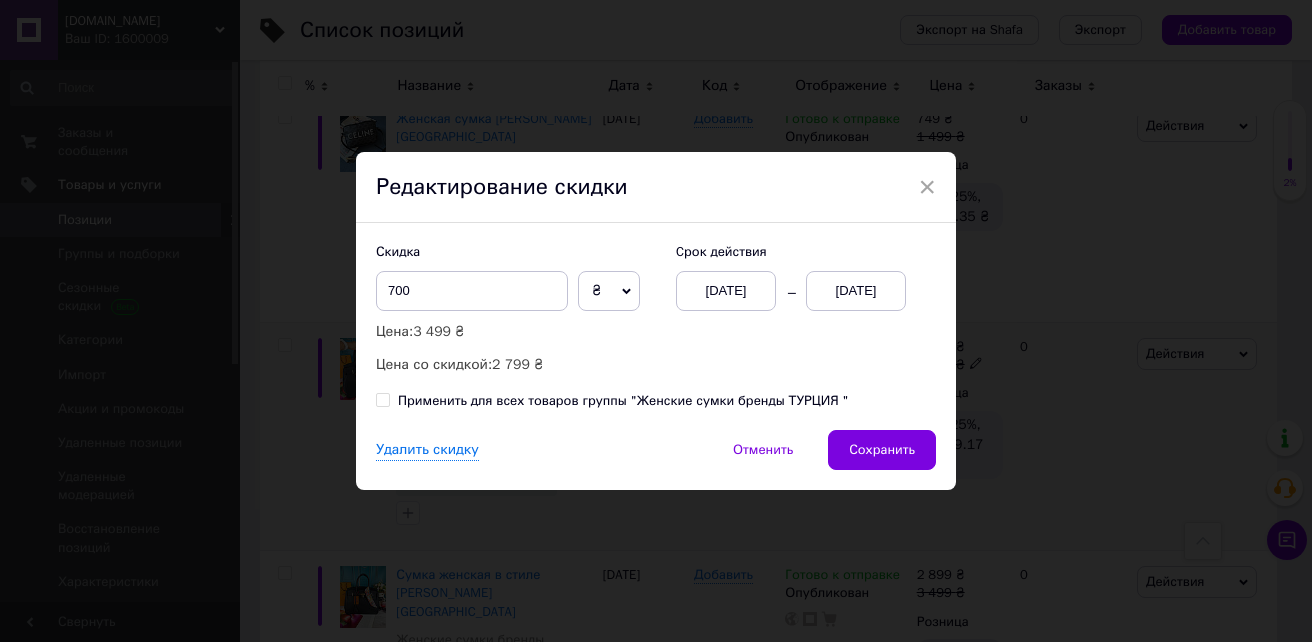 click on "Сохранить" at bounding box center [882, 450] 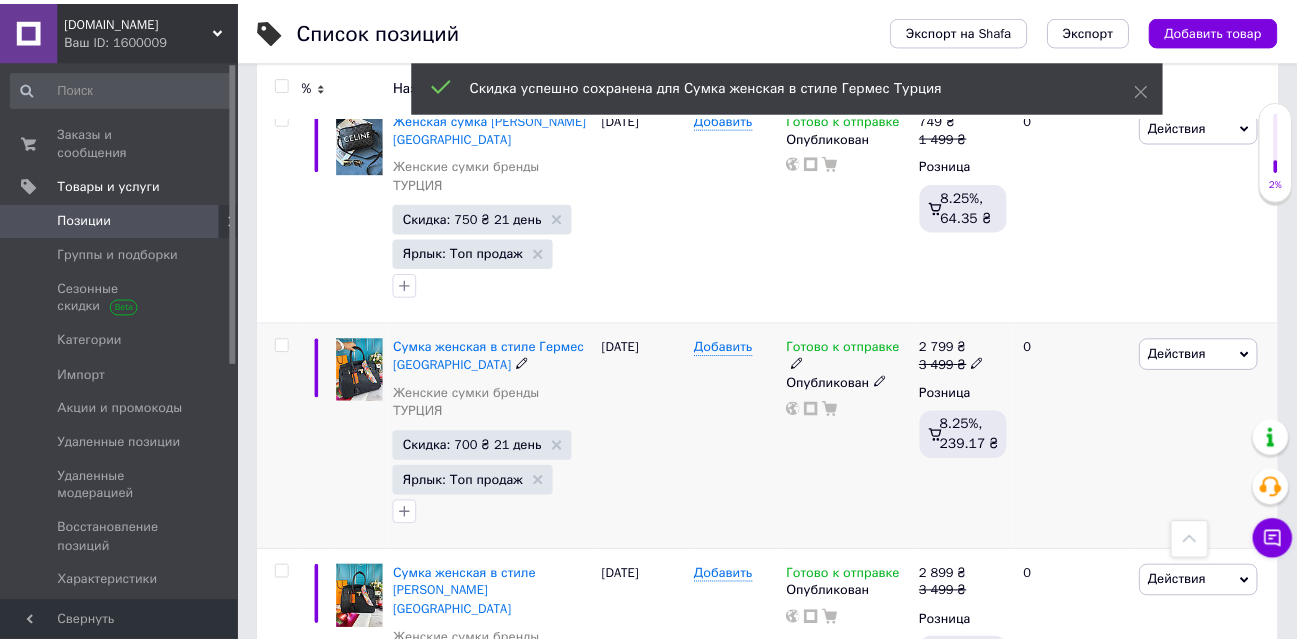 scroll, scrollTop: 0, scrollLeft: 78, axis: horizontal 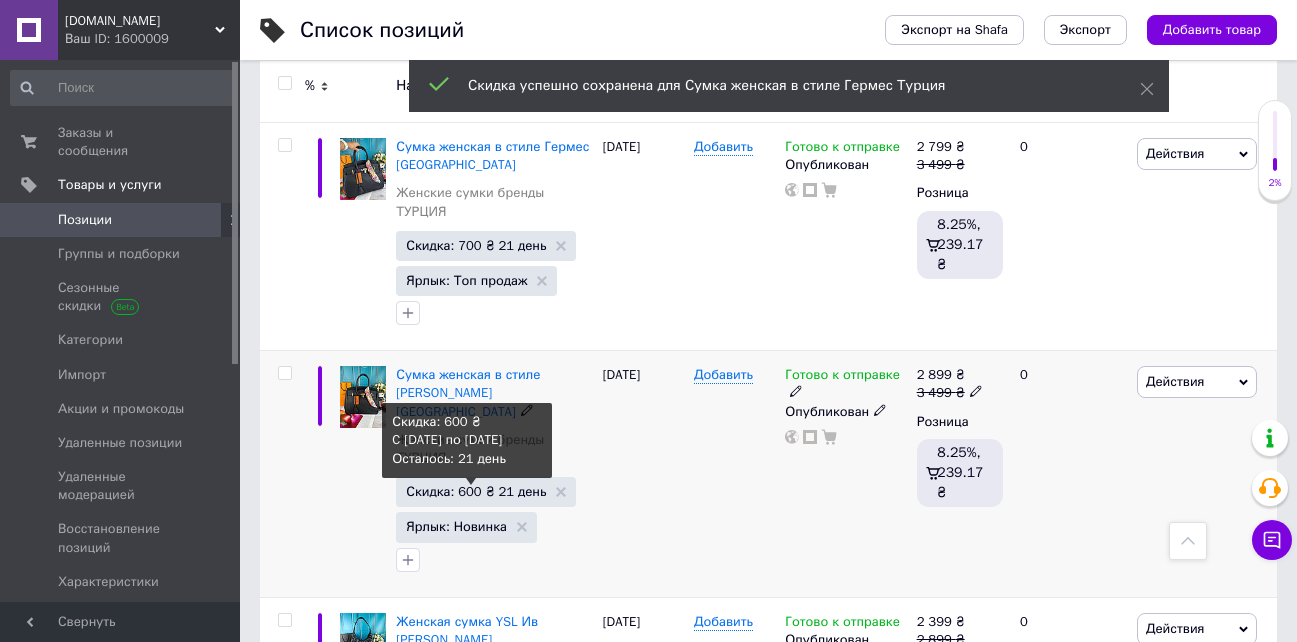click on "Скидка: 600 ₴ 21 день" at bounding box center [476, 491] 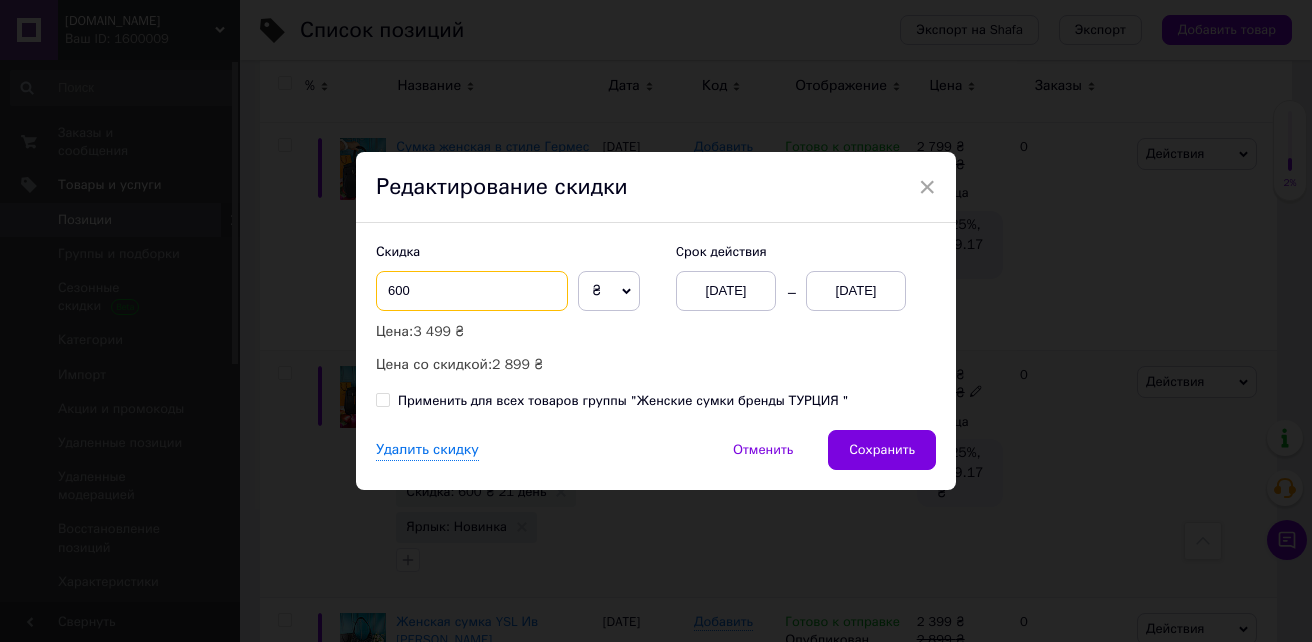 click on "600" at bounding box center (472, 291) 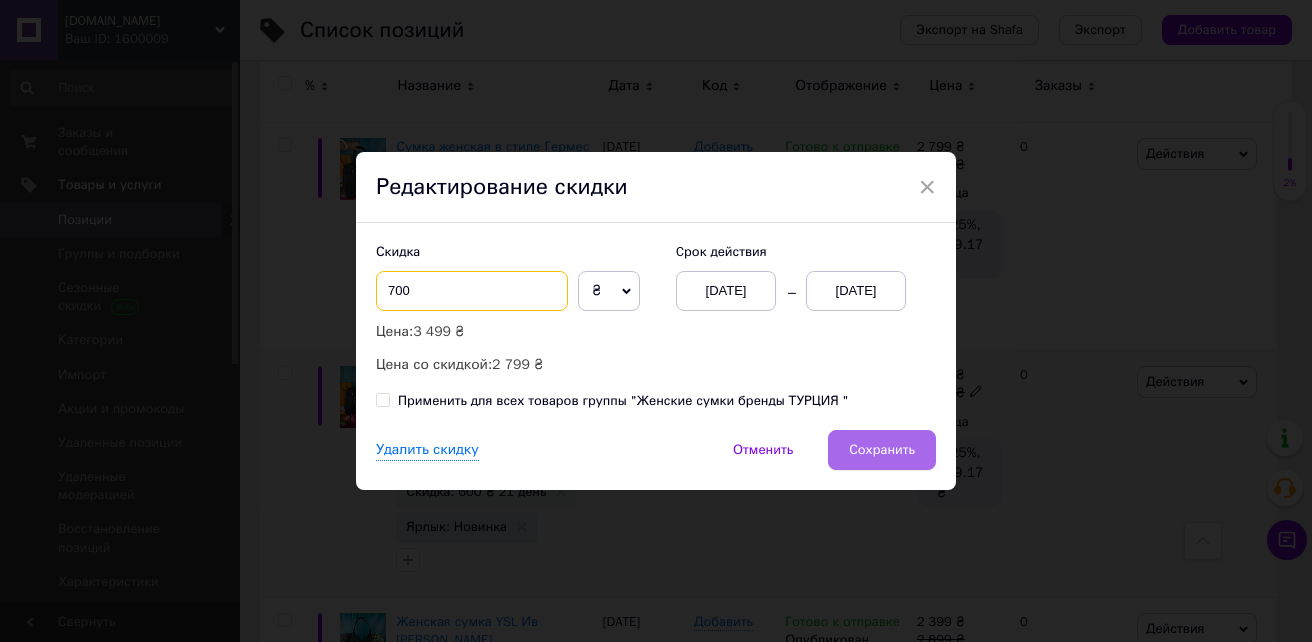 type on "700" 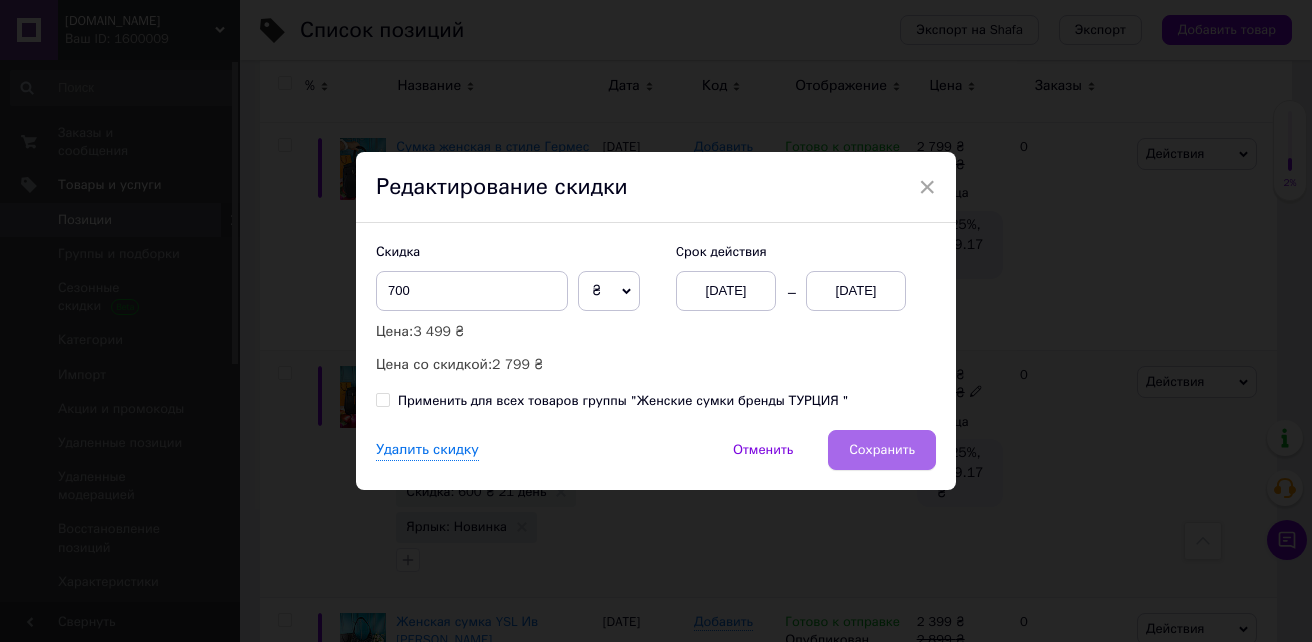 click on "Сохранить" at bounding box center (882, 450) 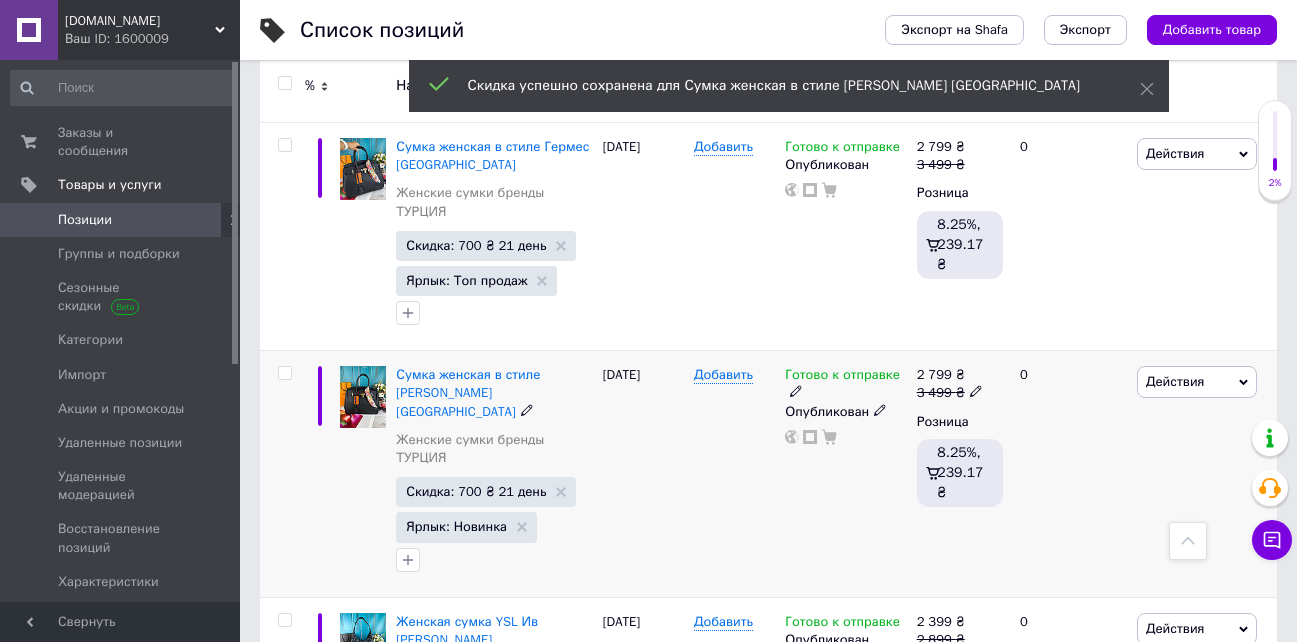 scroll, scrollTop: 0, scrollLeft: 78, axis: horizontal 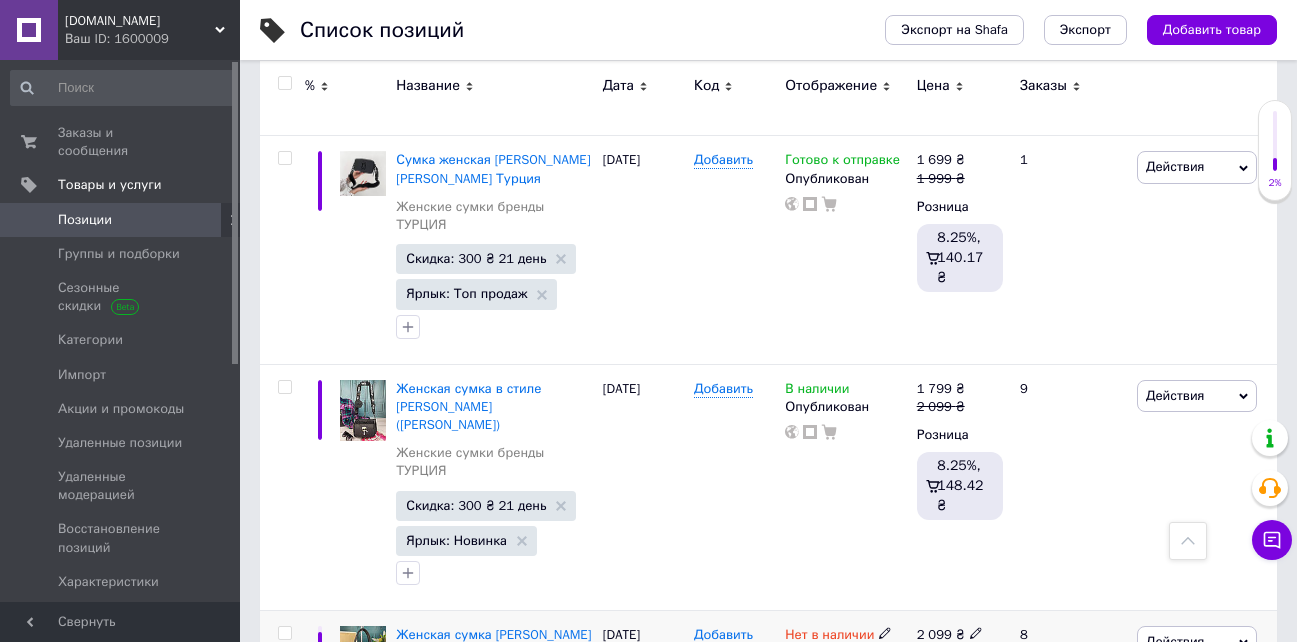 click on "Действия" at bounding box center [1175, 641] 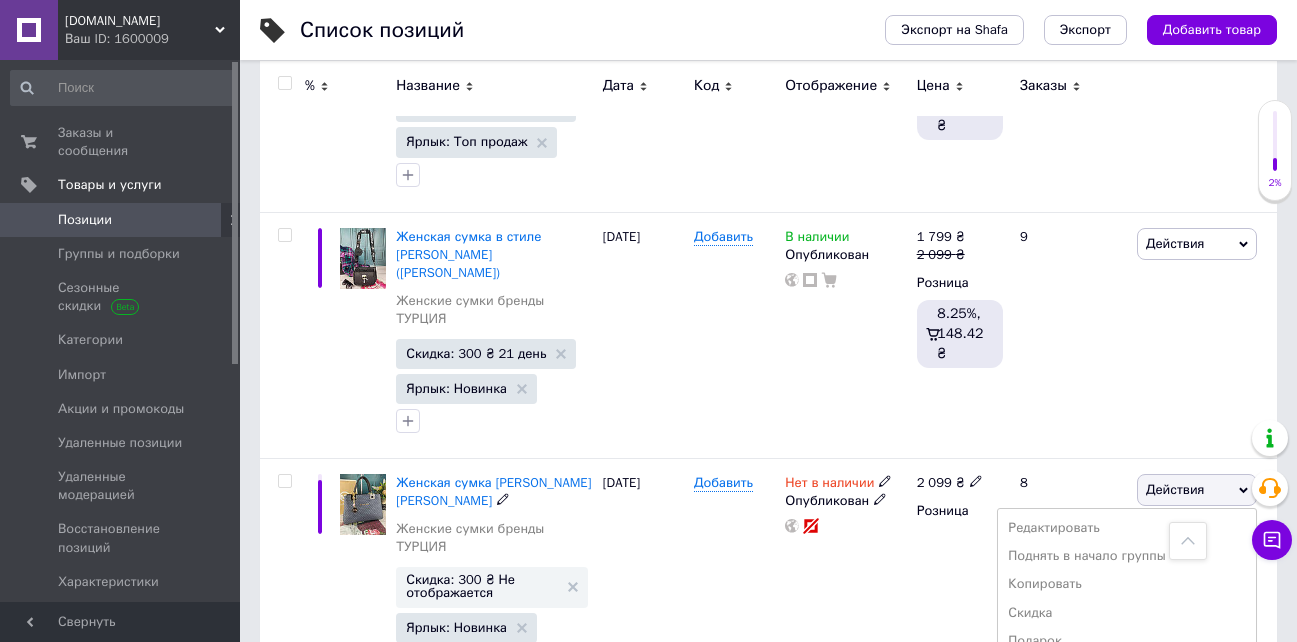 scroll, scrollTop: 2200, scrollLeft: 0, axis: vertical 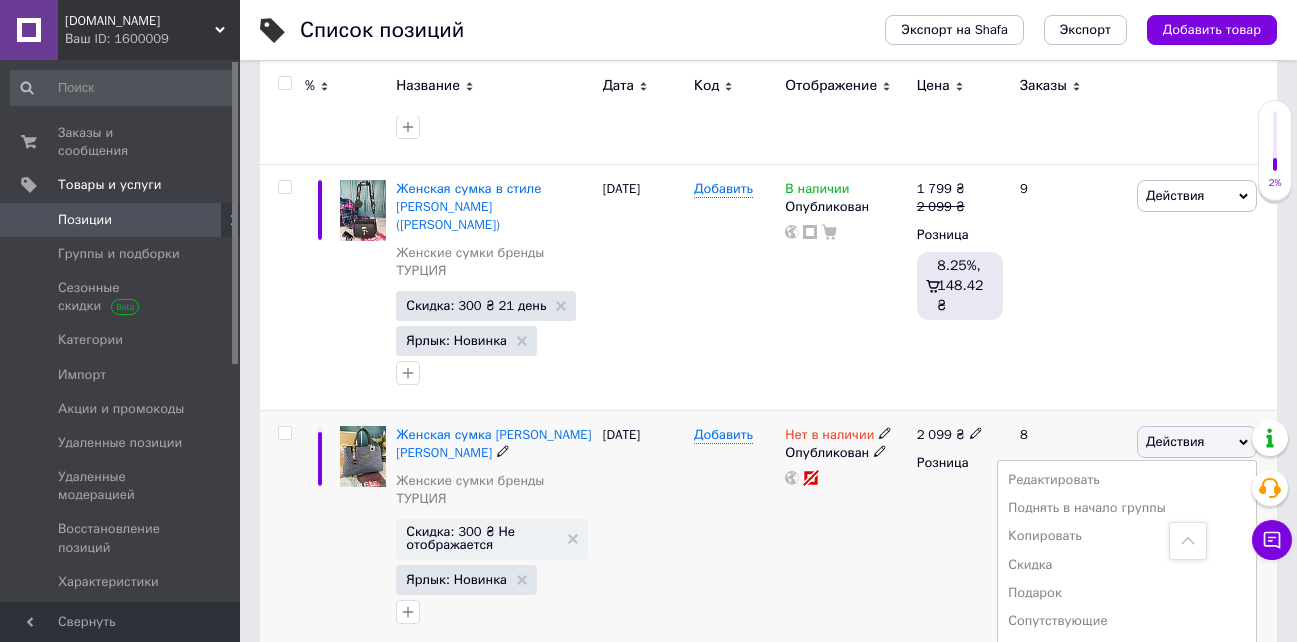 click on "Удалить" at bounding box center (1127, 762) 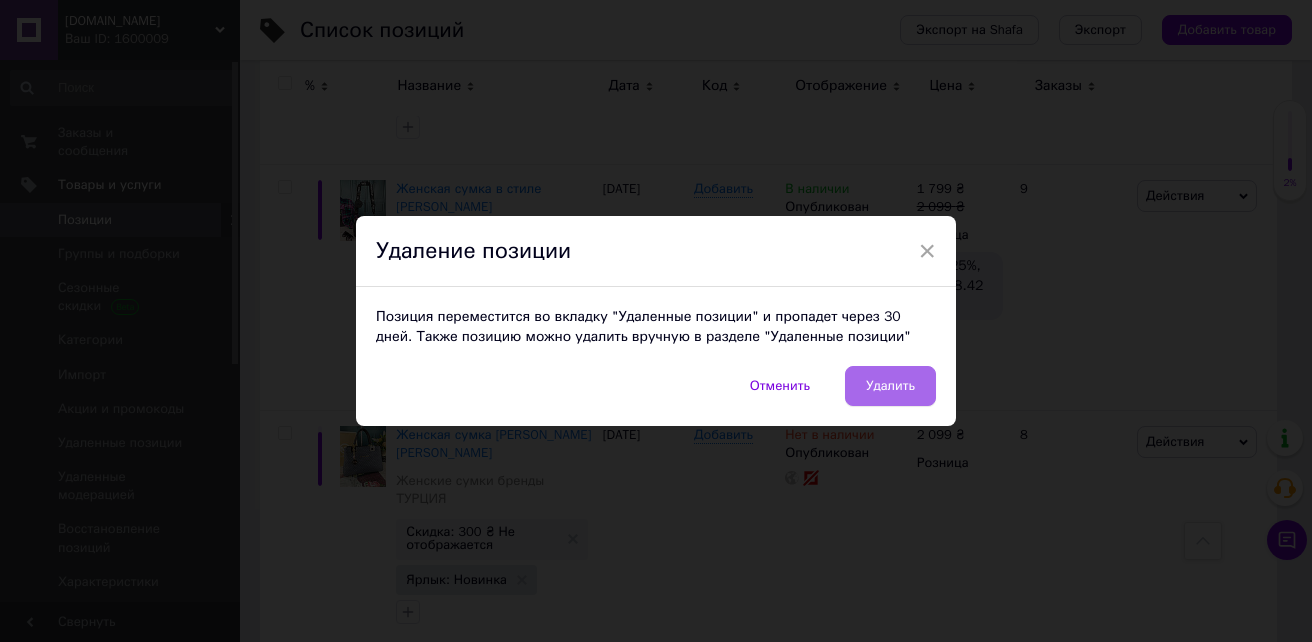 click on "Удалить" at bounding box center [890, 386] 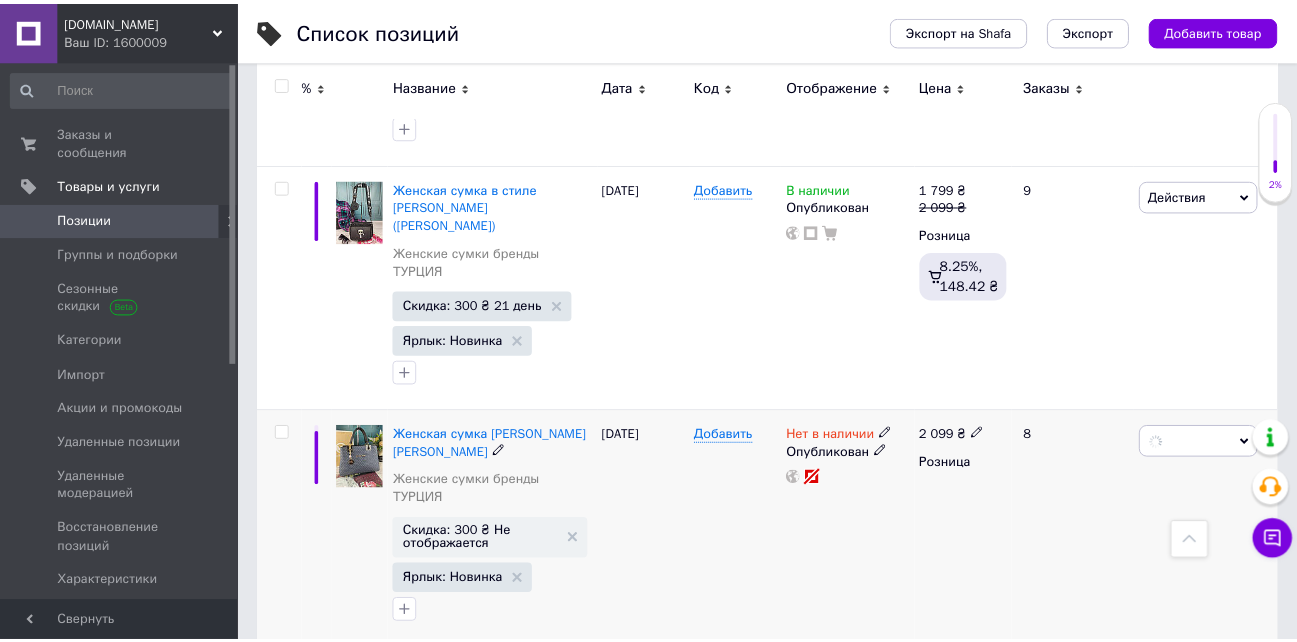scroll, scrollTop: 0, scrollLeft: 78, axis: horizontal 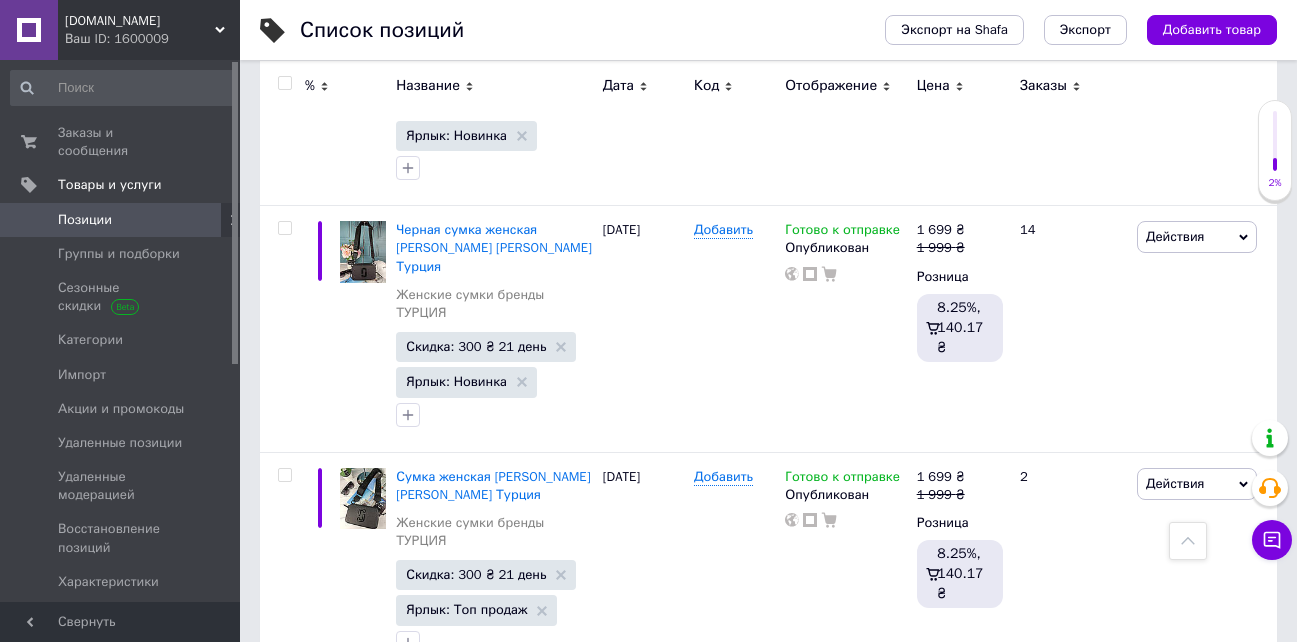 click on "Скидка: 600 ₴ 21 день" at bounding box center [476, 802] 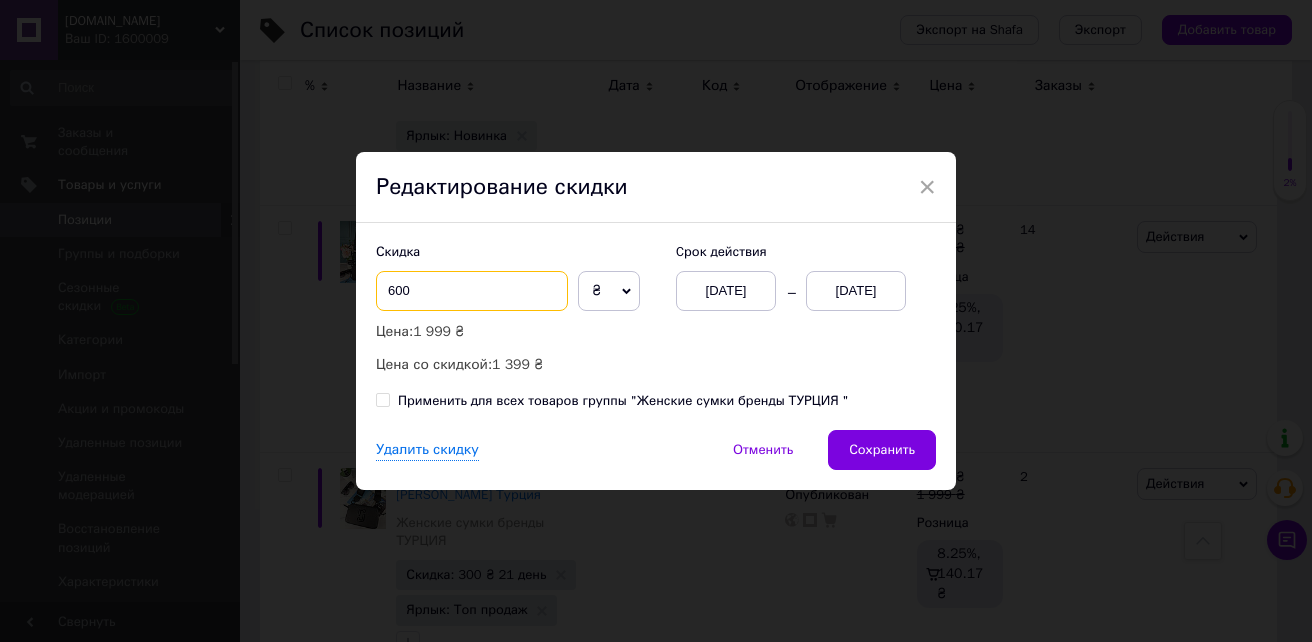 click on "600" at bounding box center [472, 291] 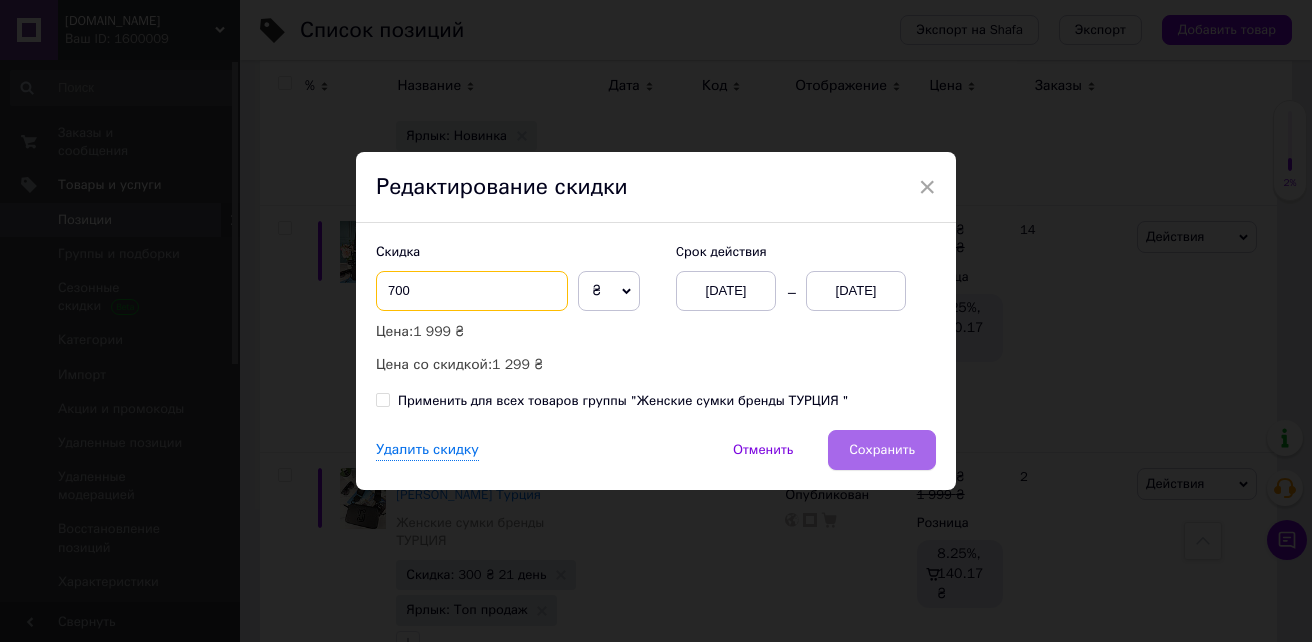 type on "700" 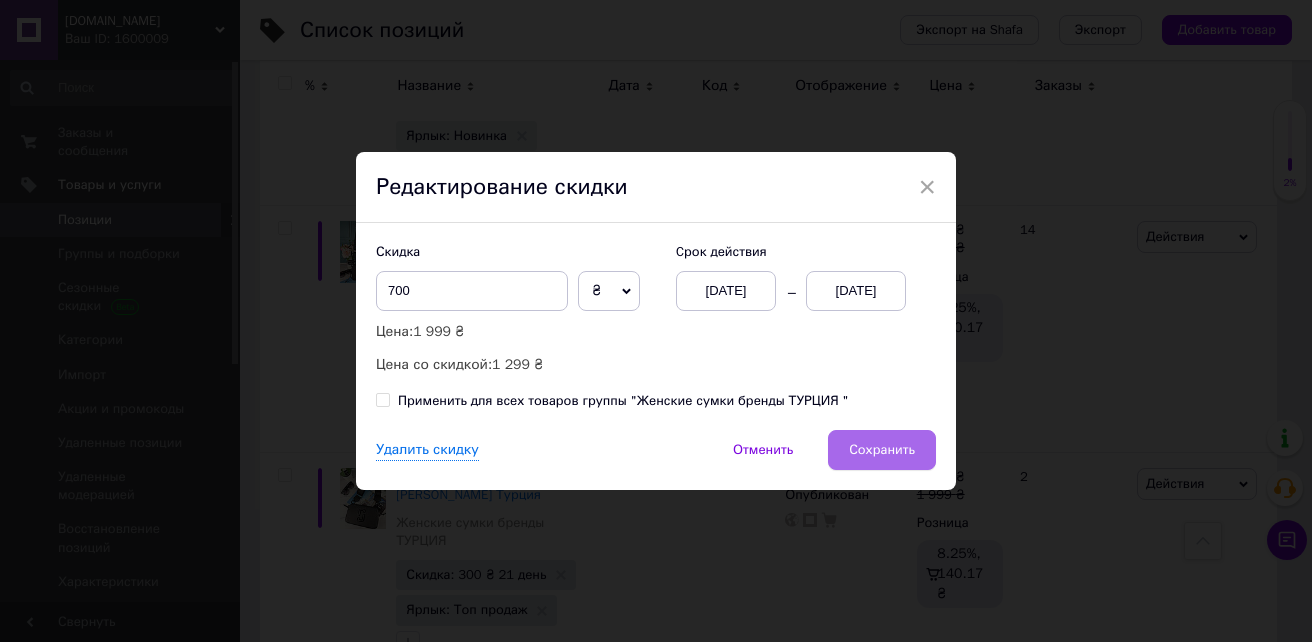 click on "Сохранить" at bounding box center [882, 450] 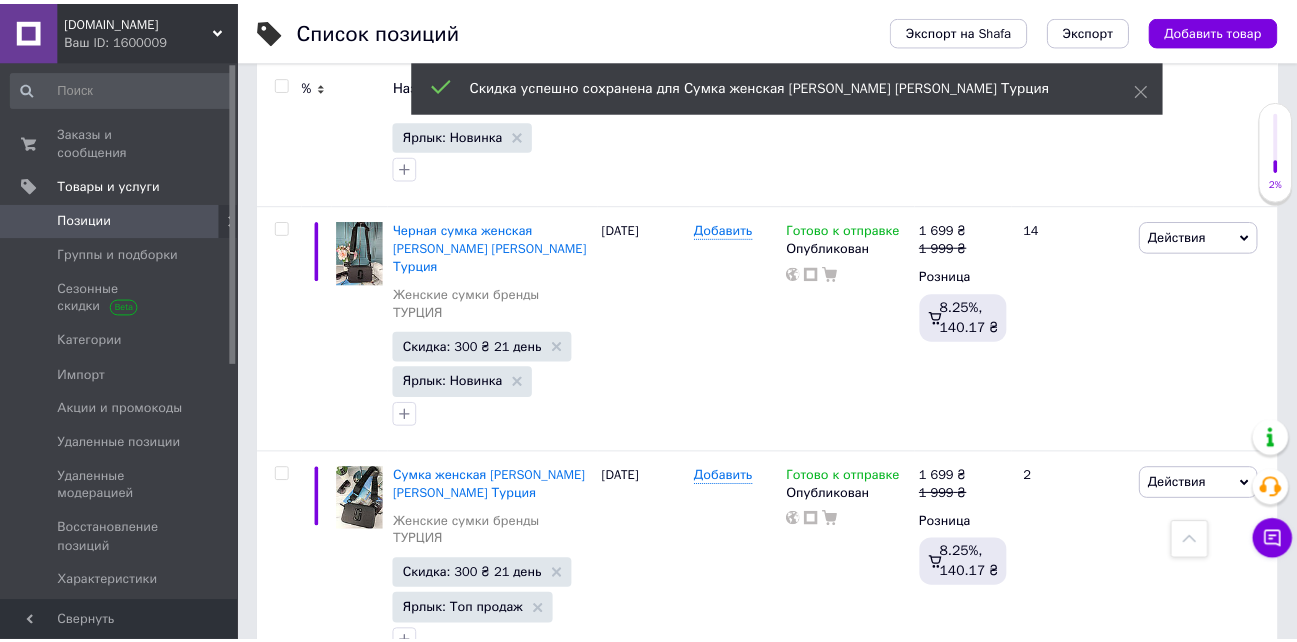 scroll, scrollTop: 0, scrollLeft: 78, axis: horizontal 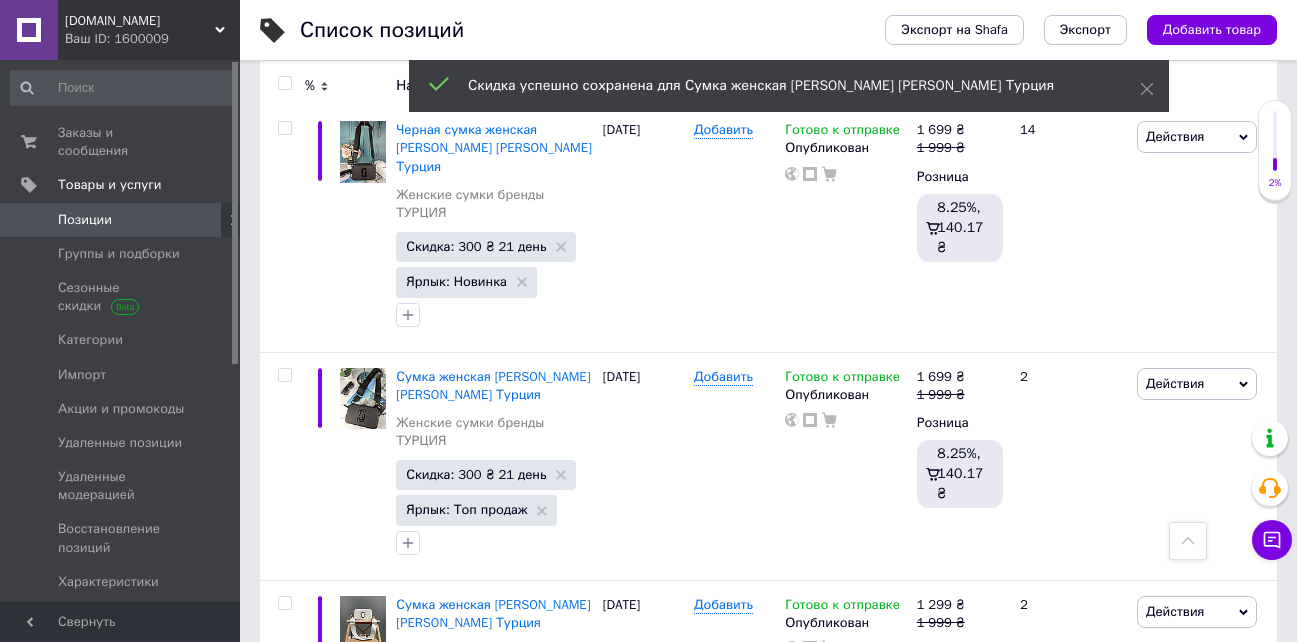 click on "Скидка: 600 ₴ 21 день" at bounding box center [476, 931] 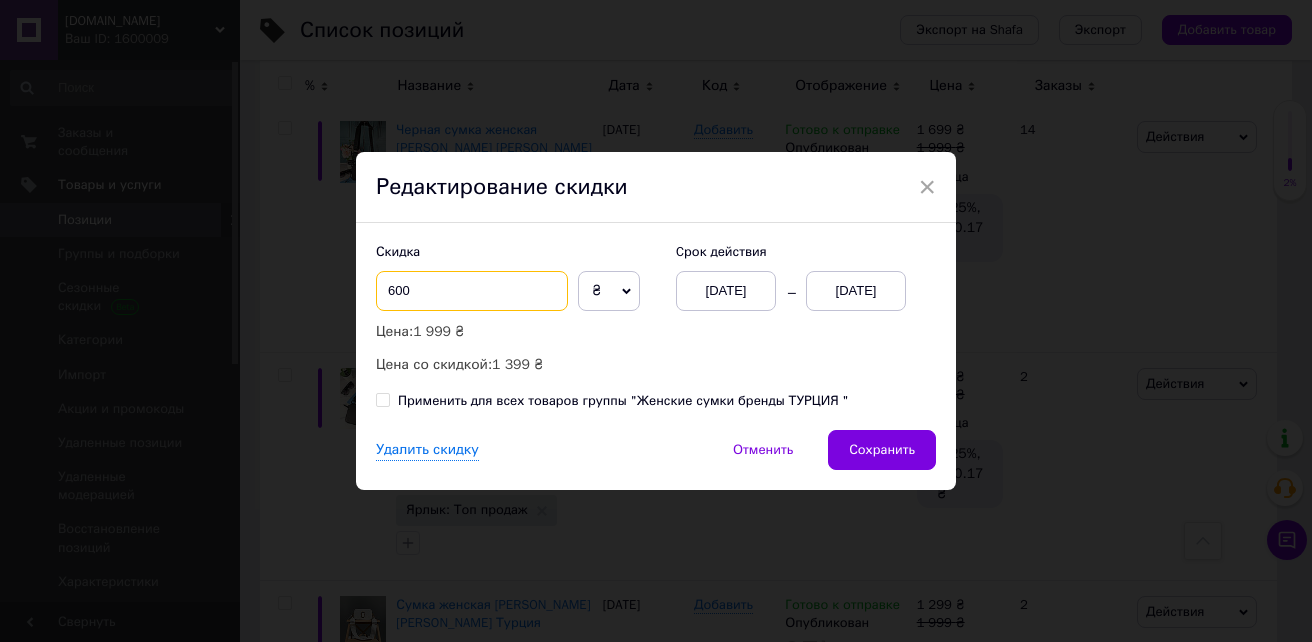 click on "600" at bounding box center [472, 291] 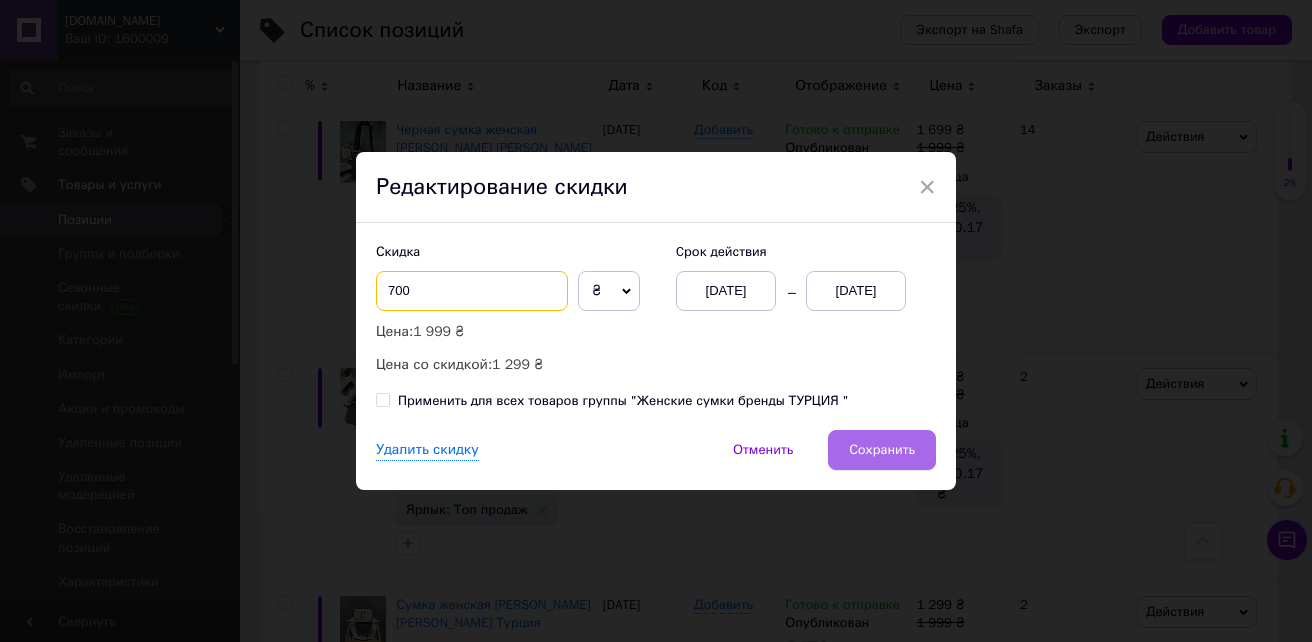 type on "700" 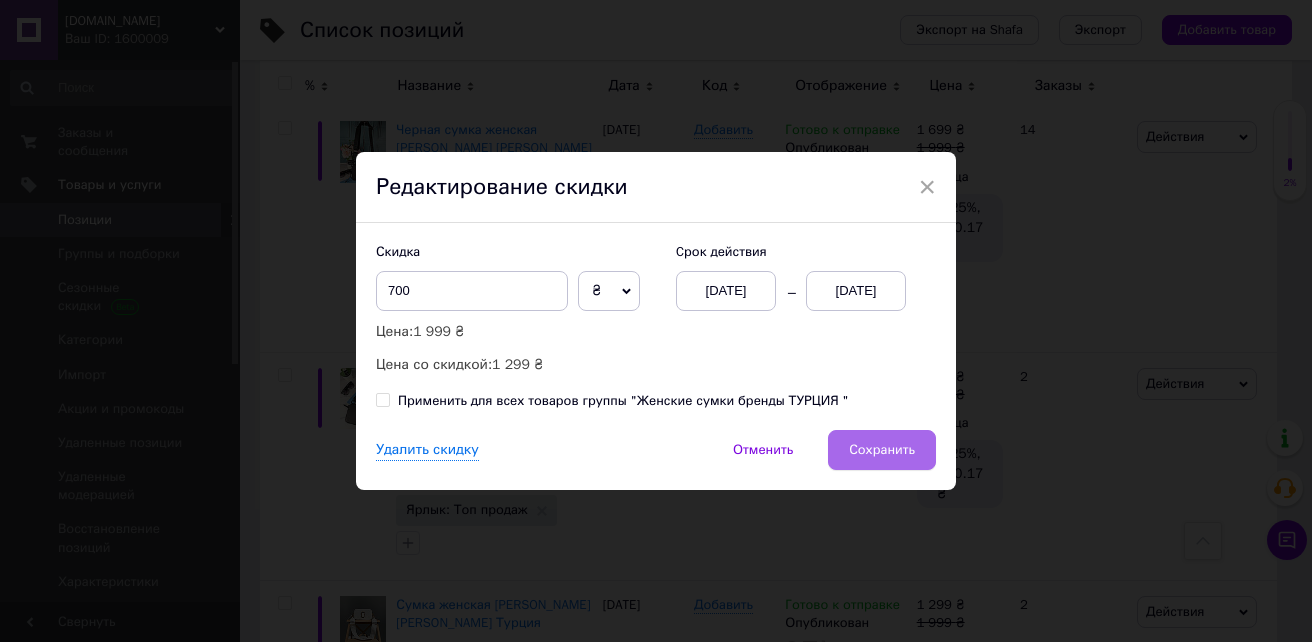 click on "Сохранить" at bounding box center [882, 450] 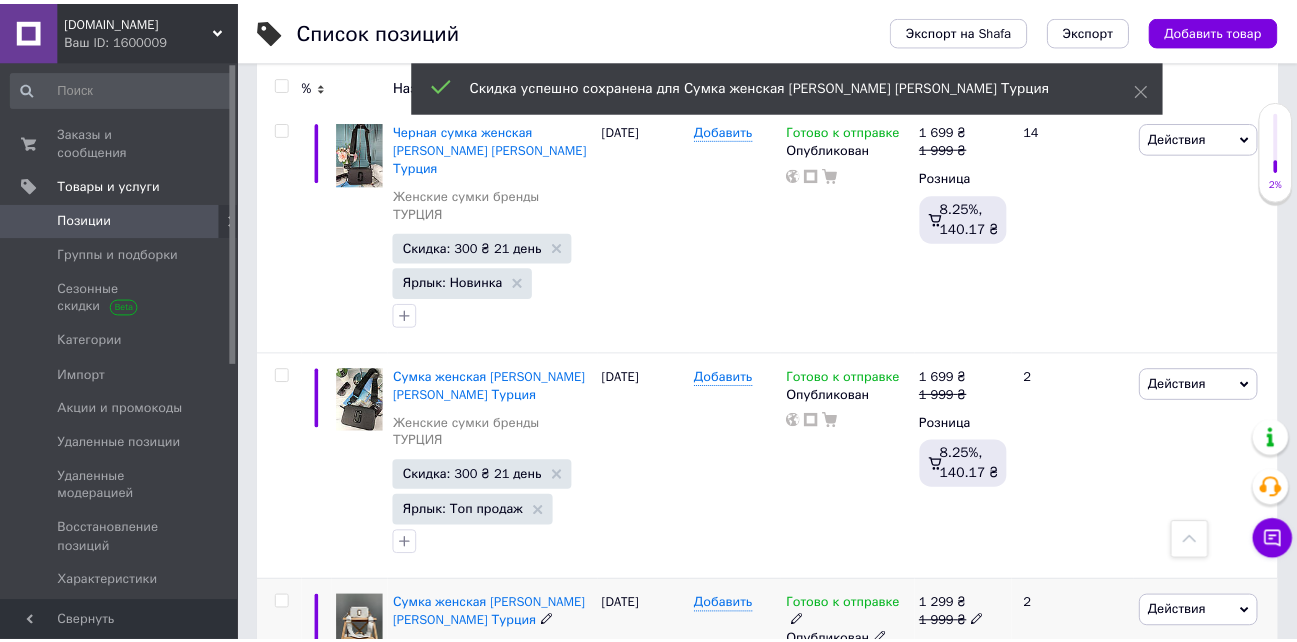 scroll, scrollTop: 0, scrollLeft: 78, axis: horizontal 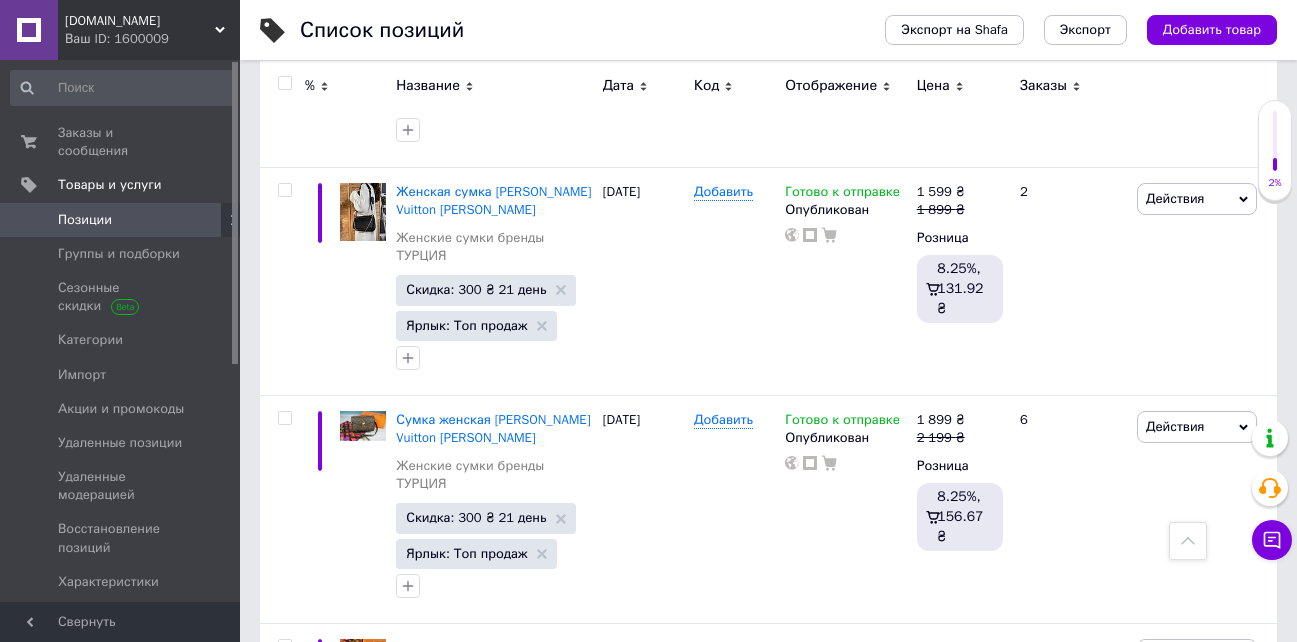 click at bounding box center [284, 892] 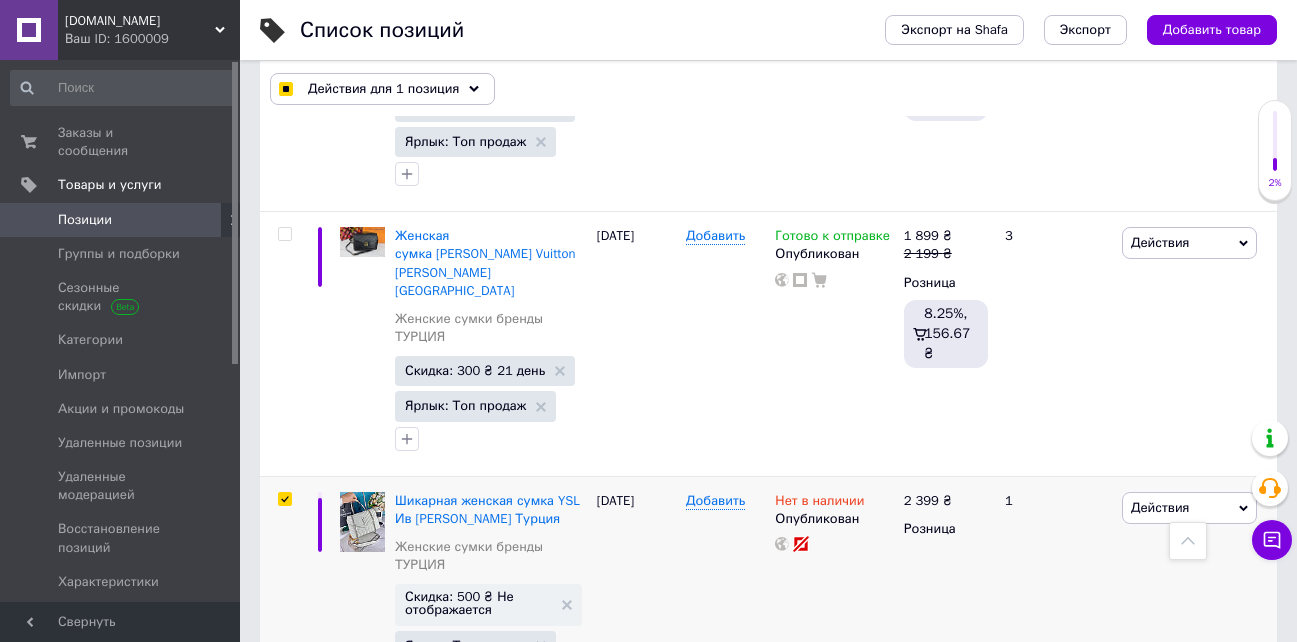 scroll, scrollTop: 6336, scrollLeft: 0, axis: vertical 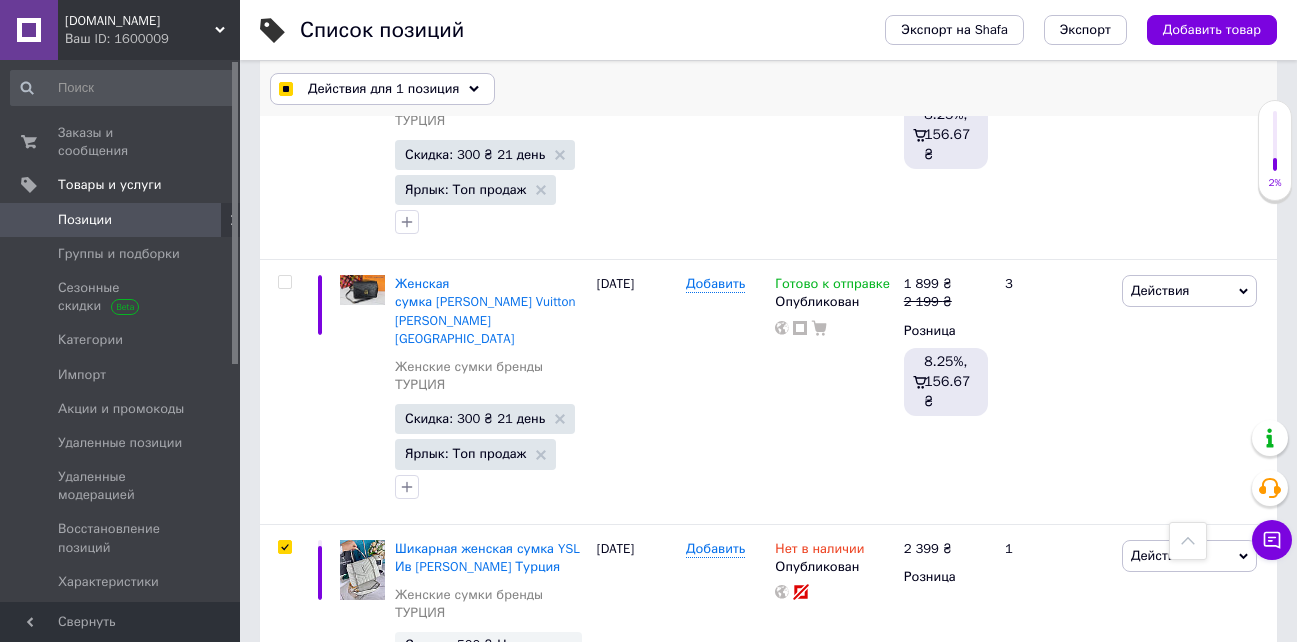 click on "Действия для 1 позиция" at bounding box center (383, 89) 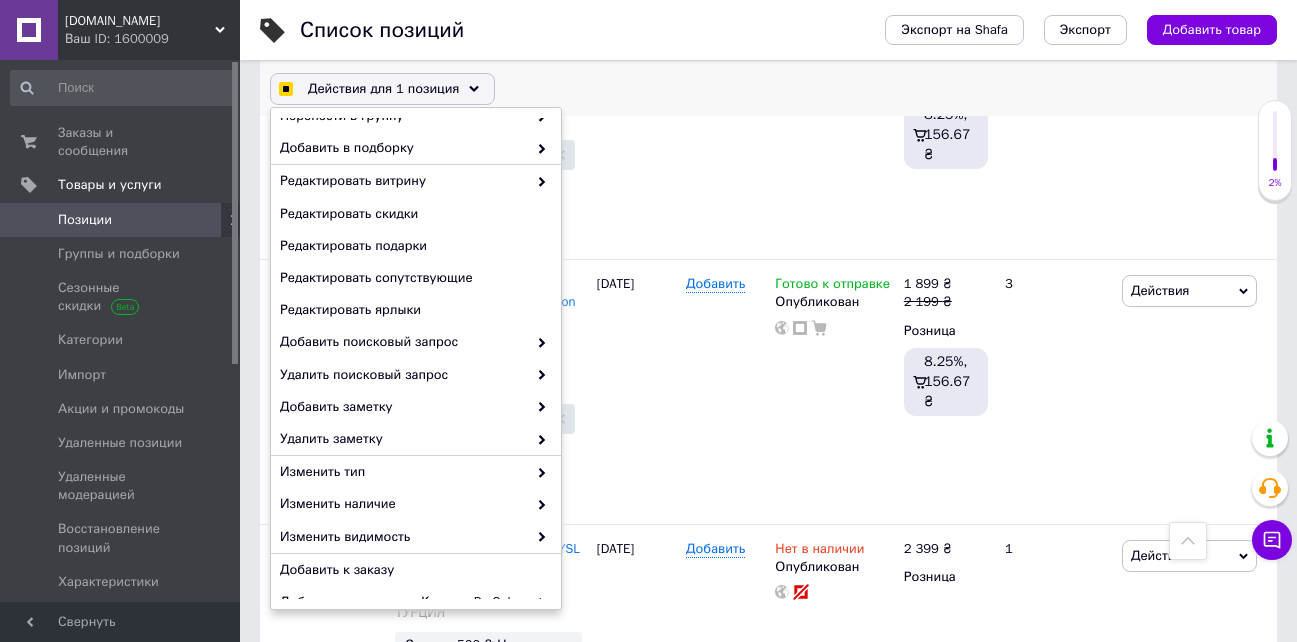 checkbox on "true" 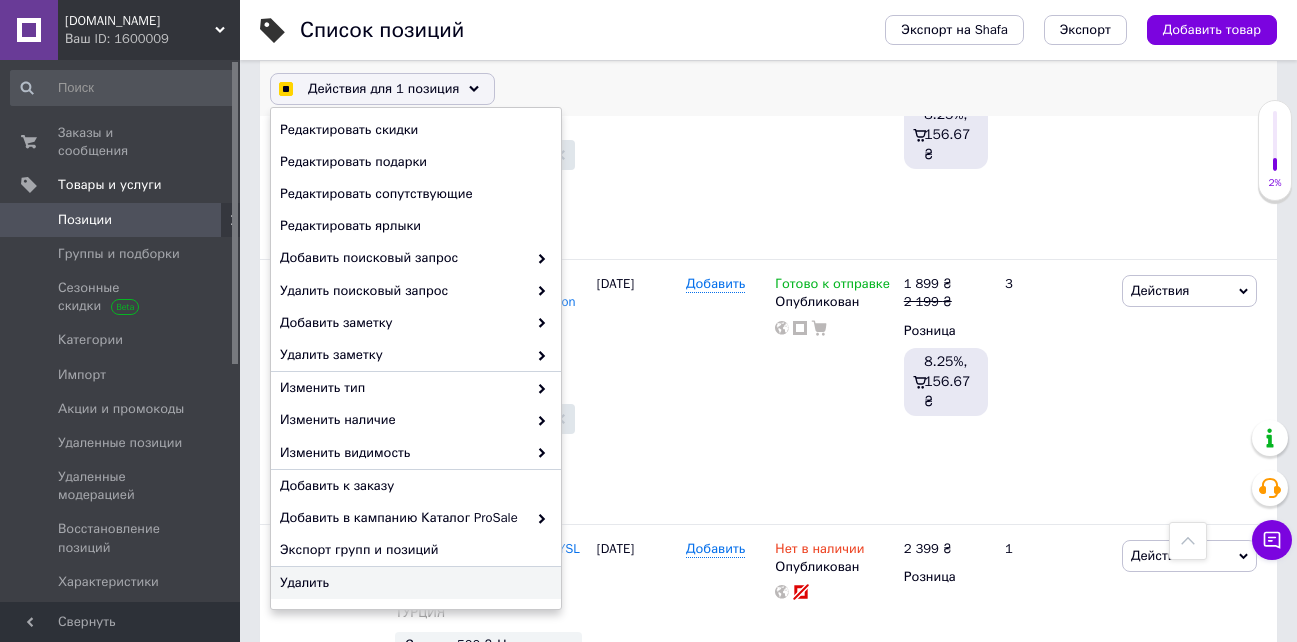 checkbox on "true" 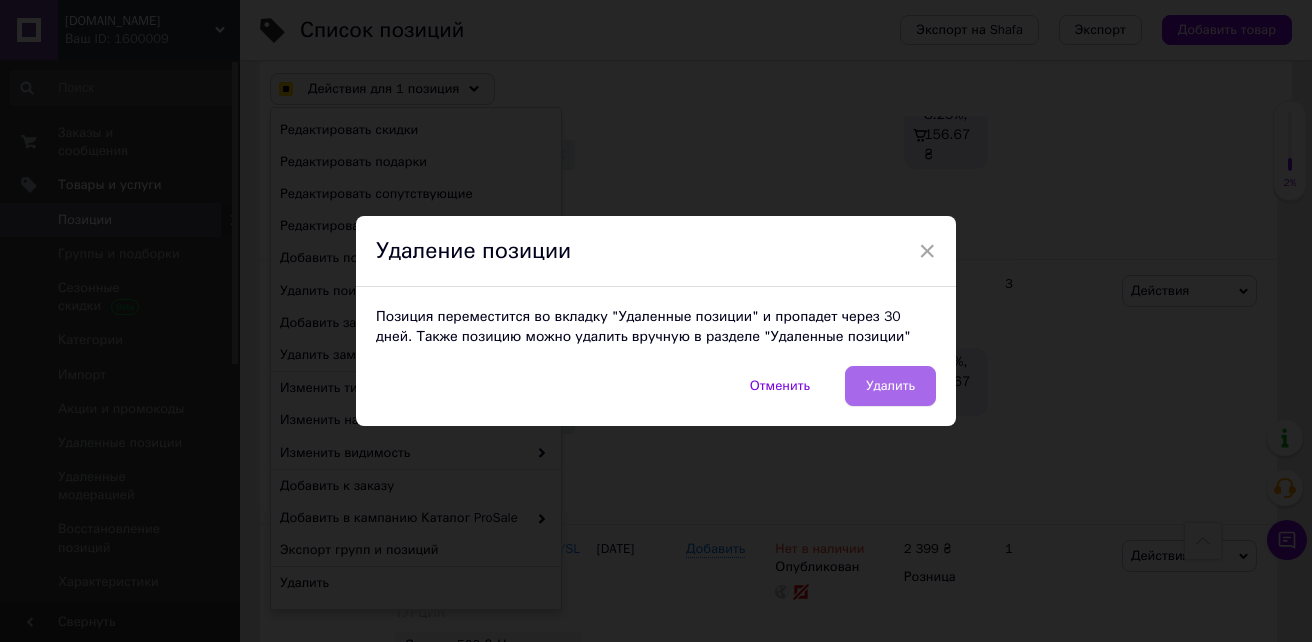 click on "Удалить" at bounding box center (890, 386) 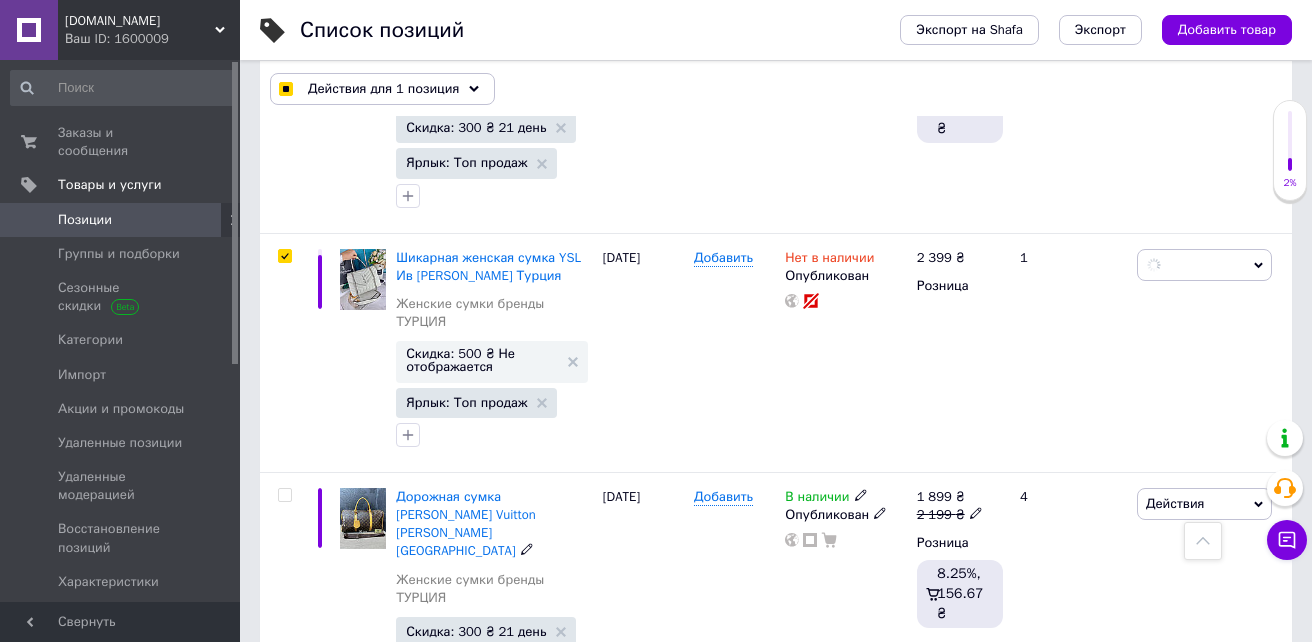 checkbox on "true" 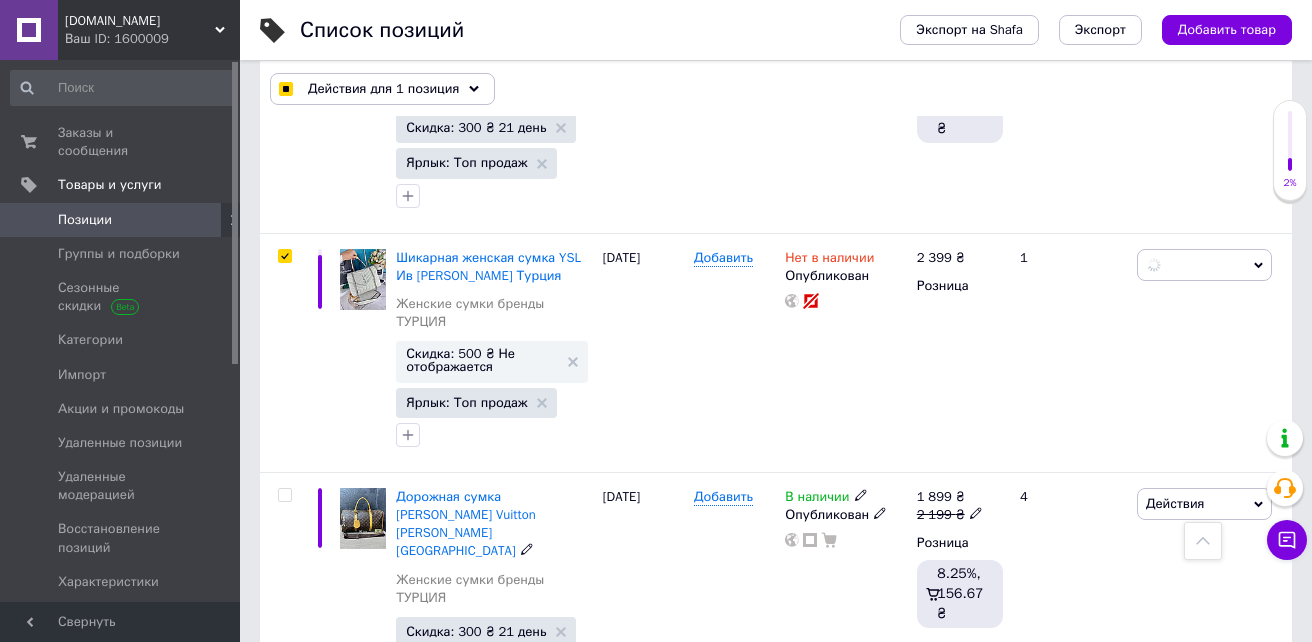 checkbox on "true" 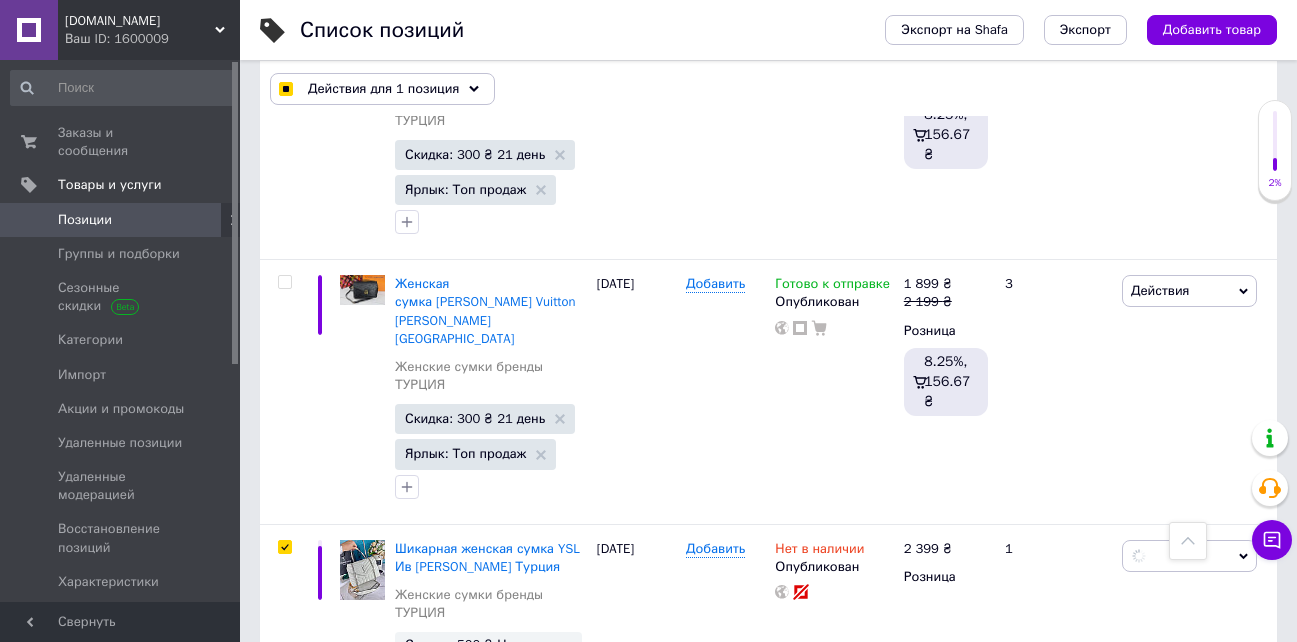 scroll, scrollTop: 0, scrollLeft: 78, axis: horizontal 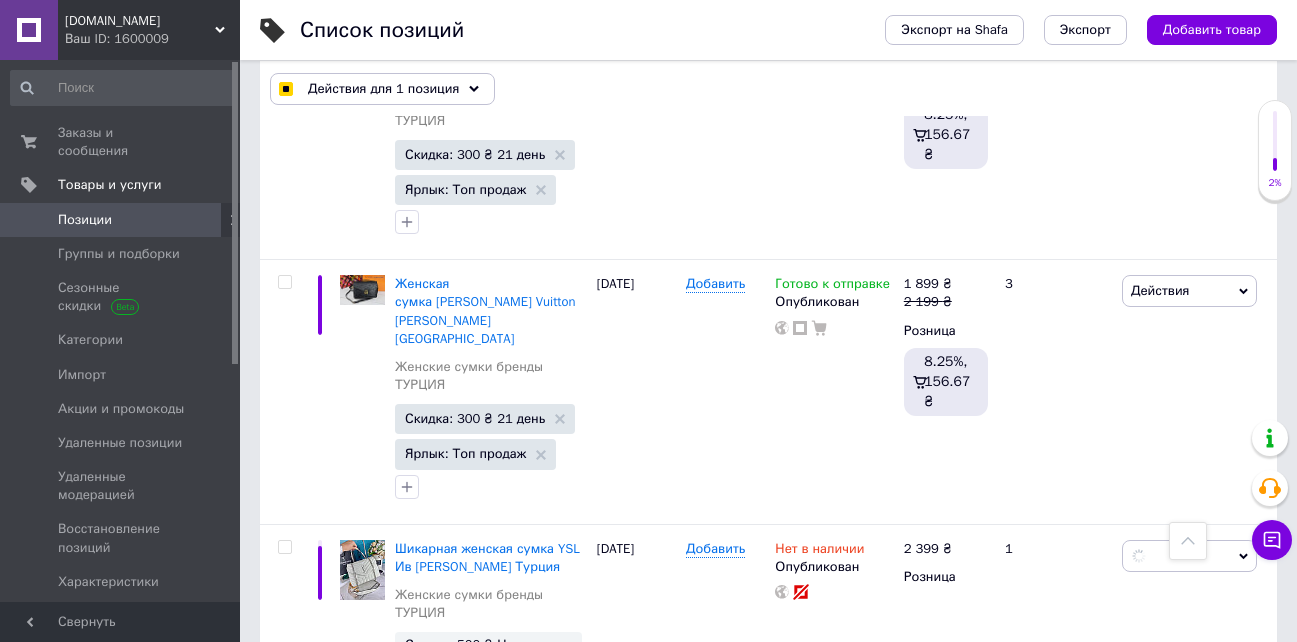 checkbox on "false" 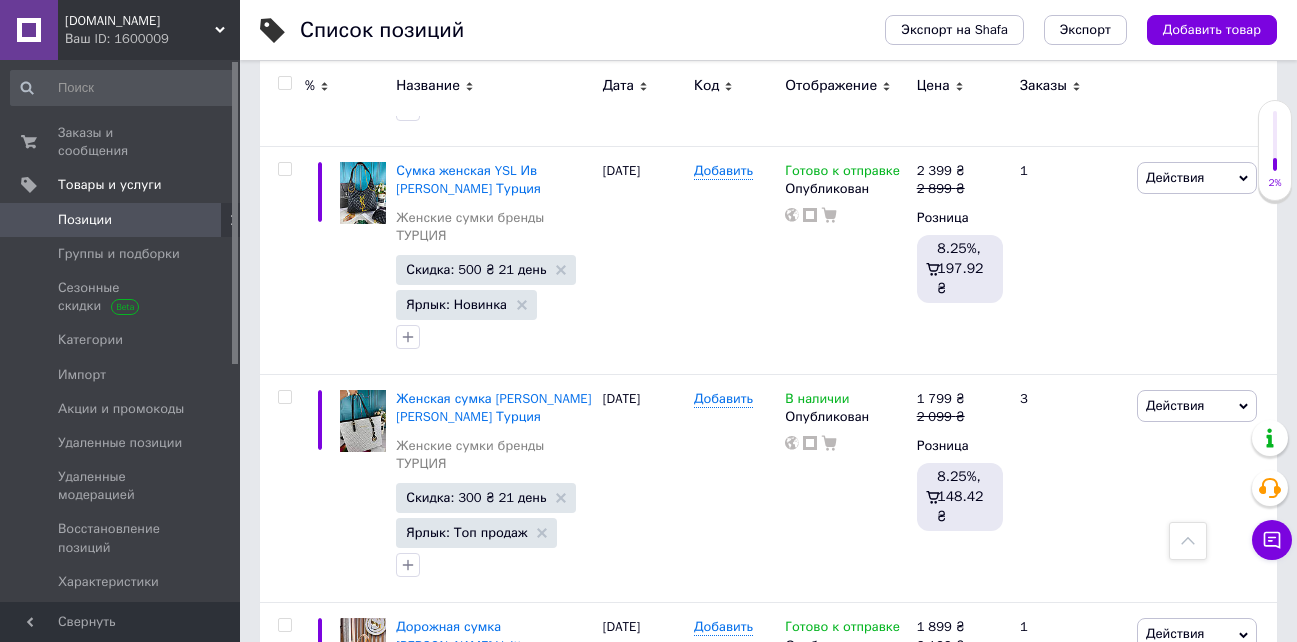 scroll, scrollTop: 8782, scrollLeft: 0, axis: vertical 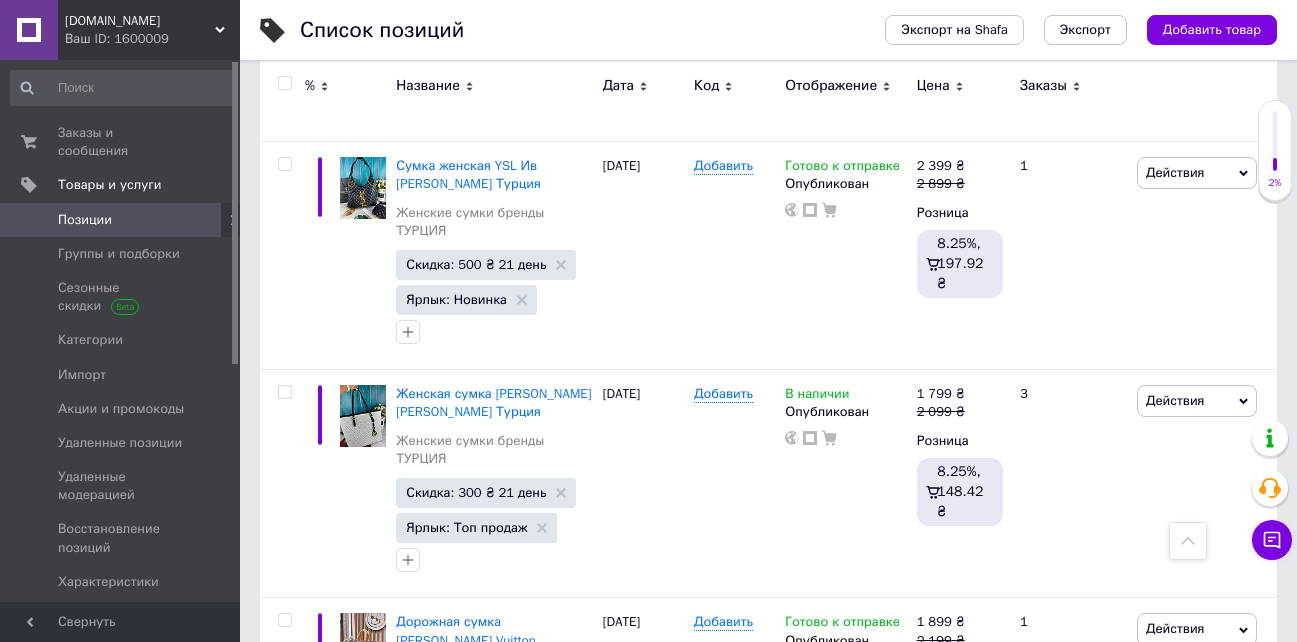 click on "Действия" at bounding box center [1175, 1121] 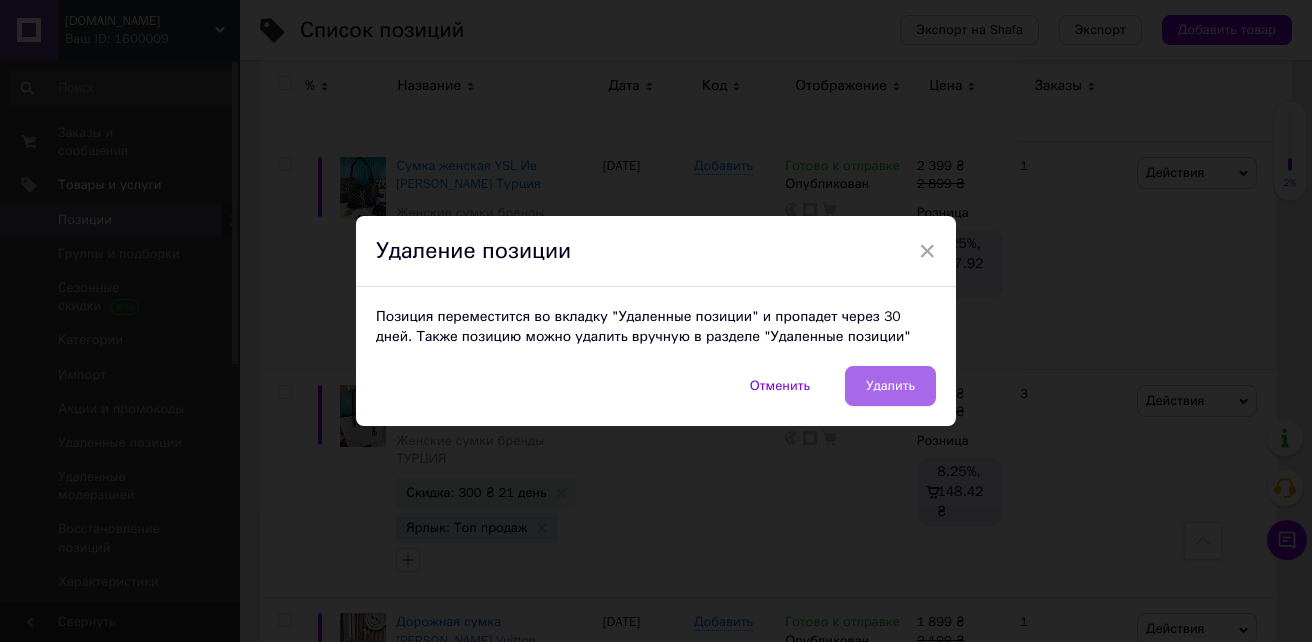 click on "Удалить" at bounding box center [890, 386] 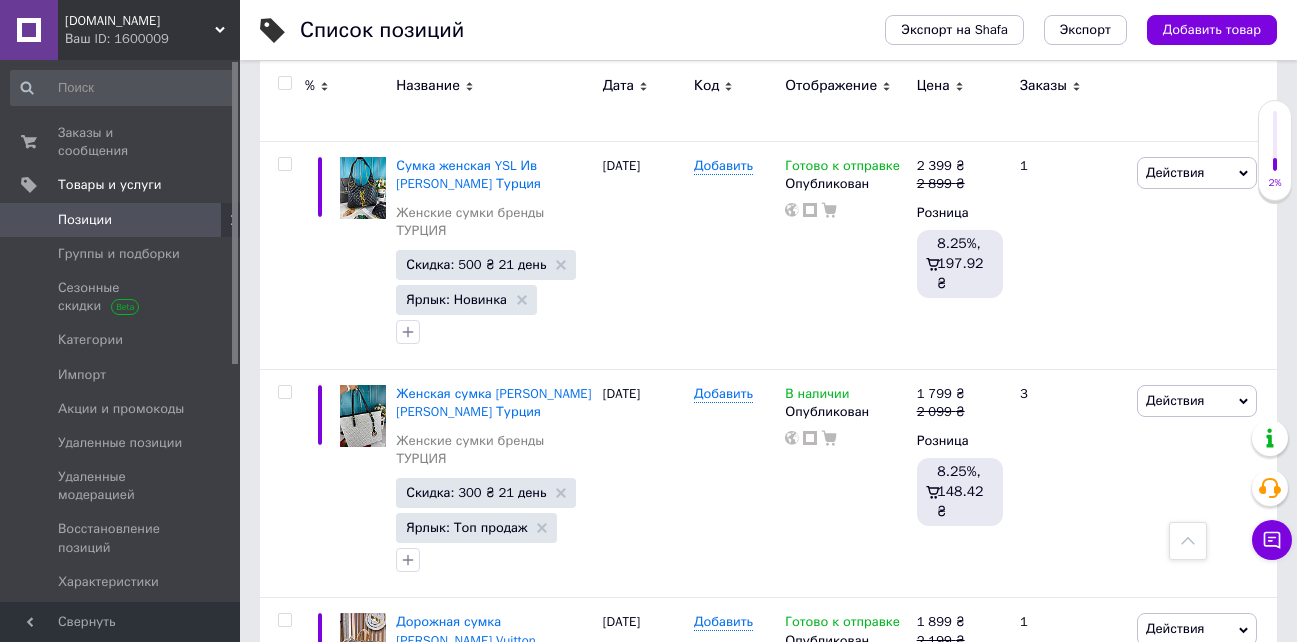 scroll, scrollTop: 0, scrollLeft: 78, axis: horizontal 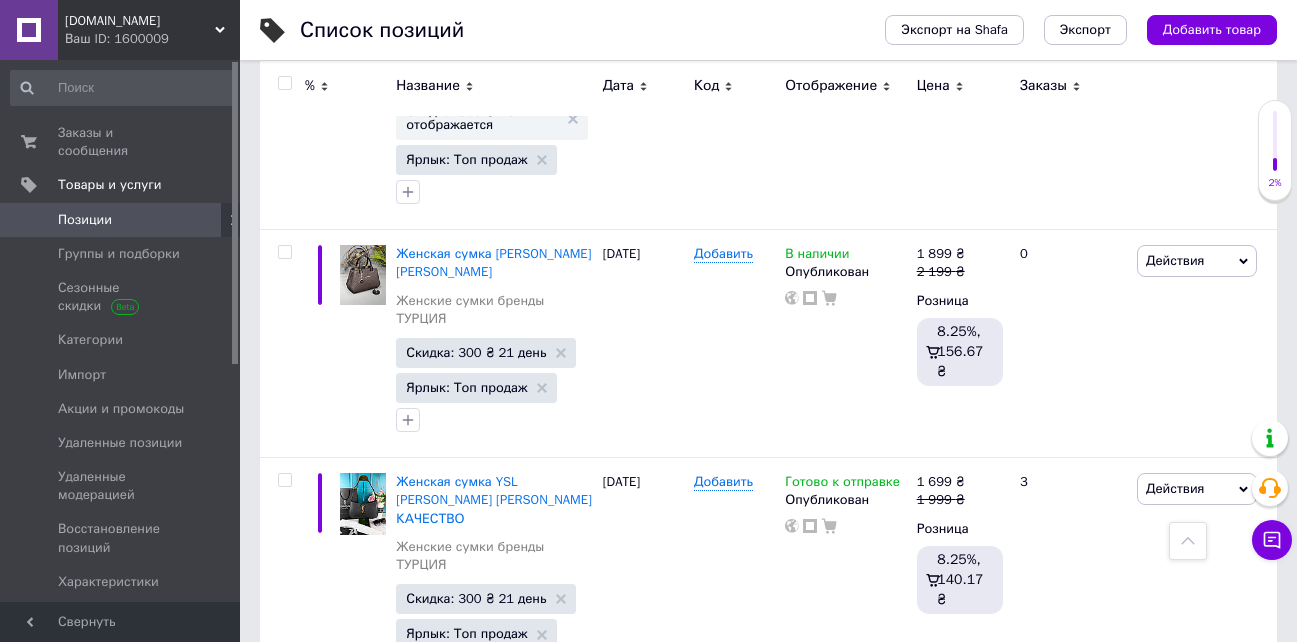drag, startPoint x: 1166, startPoint y: 330, endPoint x: 1137, endPoint y: 356, distance: 38.948685 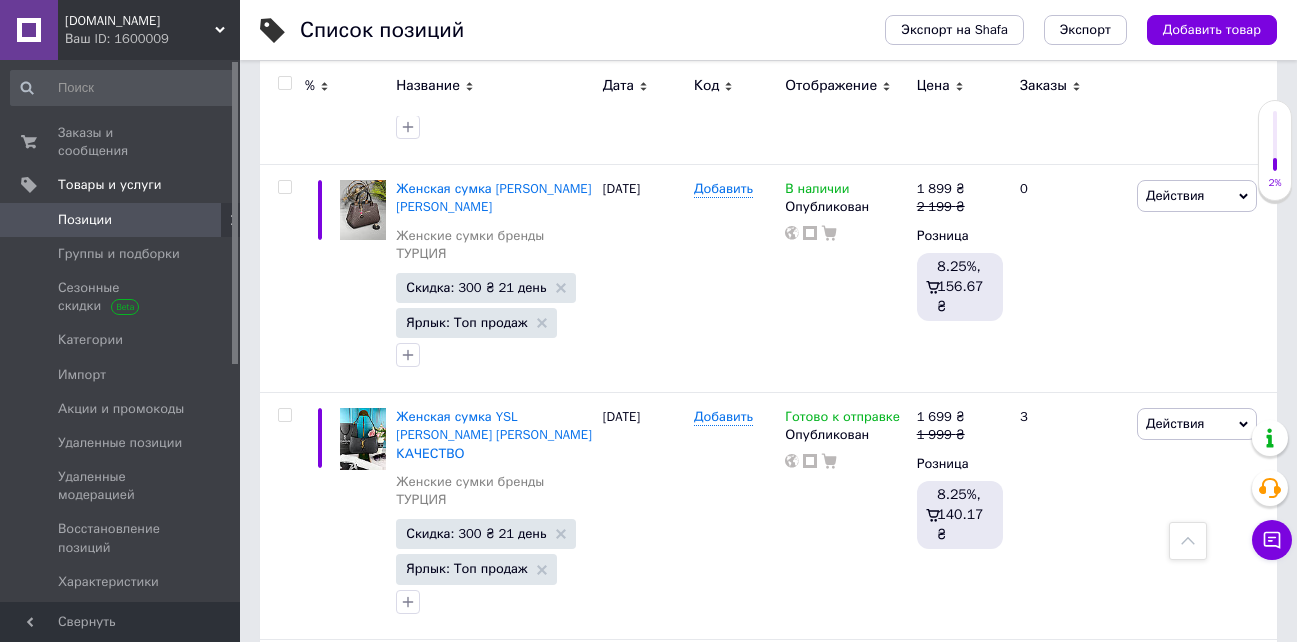 scroll, scrollTop: 9982, scrollLeft: 0, axis: vertical 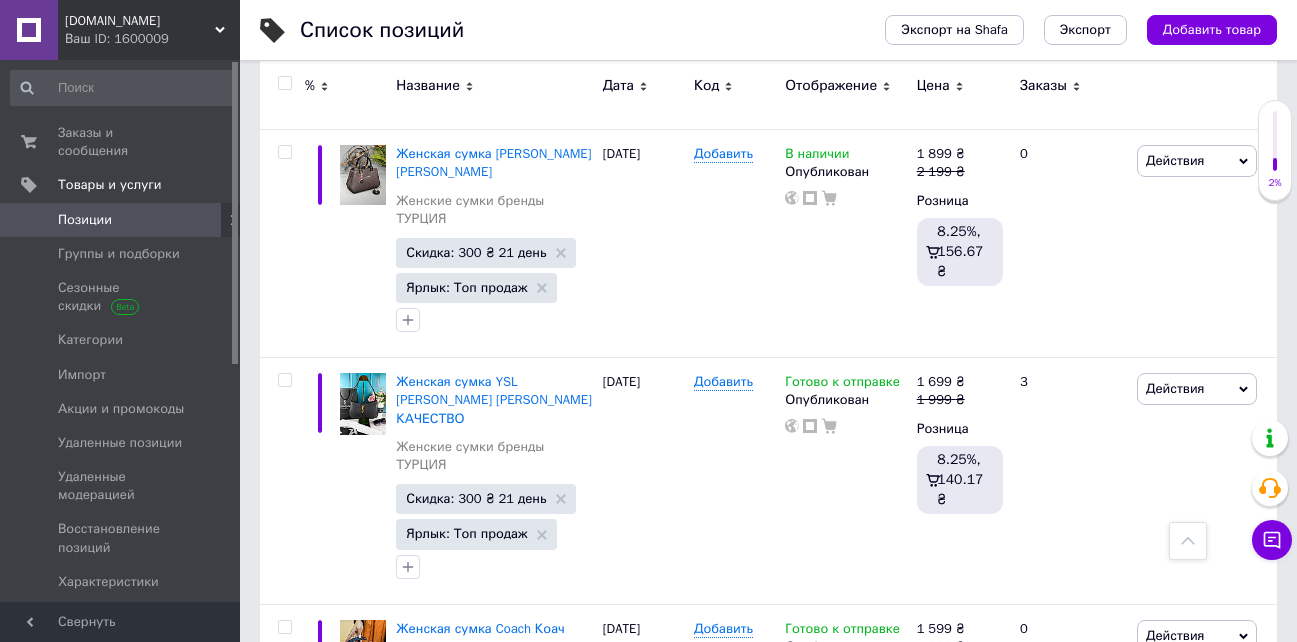 click on "Удалить" at bounding box center [1127, 1658] 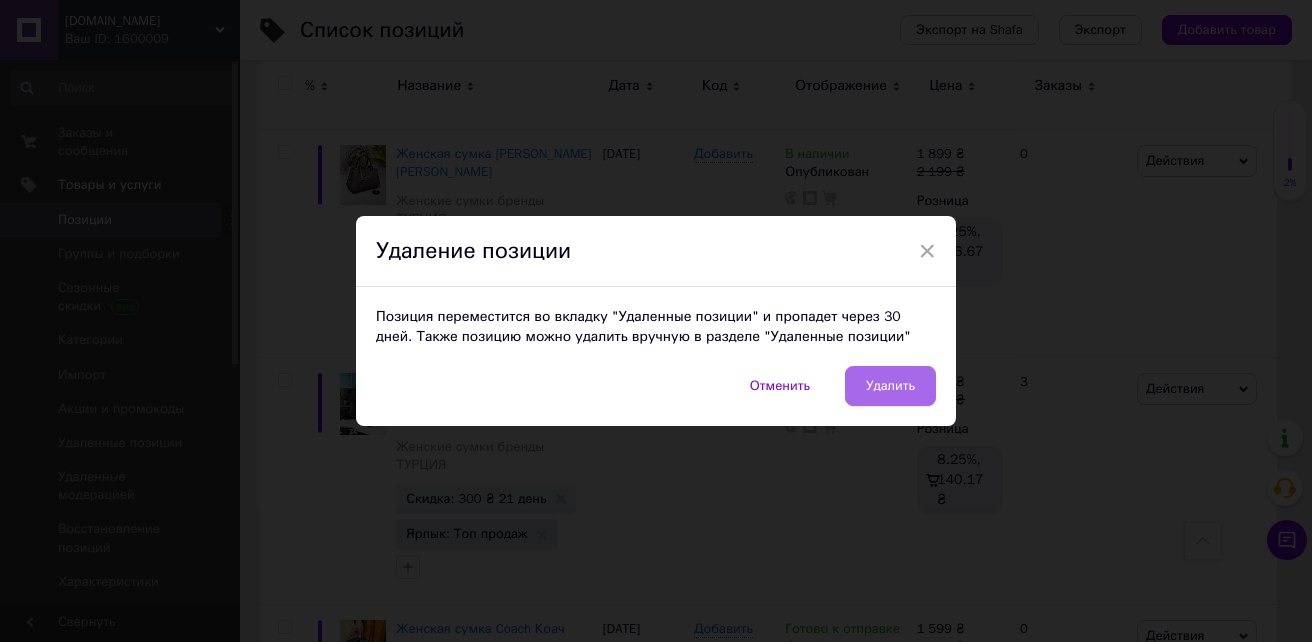 click on "Удалить" at bounding box center (890, 386) 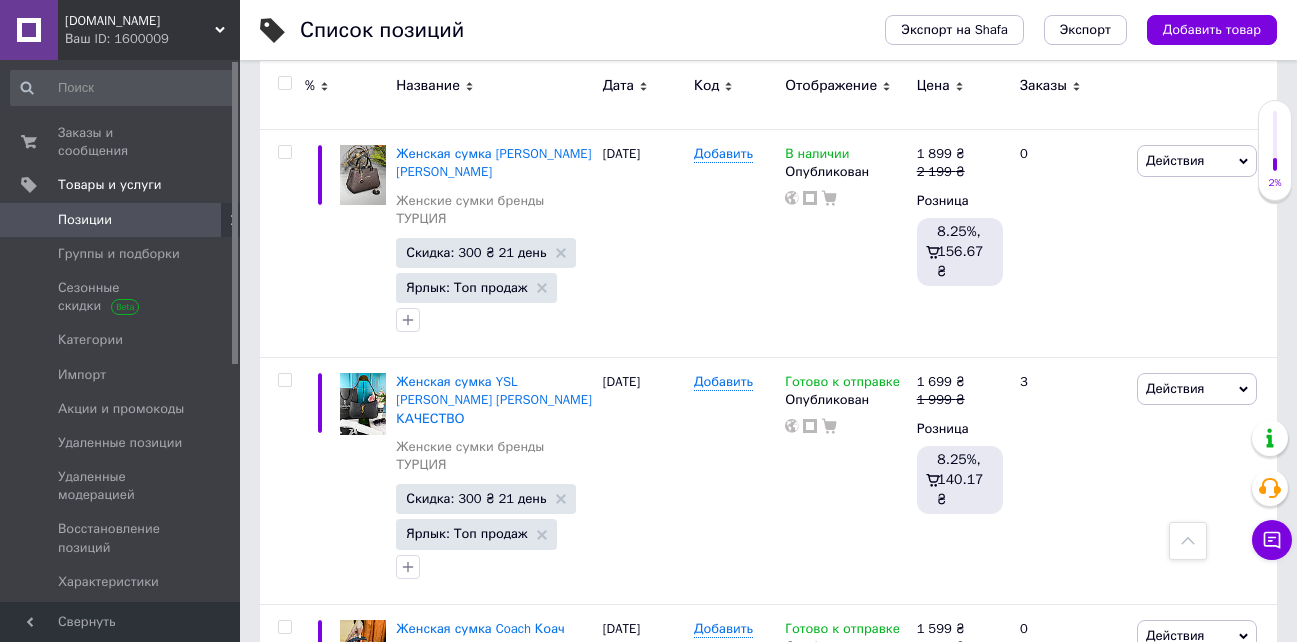 scroll, scrollTop: 0, scrollLeft: 78, axis: horizontal 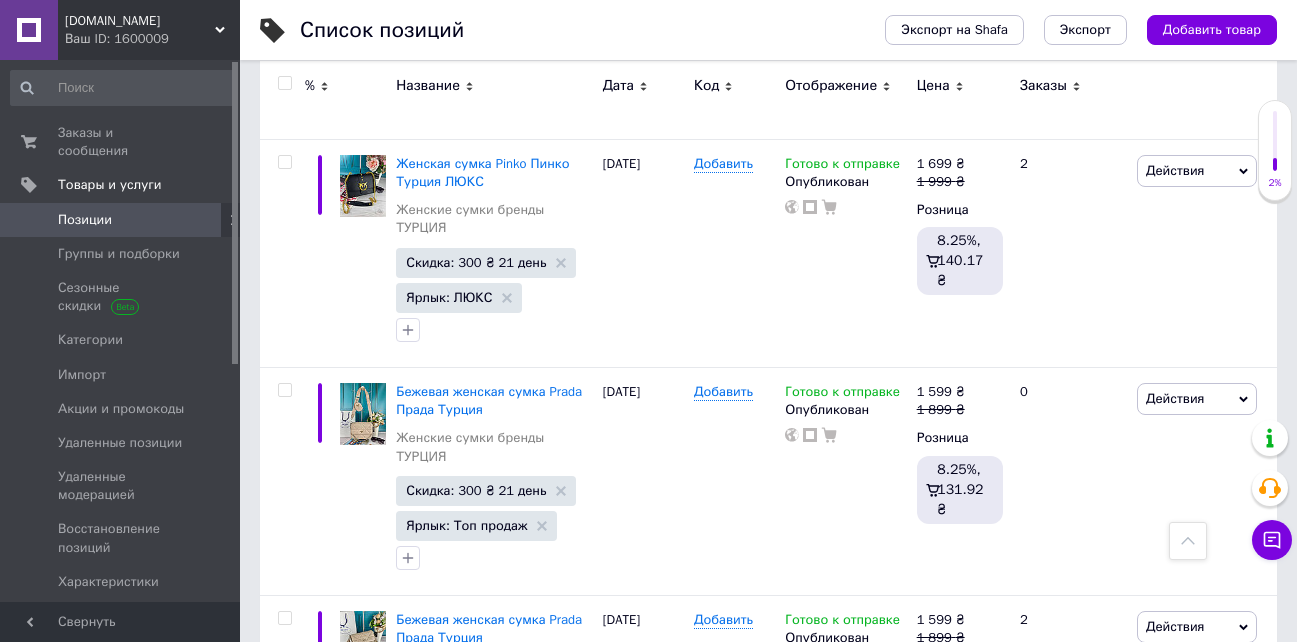 click at bounding box center (284, 1319) 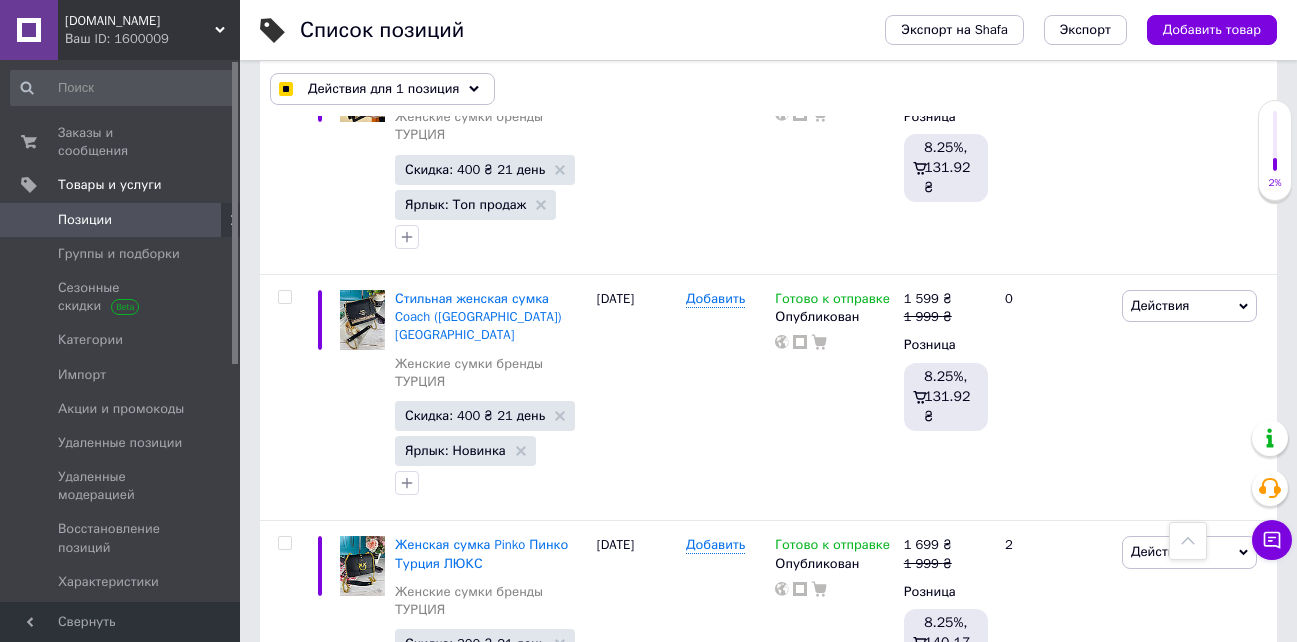 scroll, scrollTop: 11554, scrollLeft: 0, axis: vertical 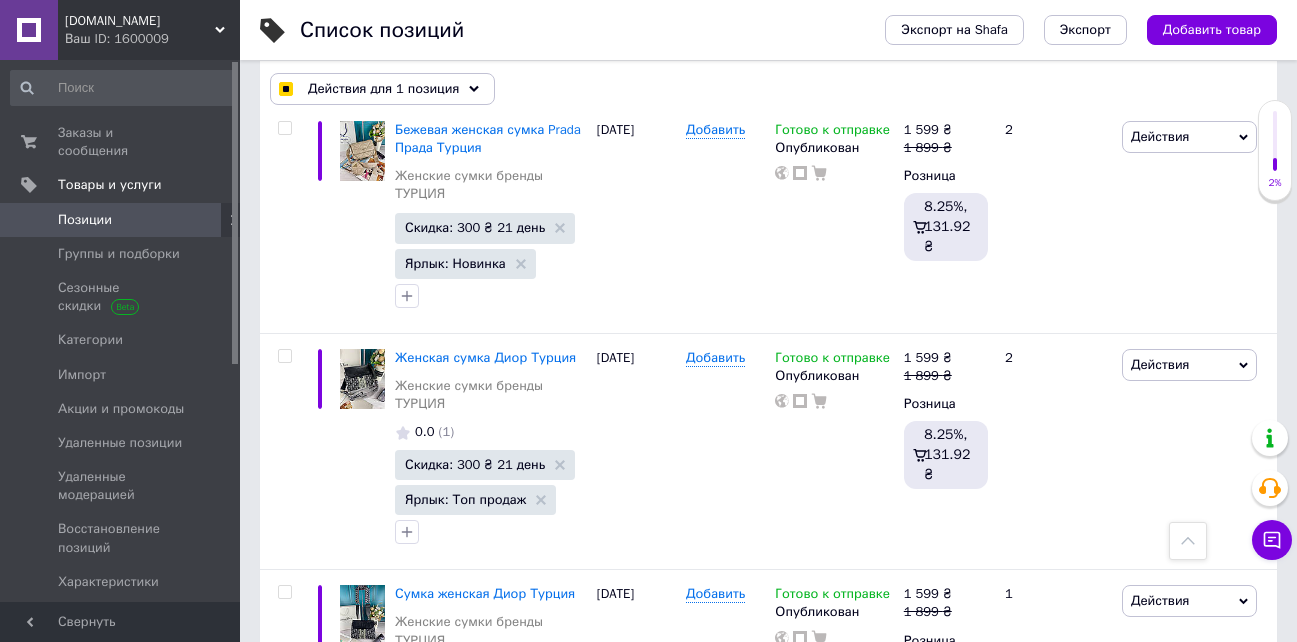 click at bounding box center [284, 1050] 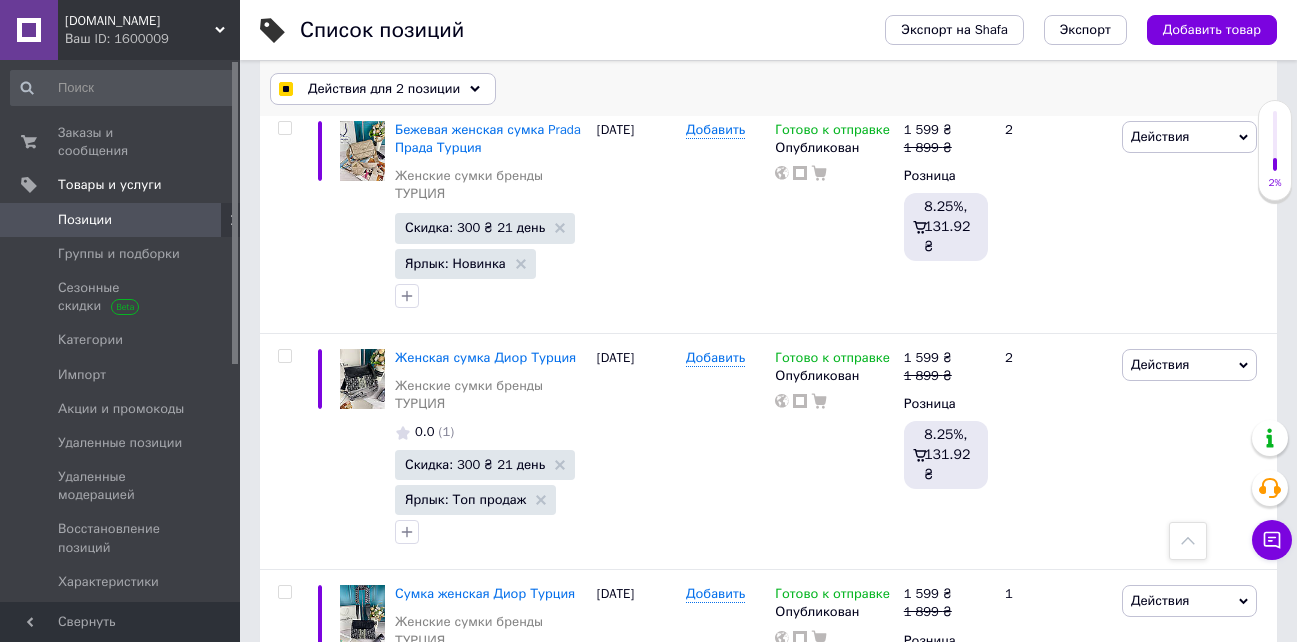 drag, startPoint x: 366, startPoint y: 87, endPoint x: 359, endPoint y: 177, distance: 90.27181 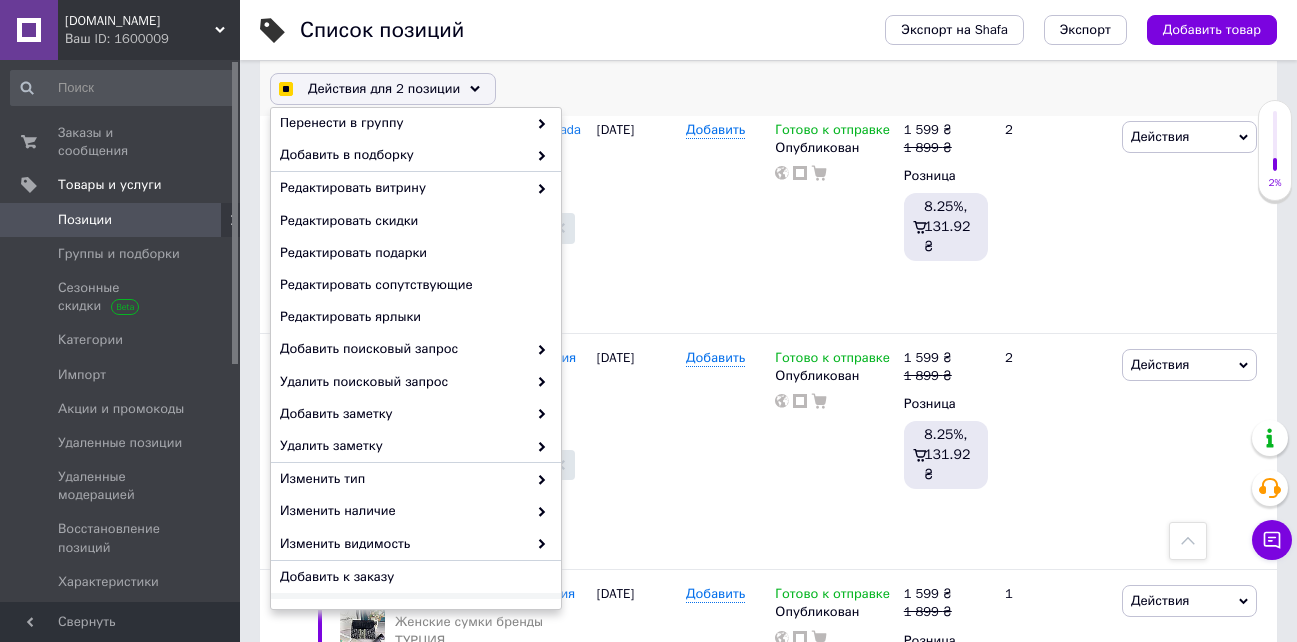 checkbox on "true" 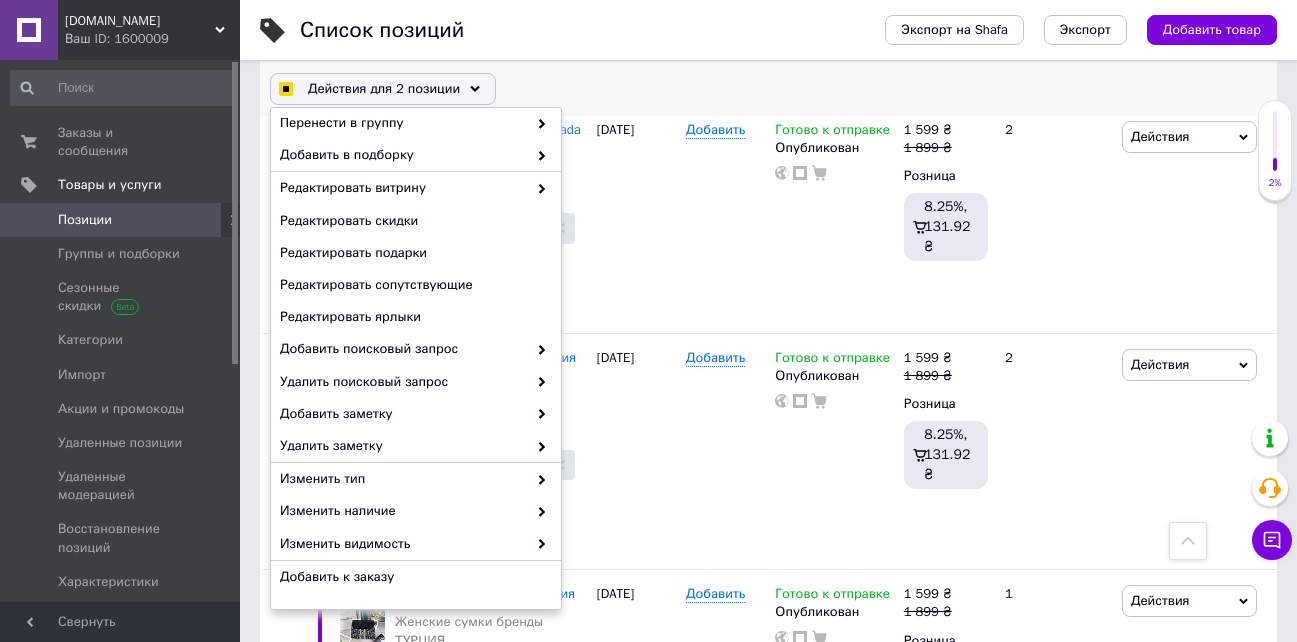 scroll, scrollTop: 198, scrollLeft: 0, axis: vertical 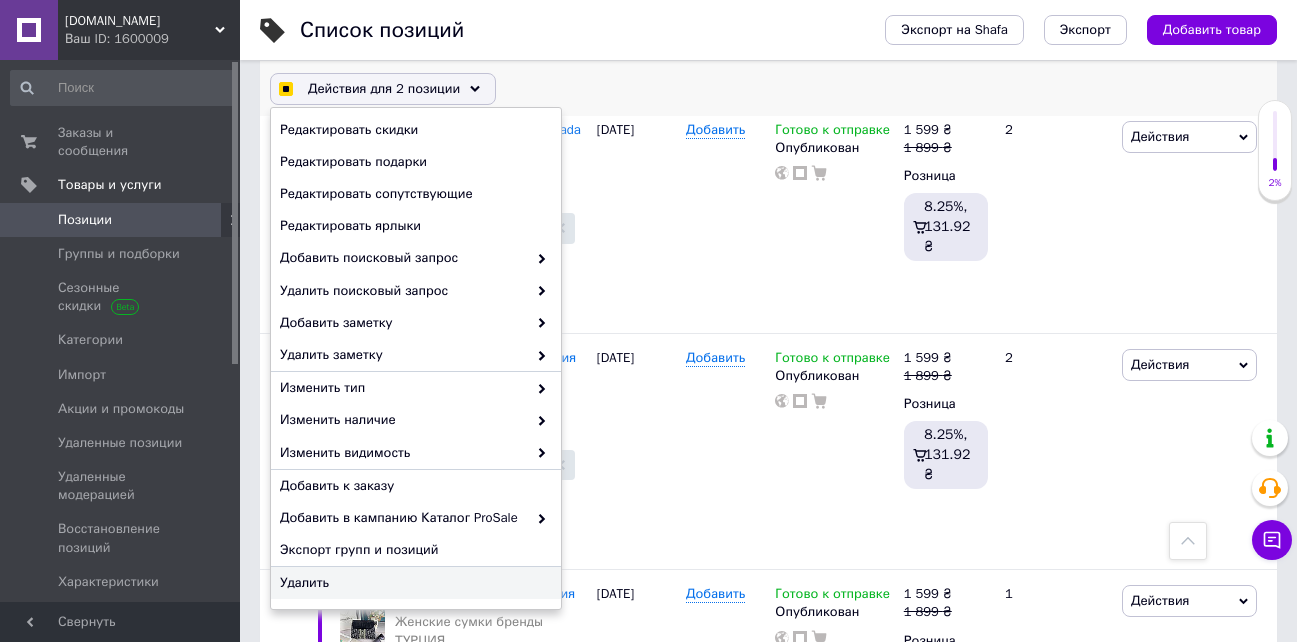 click on "Удалить" at bounding box center [413, 583] 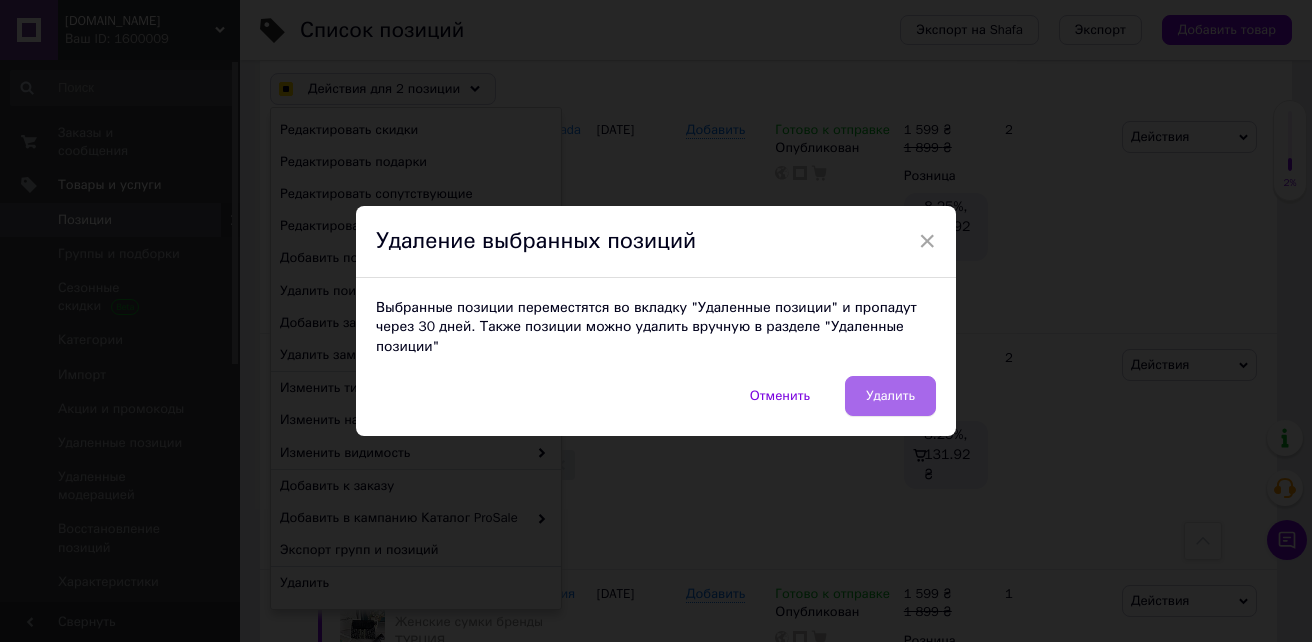 click on "Удалить" at bounding box center (890, 396) 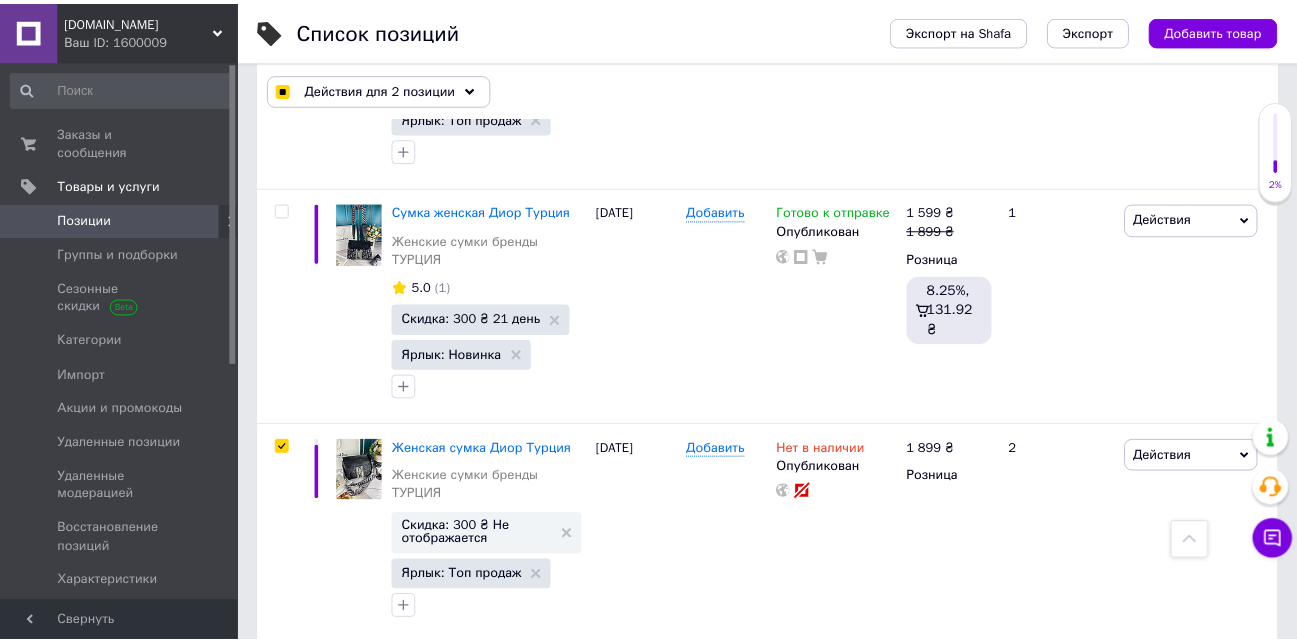 scroll, scrollTop: 0, scrollLeft: 78, axis: horizontal 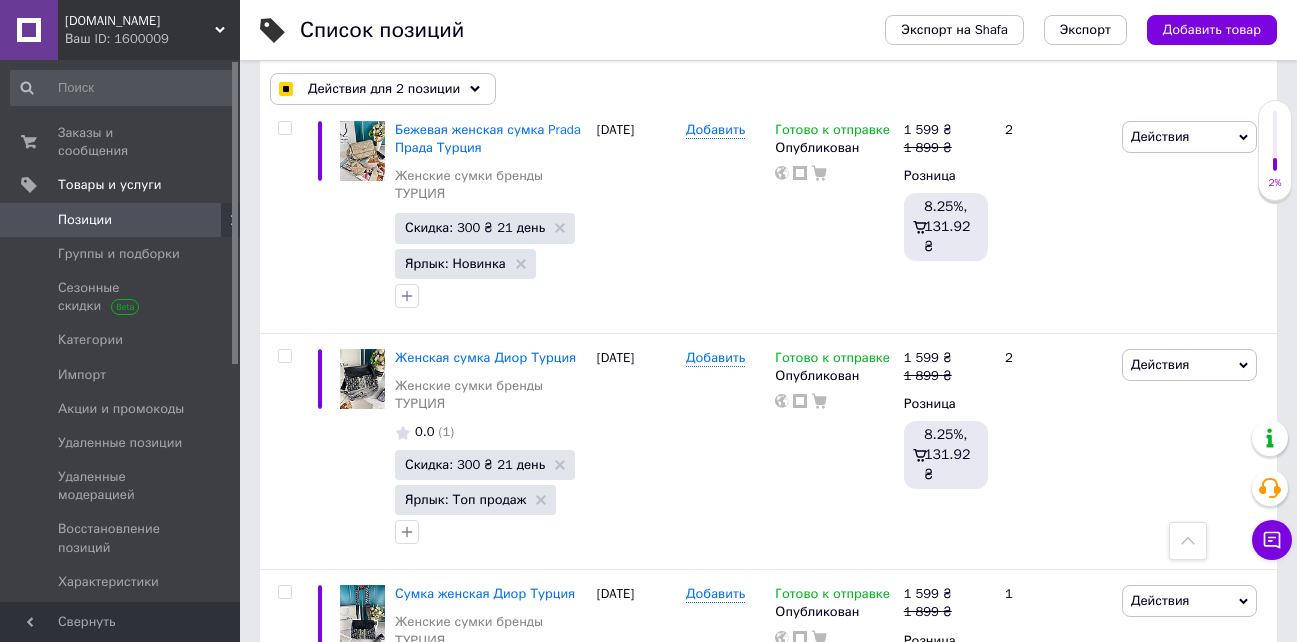 checkbox on "false" 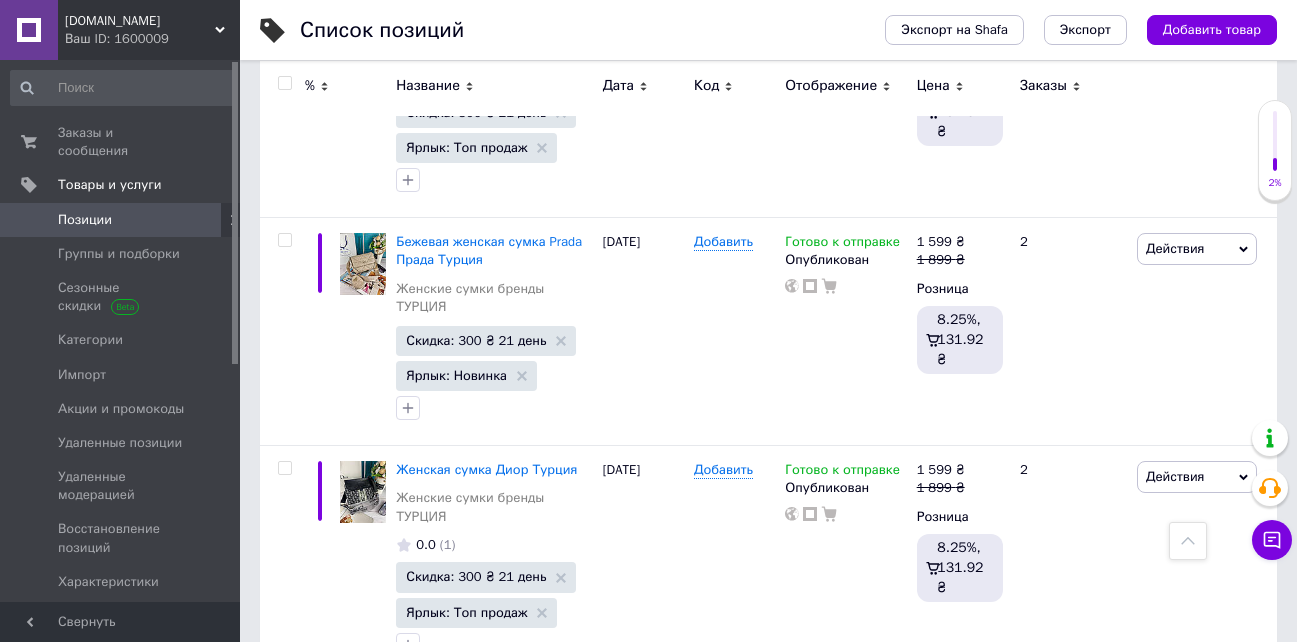 scroll, scrollTop: 11082, scrollLeft: 0, axis: vertical 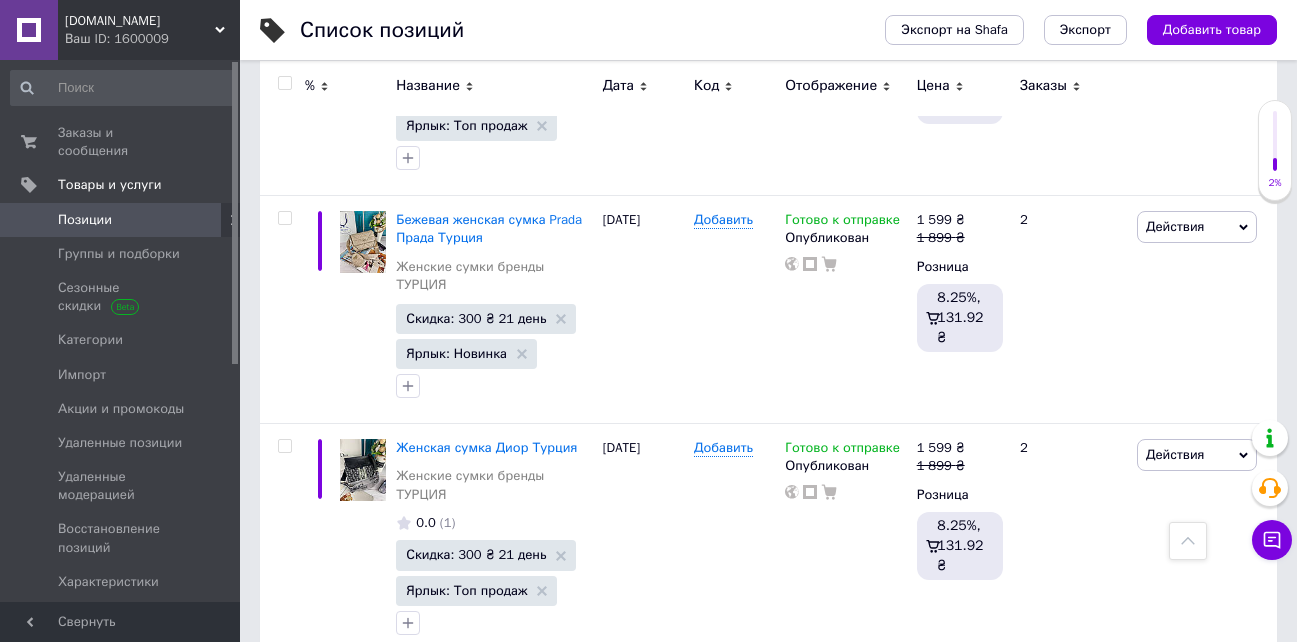 click on "Скидка: 600 ₴ 21 день" at bounding box center [476, 1475] 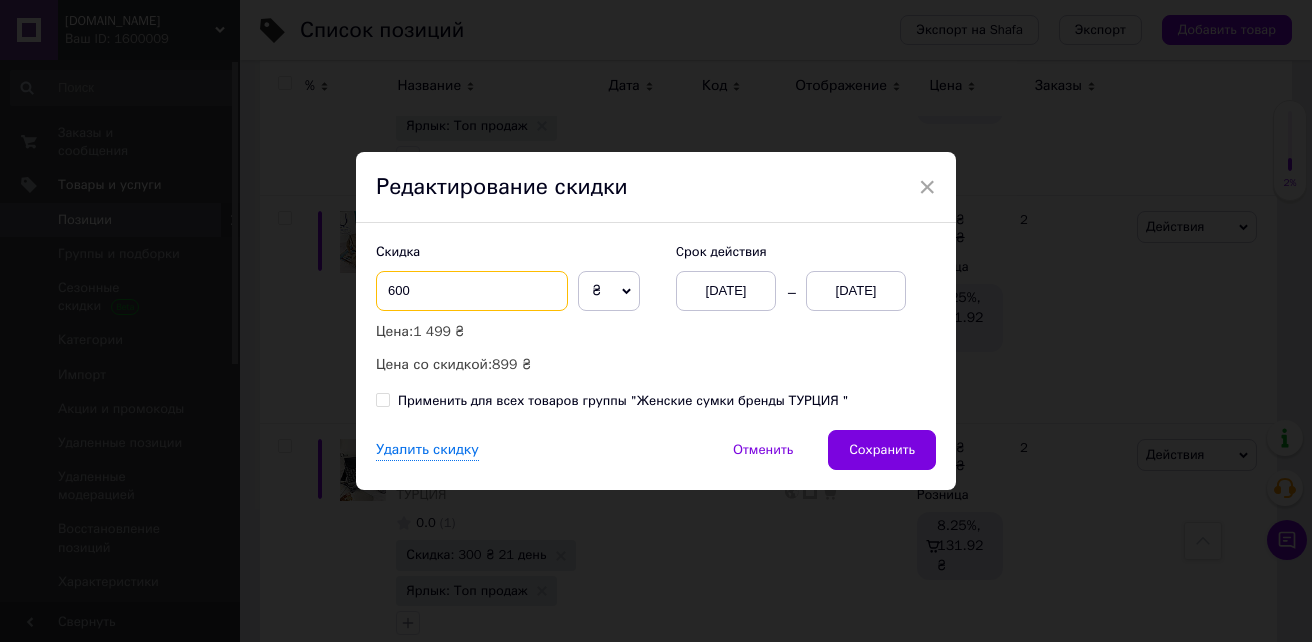 click on "600" at bounding box center (472, 291) 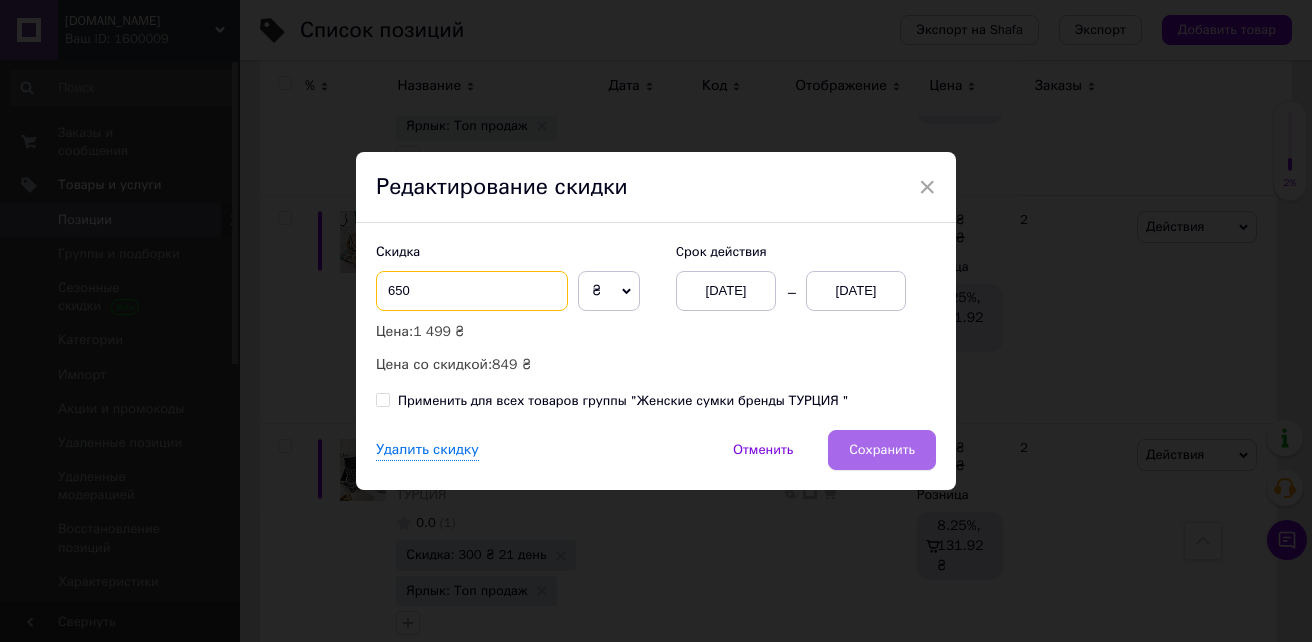 type on "650" 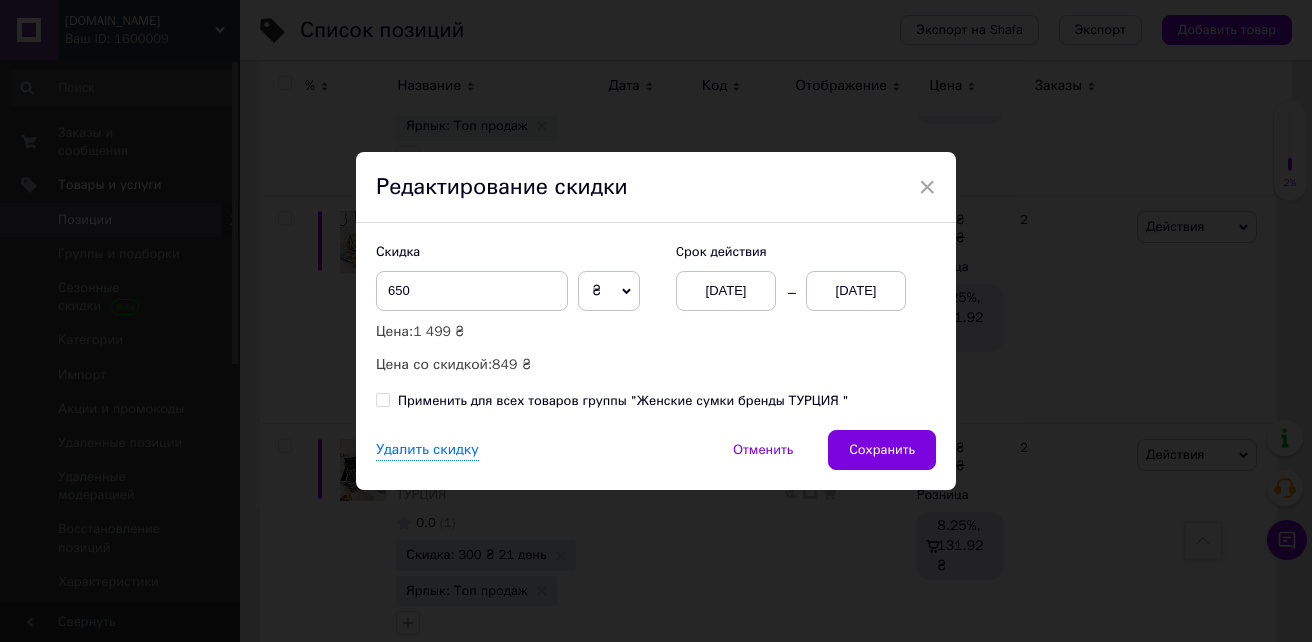 click on "Сохранить" at bounding box center [882, 450] 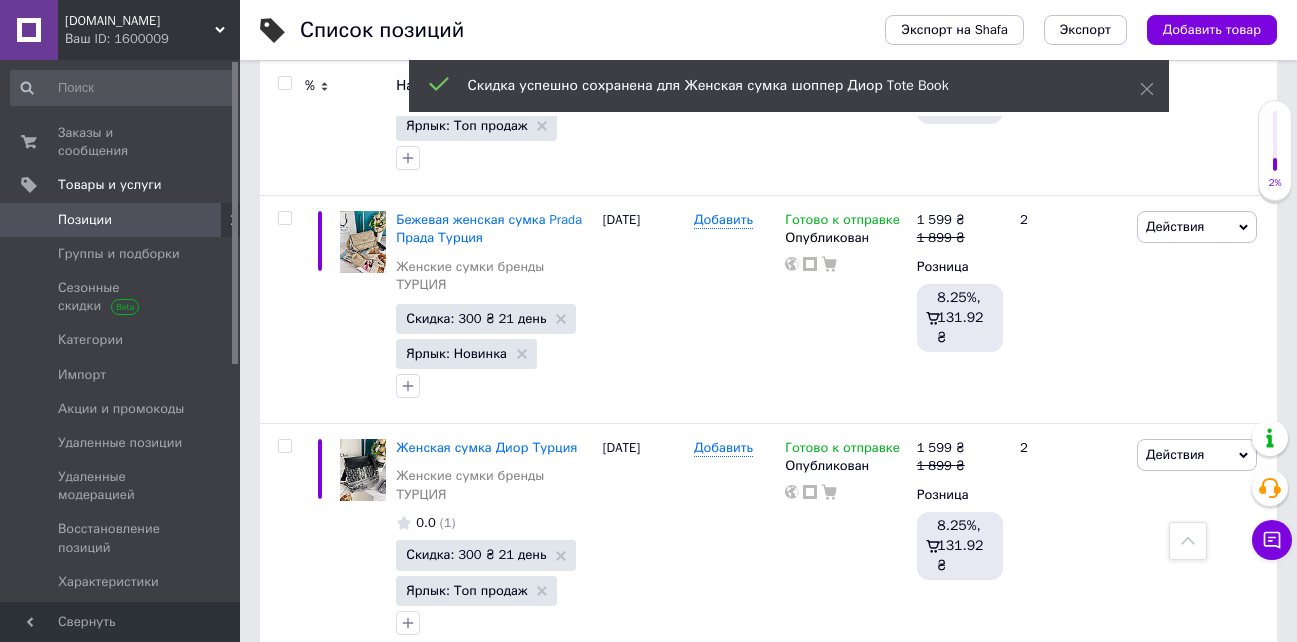 scroll, scrollTop: 0, scrollLeft: 78, axis: horizontal 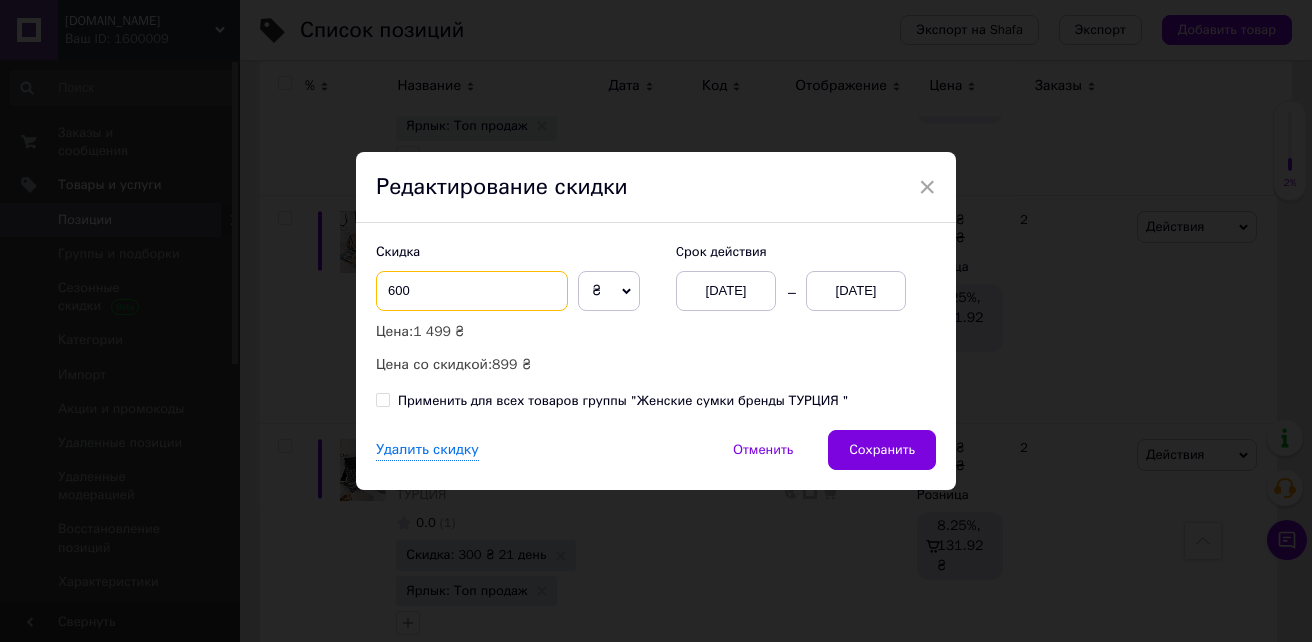 click on "600" at bounding box center [472, 291] 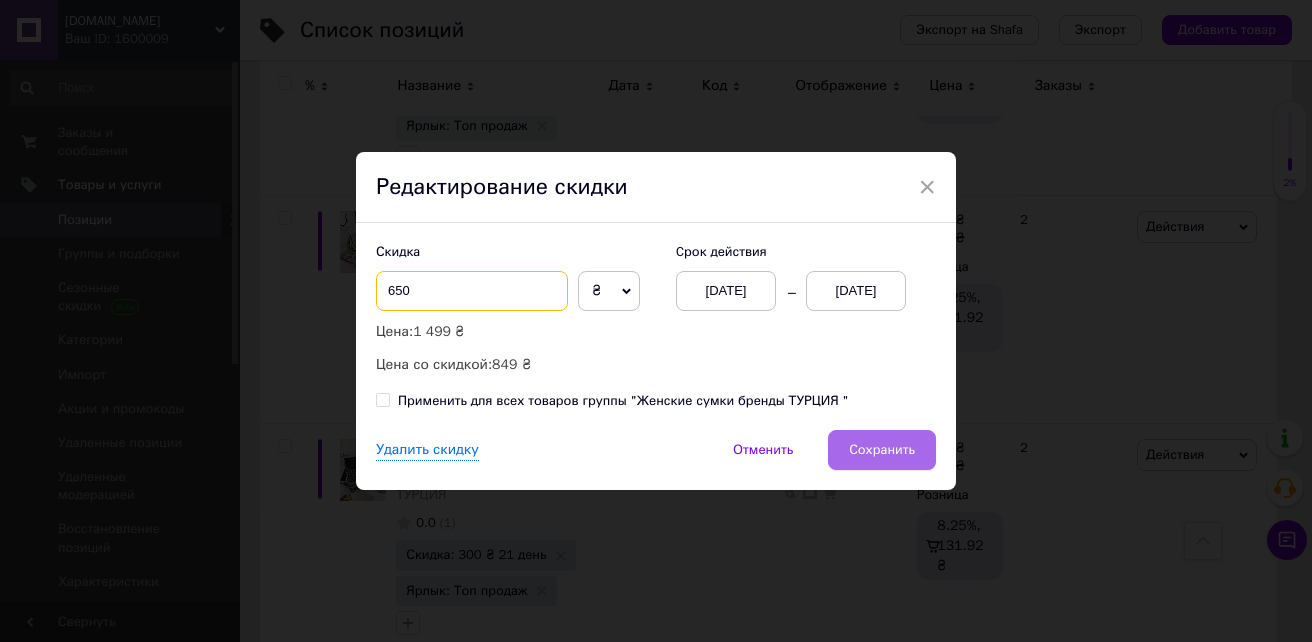 type on "650" 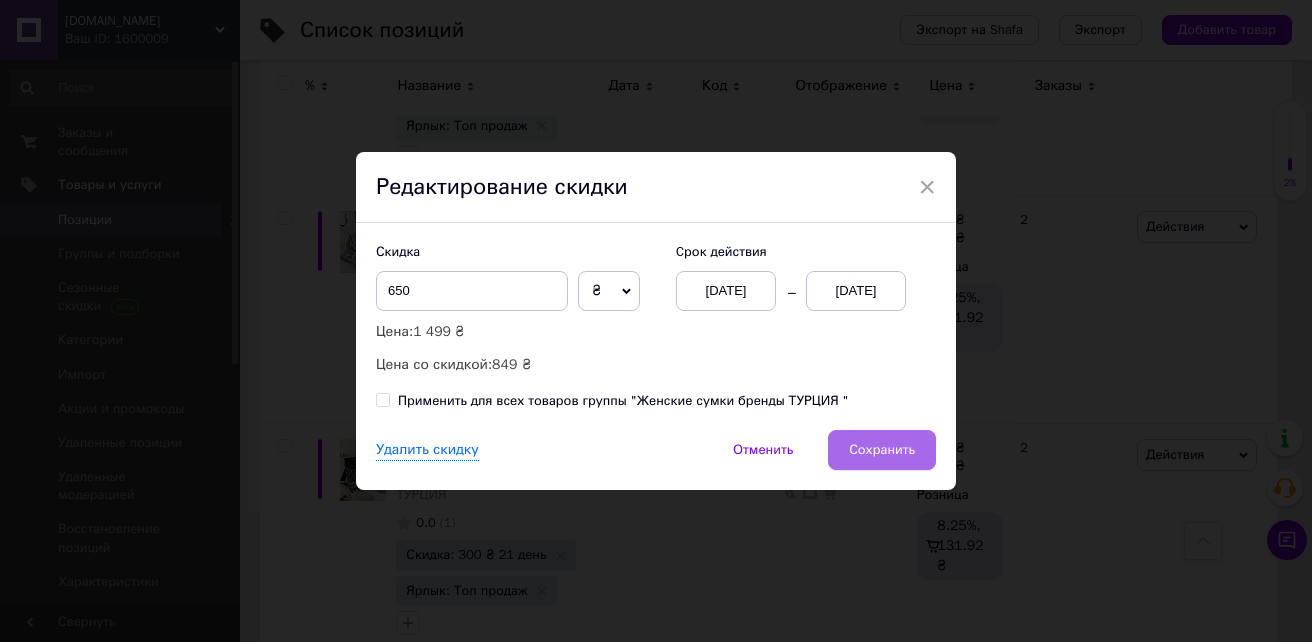 click on "Сохранить" at bounding box center [882, 450] 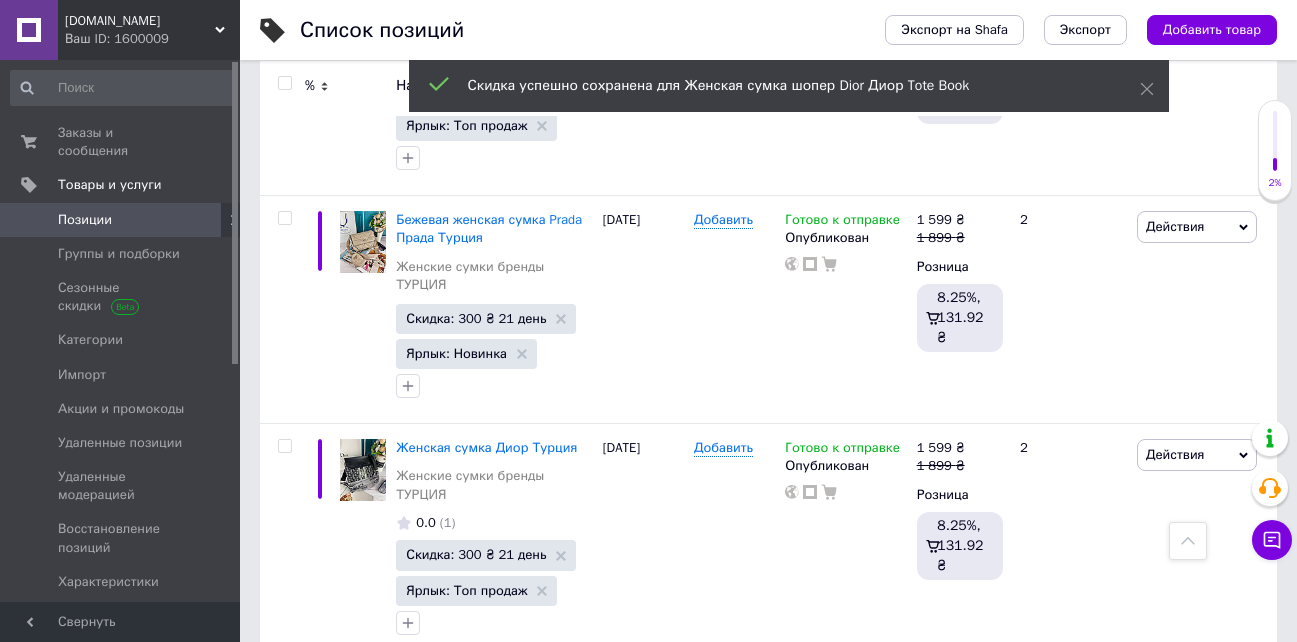 scroll, scrollTop: 0, scrollLeft: 78, axis: horizontal 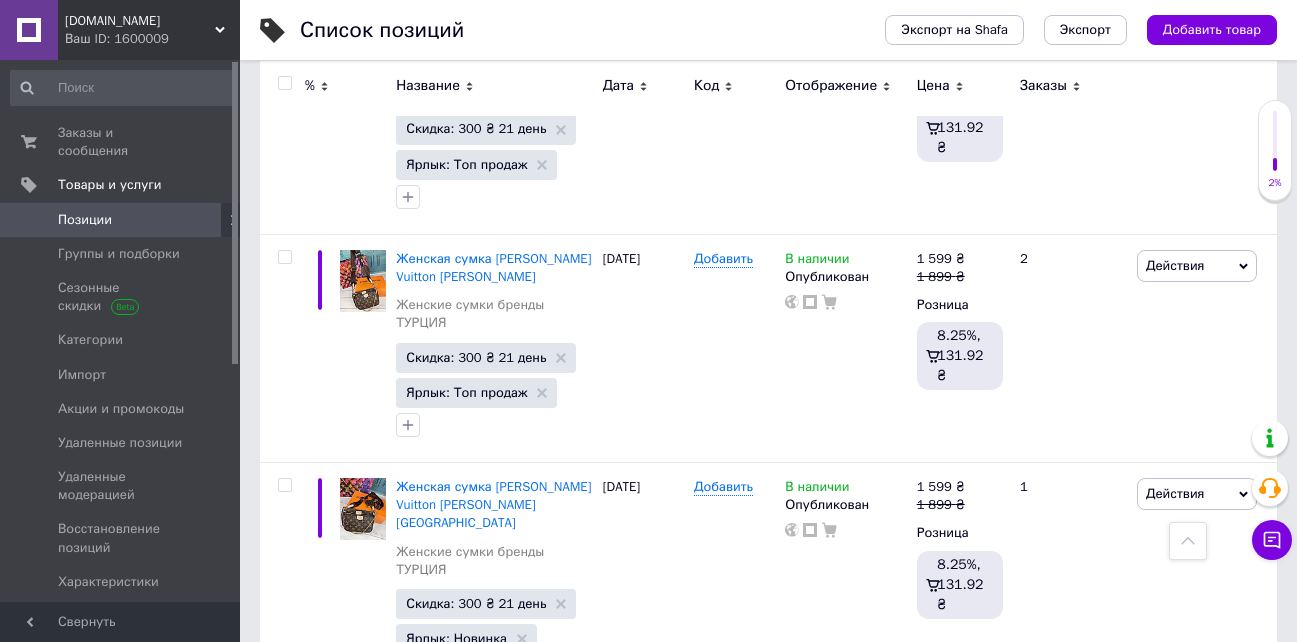 click on "Скидка: 400 ₴ 21 день" at bounding box center (476, 1798) 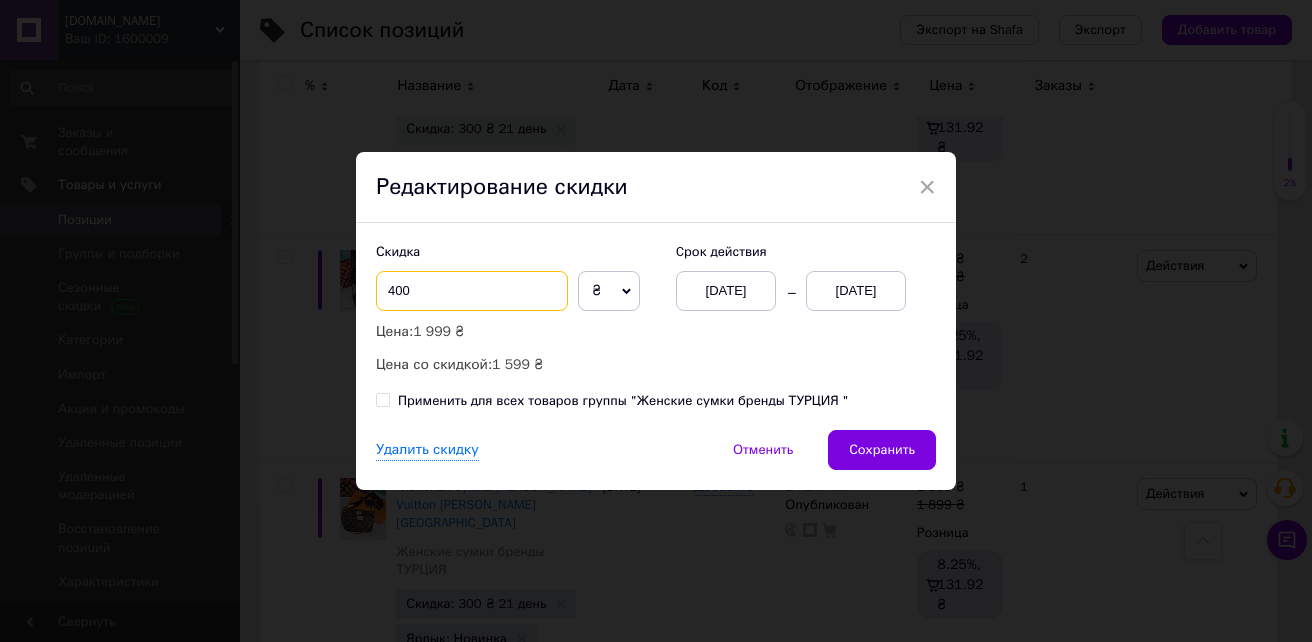 click on "400" at bounding box center (472, 291) 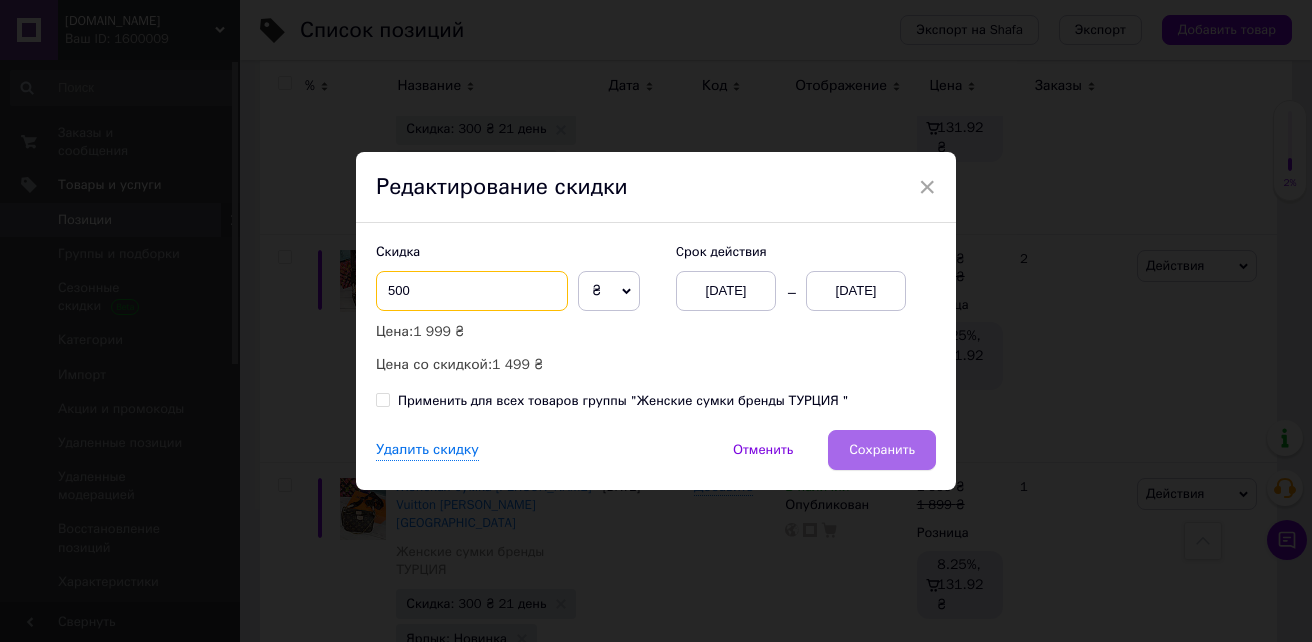 type on "500" 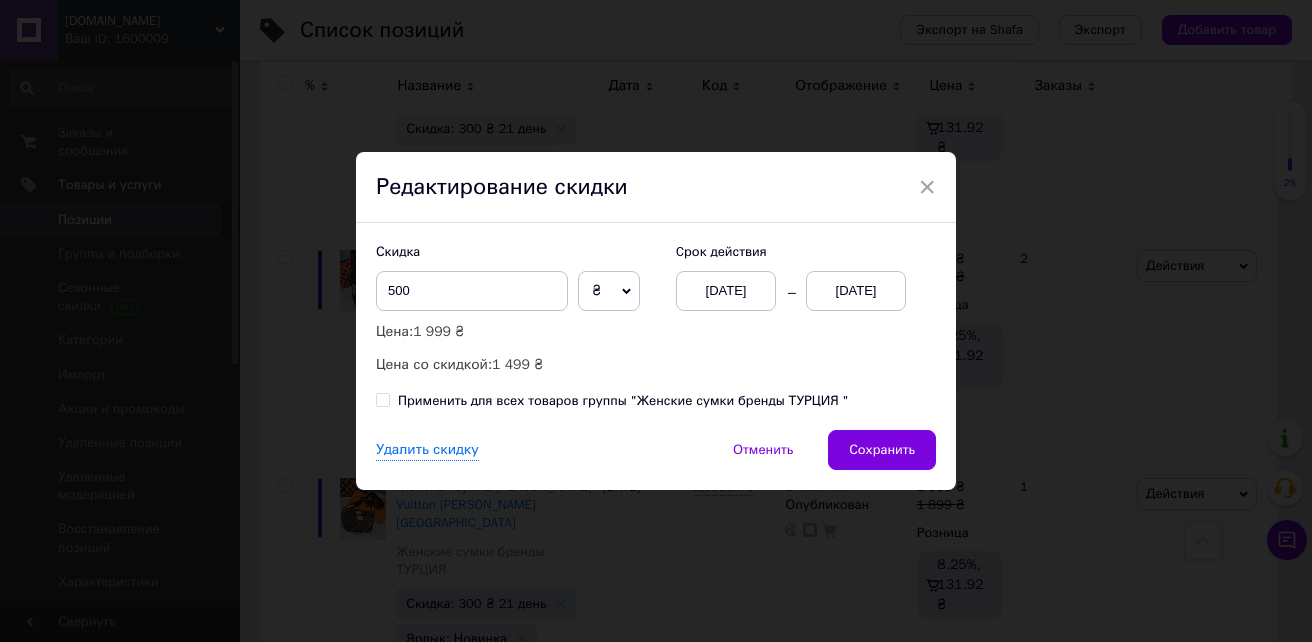 click on "Сохранить" at bounding box center [882, 450] 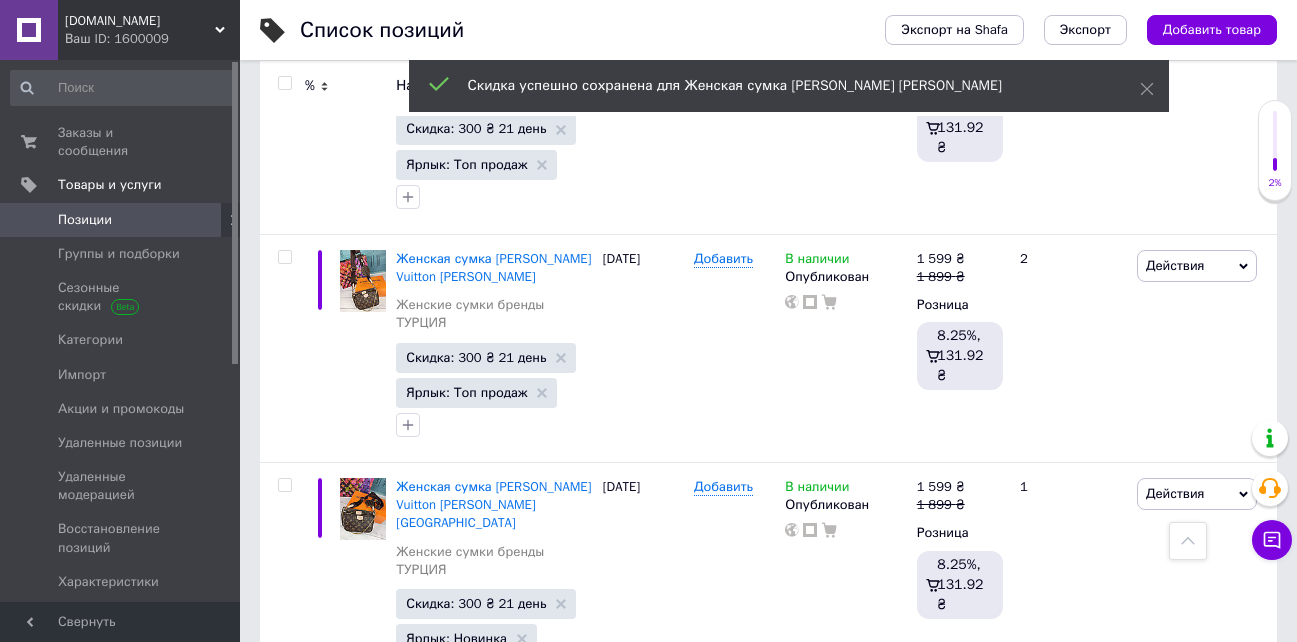 scroll, scrollTop: 0, scrollLeft: 78, axis: horizontal 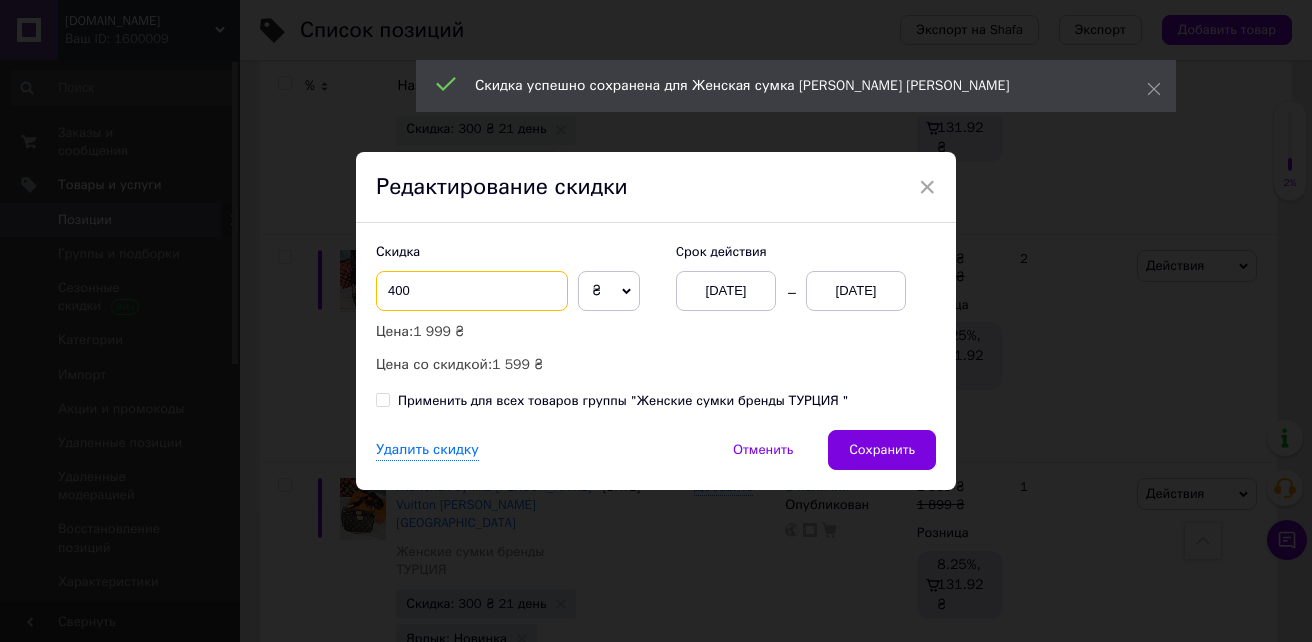 click on "400" at bounding box center (472, 291) 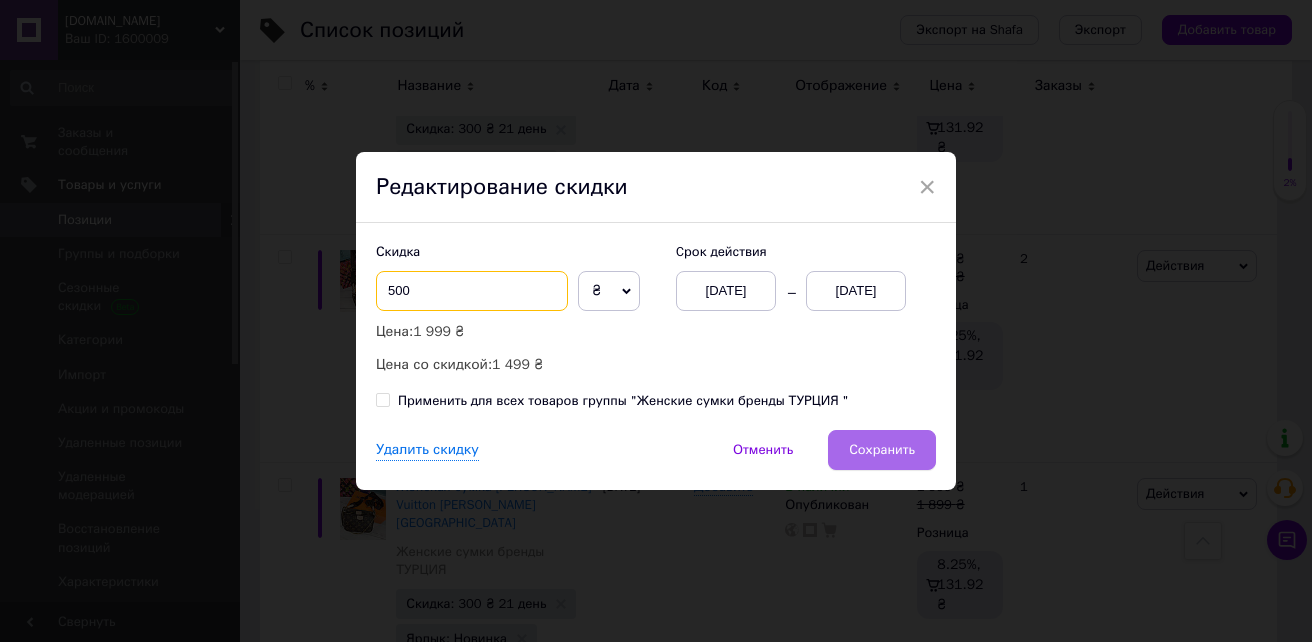 type on "500" 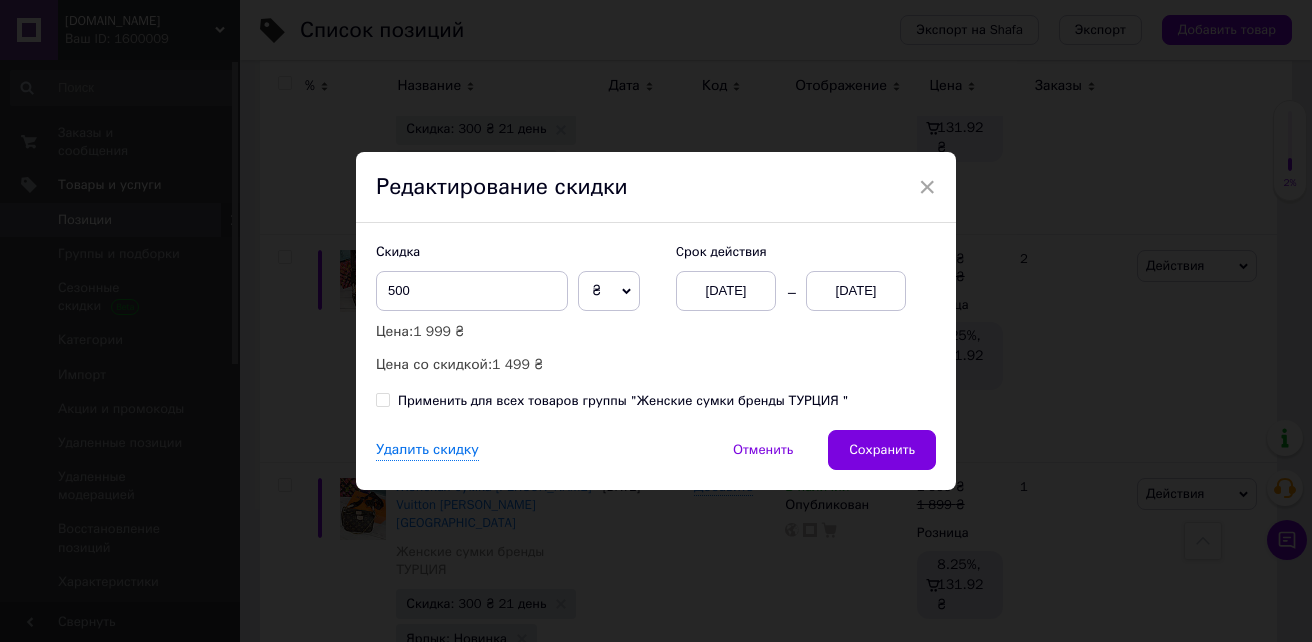 click on "Сохранить" at bounding box center [882, 450] 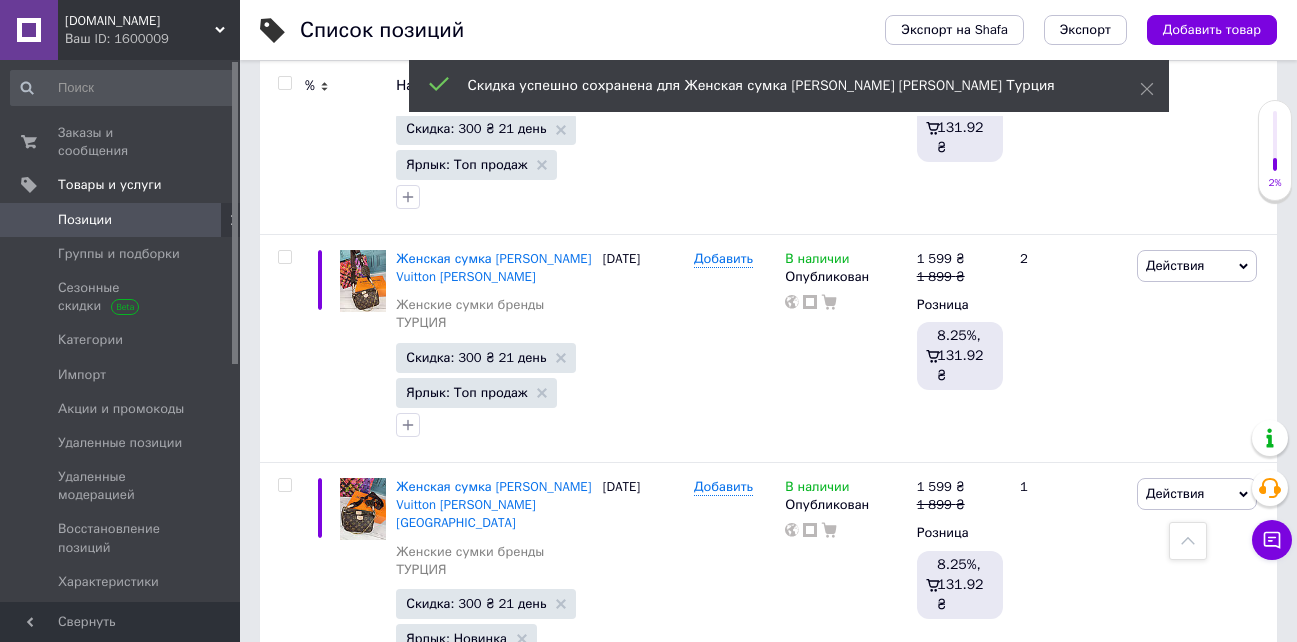 scroll, scrollTop: 0, scrollLeft: 78, axis: horizontal 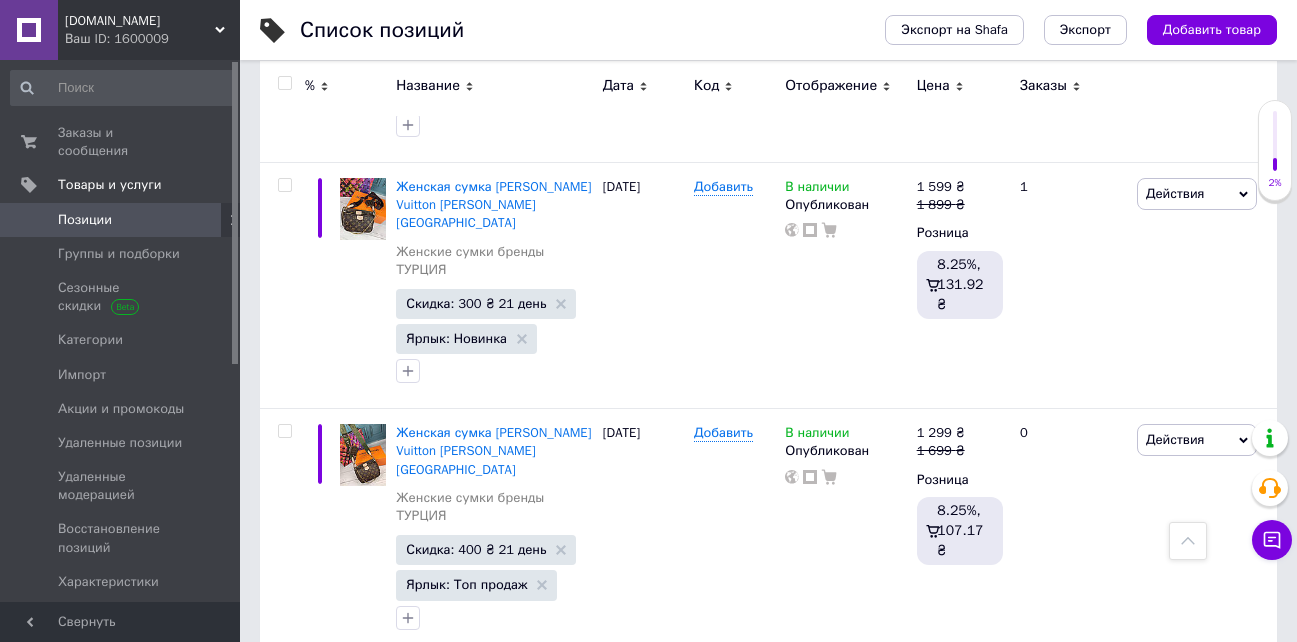 click on "Скидка: 500 ₴ 21 день" at bounding box center [476, 1973] 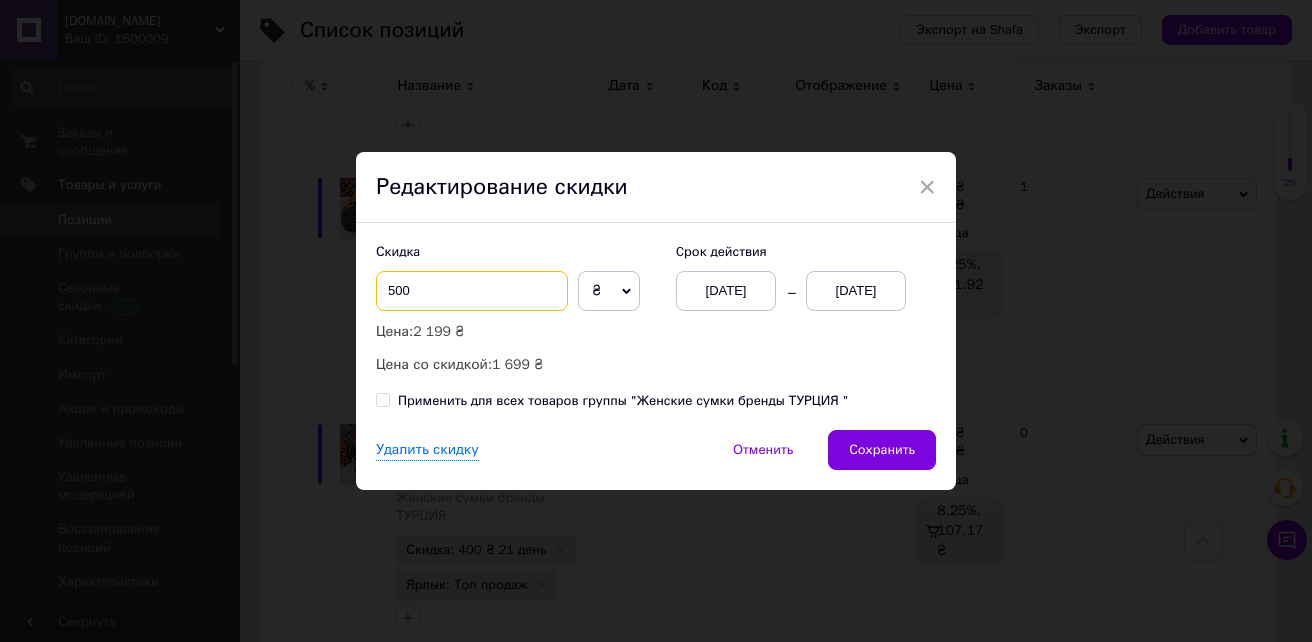 click on "500" at bounding box center [472, 291] 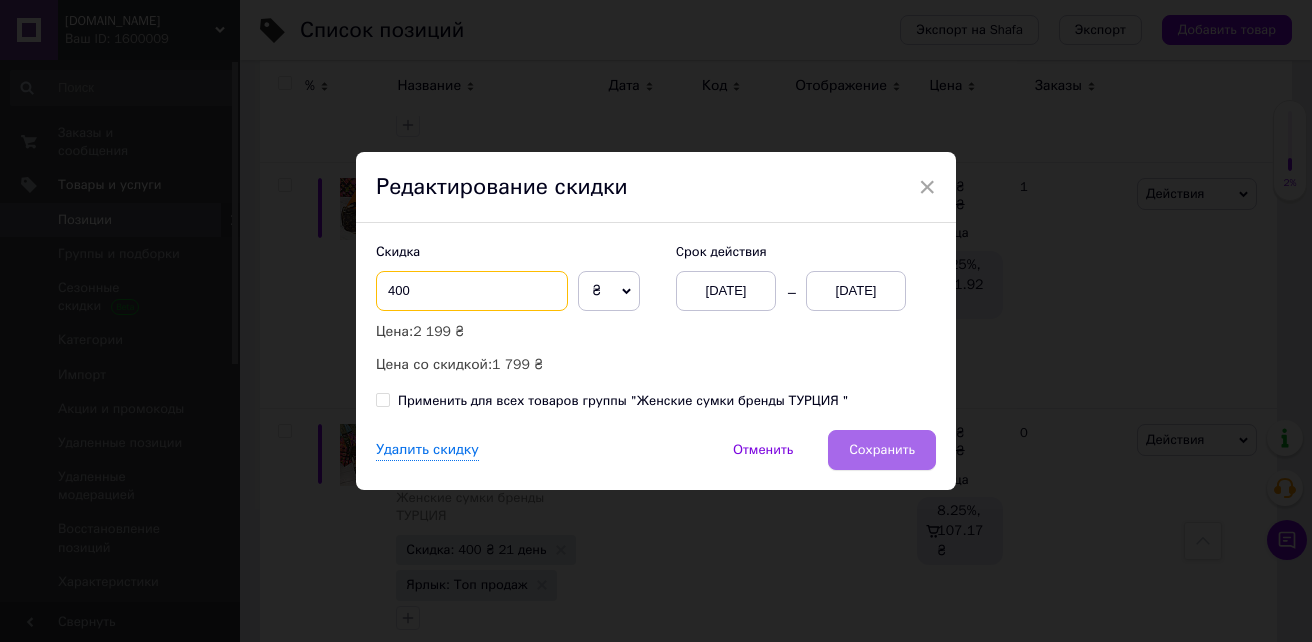 type on "400" 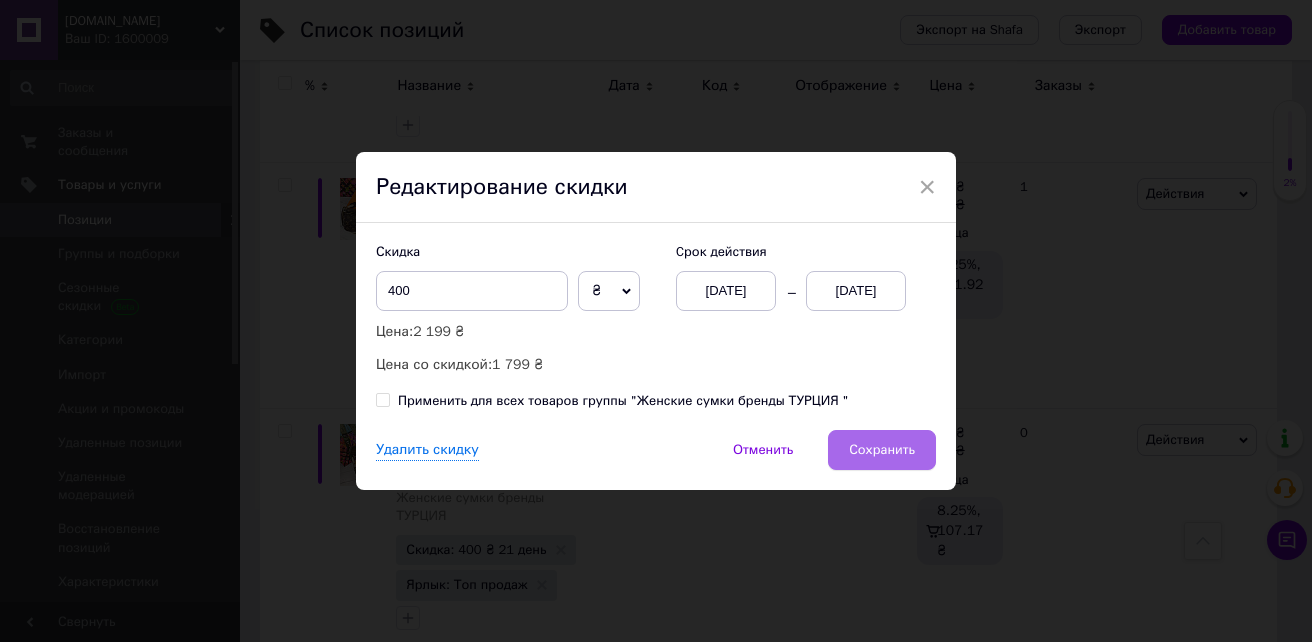 click on "Сохранить" at bounding box center [882, 450] 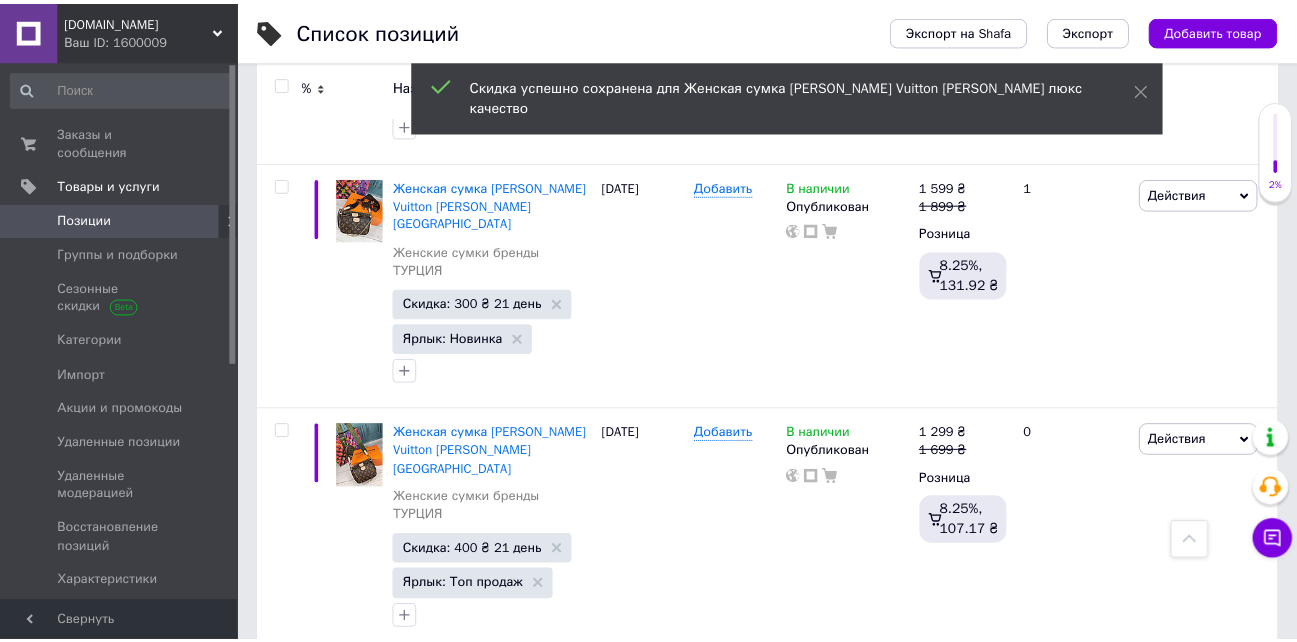 scroll, scrollTop: 0, scrollLeft: 78, axis: horizontal 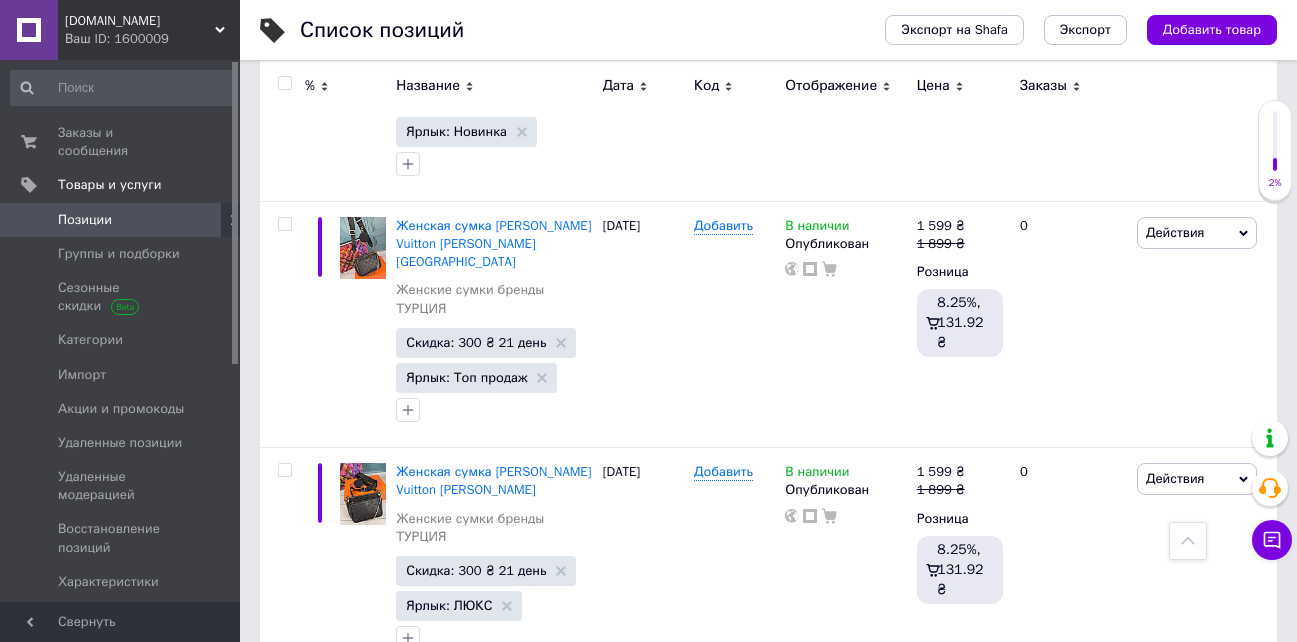 click on "Скидка: 500 ₴ 21 день" at bounding box center [476, 2240] 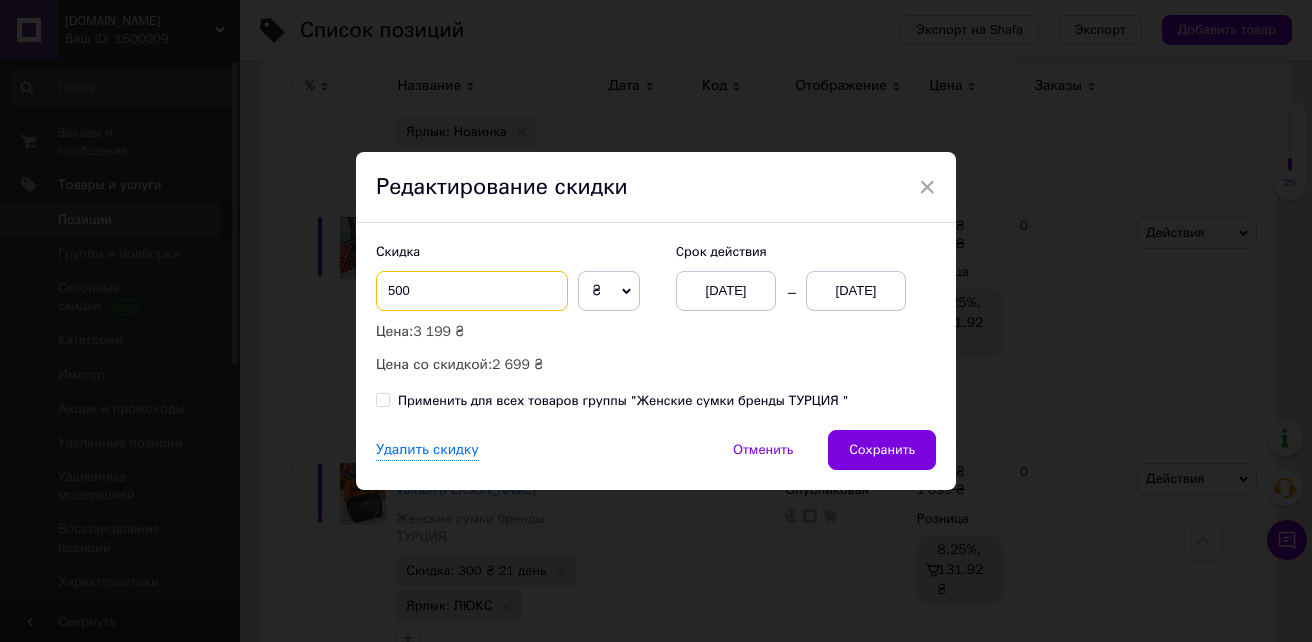 click on "500" at bounding box center [472, 291] 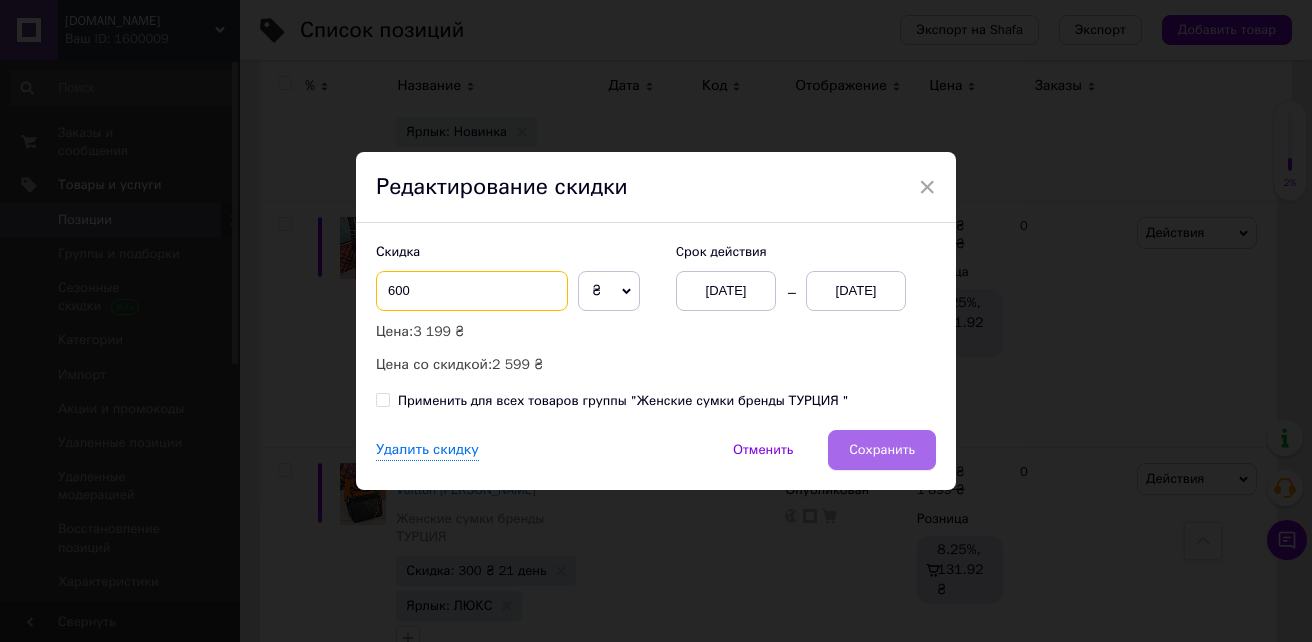 type on "600" 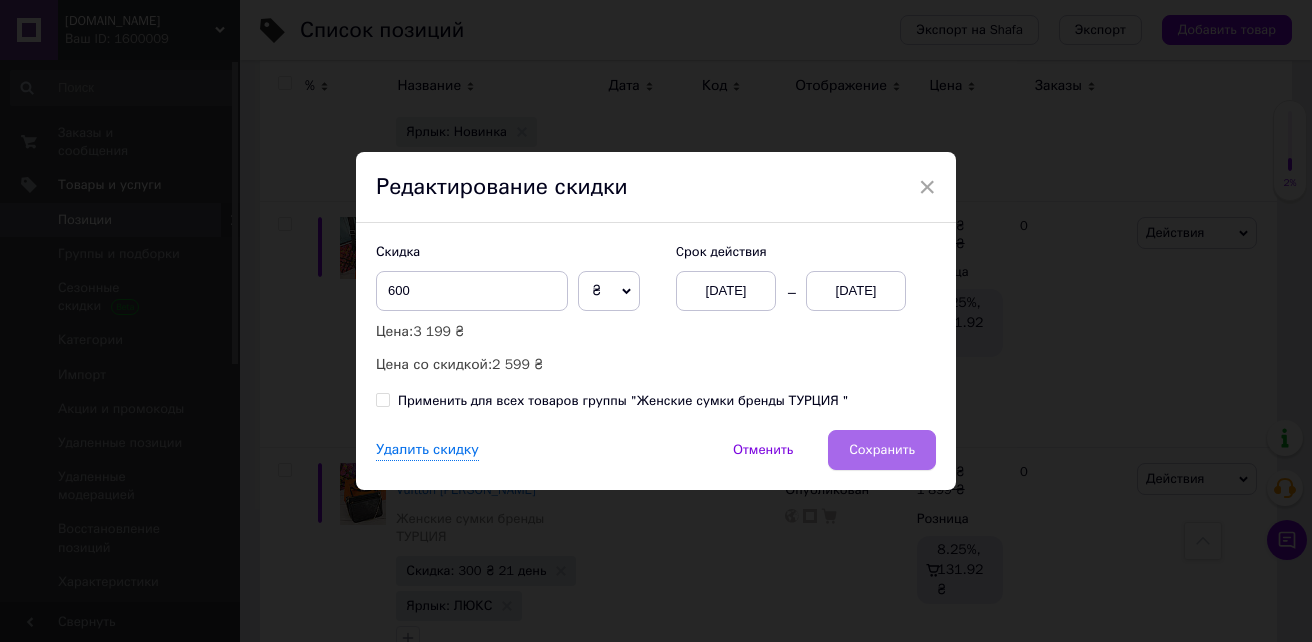 click on "Сохранить" at bounding box center [882, 450] 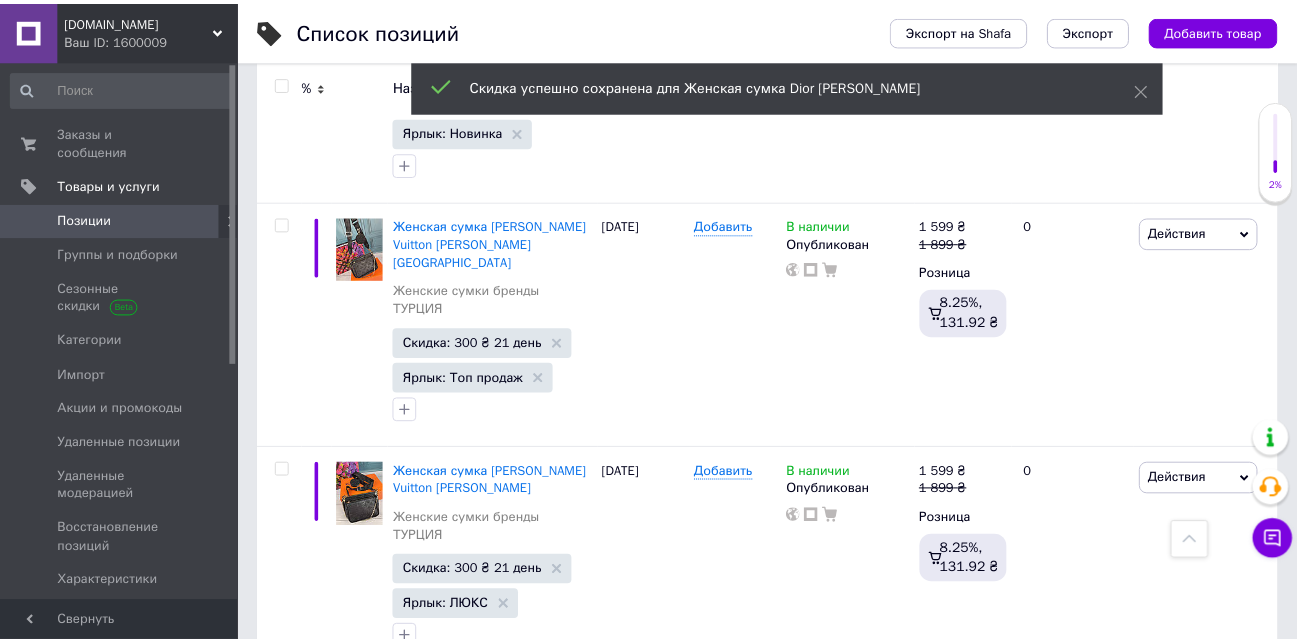 scroll, scrollTop: 0, scrollLeft: 78, axis: horizontal 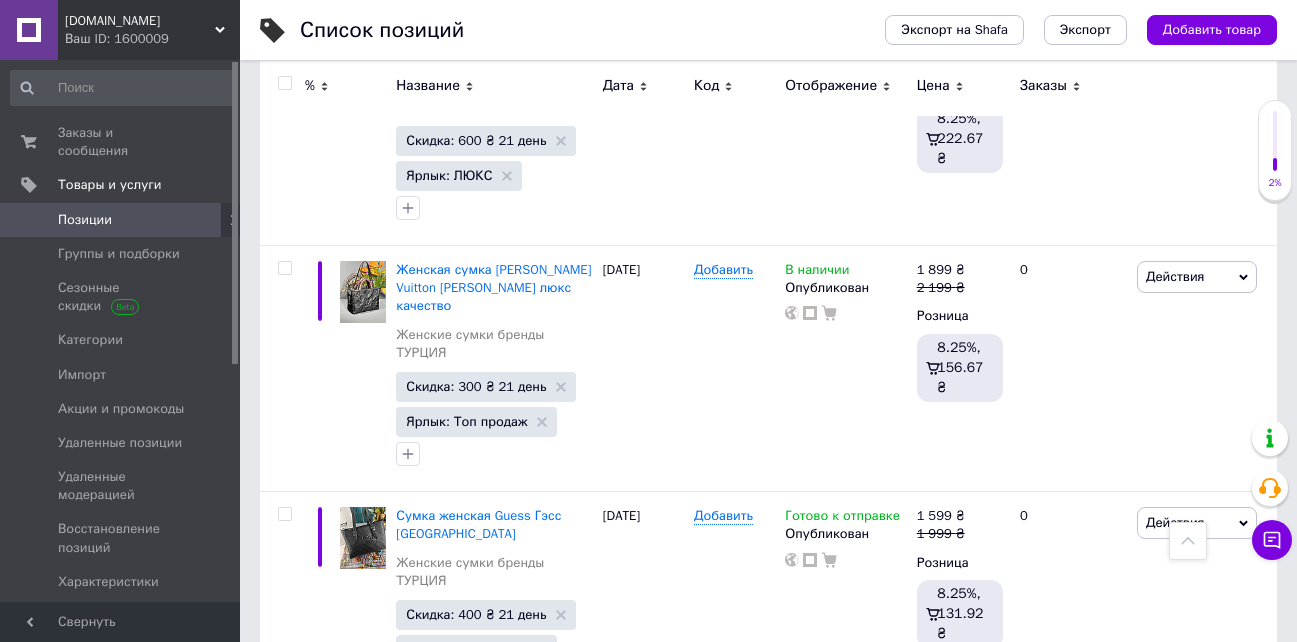 click on "Скидка: 300 ₴ 21 день" at bounding box center (476, 2466) 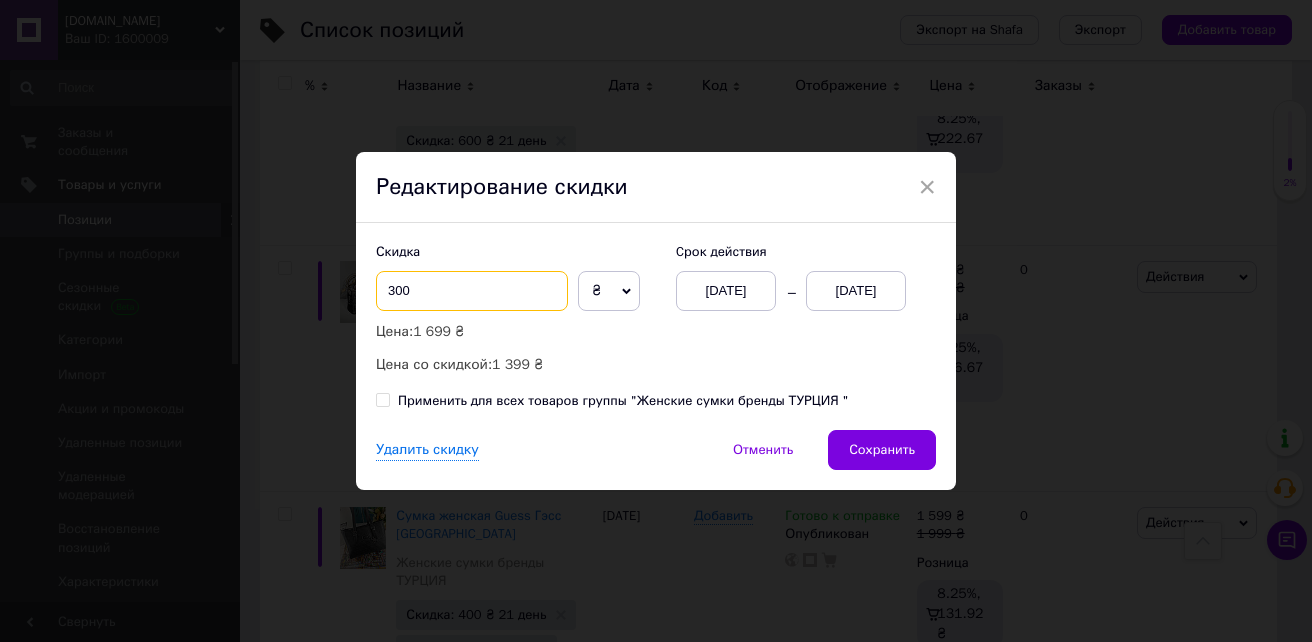 click on "300" at bounding box center (472, 291) 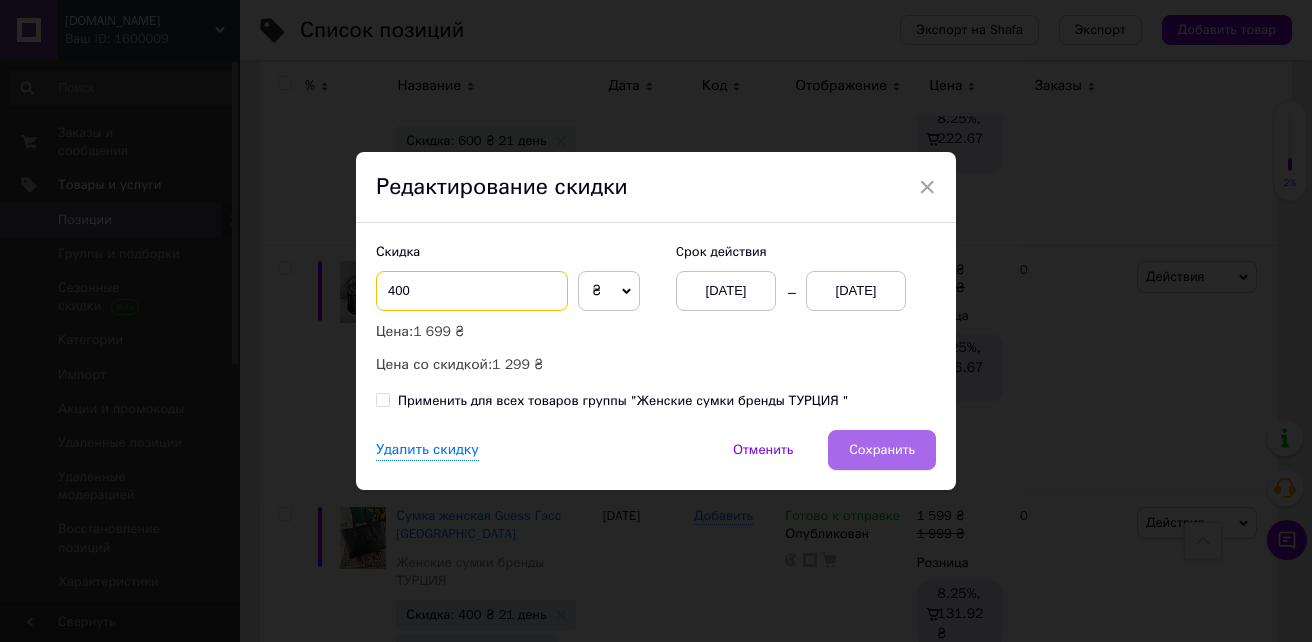 type on "400" 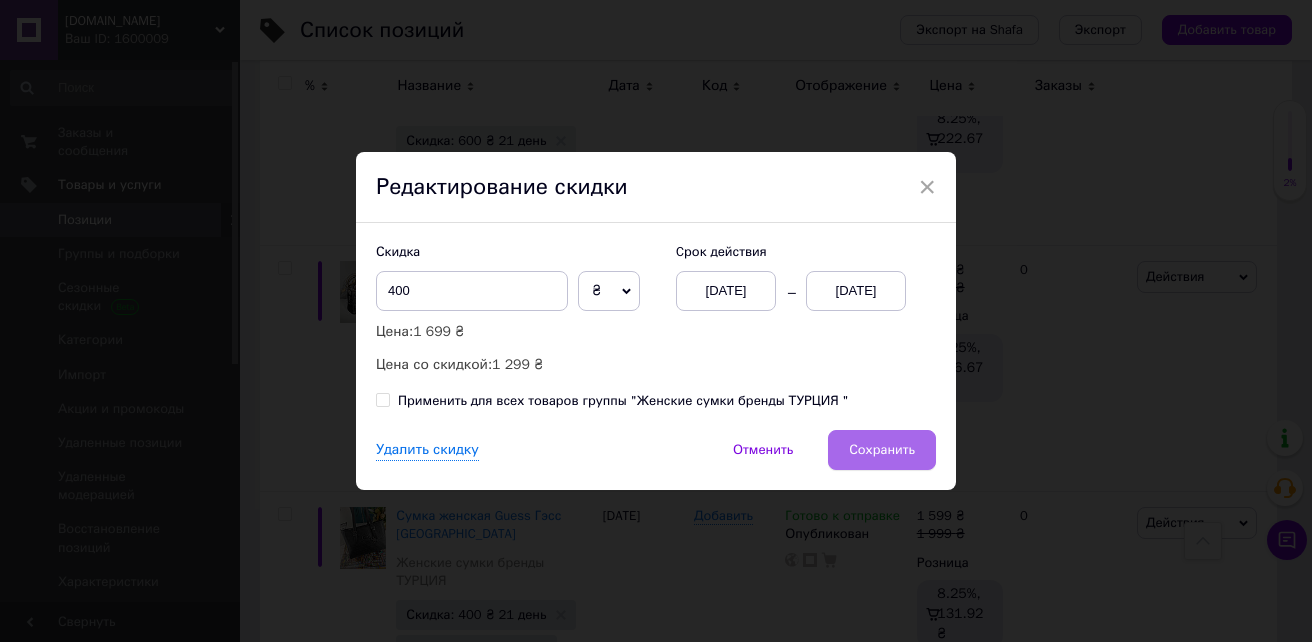 click on "Сохранить" at bounding box center (882, 450) 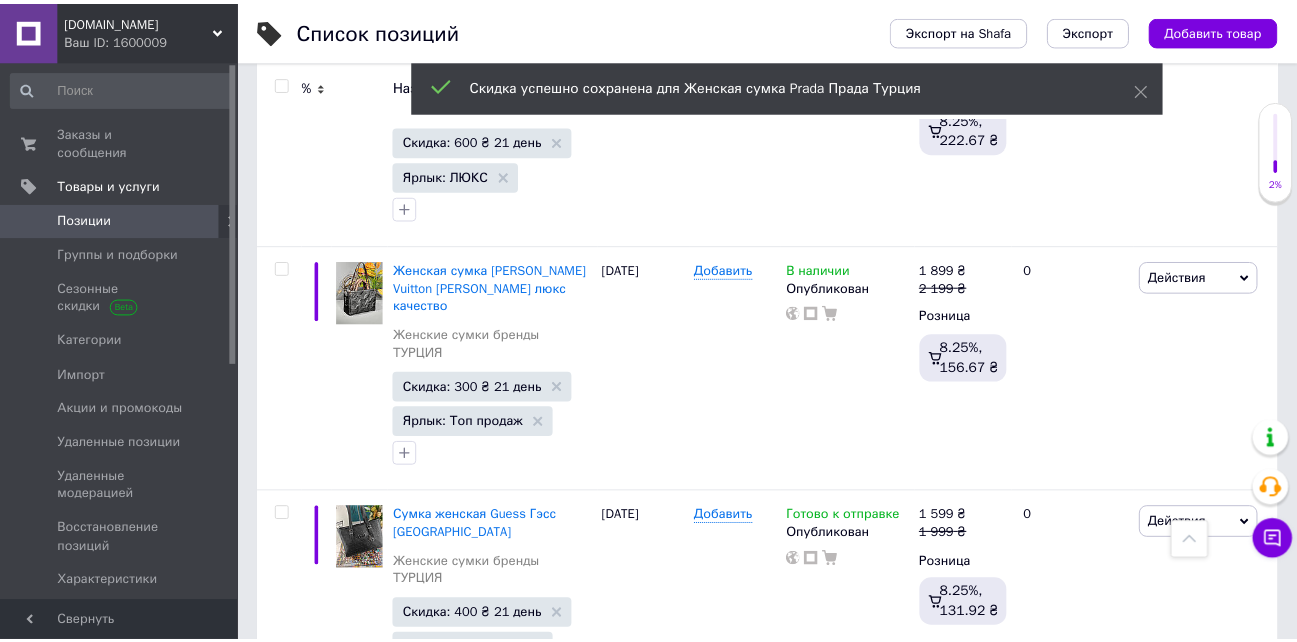 scroll, scrollTop: 0, scrollLeft: 78, axis: horizontal 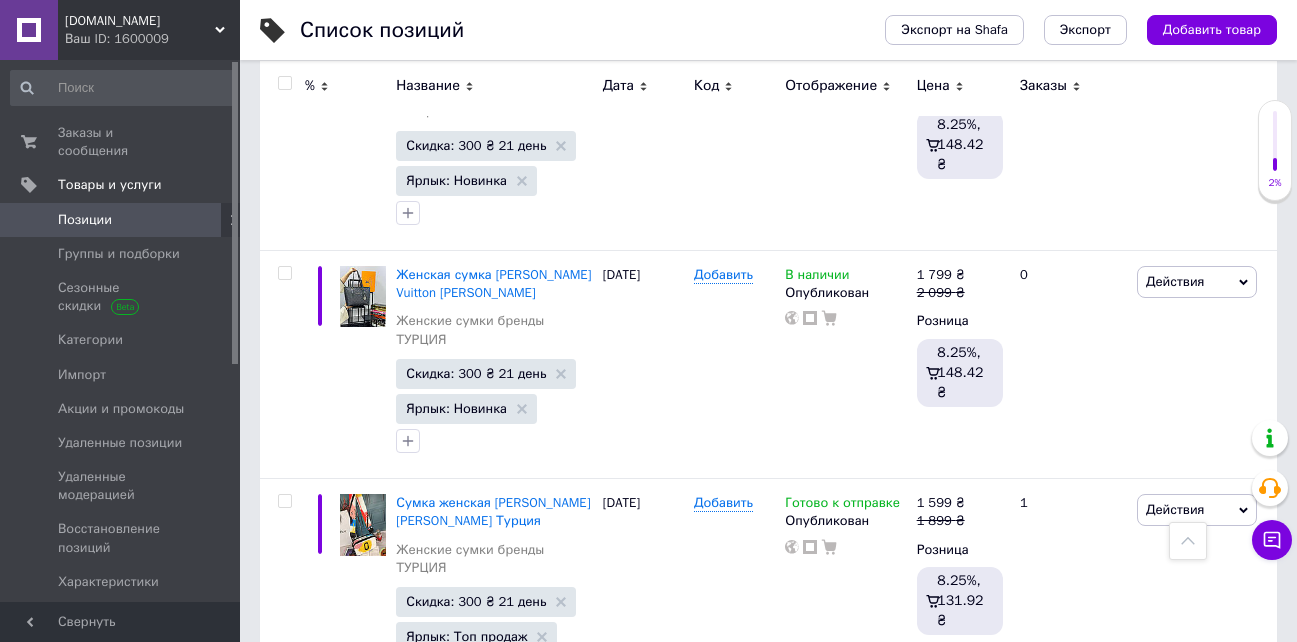click on "Скидка: 600 ₴ 21 день" at bounding box center [476, 2471] 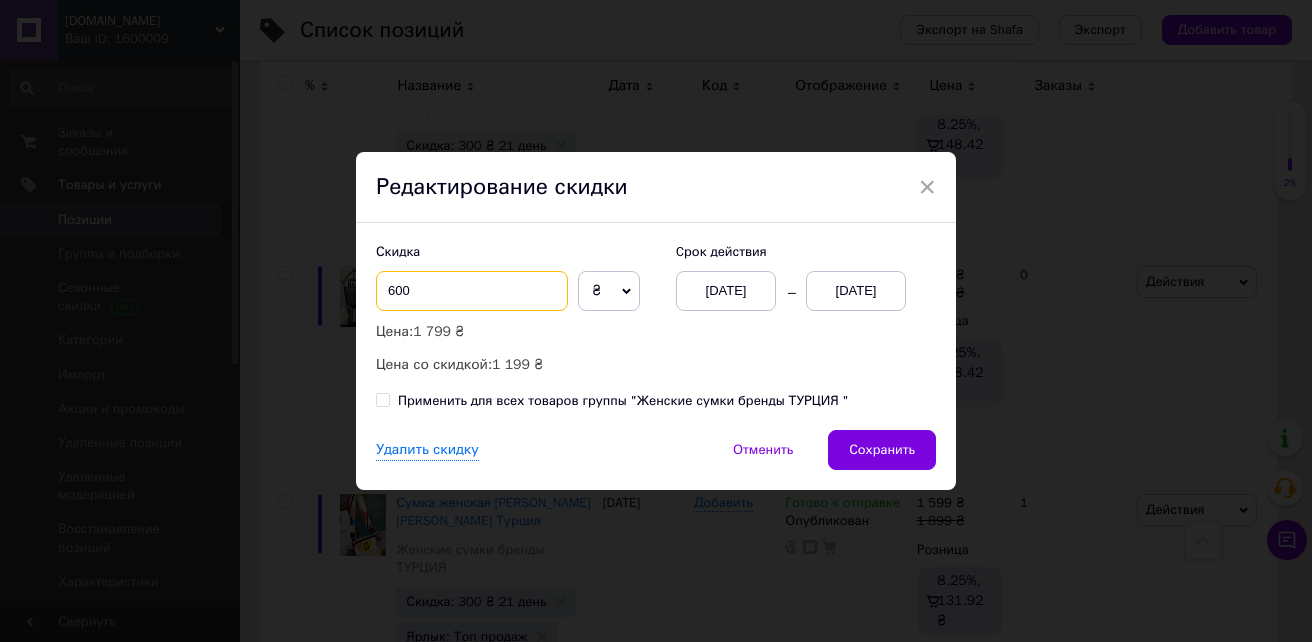 click on "600" at bounding box center [472, 291] 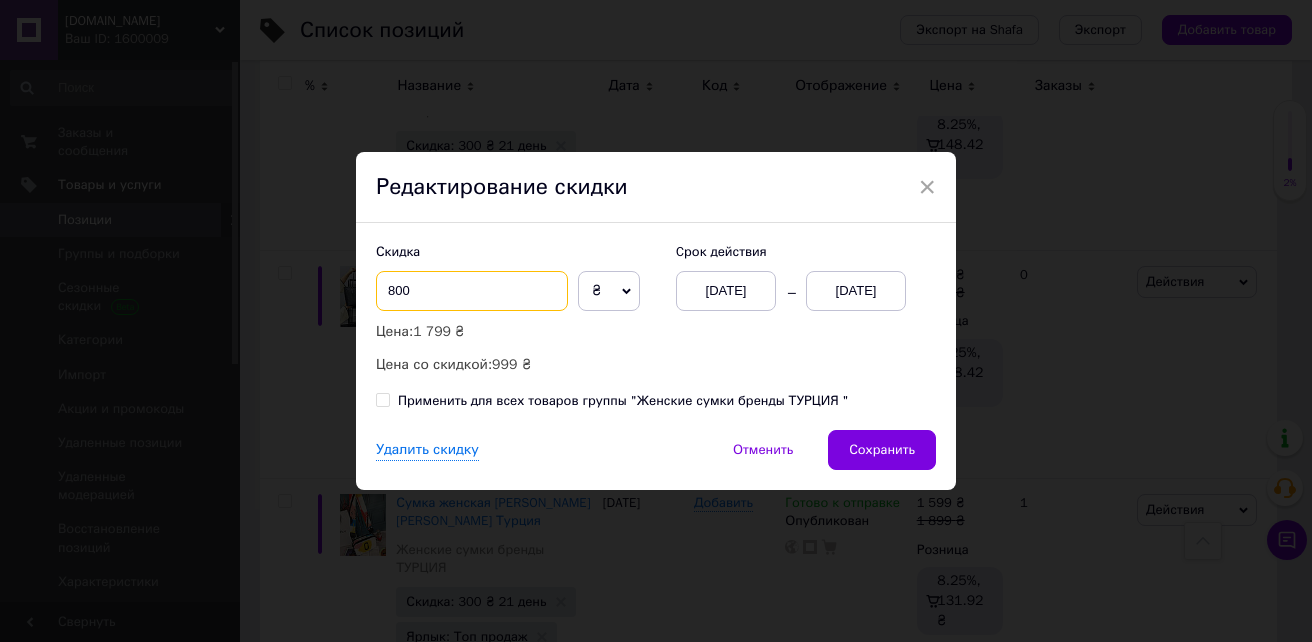click on "800" at bounding box center (472, 291) 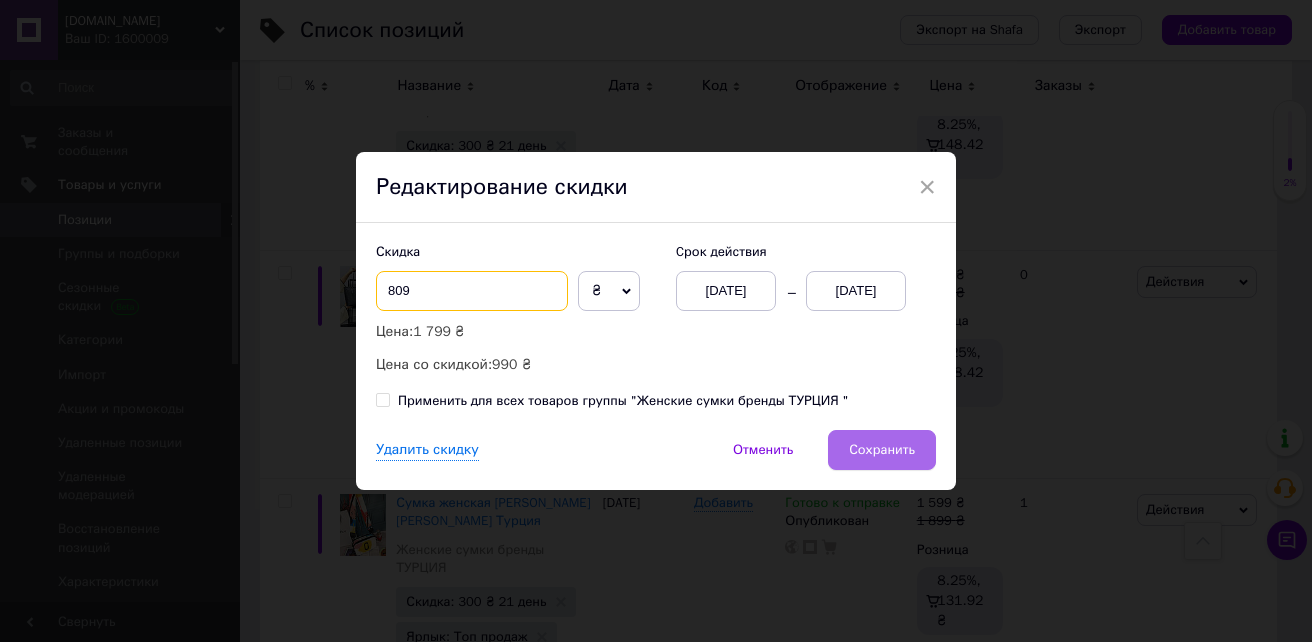 type on "809" 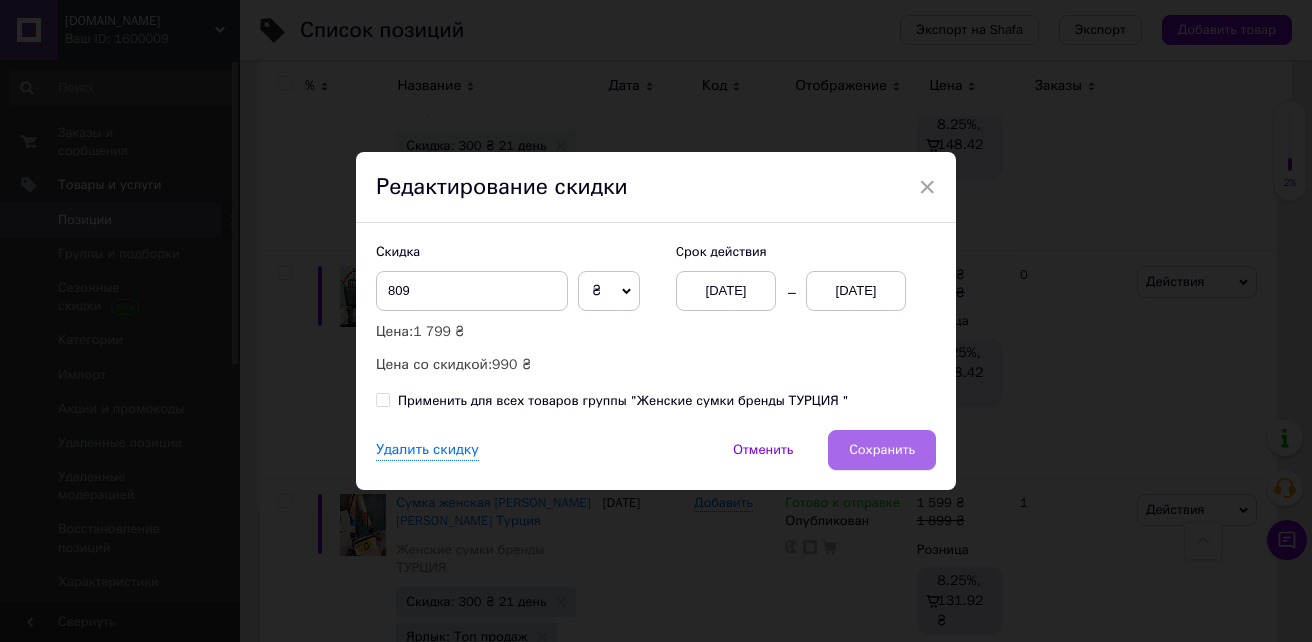 click on "Сохранить" at bounding box center [882, 450] 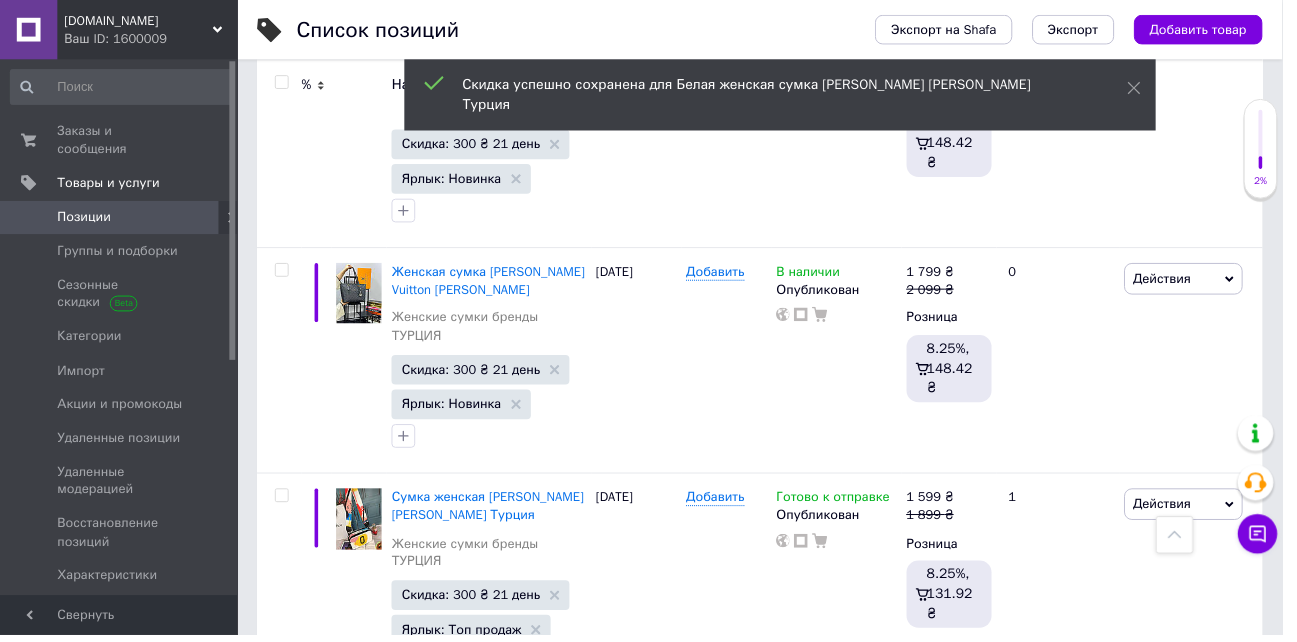 scroll, scrollTop: 0, scrollLeft: 78, axis: horizontal 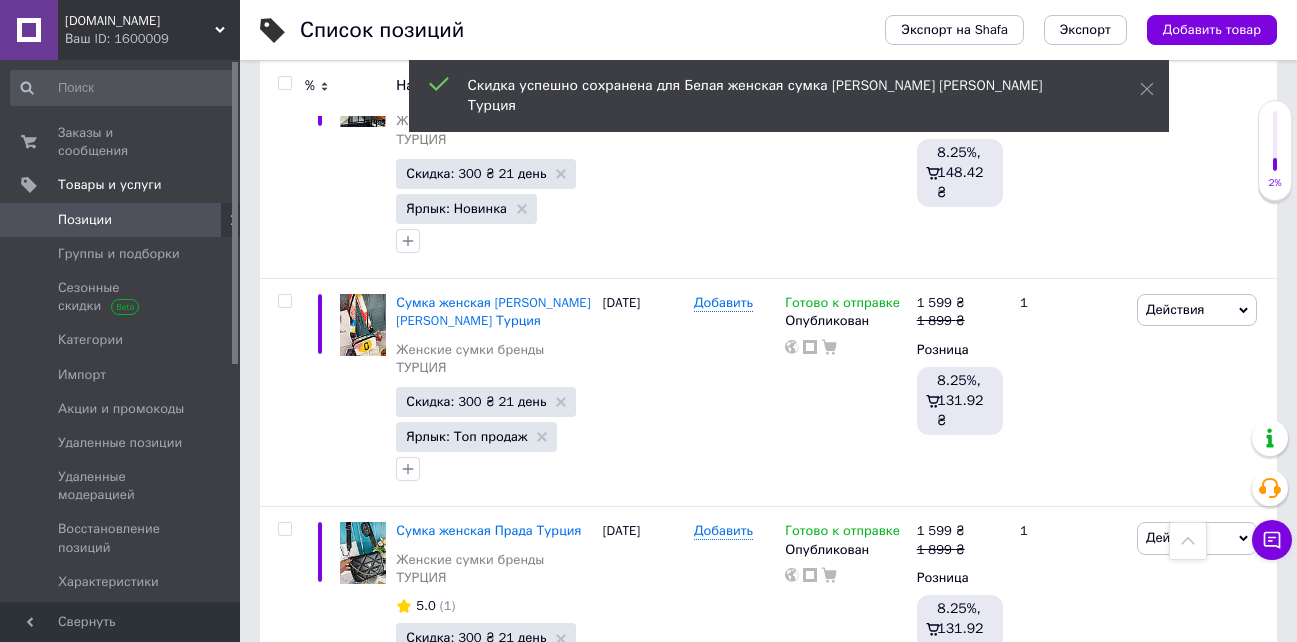 click on "Скидка: 600 ₴ 21 день" at bounding box center [476, 2499] 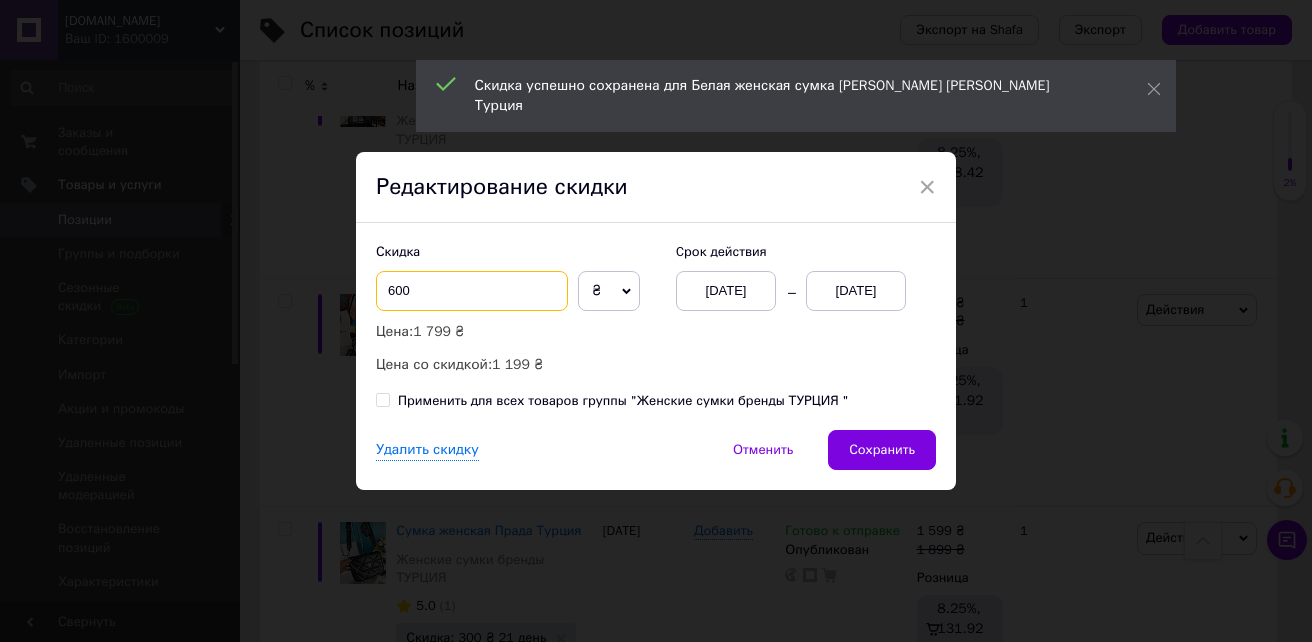 click on "600" at bounding box center [472, 291] 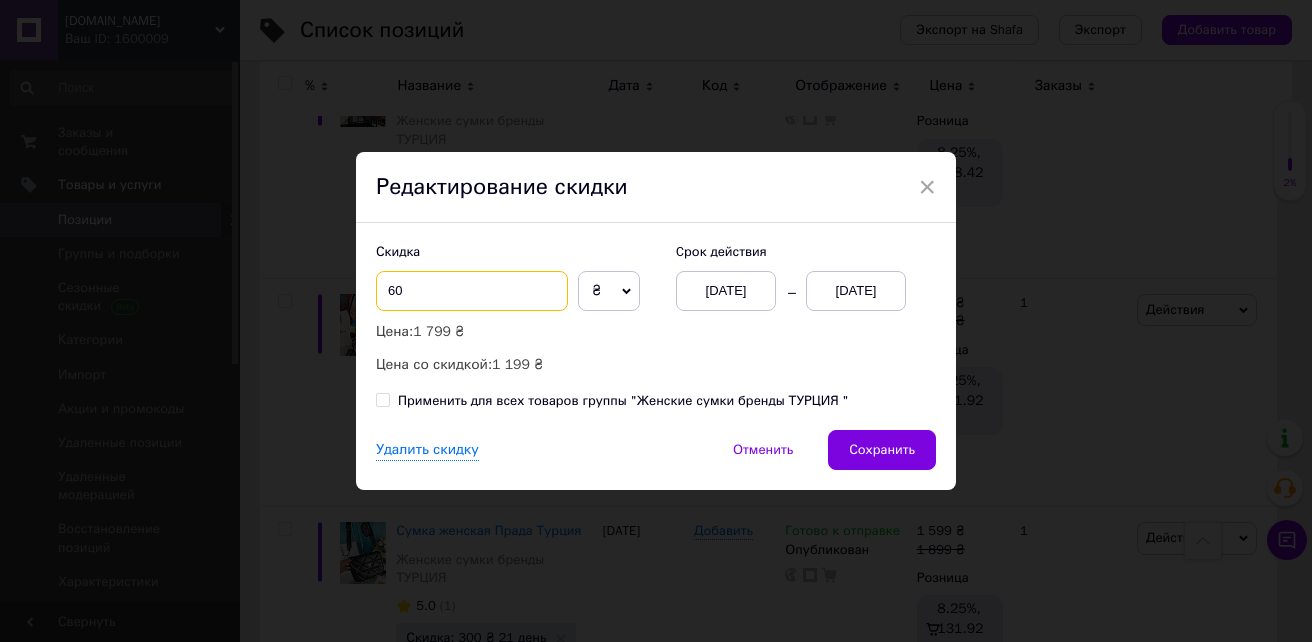 type on "6" 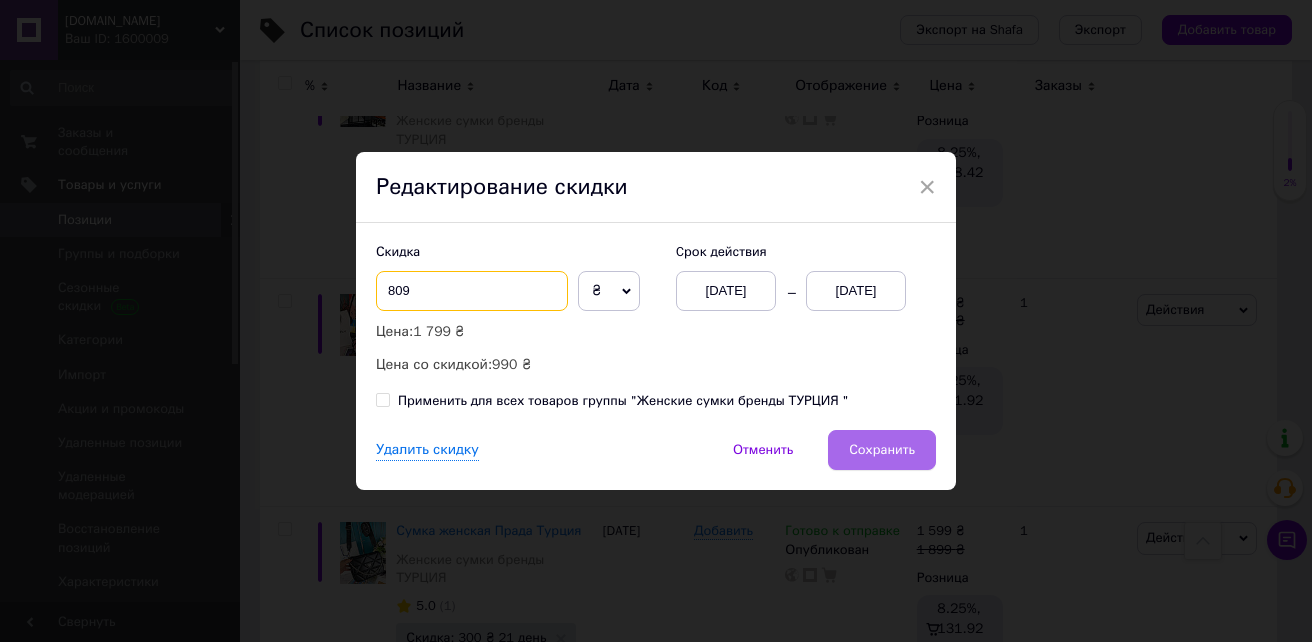 type on "809" 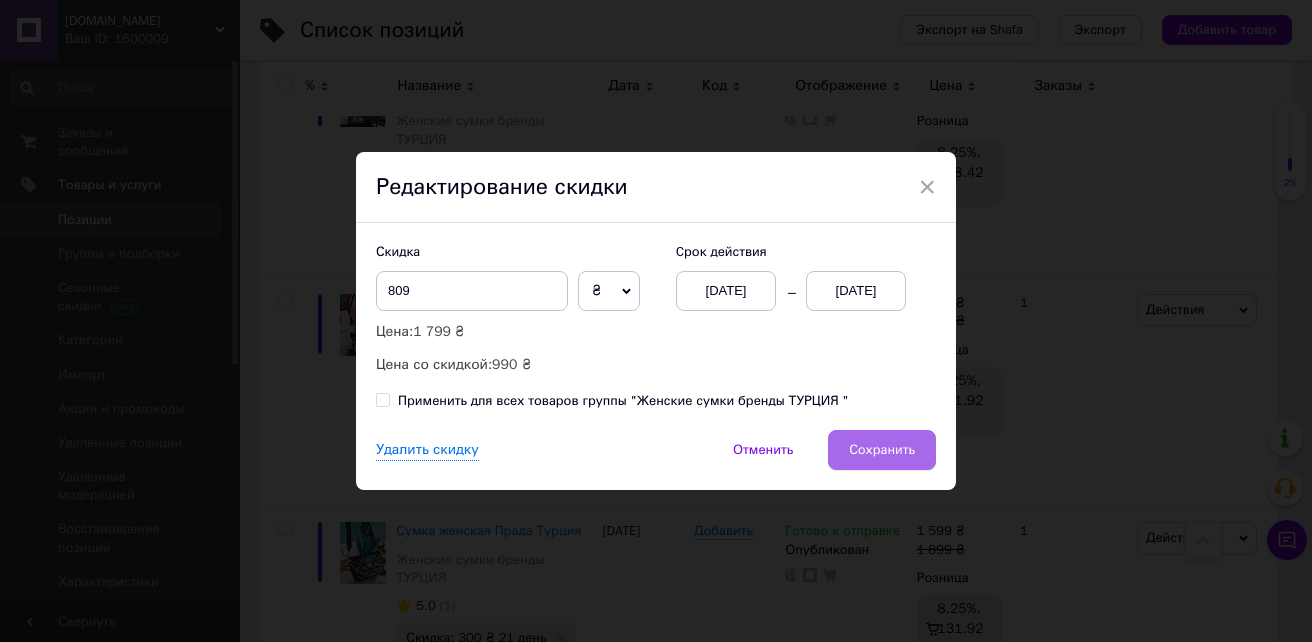 click on "Сохранить" at bounding box center [882, 450] 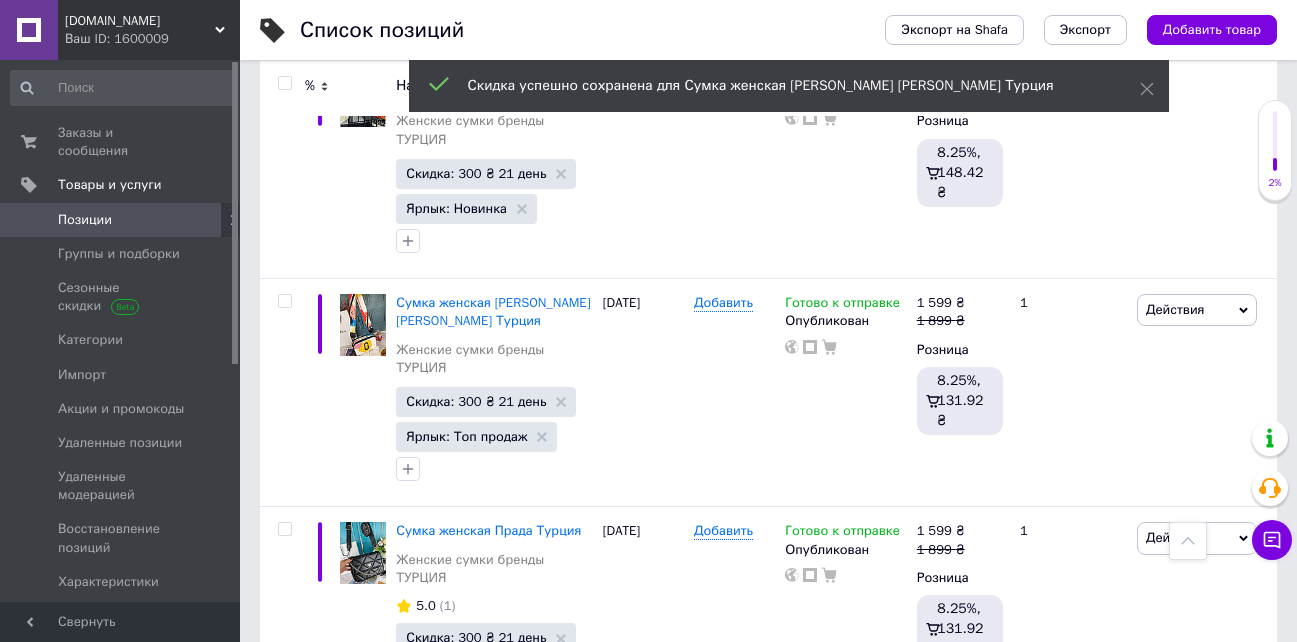 scroll, scrollTop: 0, scrollLeft: 78, axis: horizontal 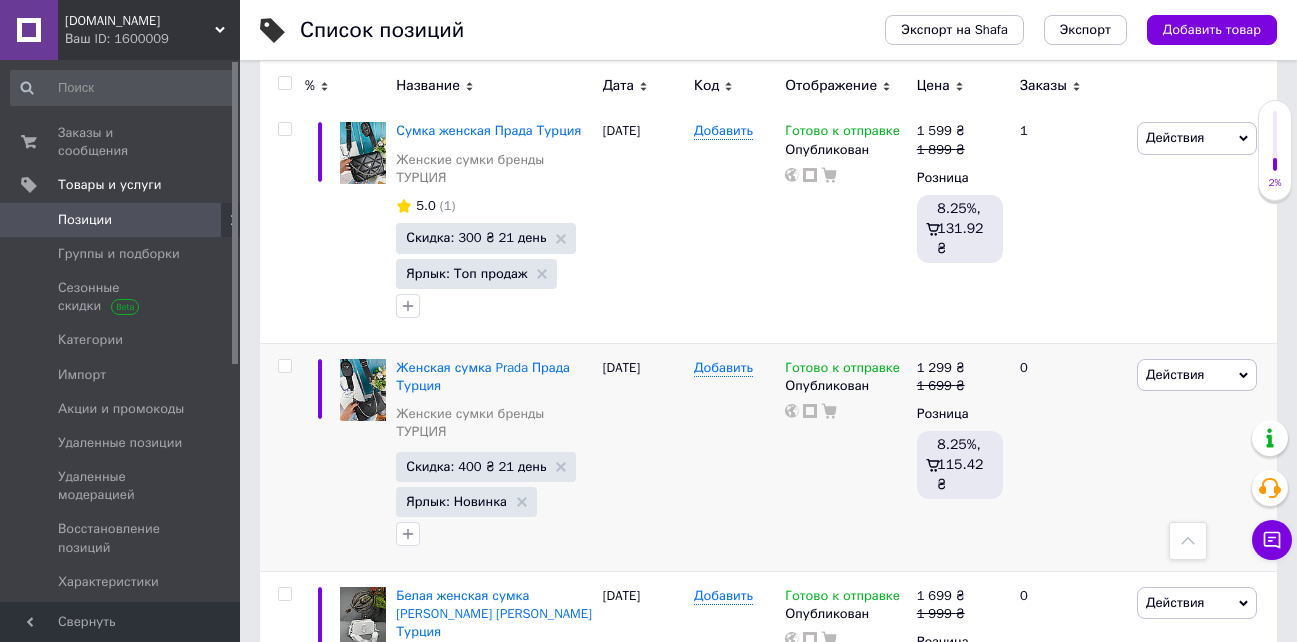 click 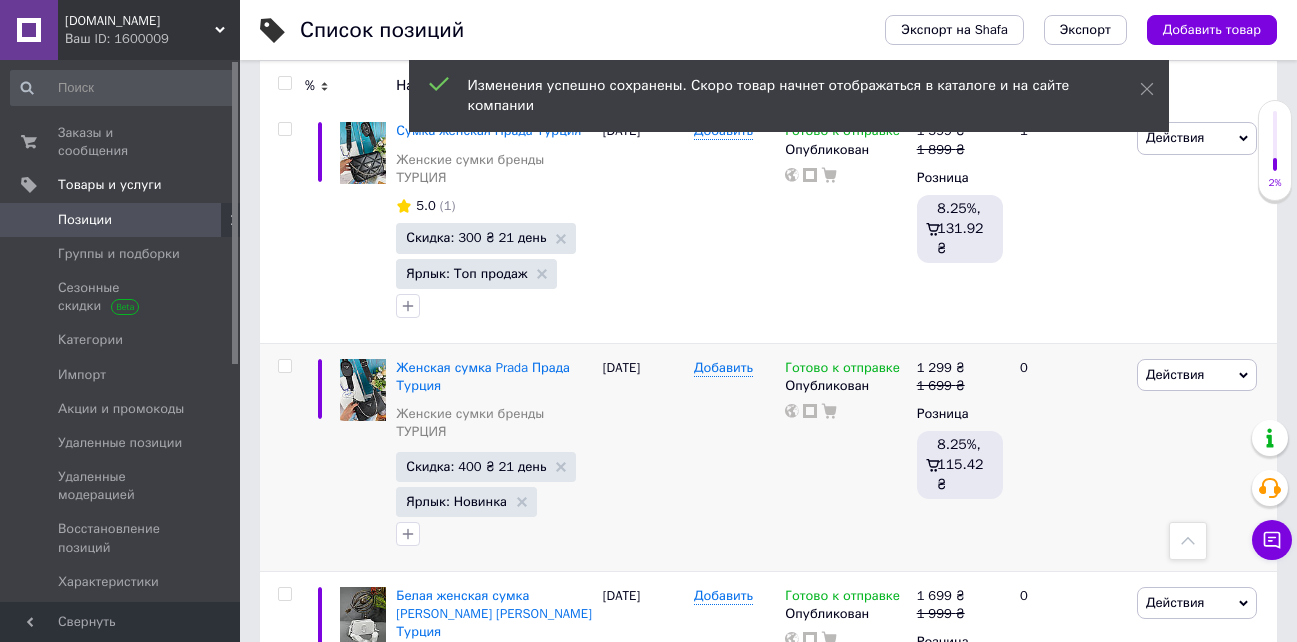 click on "Скидка: 819 ₴ 21 день" at bounding box center (476, 2555) 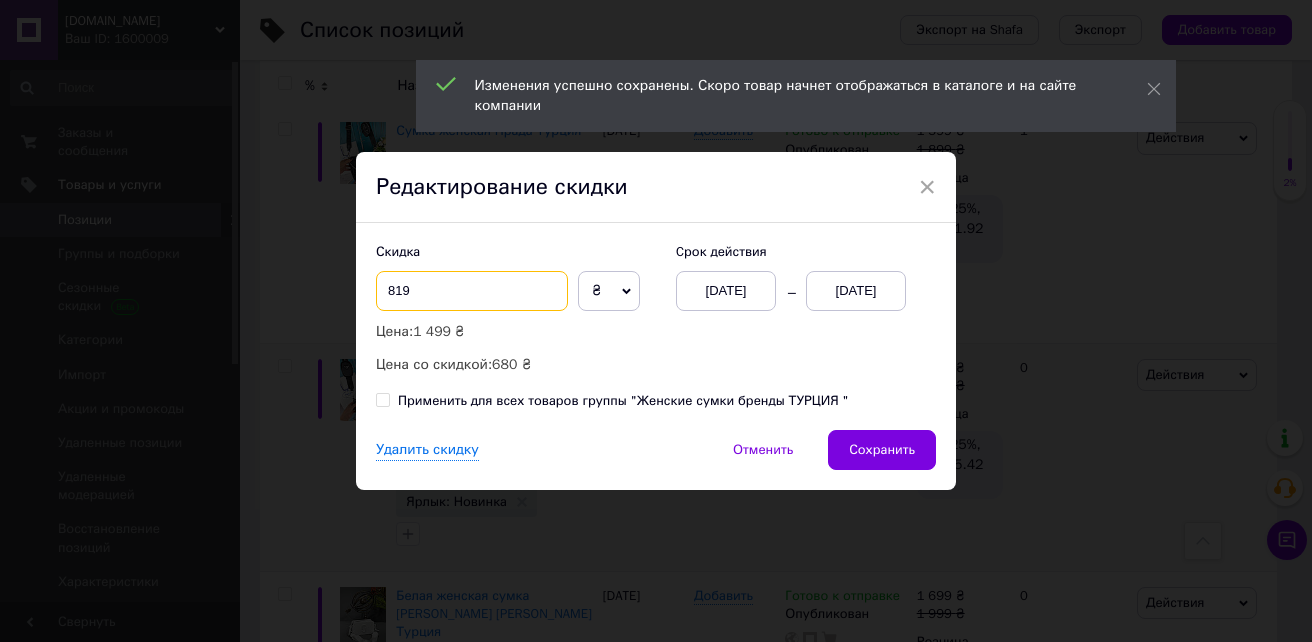 click on "819" at bounding box center [472, 291] 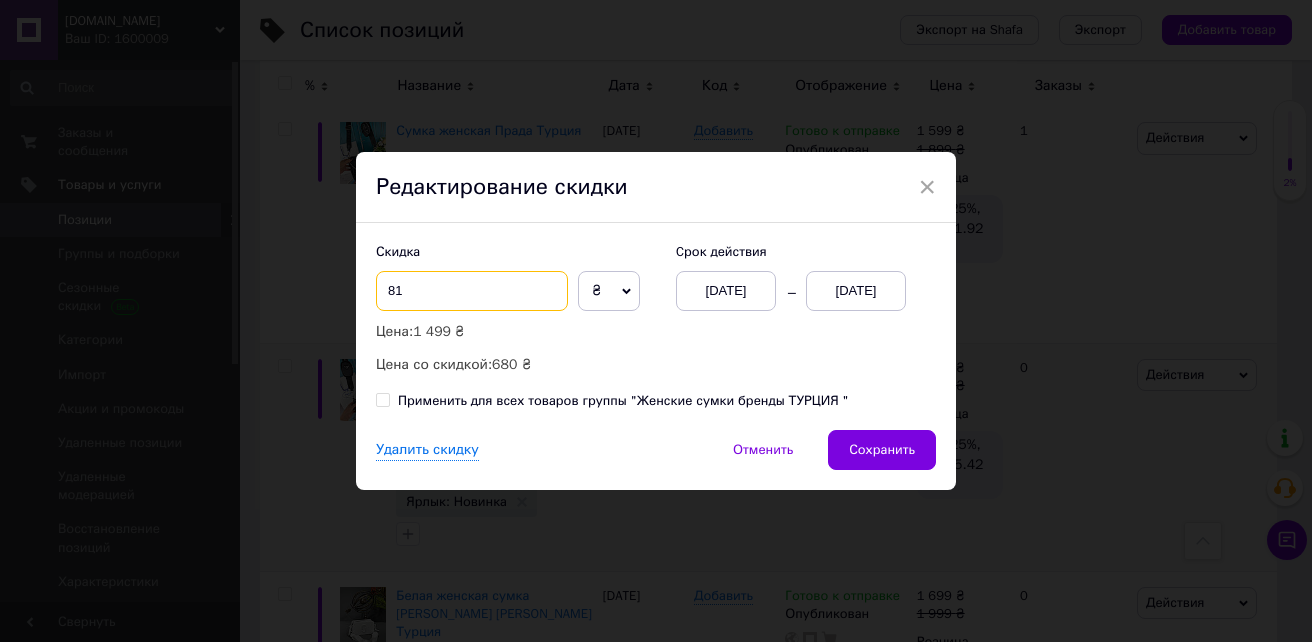 type on "8" 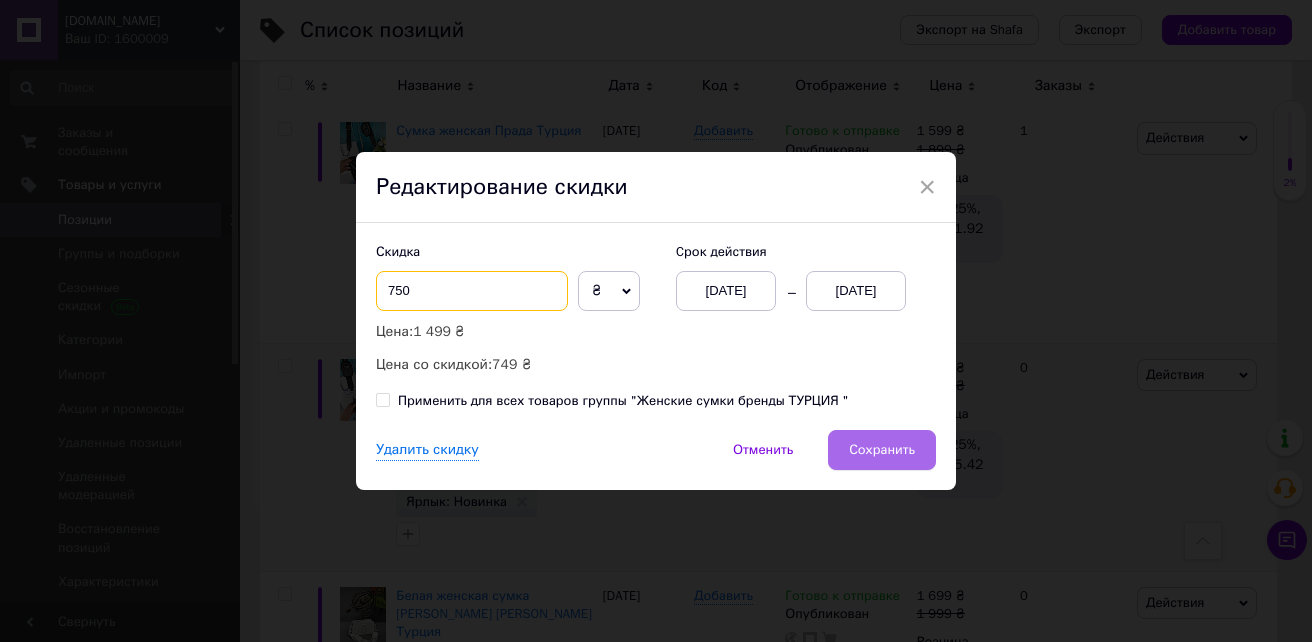 type on "750" 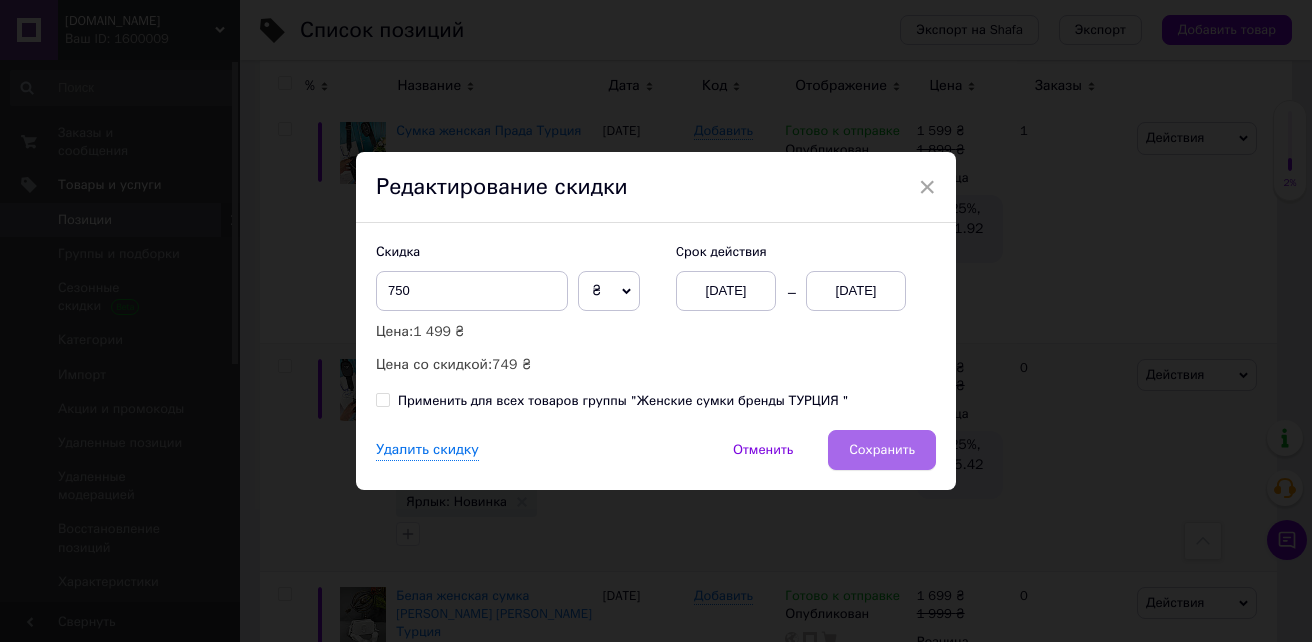 click on "Сохранить" at bounding box center (882, 450) 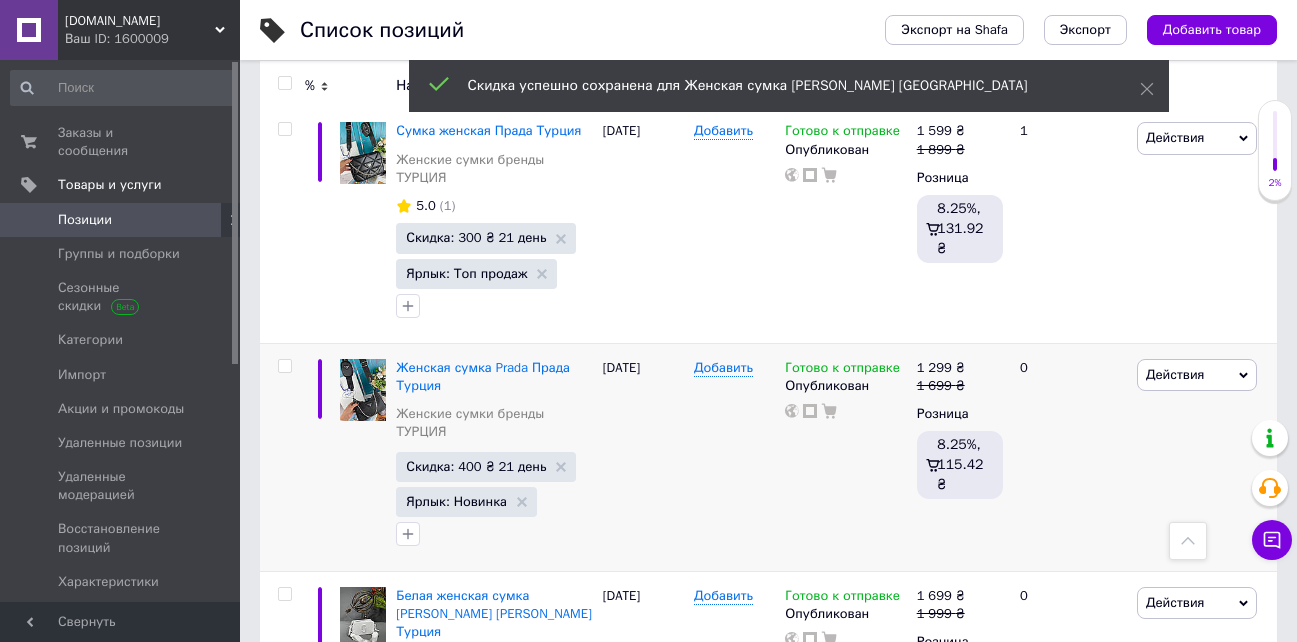 scroll, scrollTop: 0, scrollLeft: 78, axis: horizontal 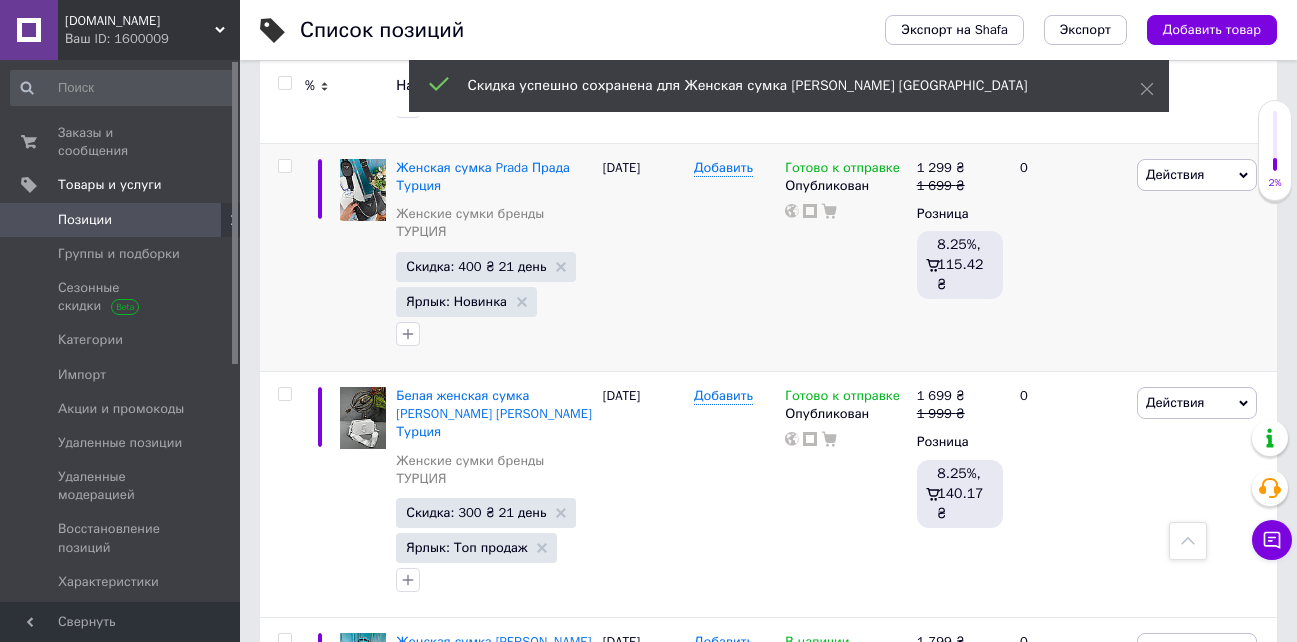 click 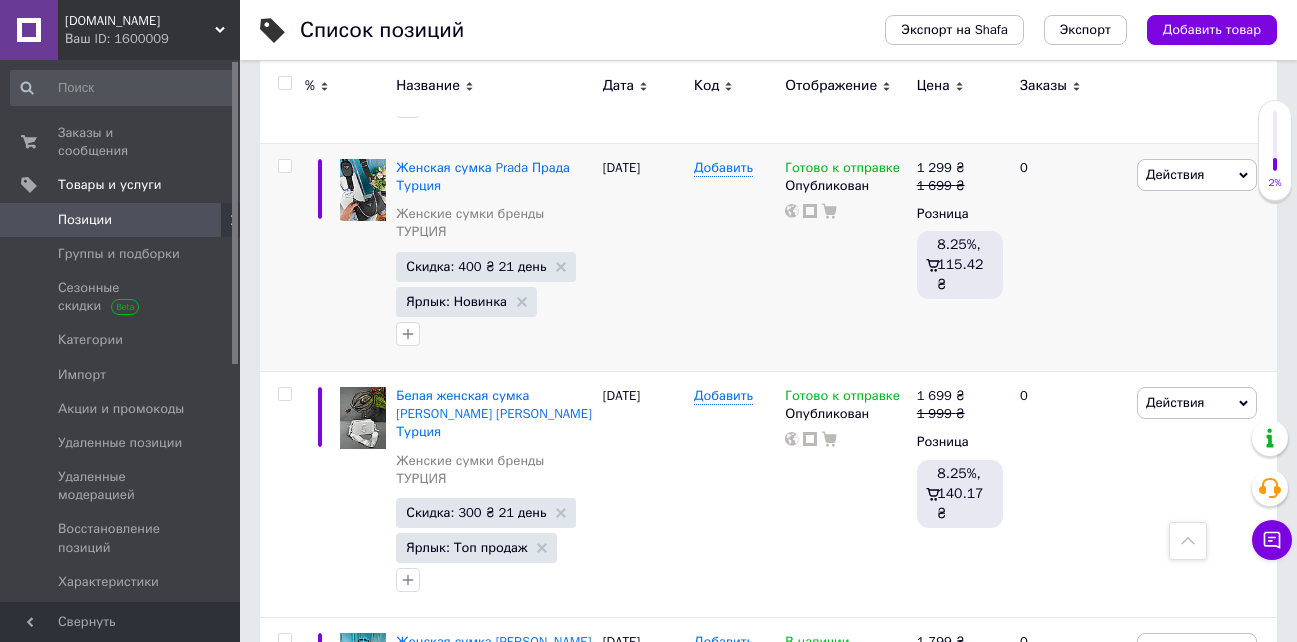 type on "1499" 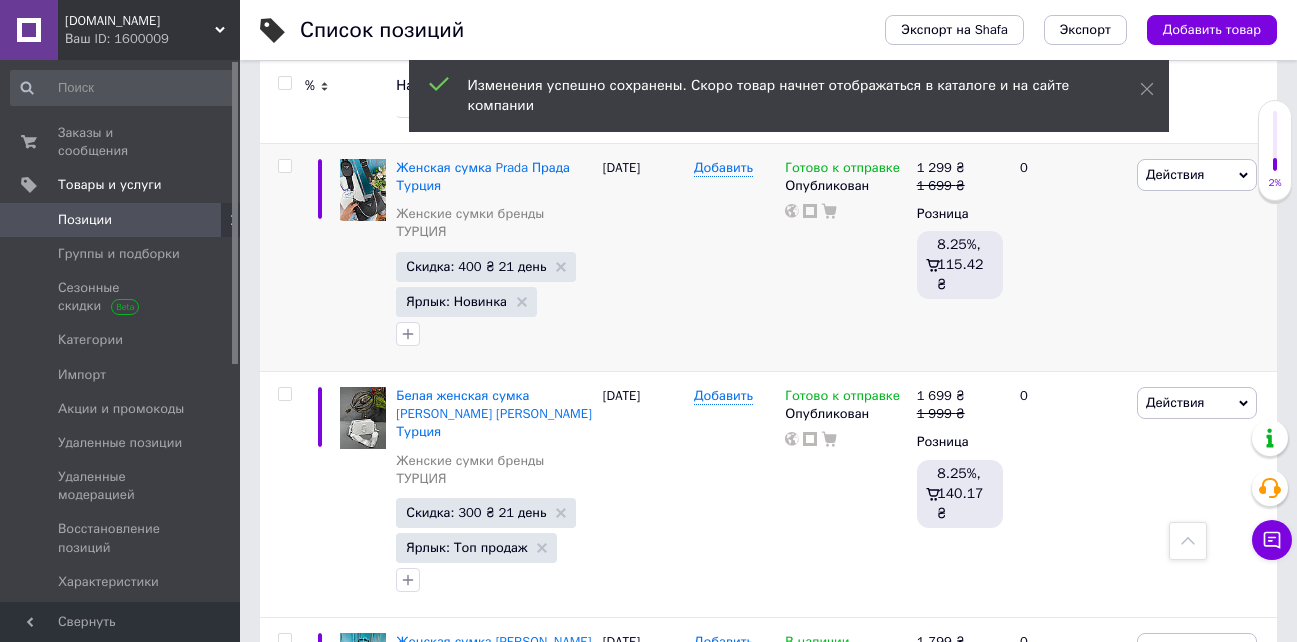 click on "Скидка: 819 ₴ 21 день" at bounding box center (476, 2583) 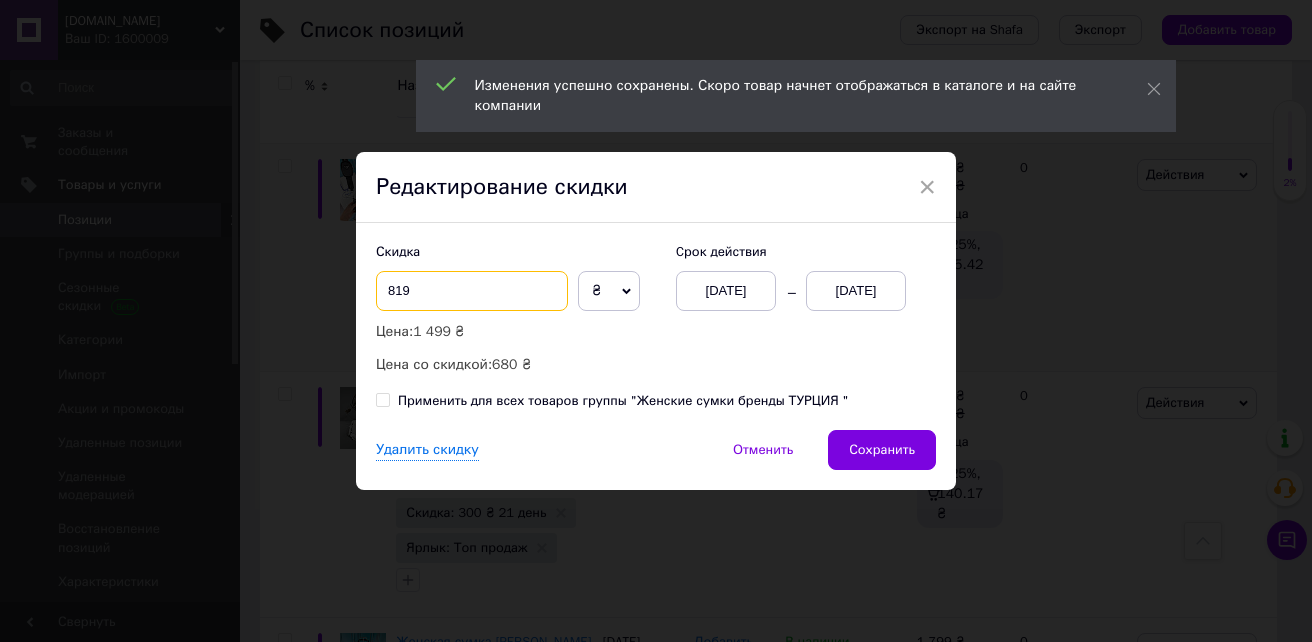 click on "819" at bounding box center [472, 291] 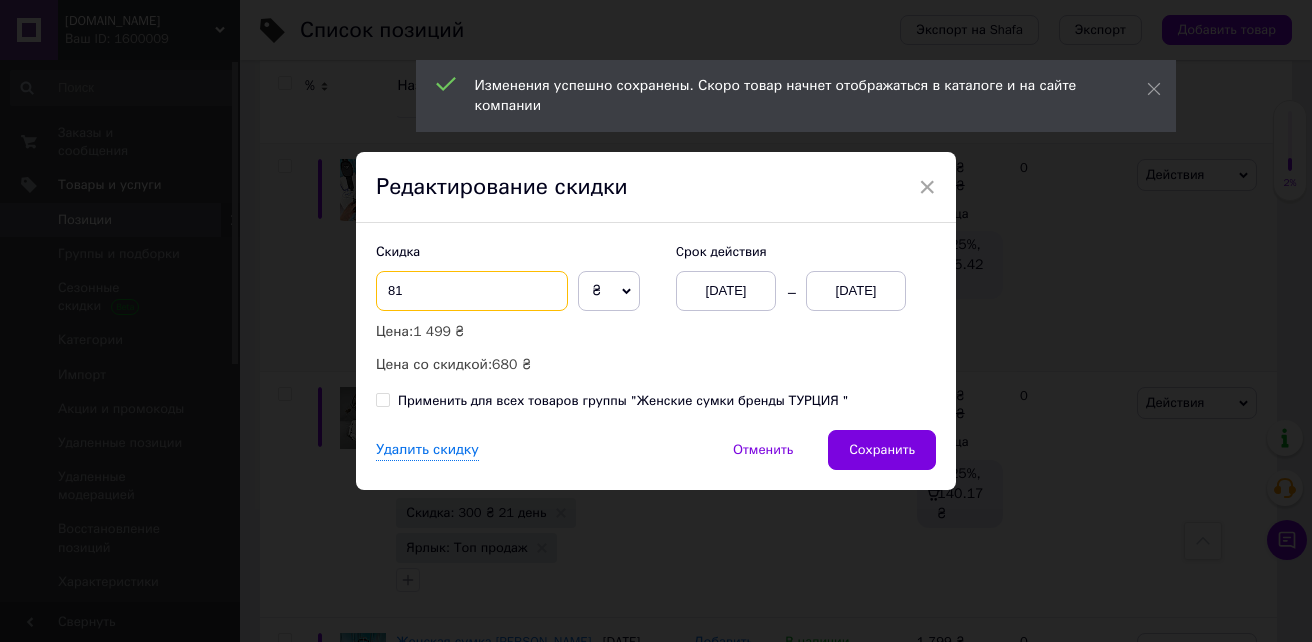 type on "8" 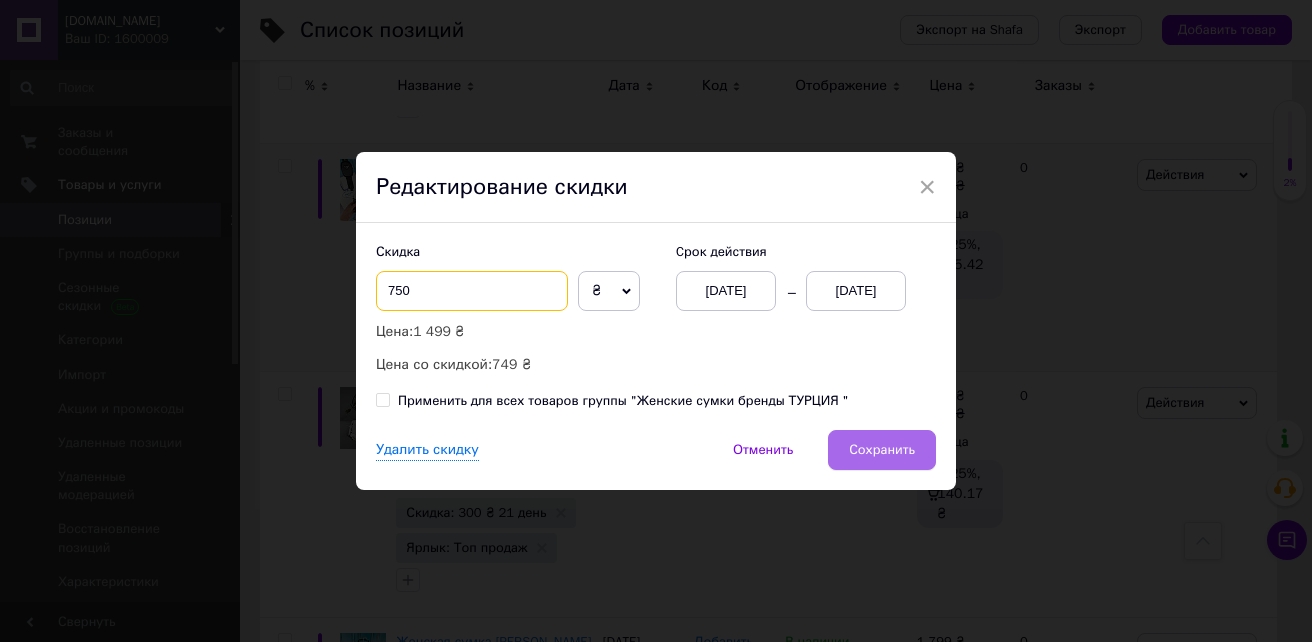 type on "750" 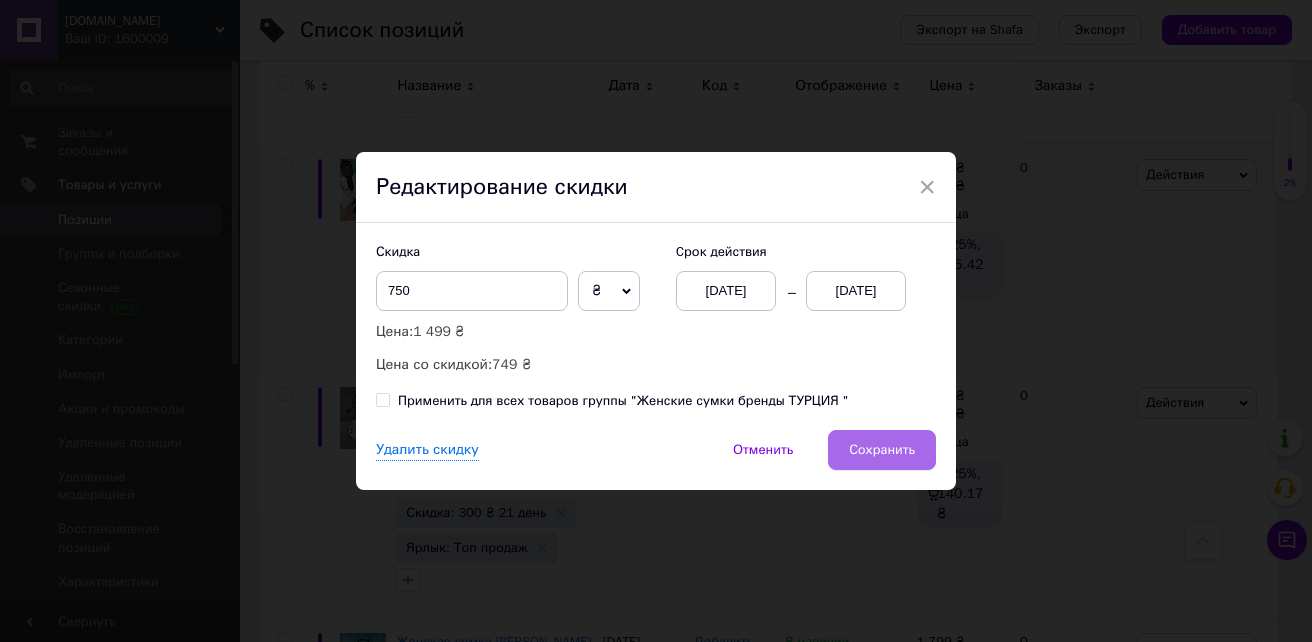 click on "Сохранить" at bounding box center (882, 450) 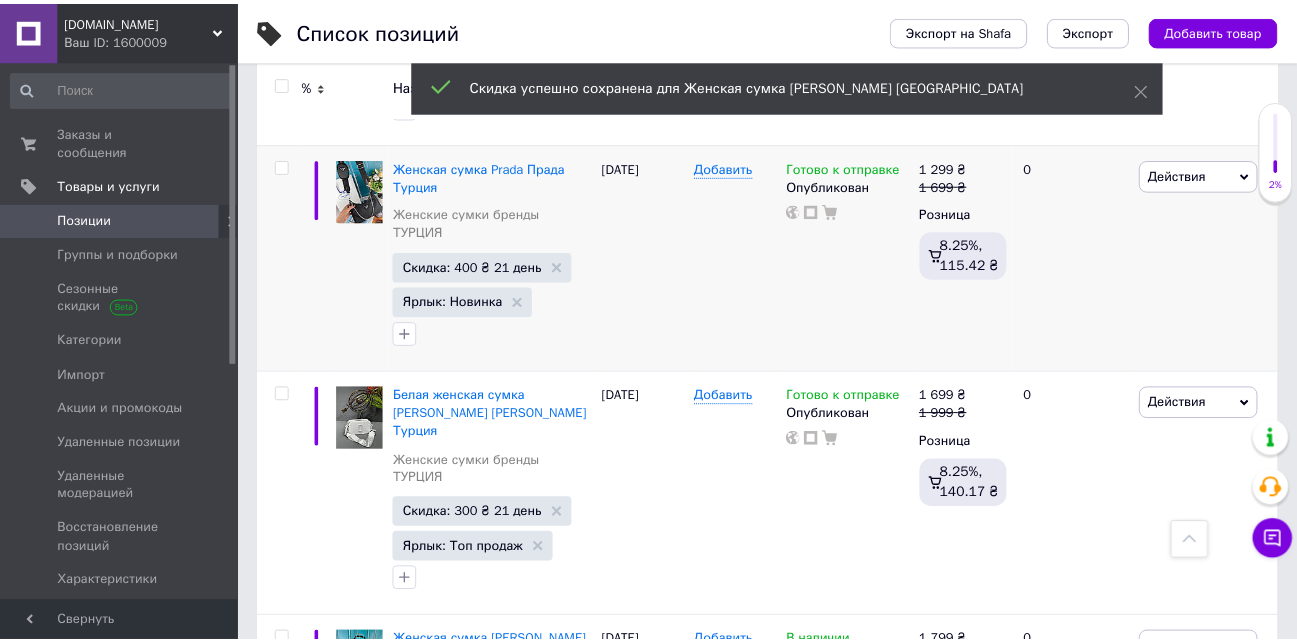 scroll, scrollTop: 0, scrollLeft: 78, axis: horizontal 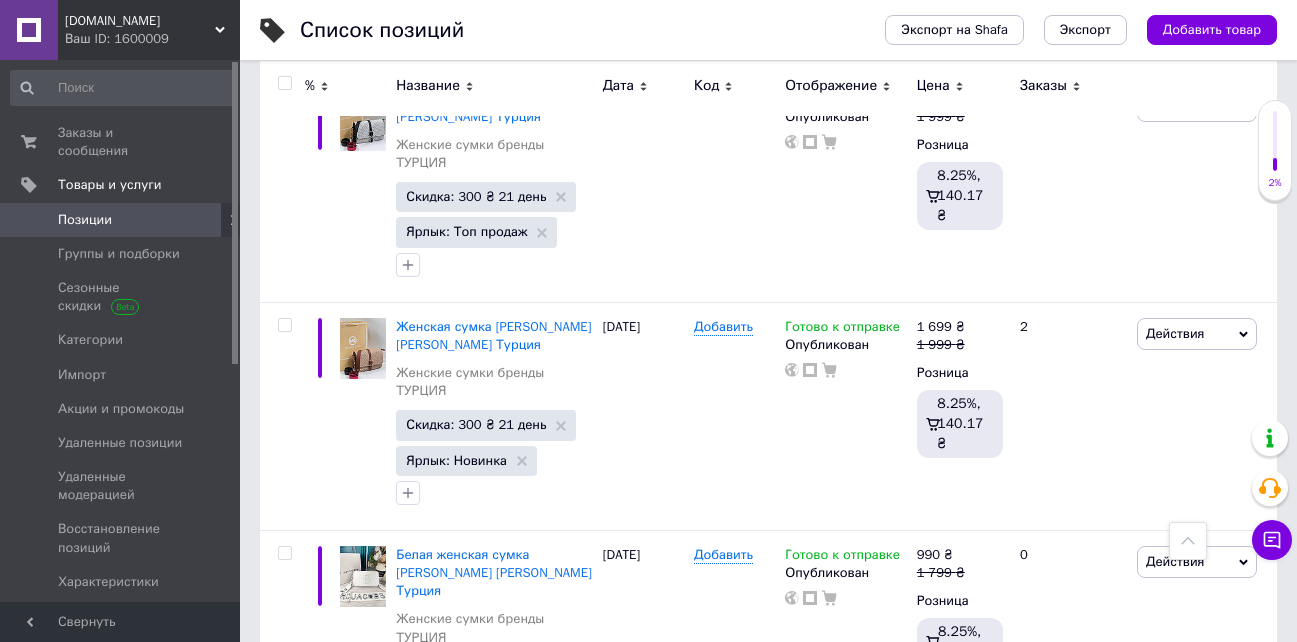 click 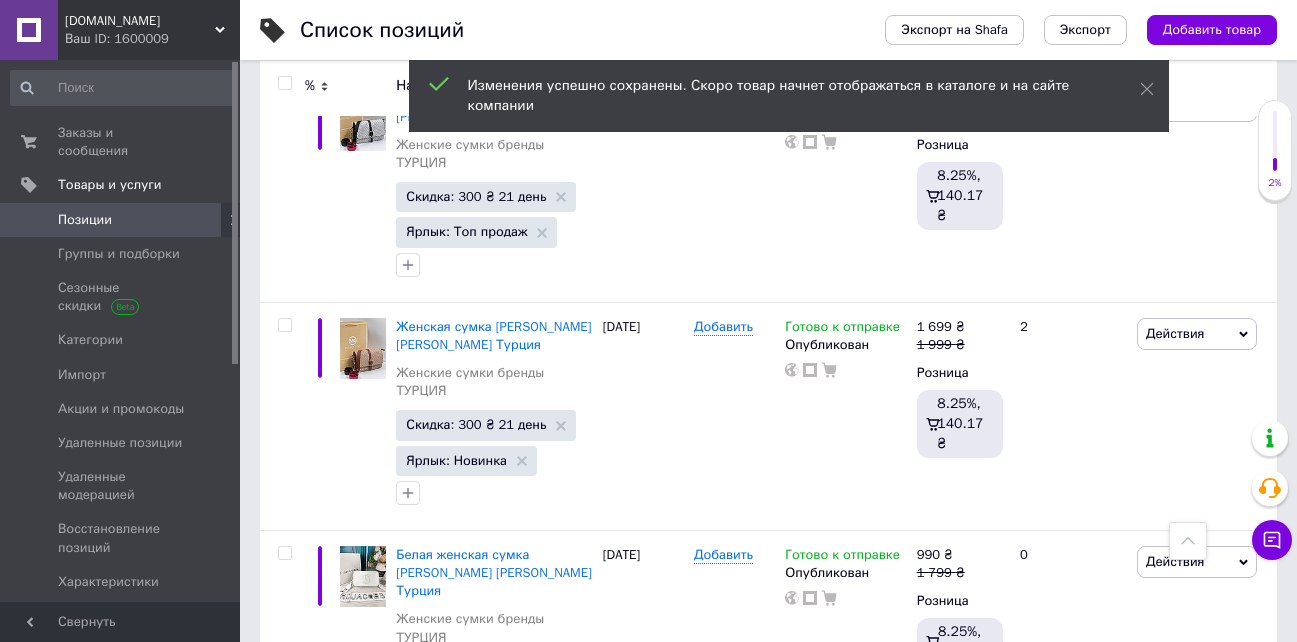 click on "Скидка: 309 ₴ 21 день" at bounding box center (476, 2724) 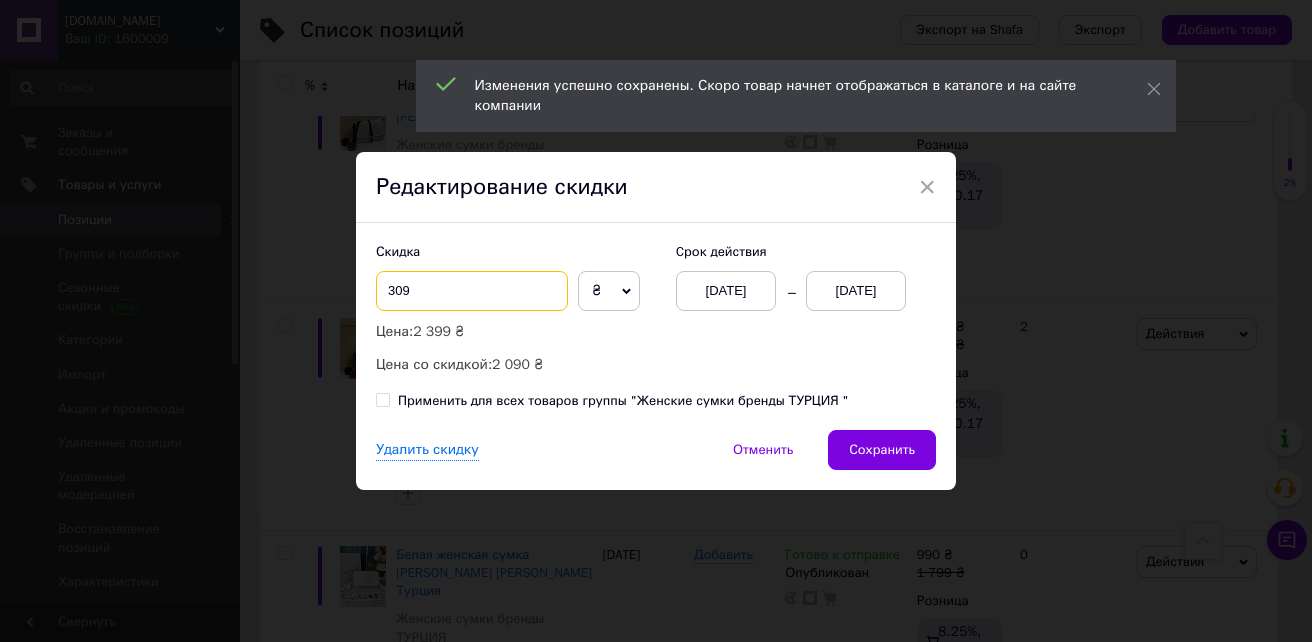 click on "309" at bounding box center [472, 291] 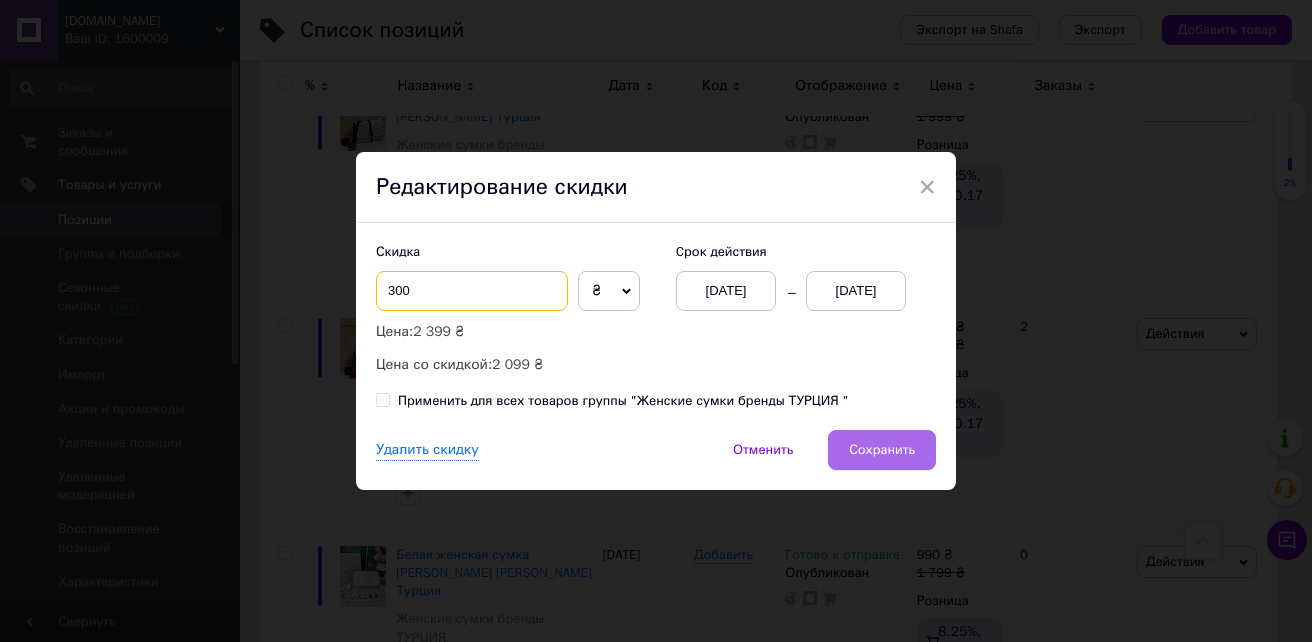 type on "300" 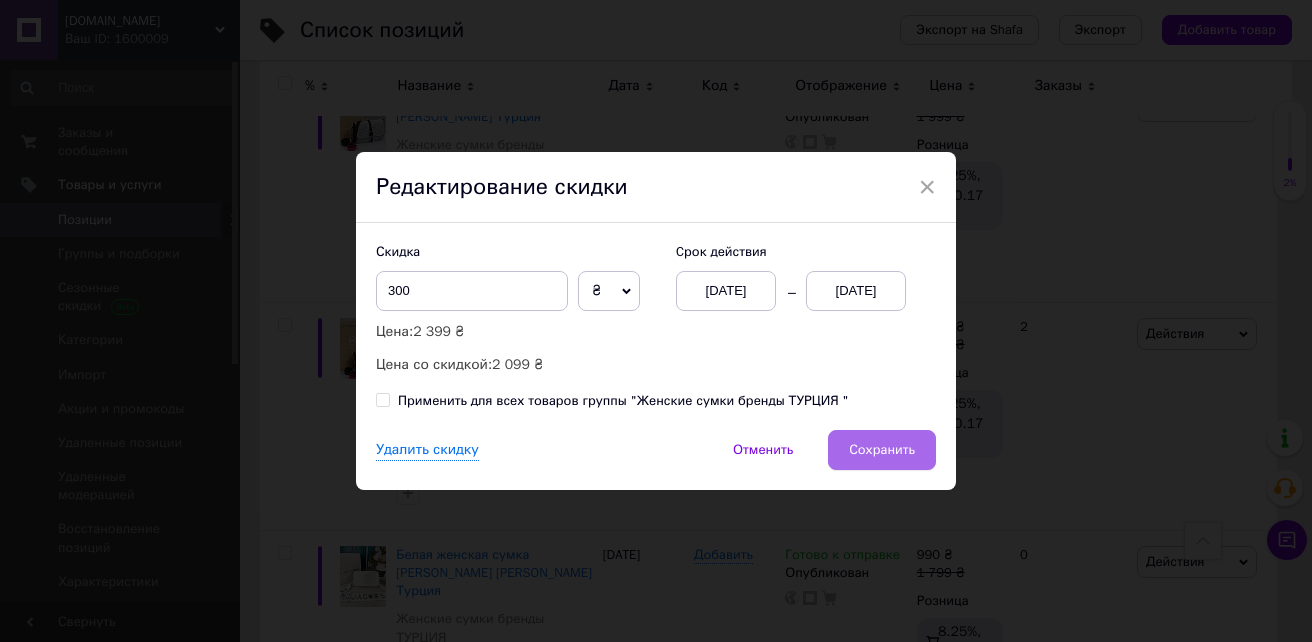 click on "Сохранить" at bounding box center [882, 450] 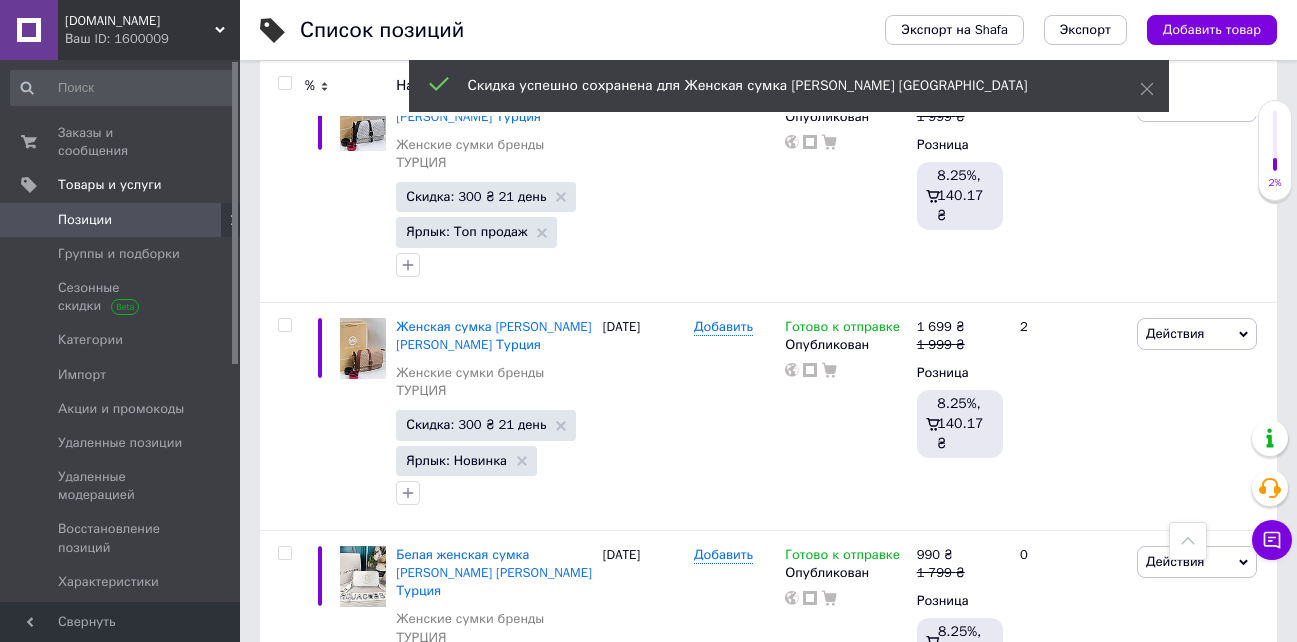 scroll, scrollTop: 0, scrollLeft: 78, axis: horizontal 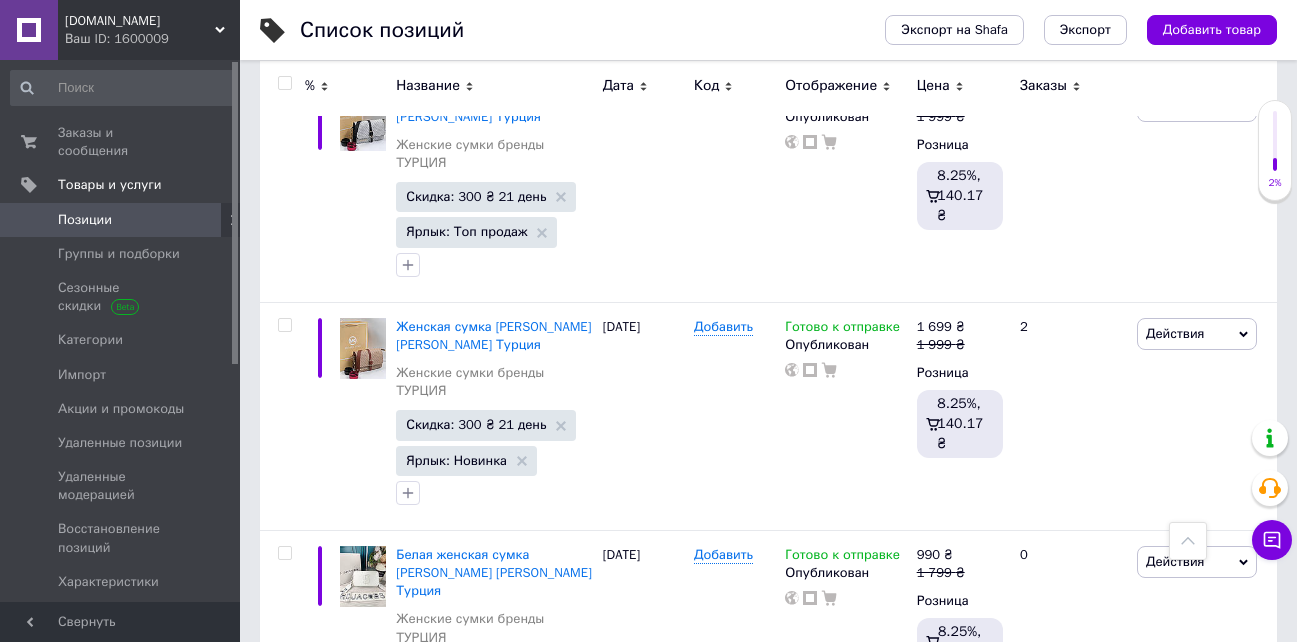 click 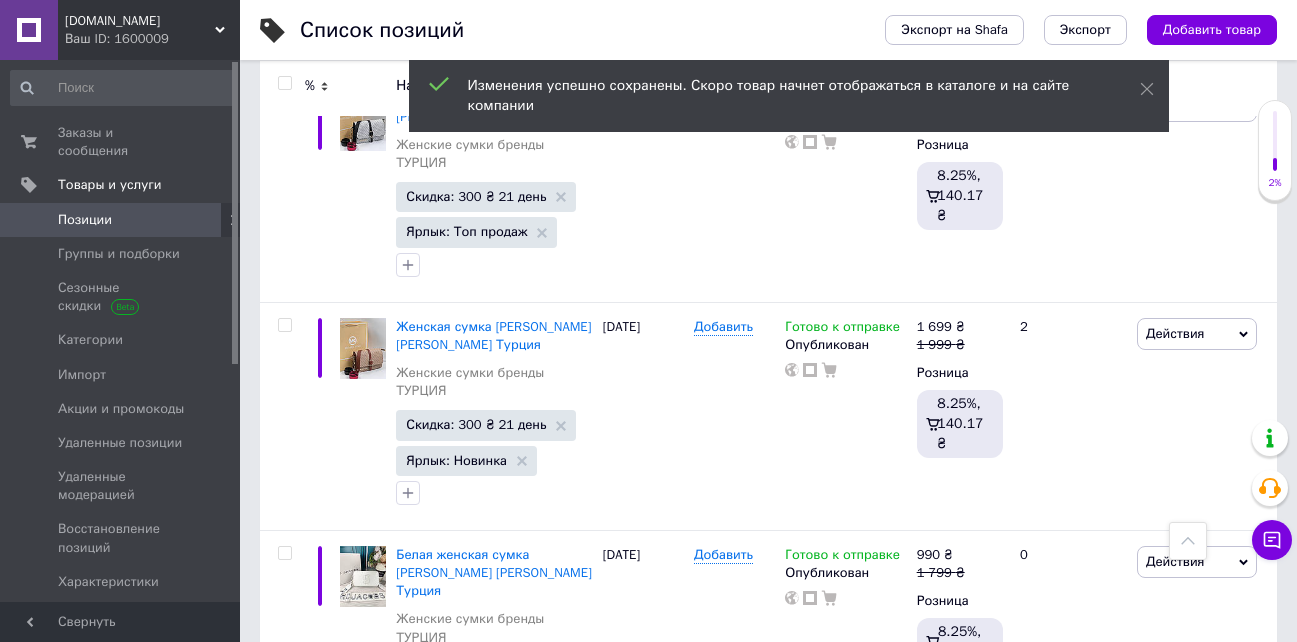 click on "Скидка: 300 ₴ 21 день" at bounding box center (476, 2724) 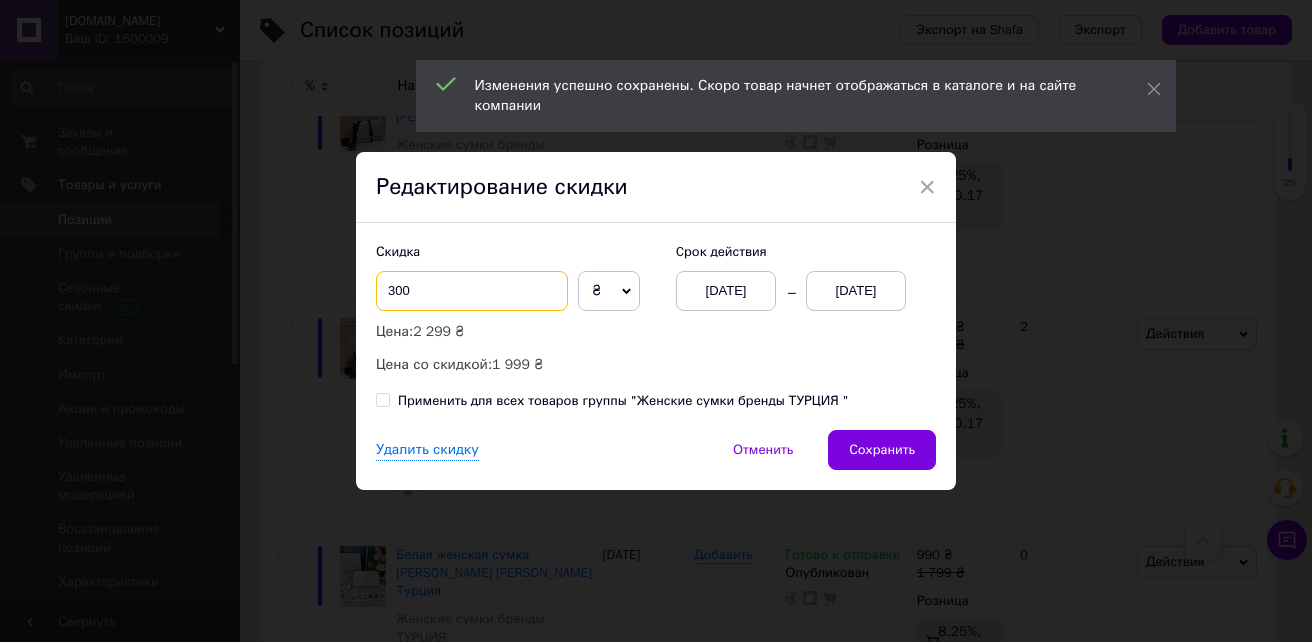 click on "300" at bounding box center (472, 291) 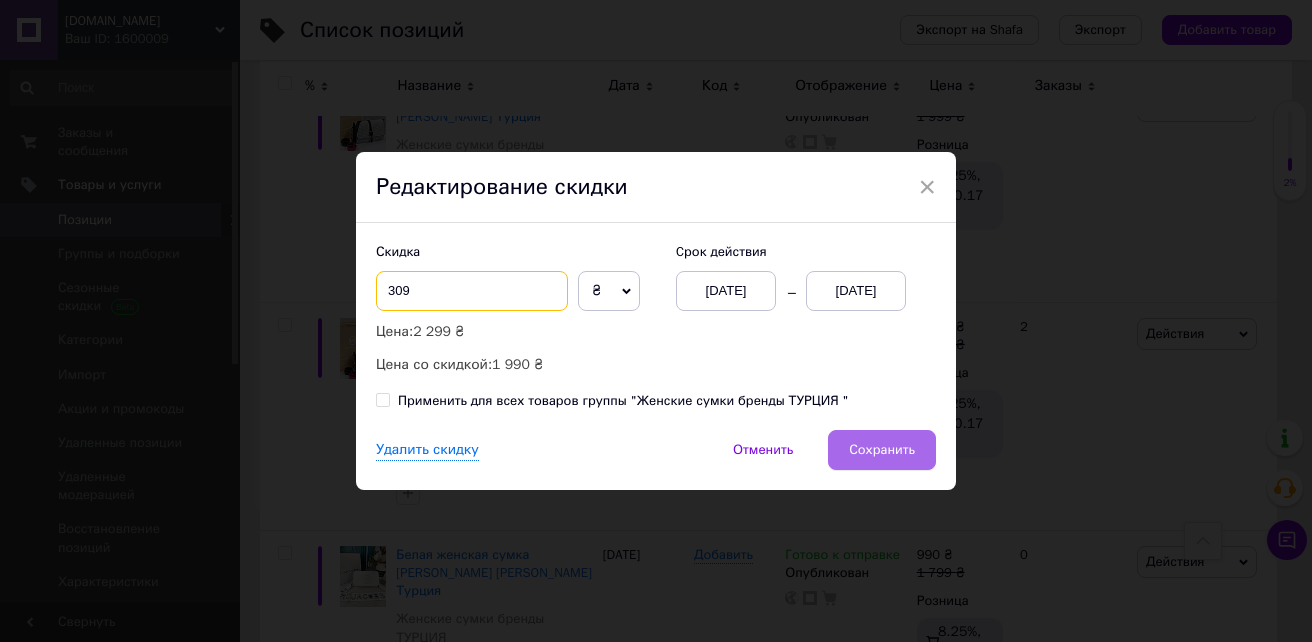 type on "309" 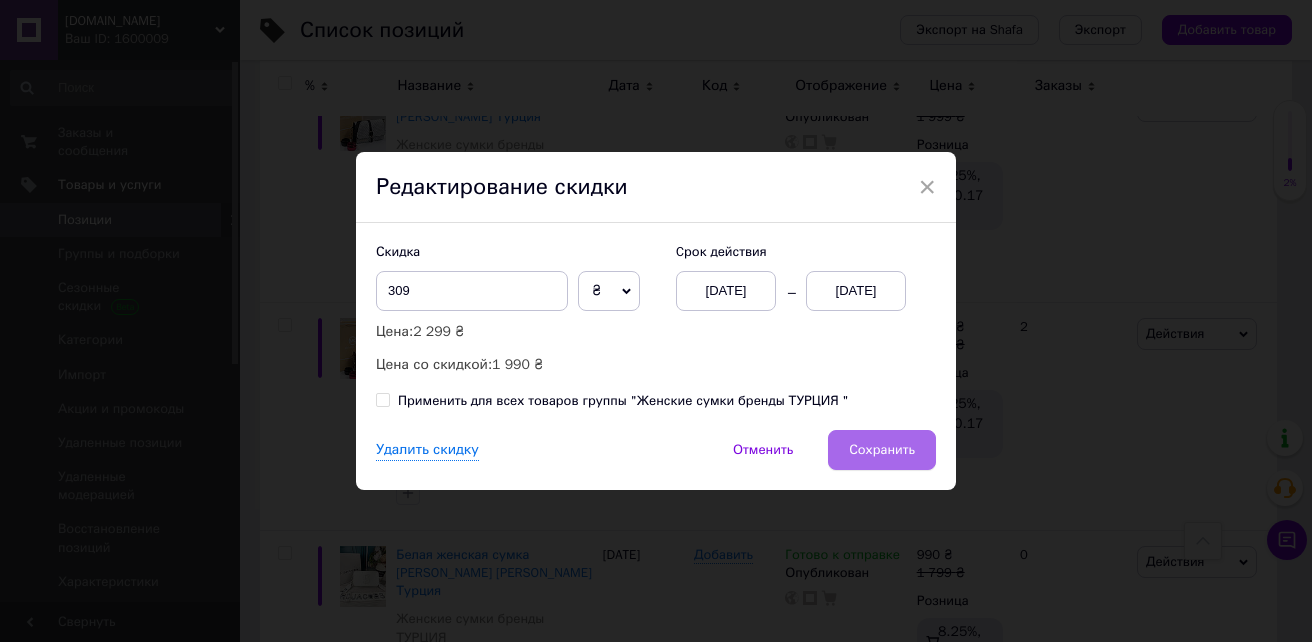 click on "Сохранить" at bounding box center (882, 450) 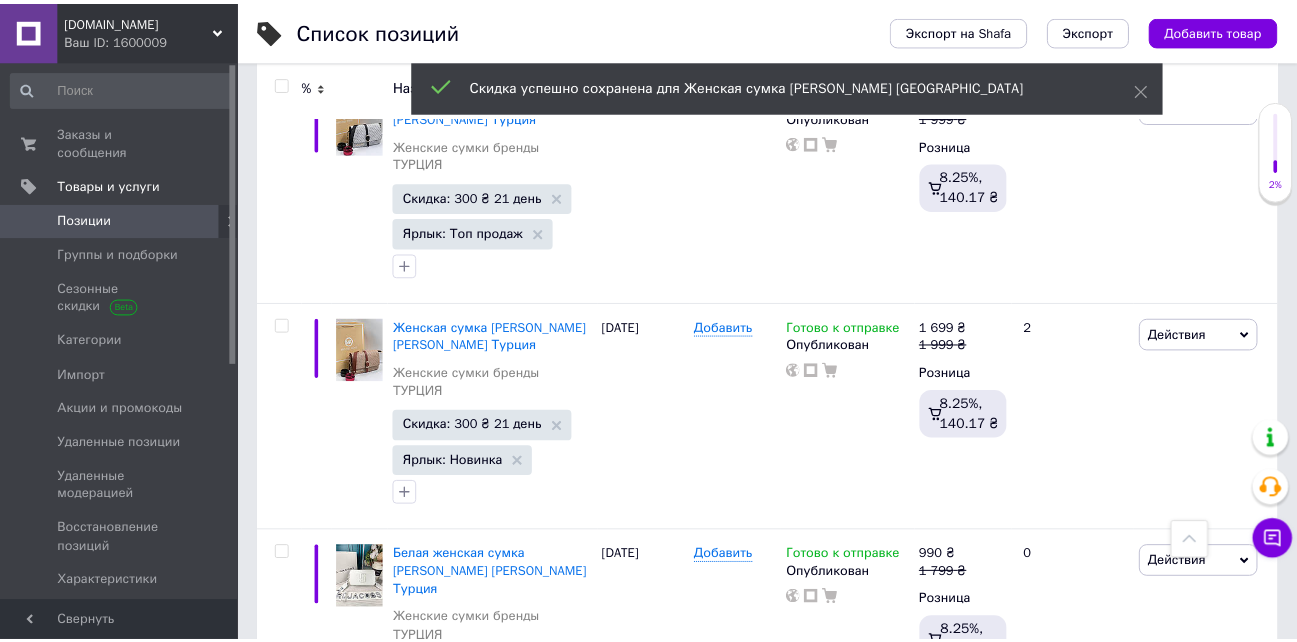scroll, scrollTop: 0, scrollLeft: 78, axis: horizontal 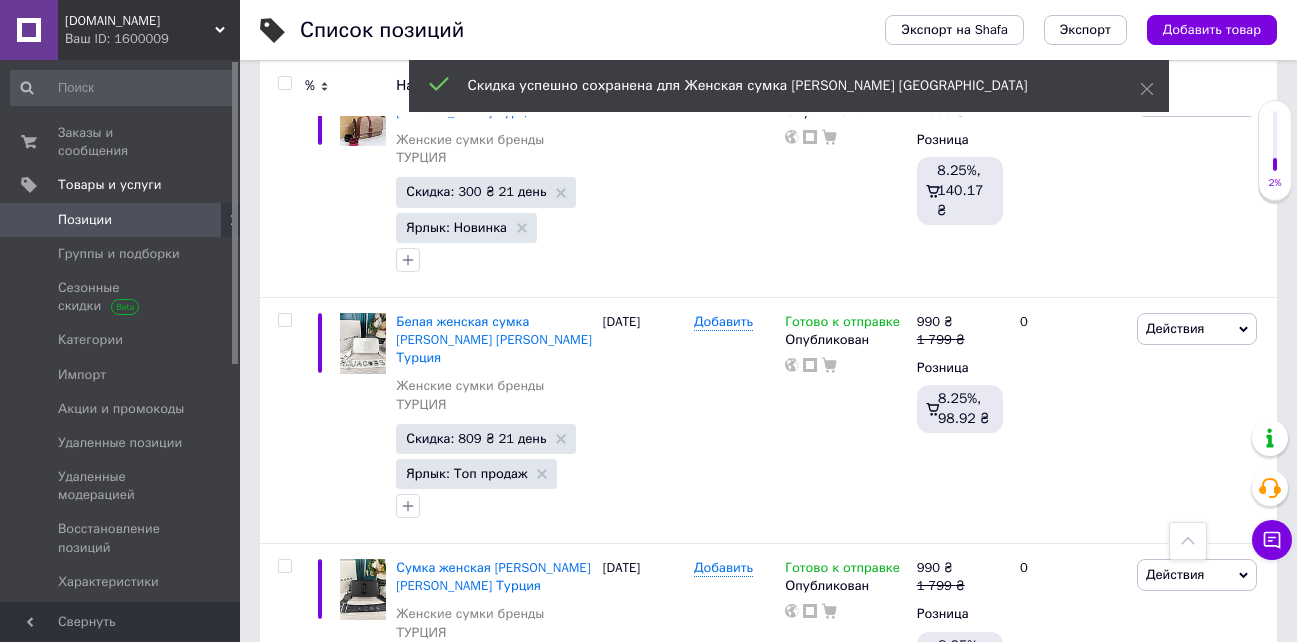 click on "2" at bounding box center [327, 2892] 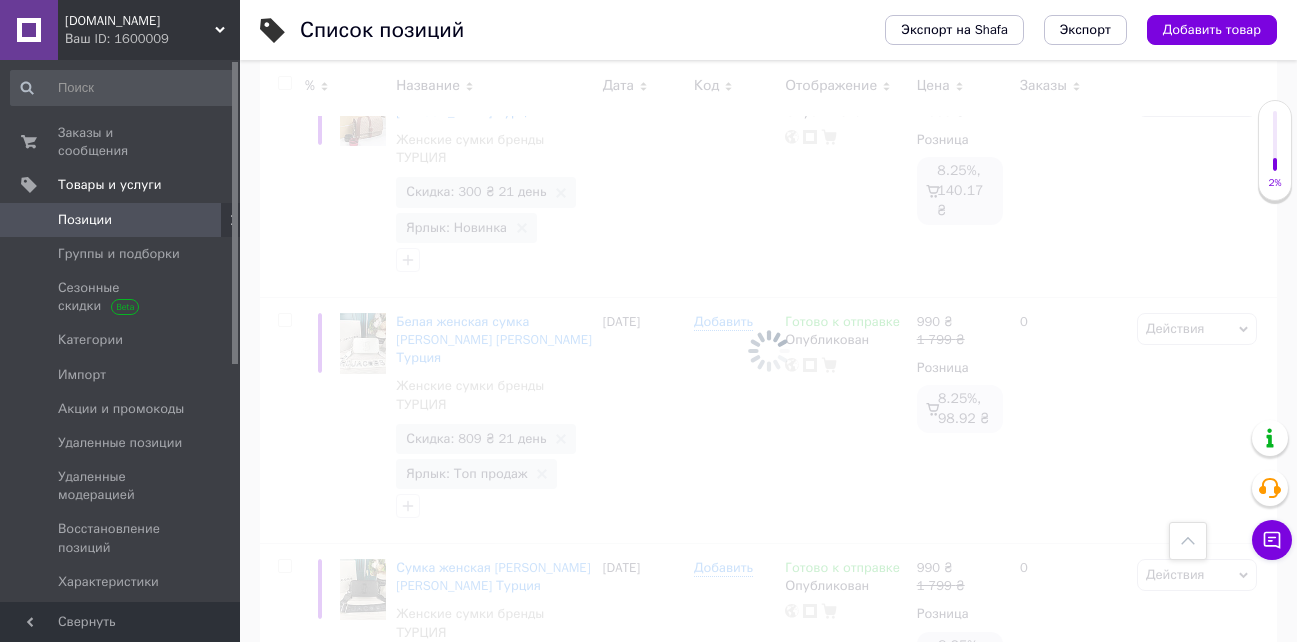 scroll, scrollTop: 4945, scrollLeft: 0, axis: vertical 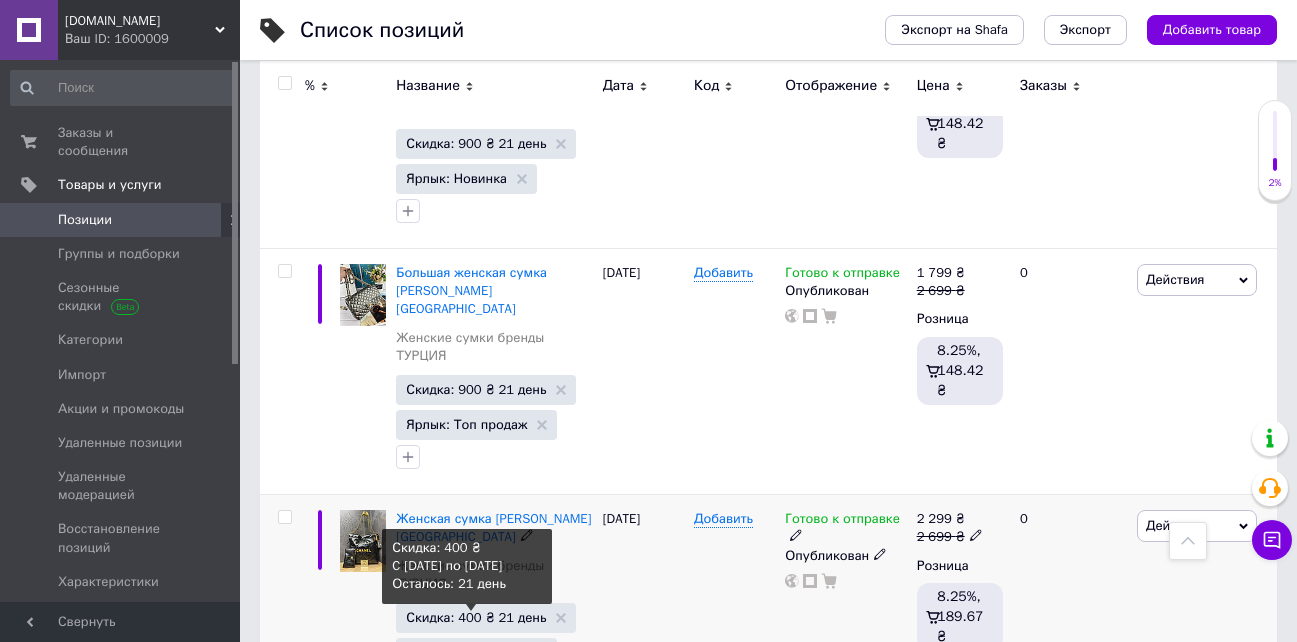 click on "Скидка: 400 ₴ 21 день" at bounding box center (476, 617) 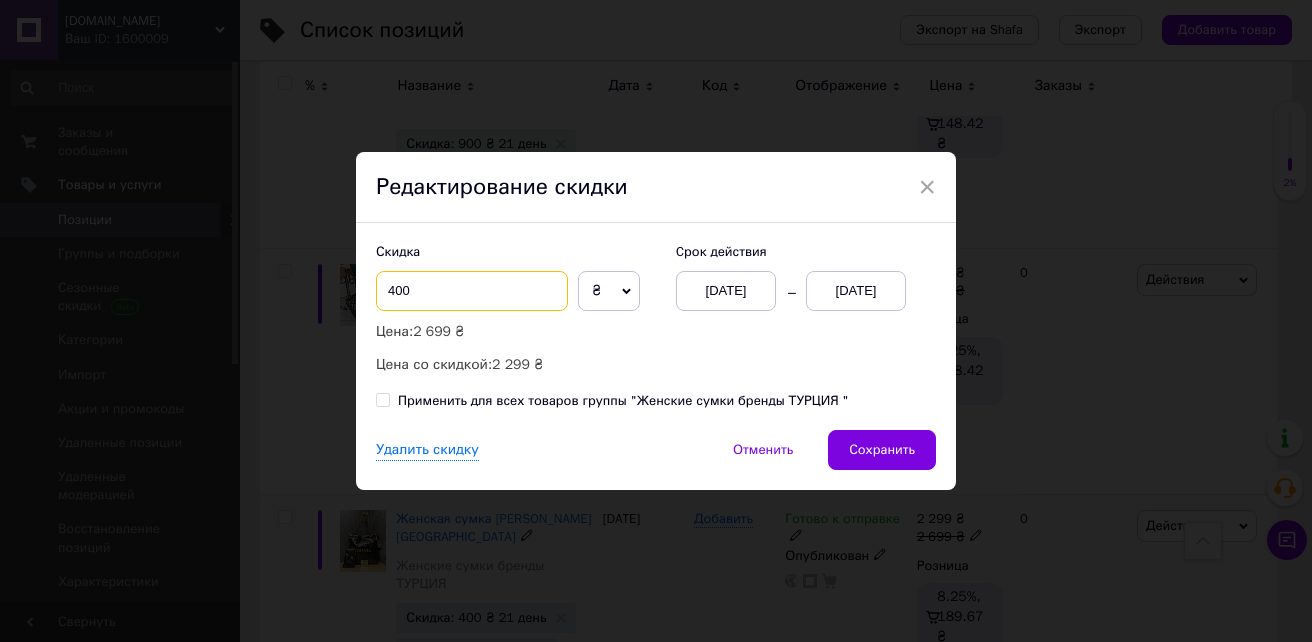 click on "400" at bounding box center [472, 291] 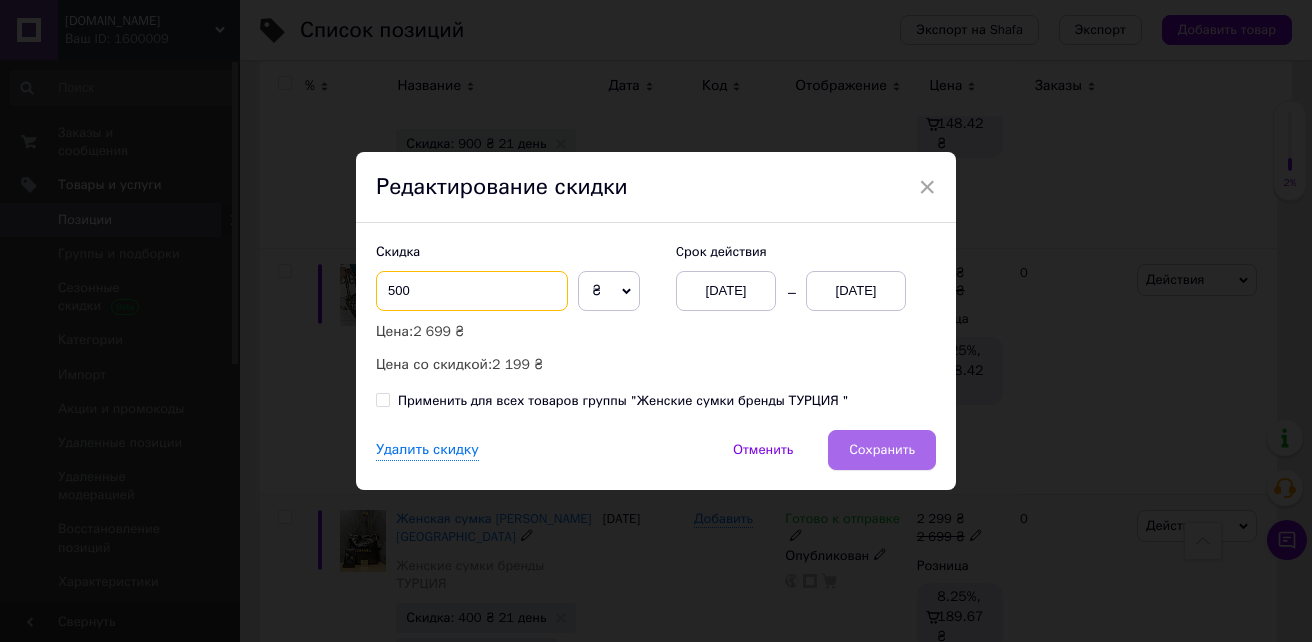 type on "500" 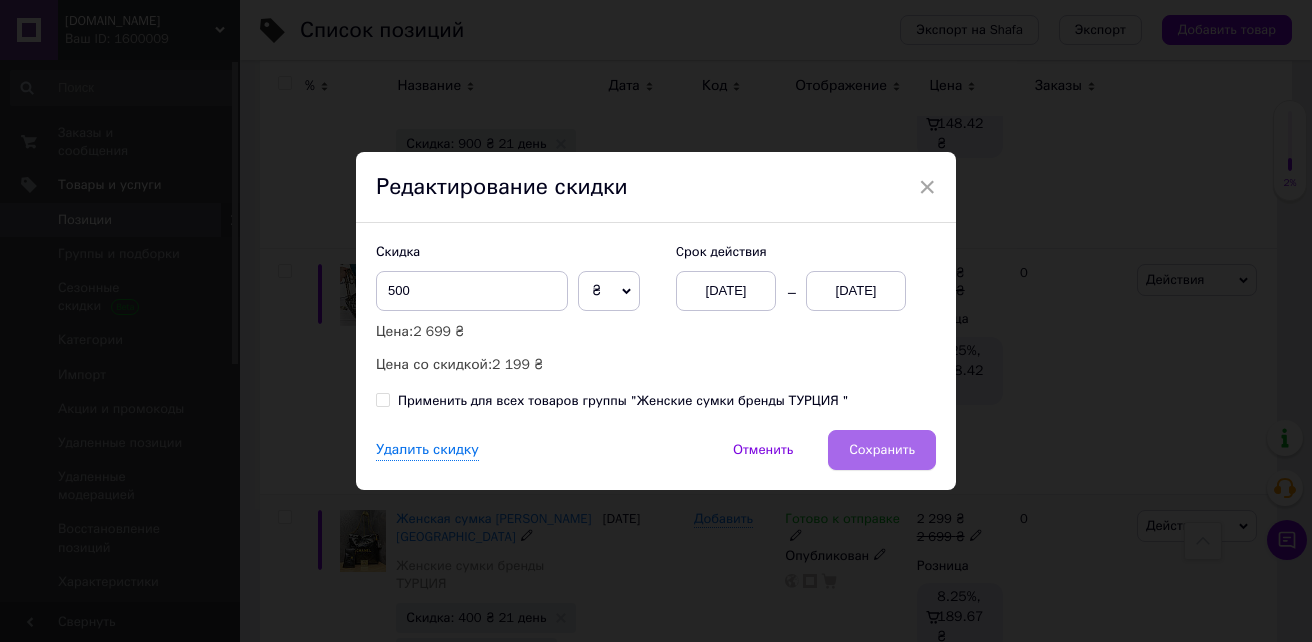click on "Сохранить" at bounding box center (882, 450) 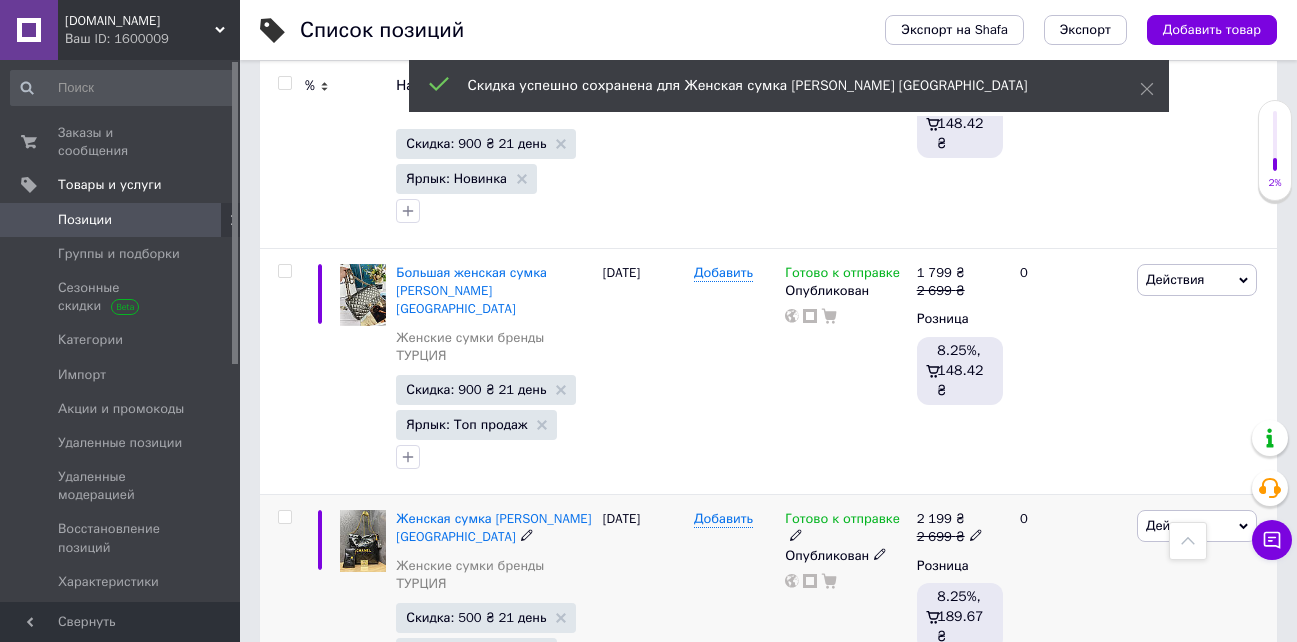 scroll, scrollTop: 0, scrollLeft: 78, axis: horizontal 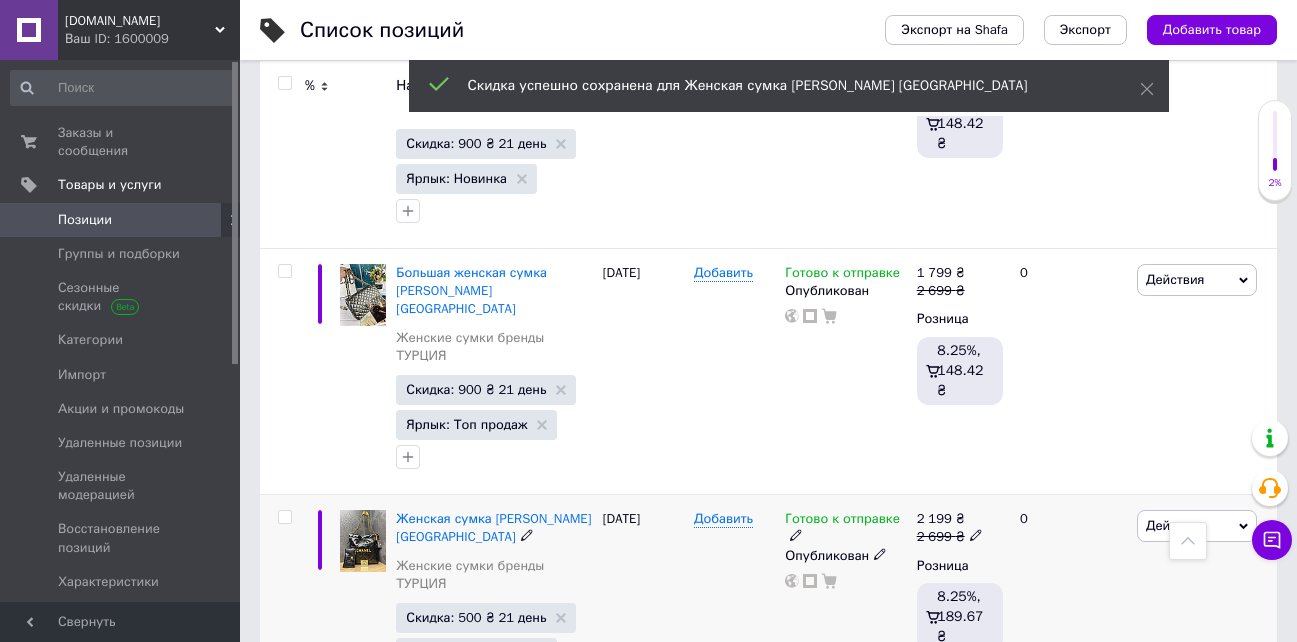 click on "Скидка: 400 ₴ 21 день" at bounding box center [476, 845] 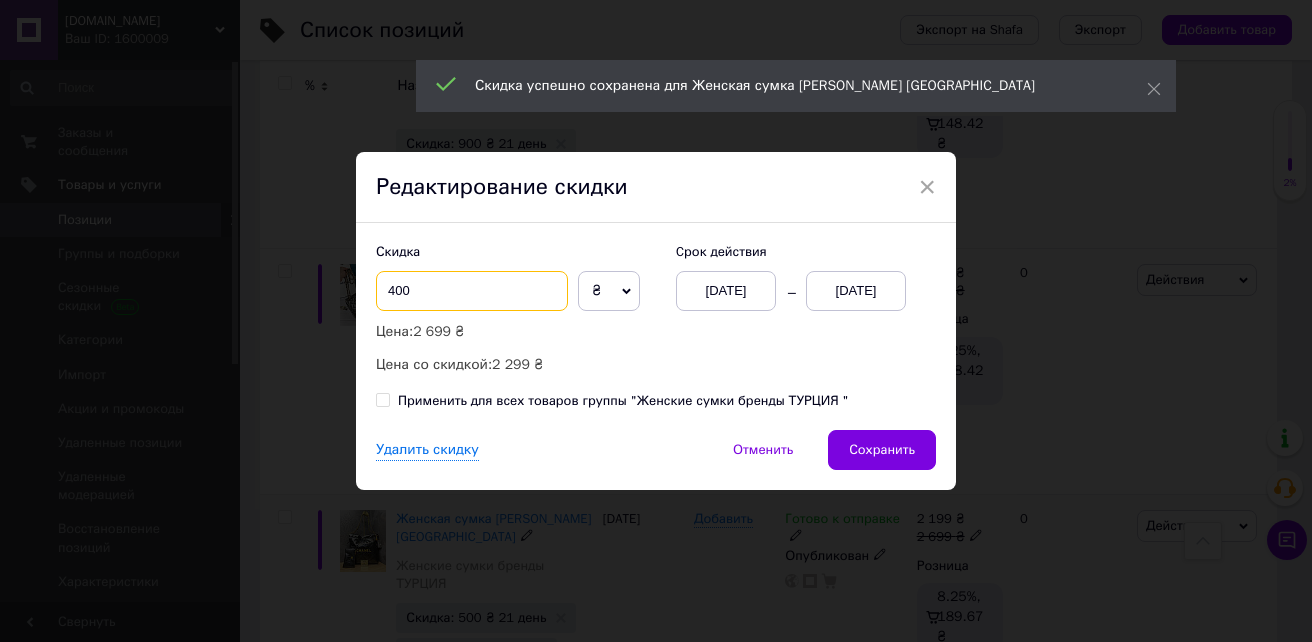 click on "400" at bounding box center (472, 291) 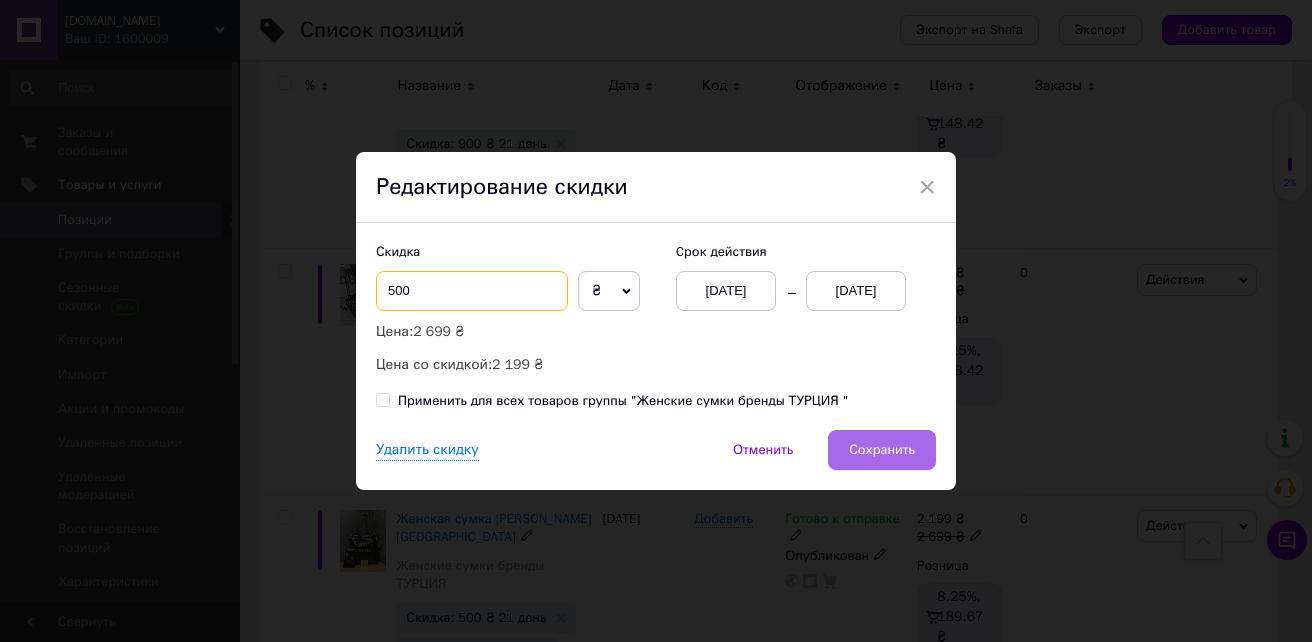 type on "500" 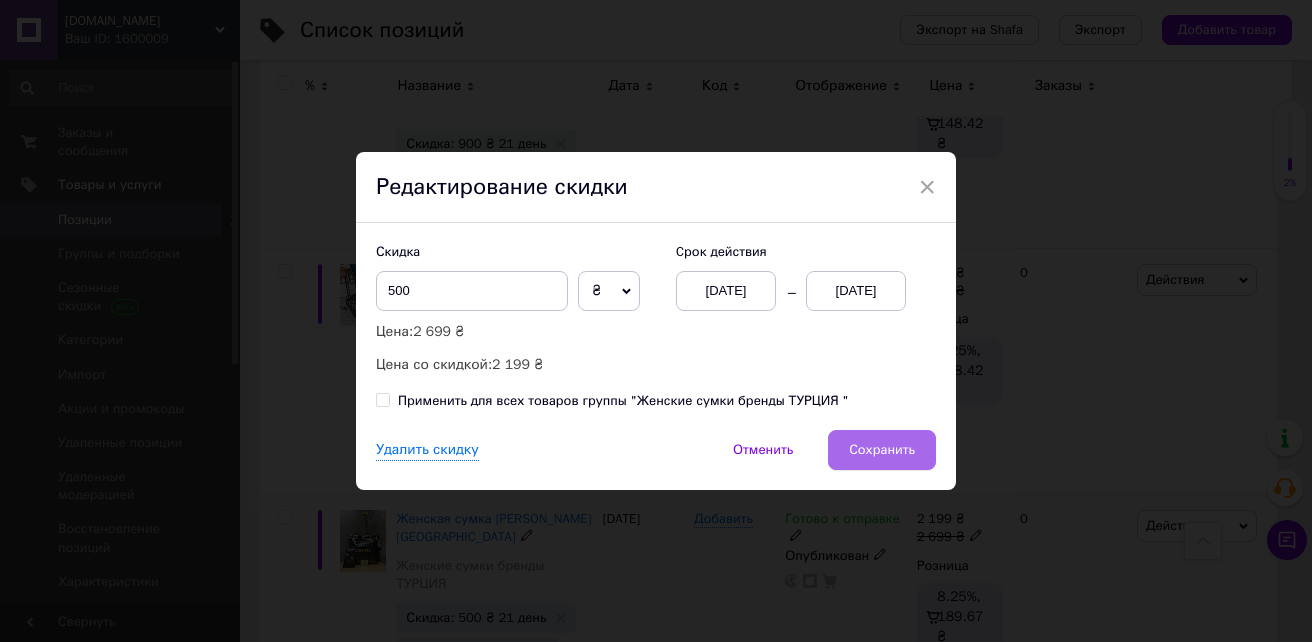 click on "Сохранить" at bounding box center (882, 450) 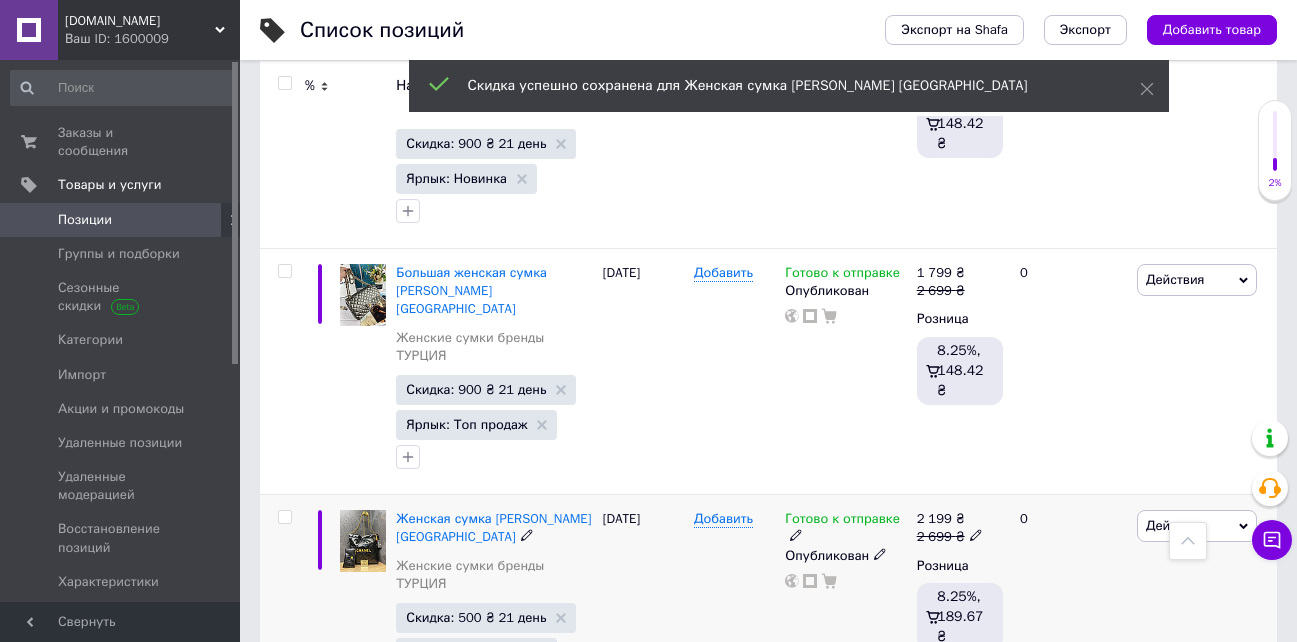 scroll, scrollTop: 0, scrollLeft: 78, axis: horizontal 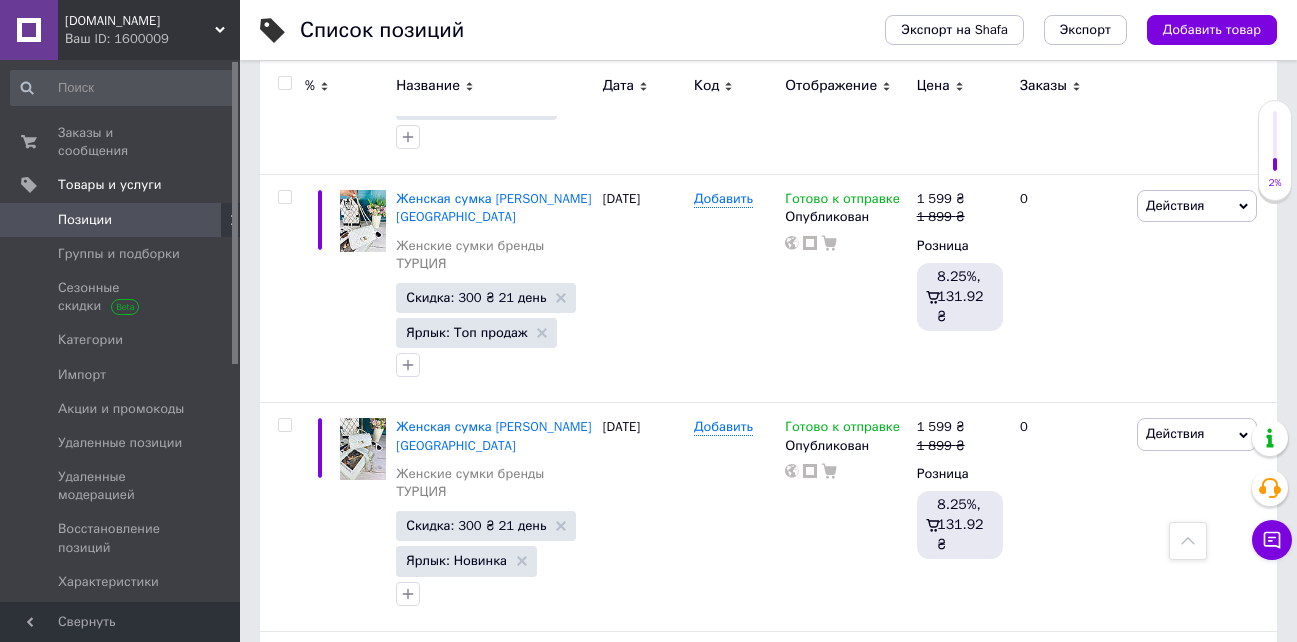 click on "1" at bounding box center [415, 1091] 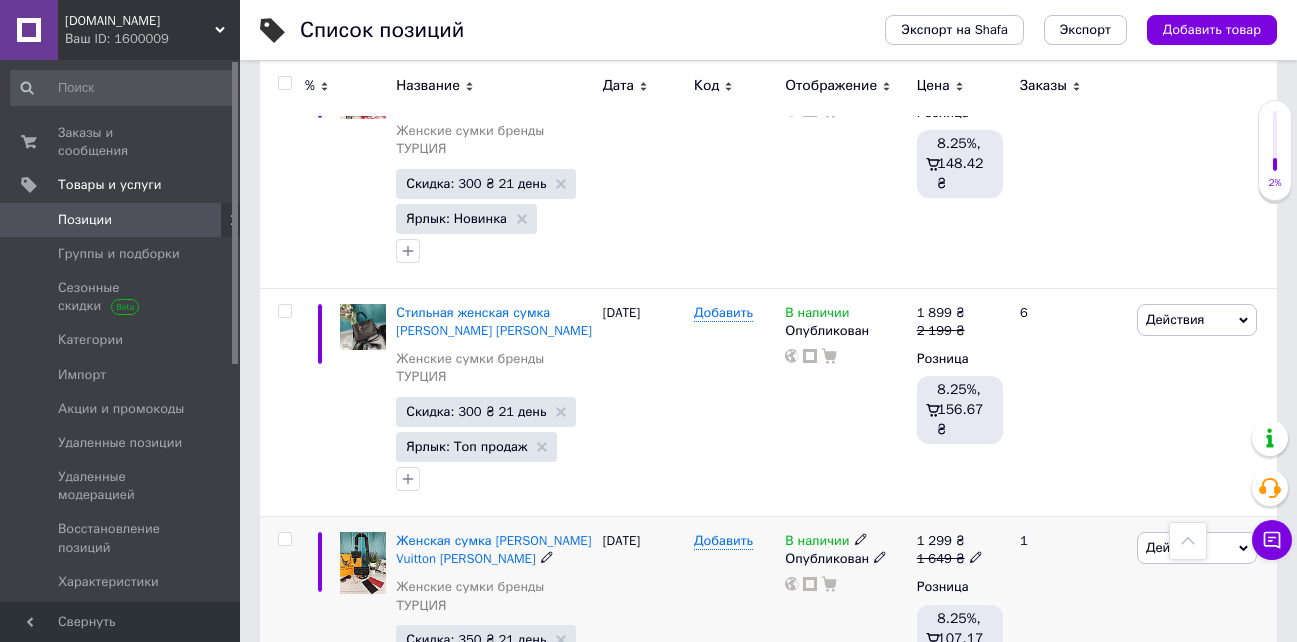 scroll, scrollTop: 2300, scrollLeft: 0, axis: vertical 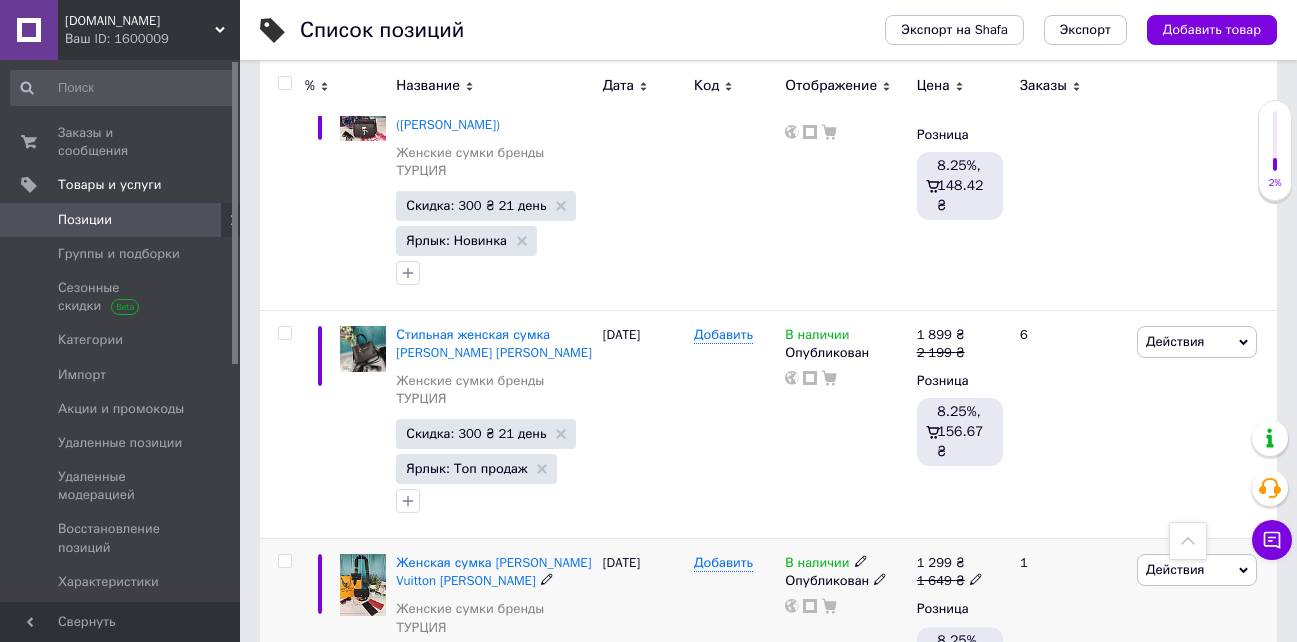 click on "В наличии" at bounding box center [817, 565] 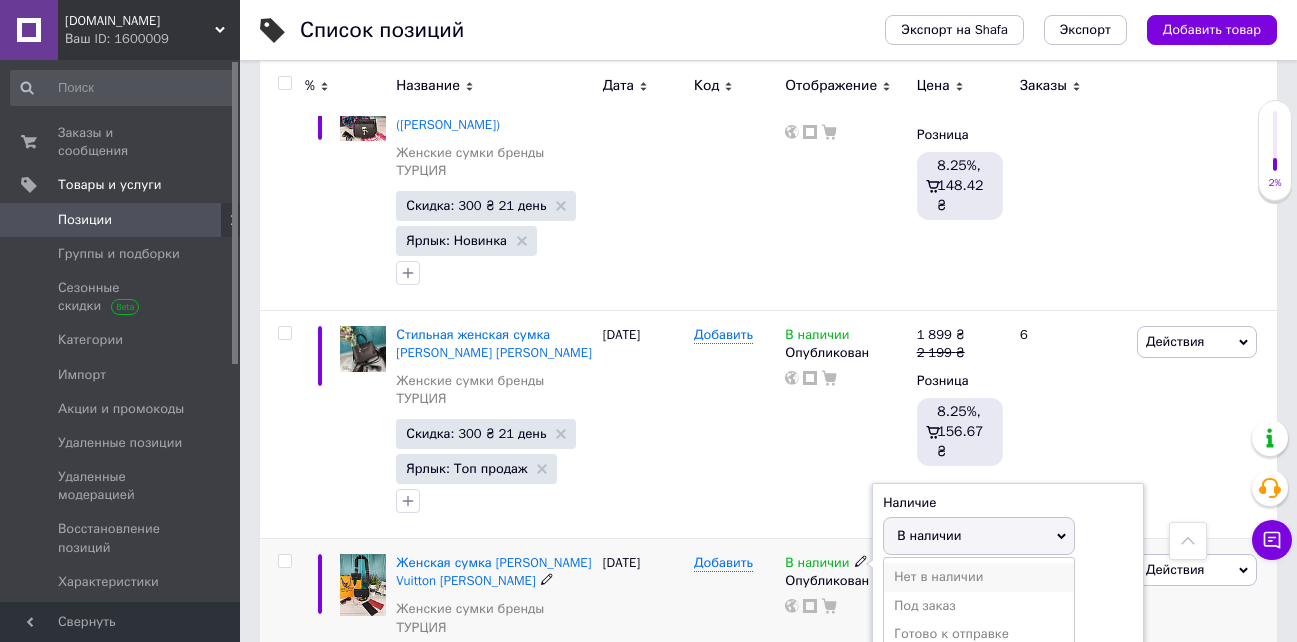click on "Нет в наличии" at bounding box center [979, 577] 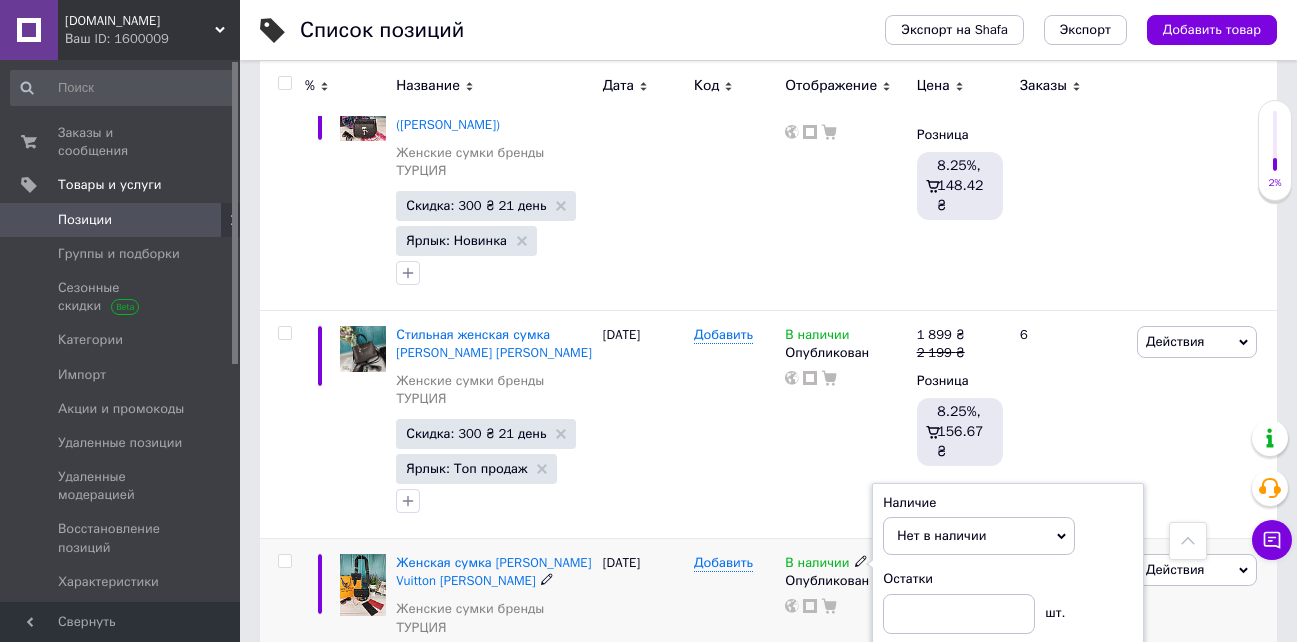click on "17.03.2025" at bounding box center (643, 653) 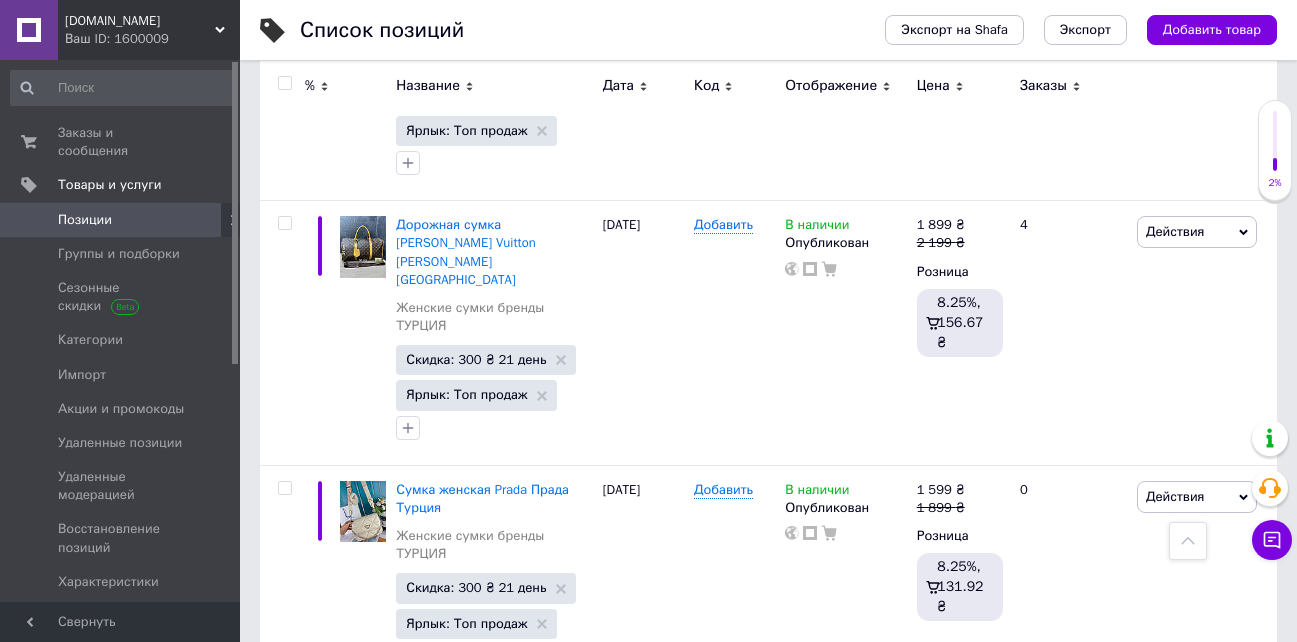 scroll, scrollTop: 6400, scrollLeft: 0, axis: vertical 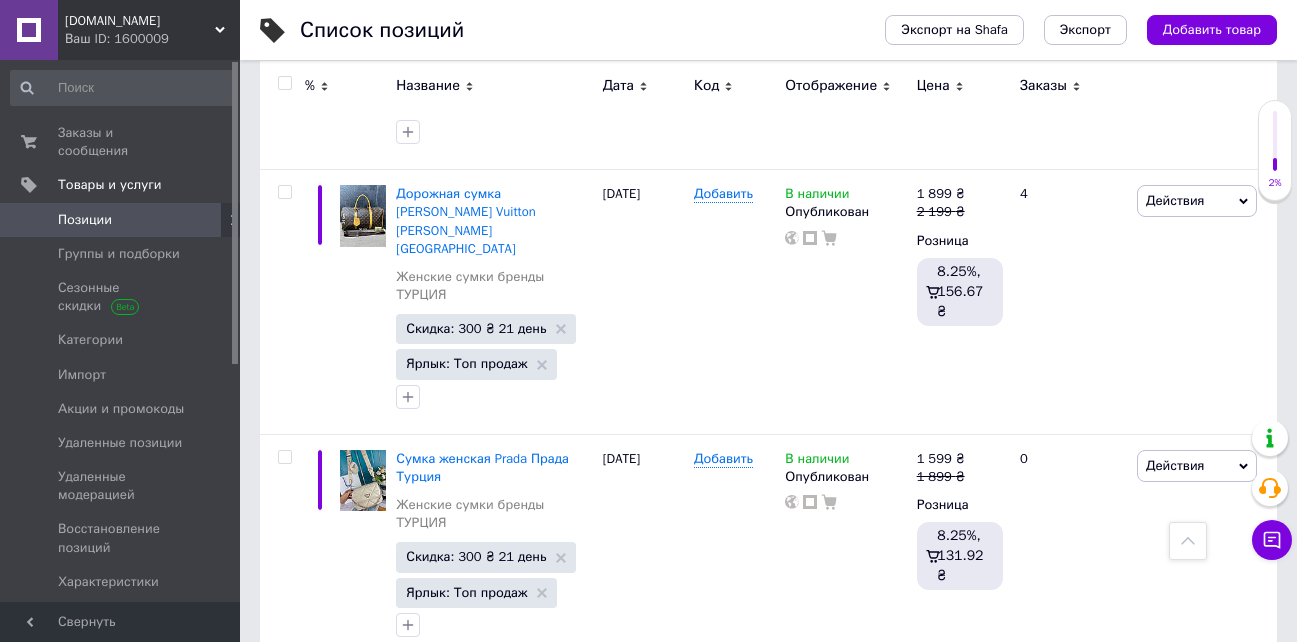 click on "[DOMAIN_NAME]" at bounding box center (140, 21) 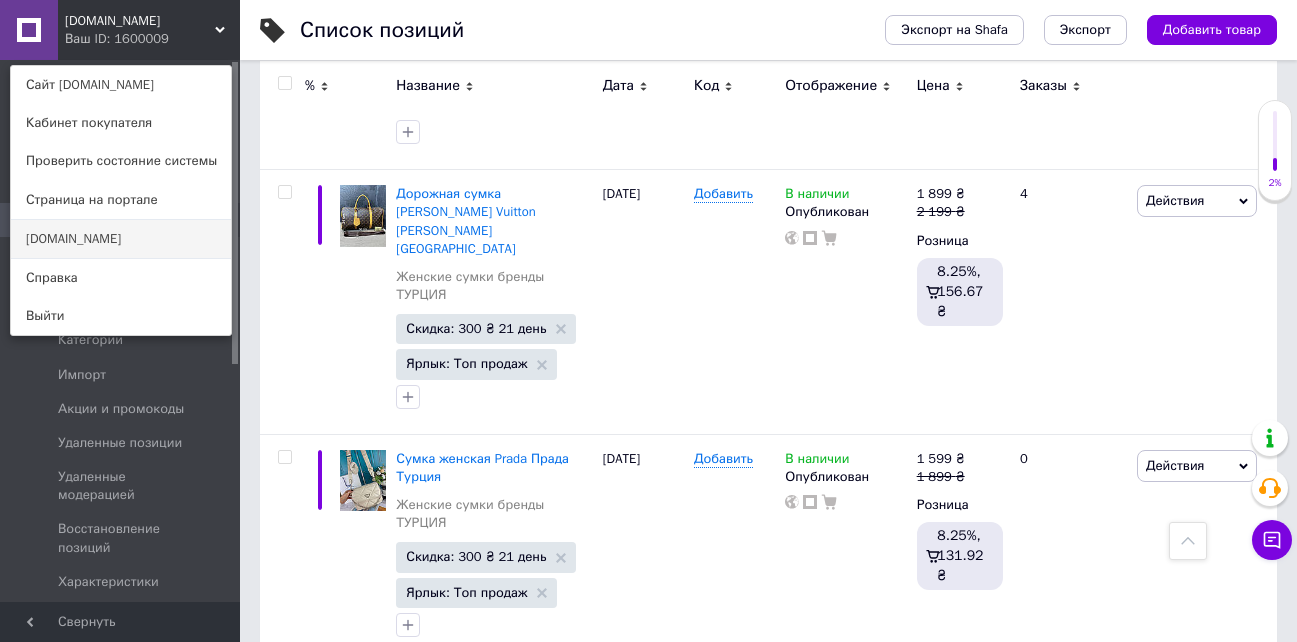 click on "[DOMAIN_NAME]" at bounding box center (121, 239) 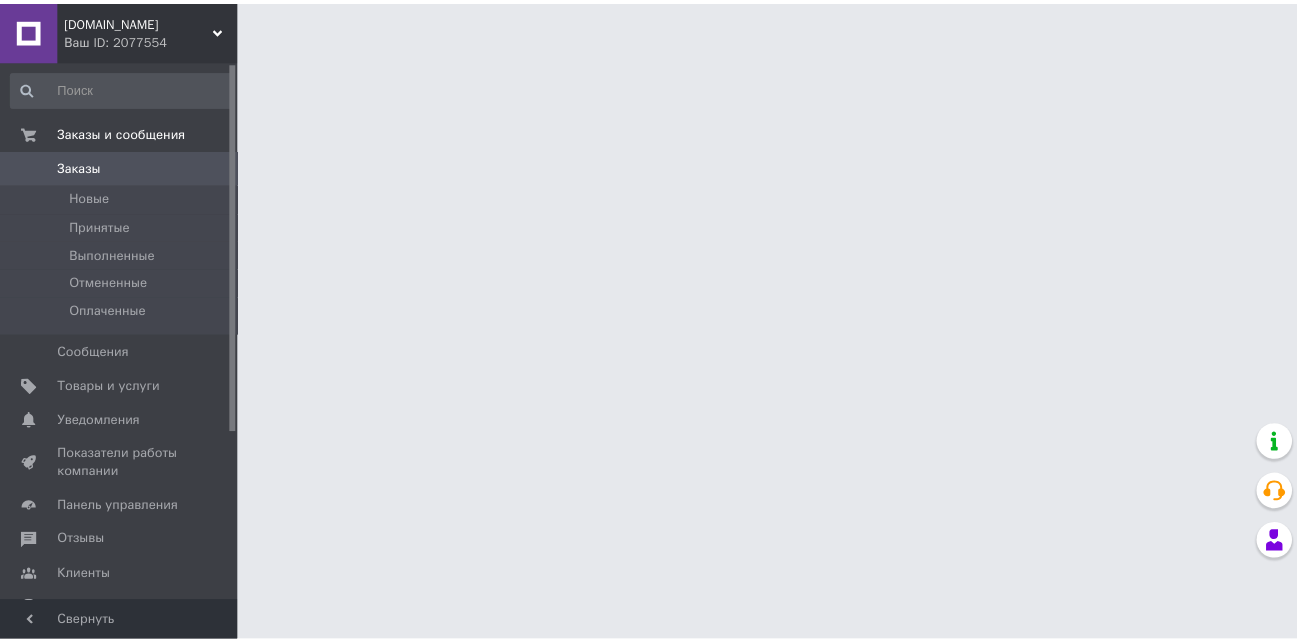 scroll, scrollTop: 0, scrollLeft: 0, axis: both 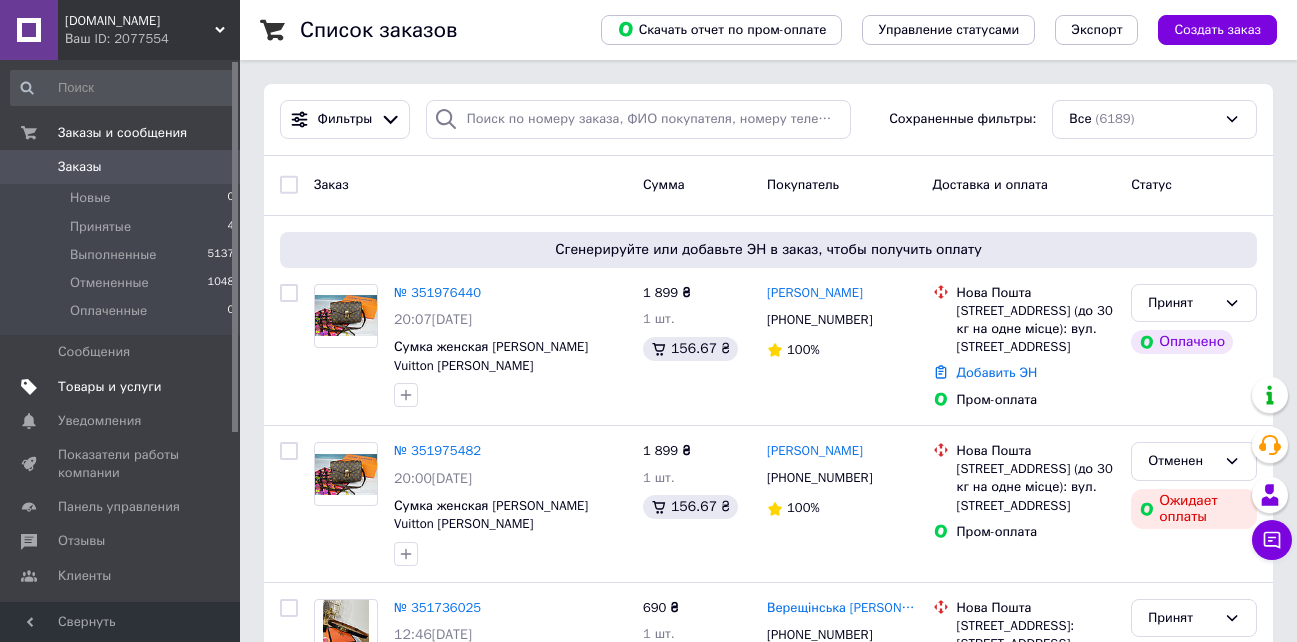 click on "Товары и услуги" at bounding box center (123, 387) 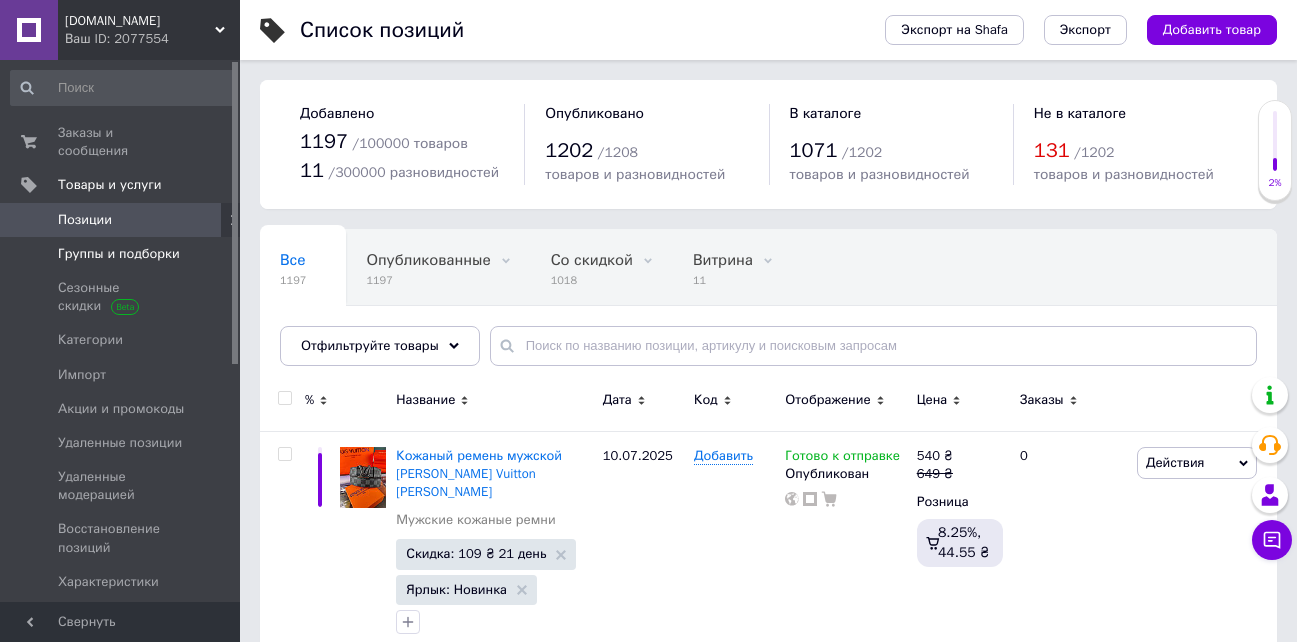 click on "Группы и подборки" at bounding box center (119, 254) 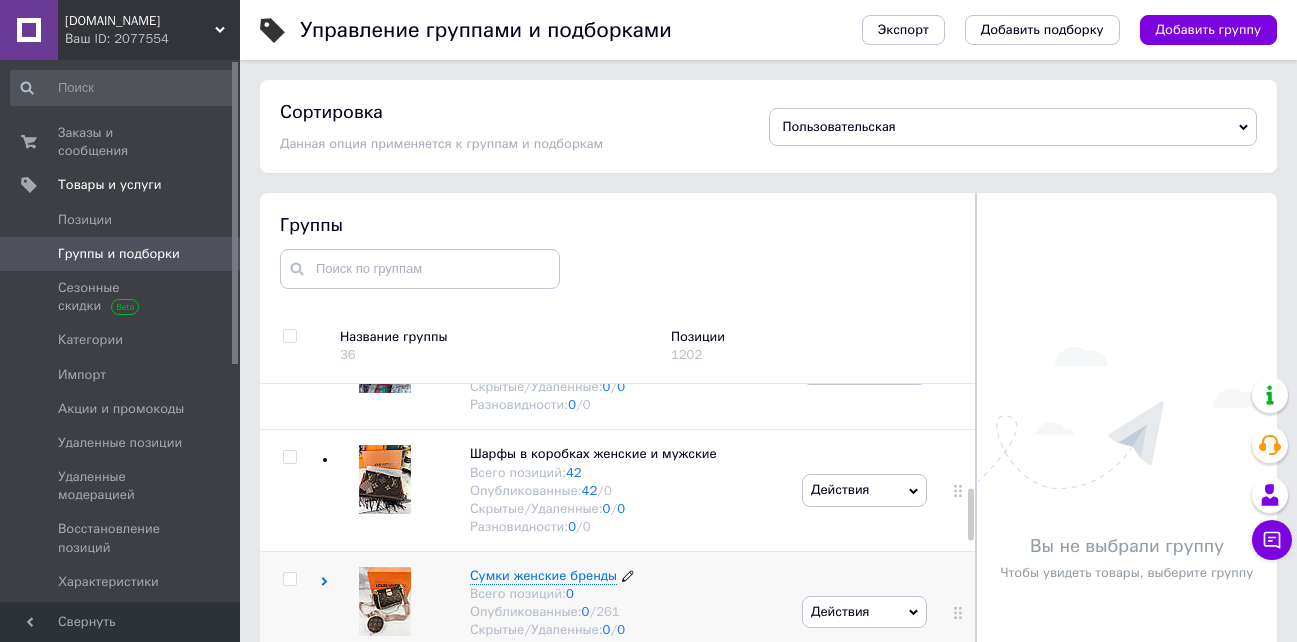 scroll, scrollTop: 800, scrollLeft: 0, axis: vertical 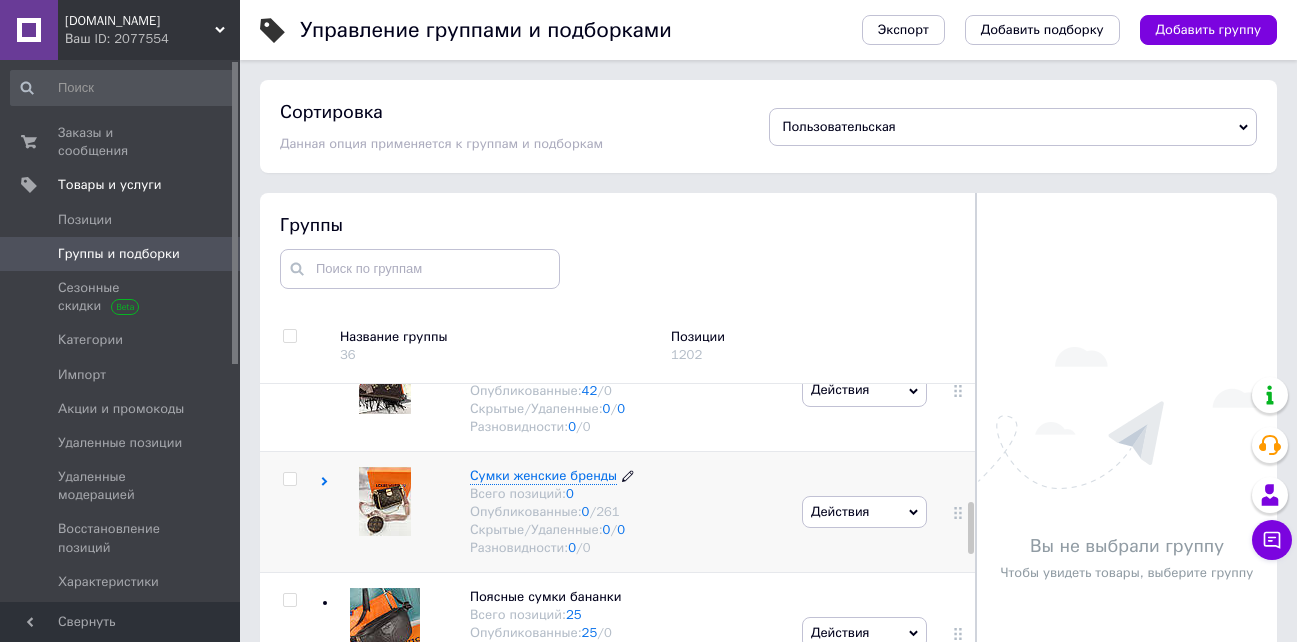 click on "Сумки женские бренды" at bounding box center (543, 475) 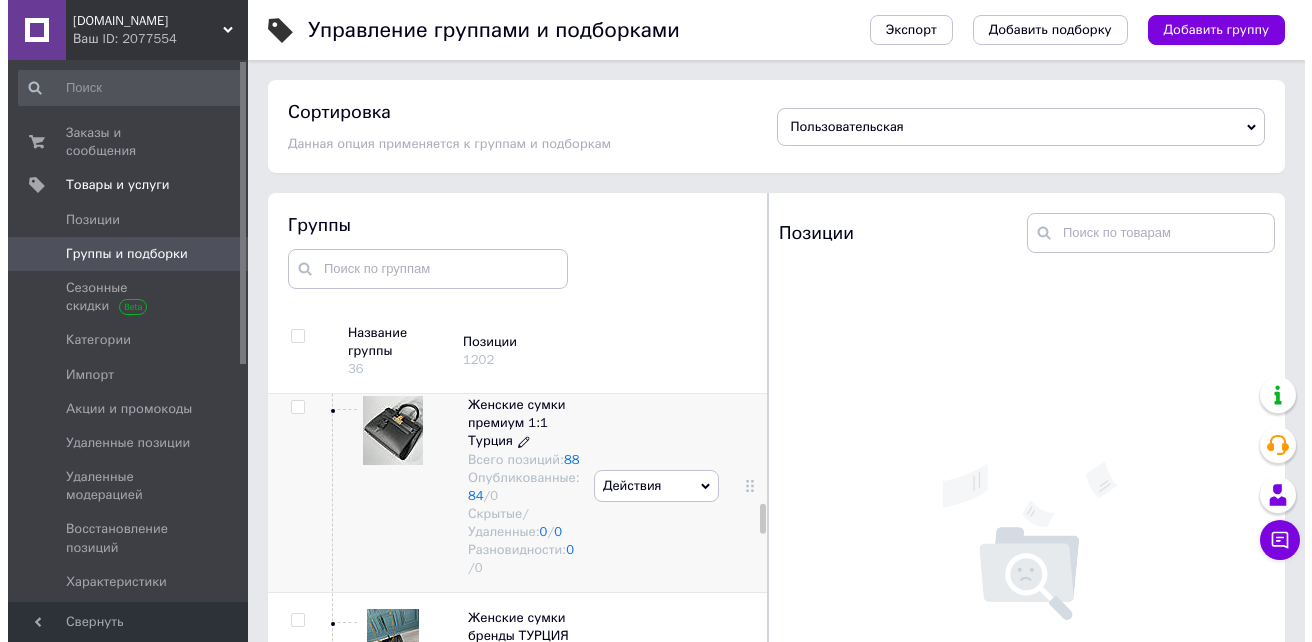 scroll, scrollTop: 1754, scrollLeft: 0, axis: vertical 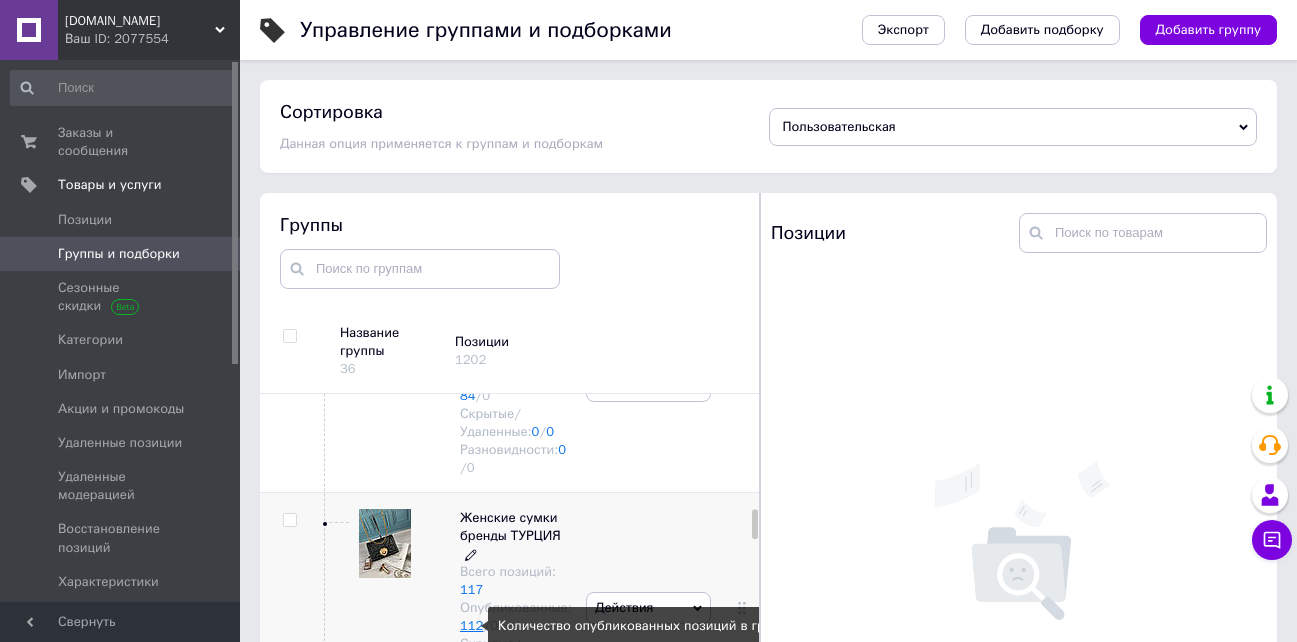 click on "112" at bounding box center (471, 625) 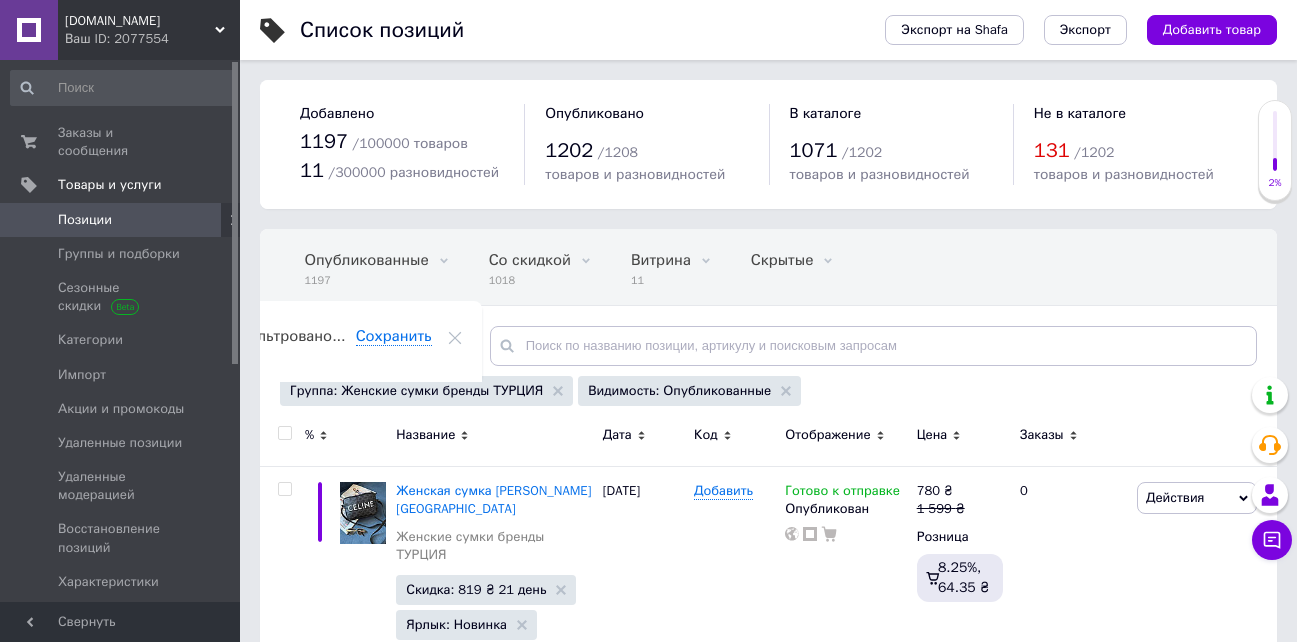 scroll, scrollTop: 0, scrollLeft: 78, axis: horizontal 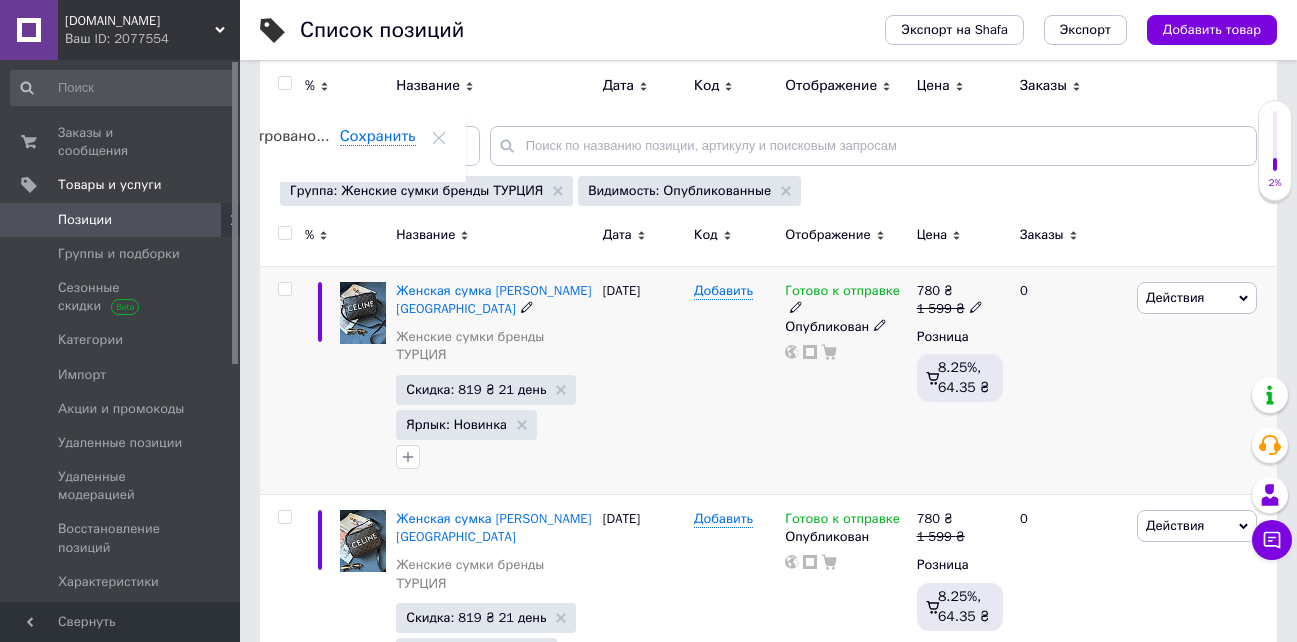 click 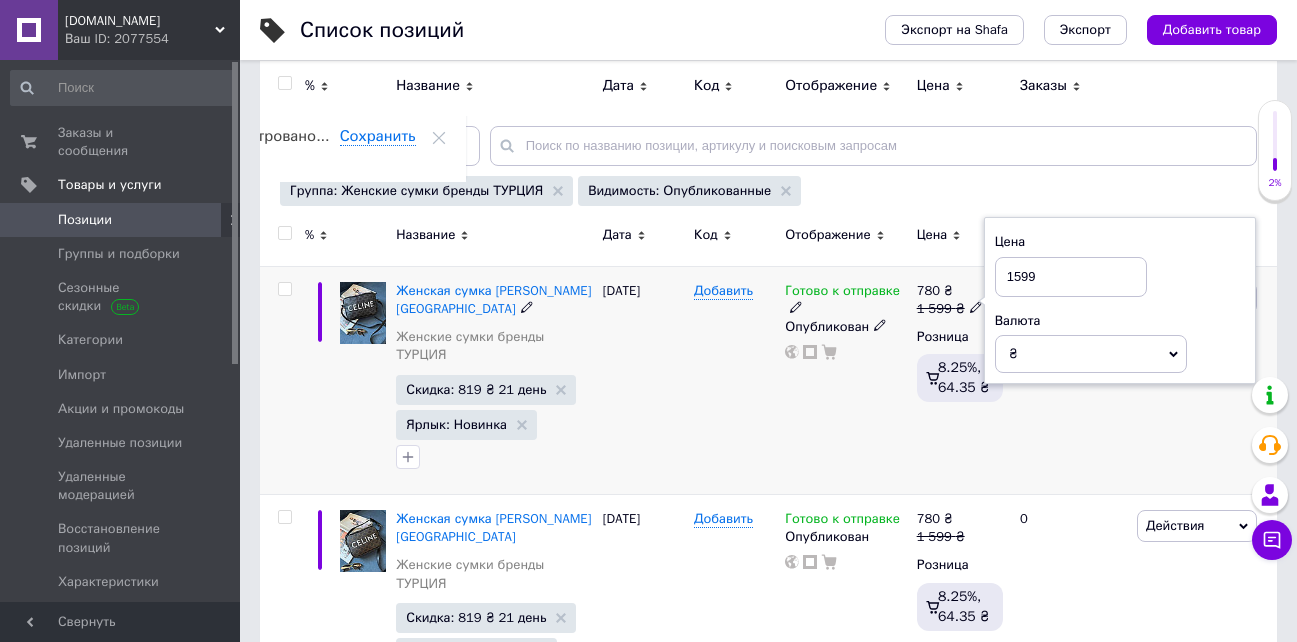 click on "1599" at bounding box center [1071, 277] 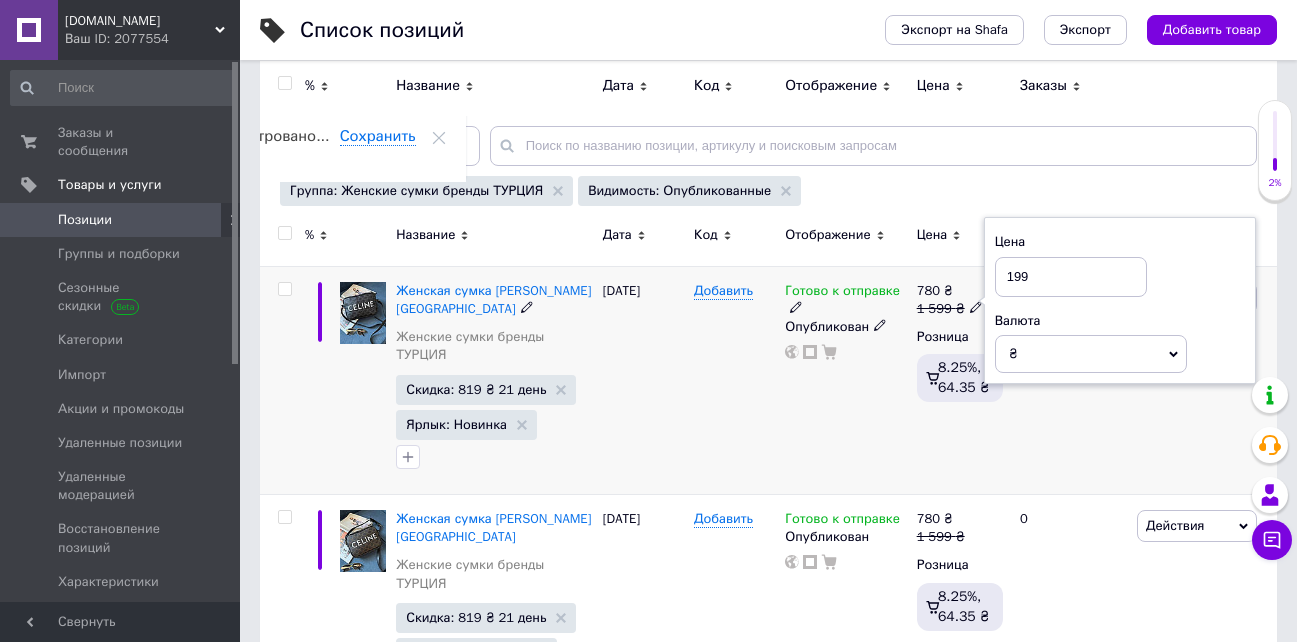 type on "1499" 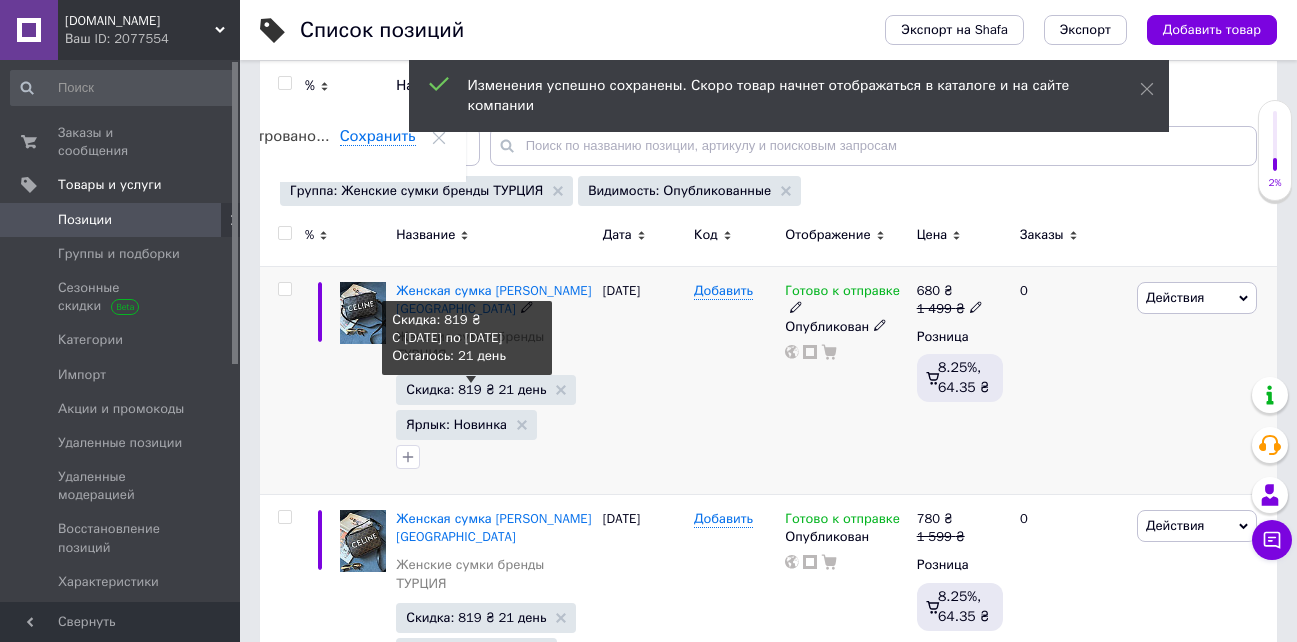click on "Скидка: 819 ₴ 21 день" at bounding box center (476, 389) 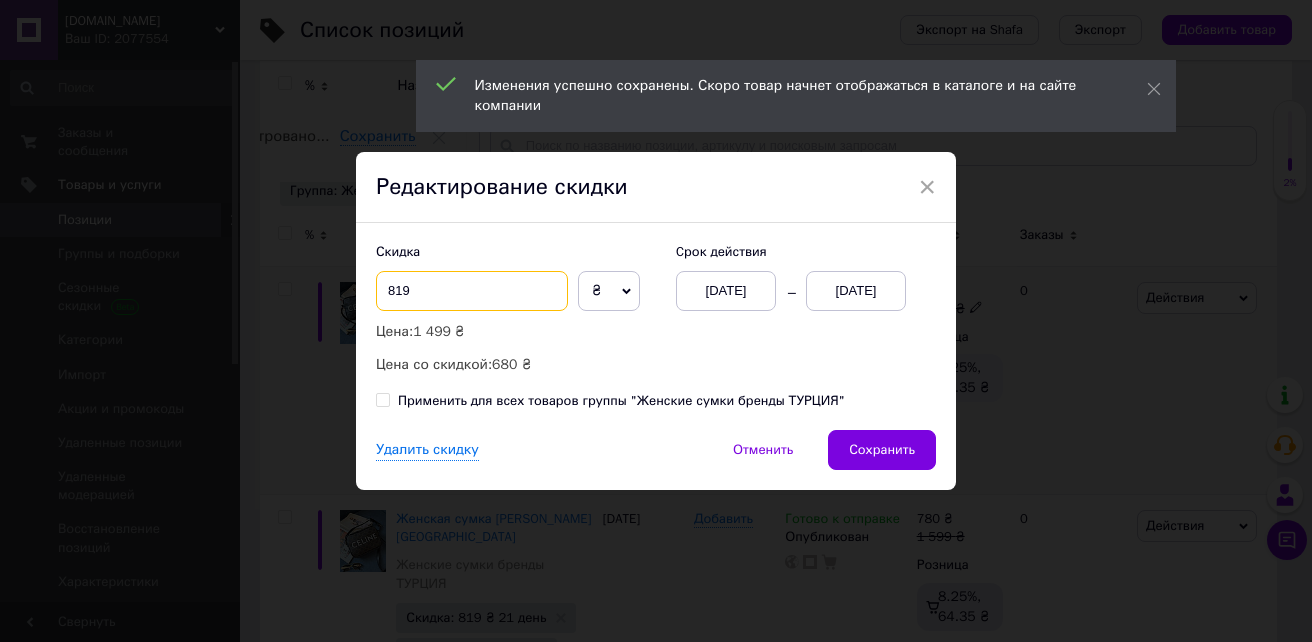 click on "819" at bounding box center [472, 291] 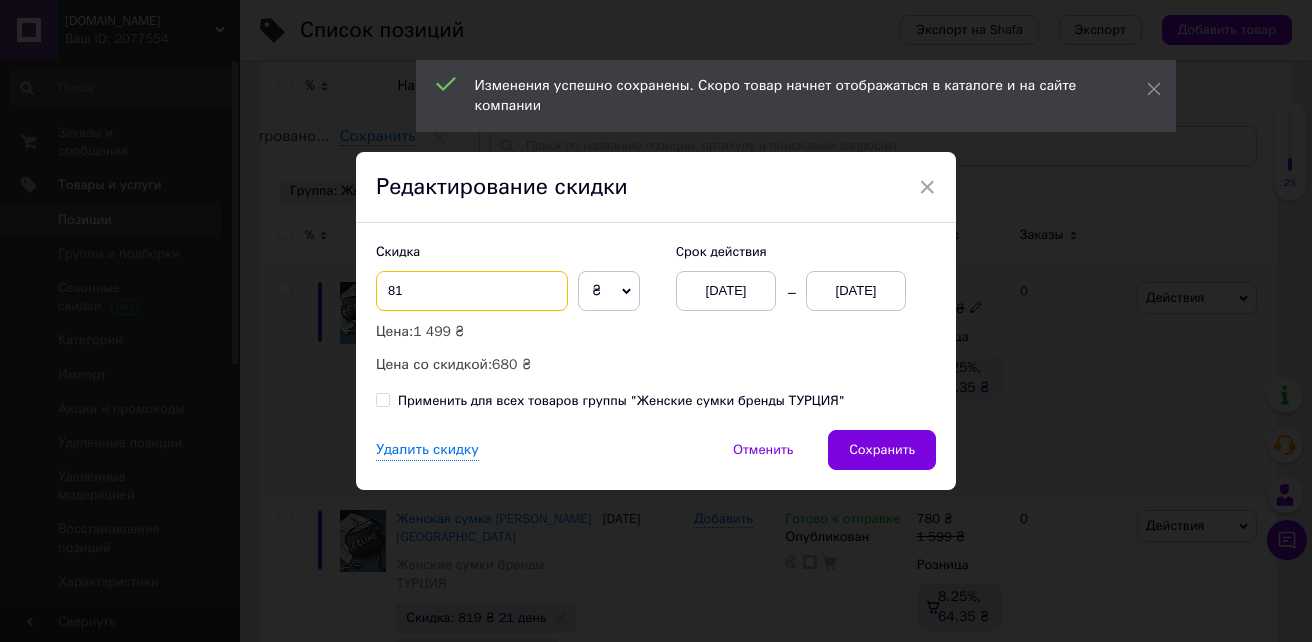 type on "8" 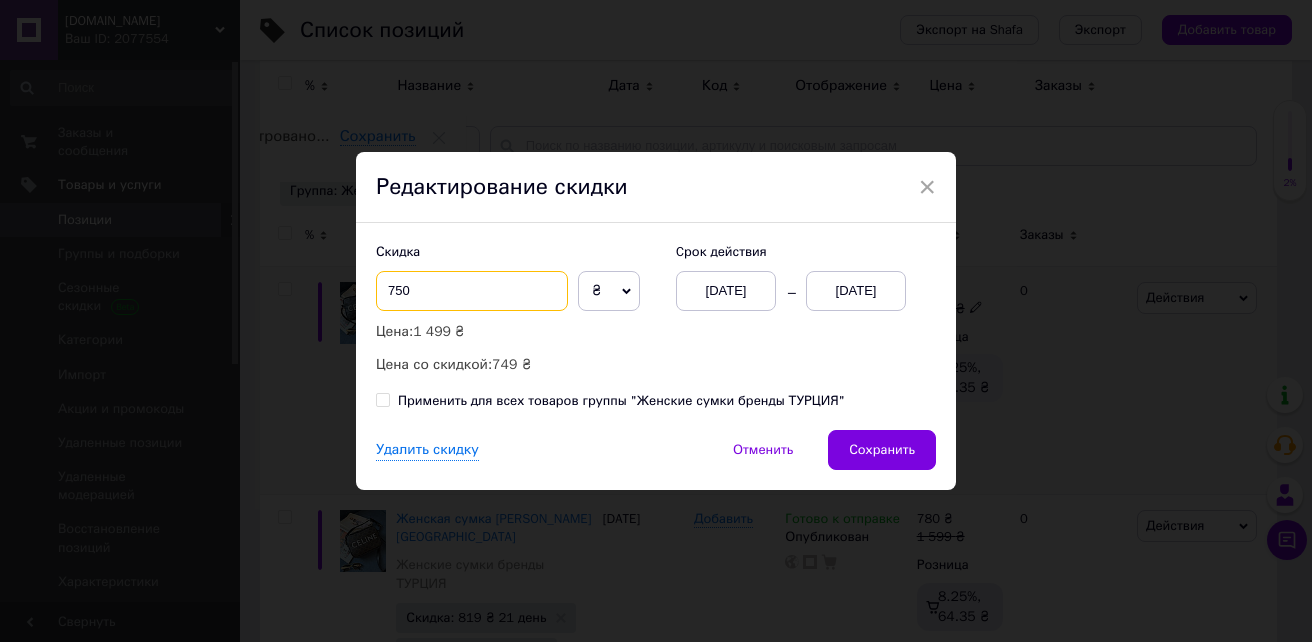 type on "750" 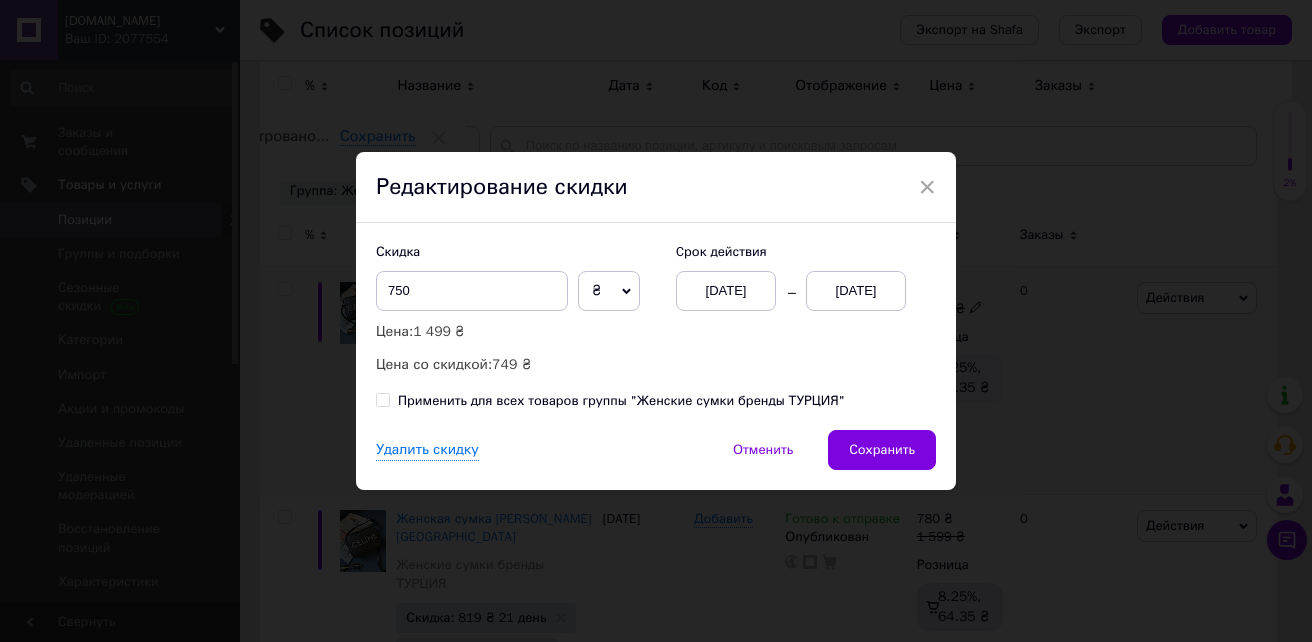 click on "Сохранить" at bounding box center [882, 450] 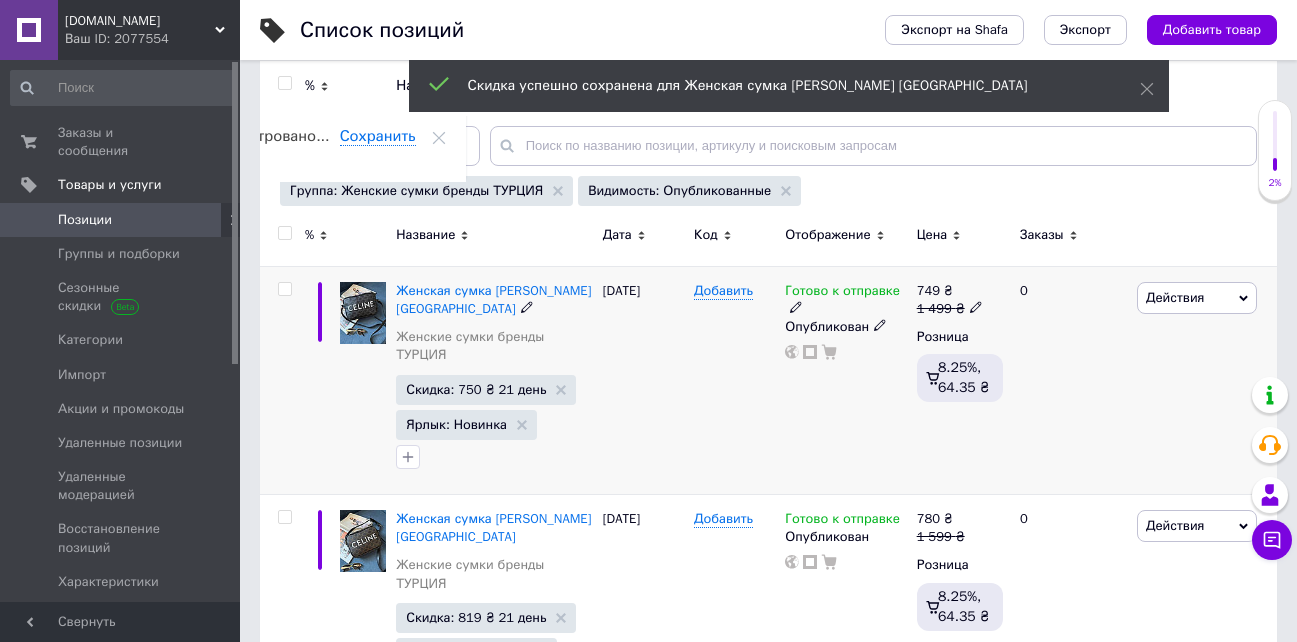 scroll, scrollTop: 0, scrollLeft: 78, axis: horizontal 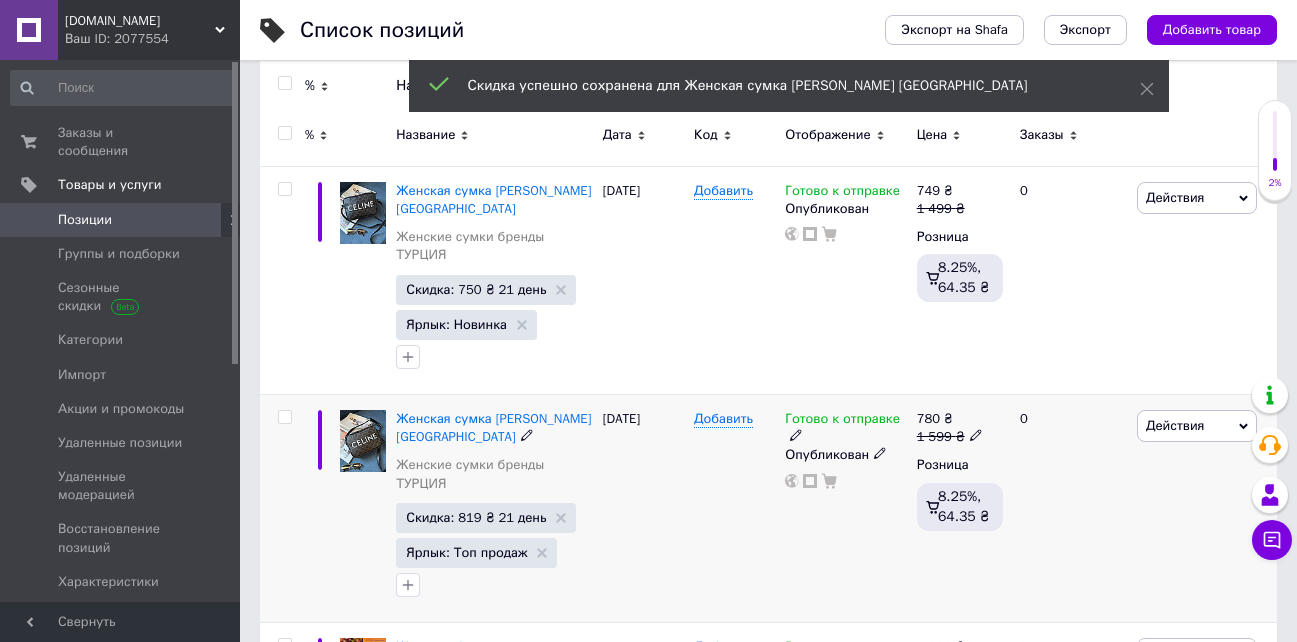 click 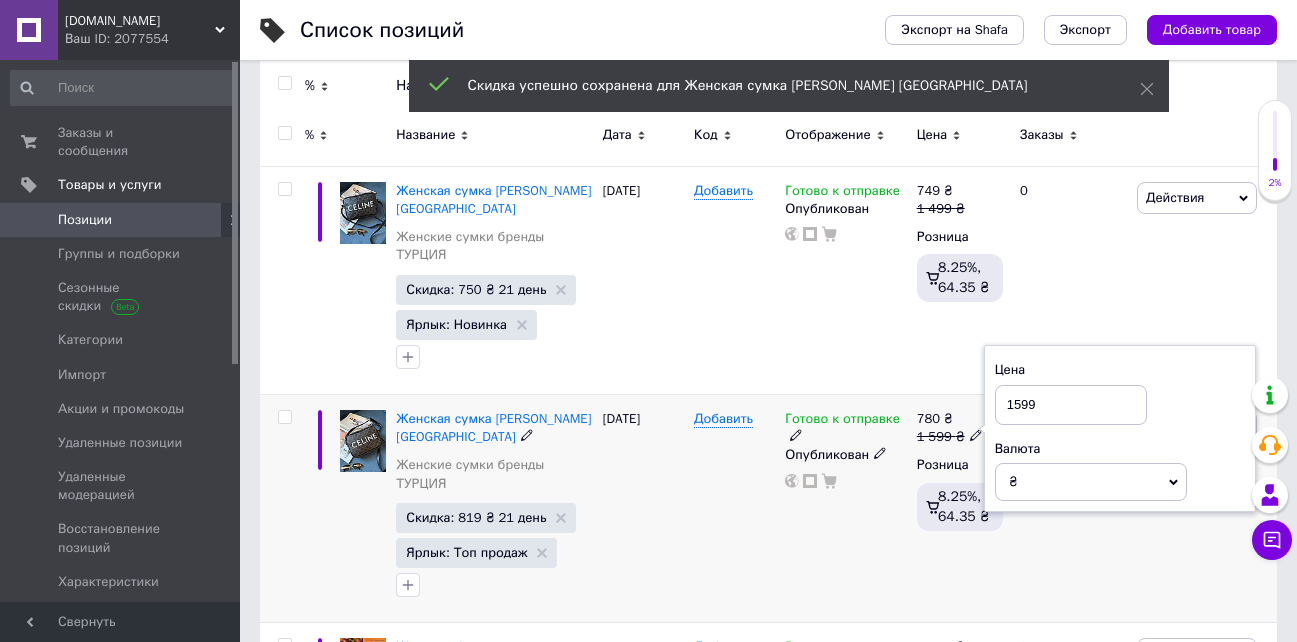click on "1599" at bounding box center (1071, 405) 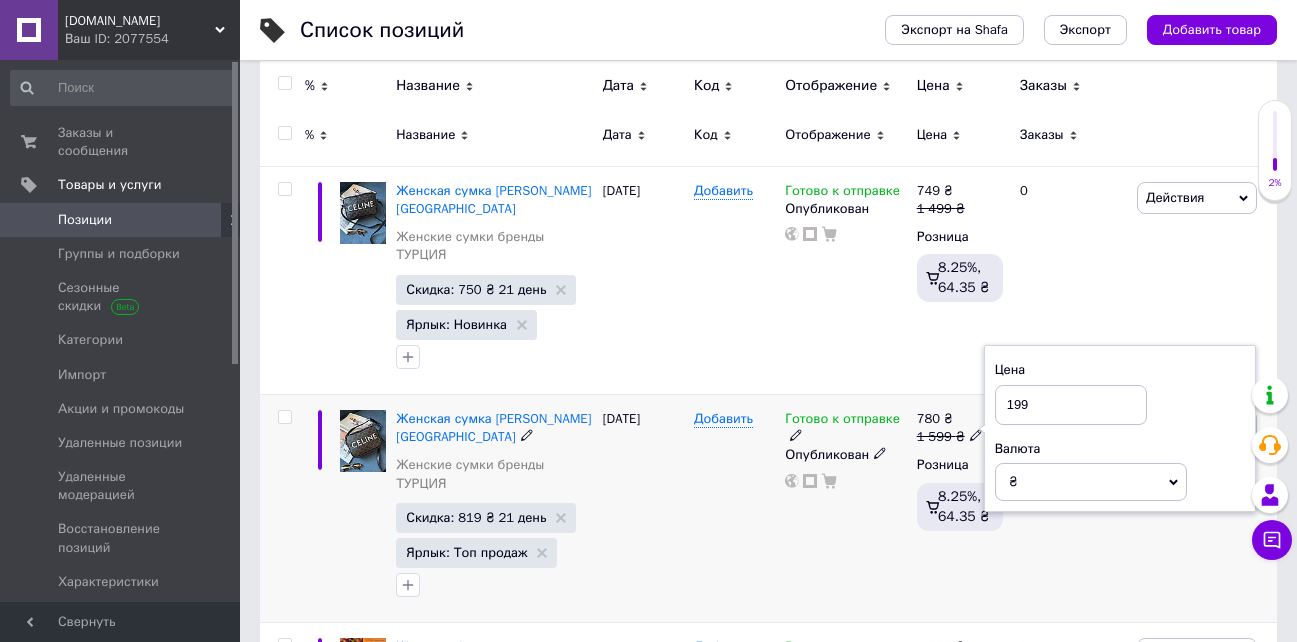 type on "1499" 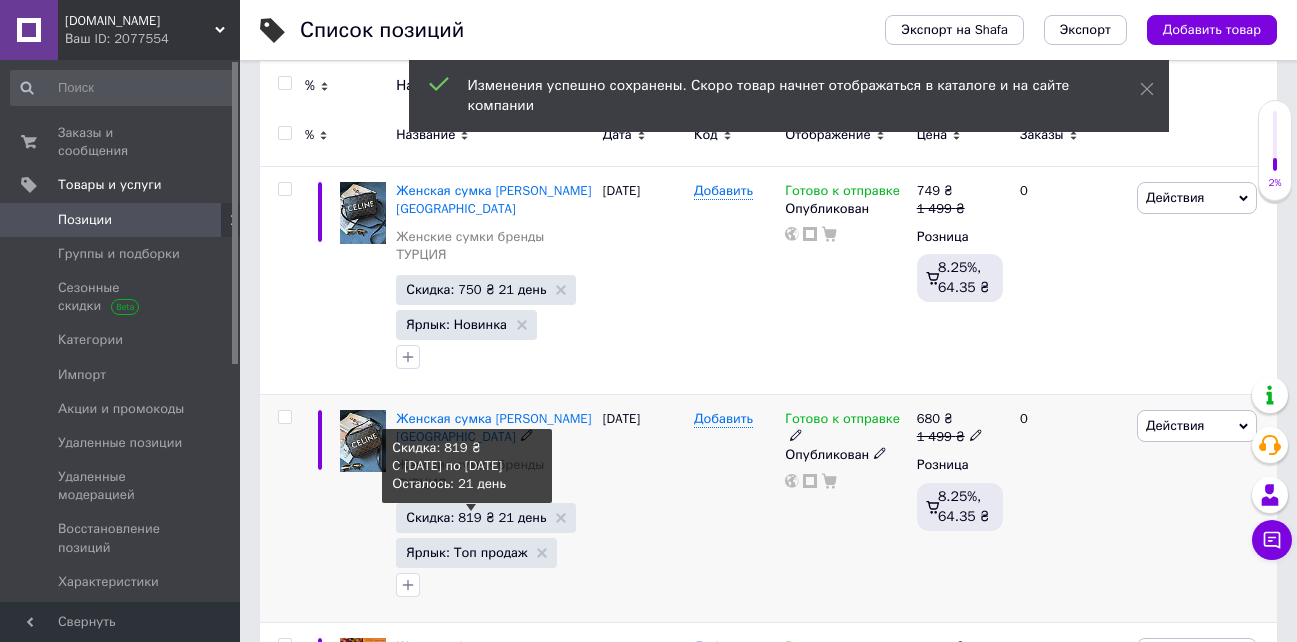 click on "Скидка: 819 ₴ 21 день" at bounding box center (476, 517) 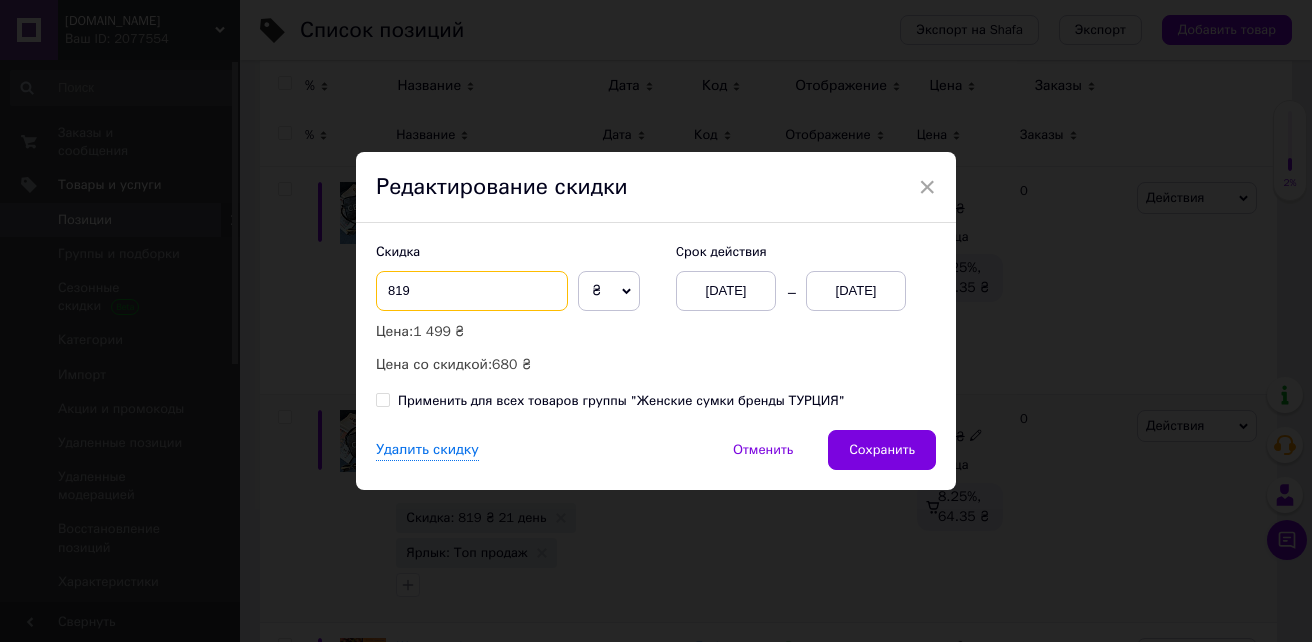 click on "819" at bounding box center (472, 291) 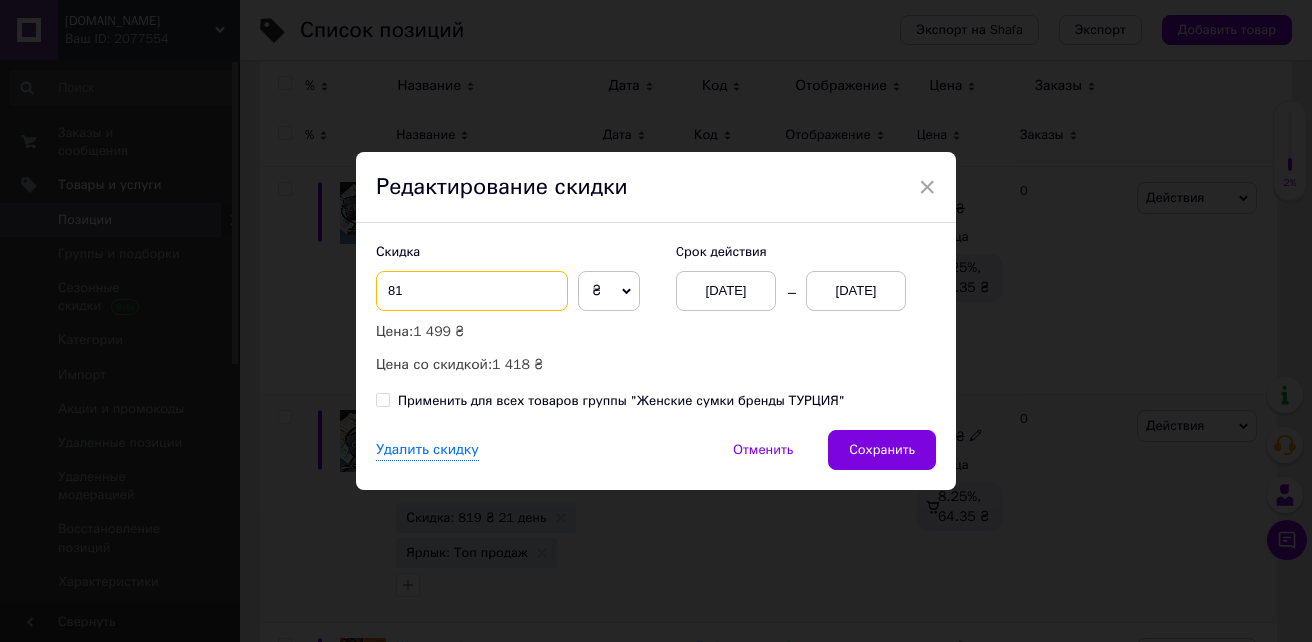 type on "8" 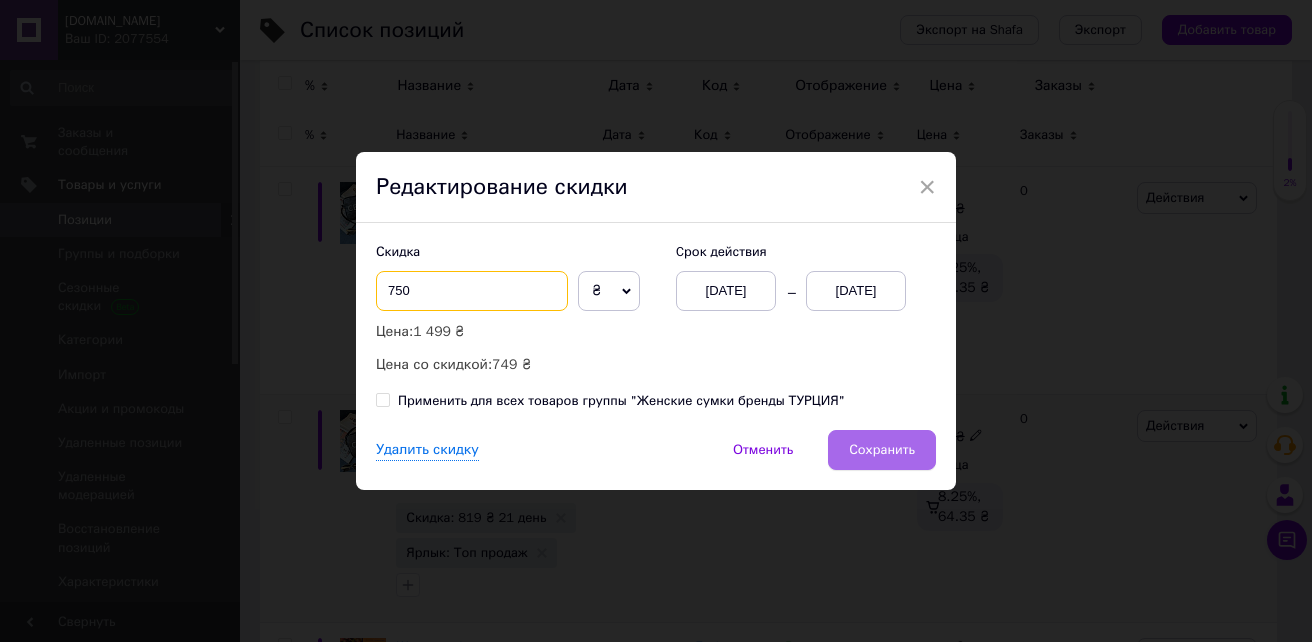 type on "750" 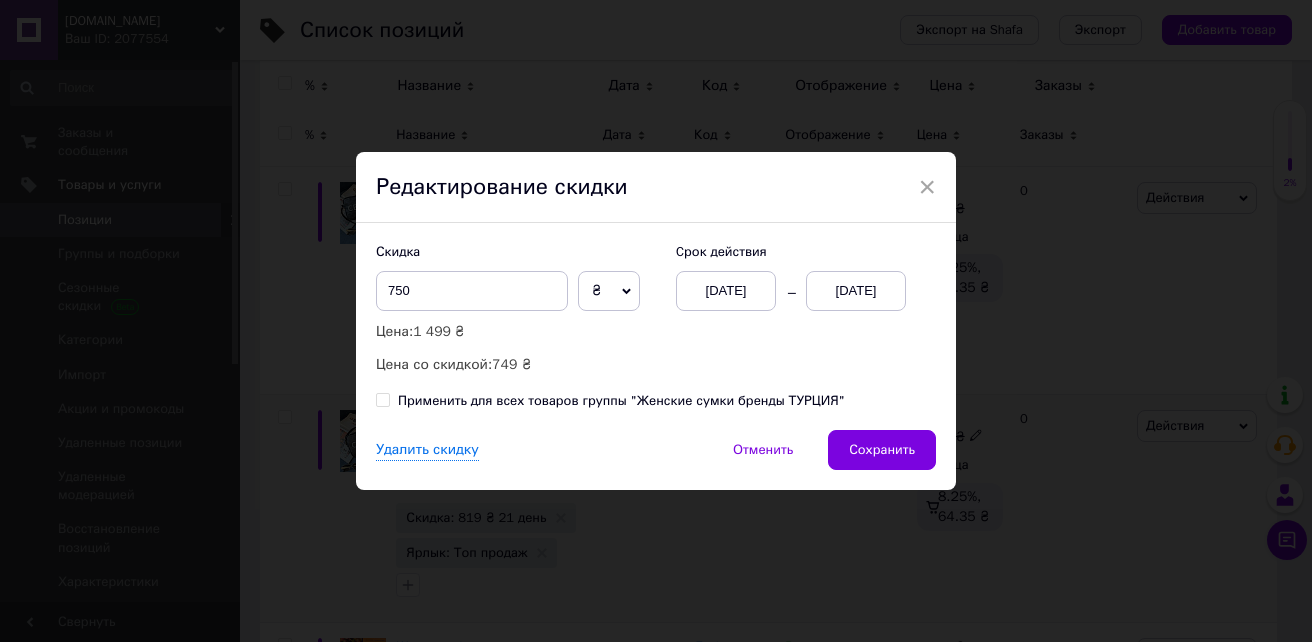 click on "Сохранить" at bounding box center [882, 450] 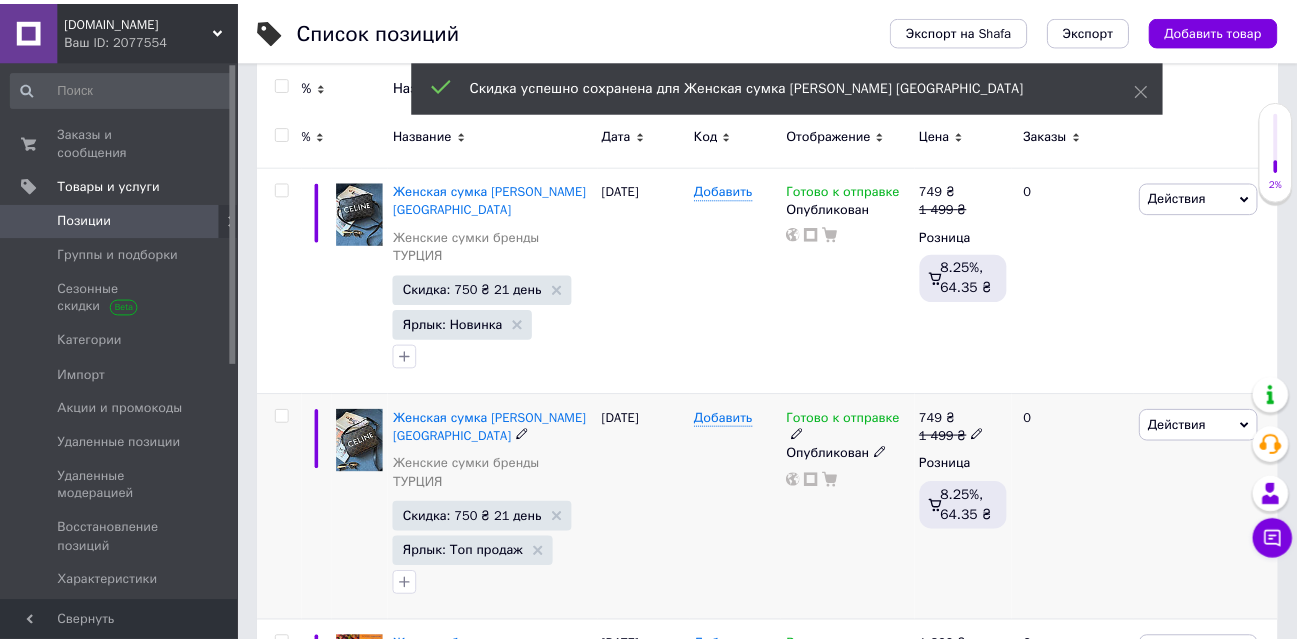 scroll, scrollTop: 0, scrollLeft: 78, axis: horizontal 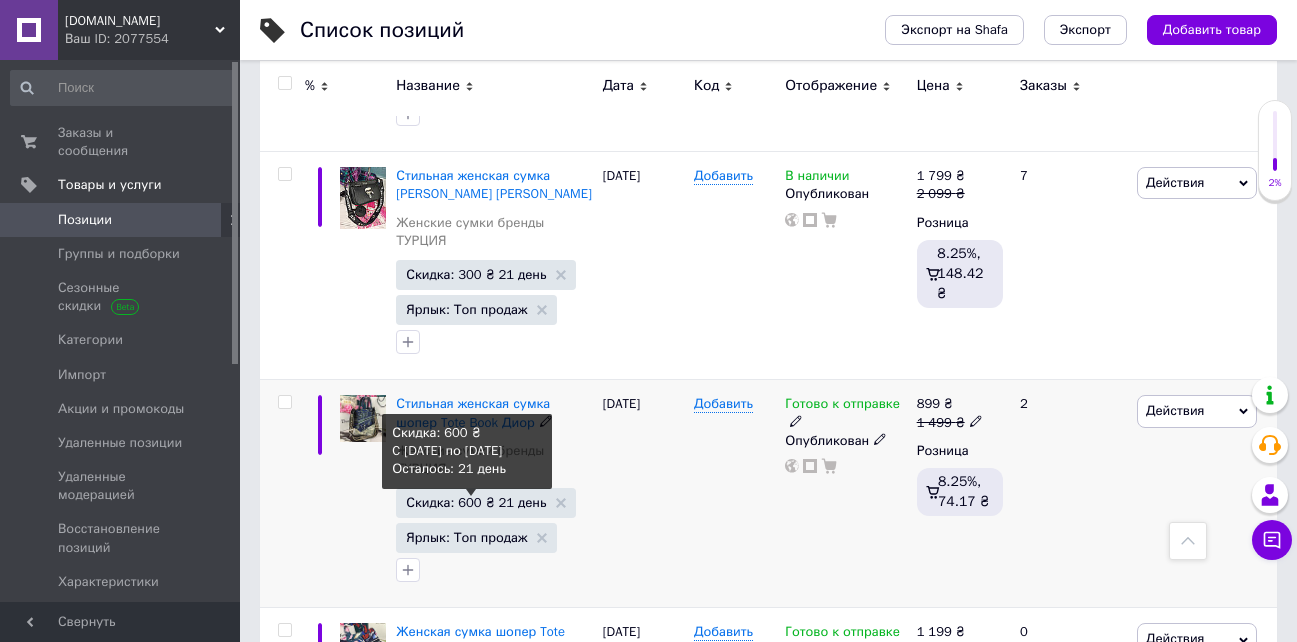 click on "Скидка: 600 ₴ 21 день" at bounding box center [476, 502] 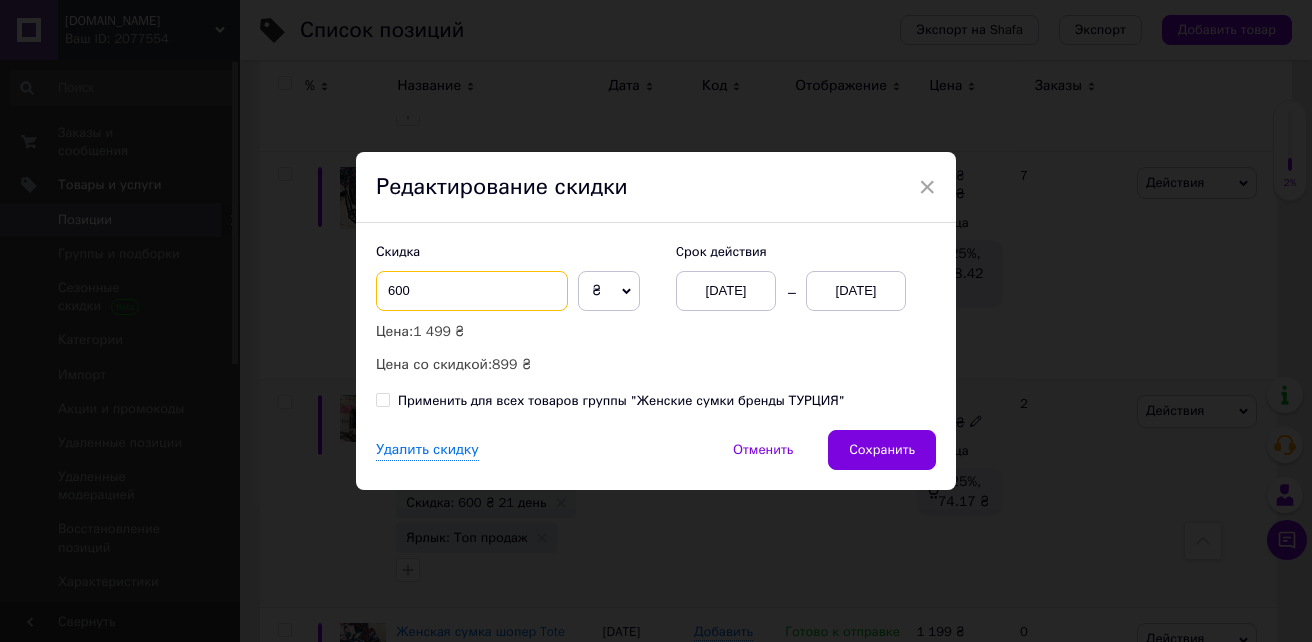 click on "600" at bounding box center (472, 291) 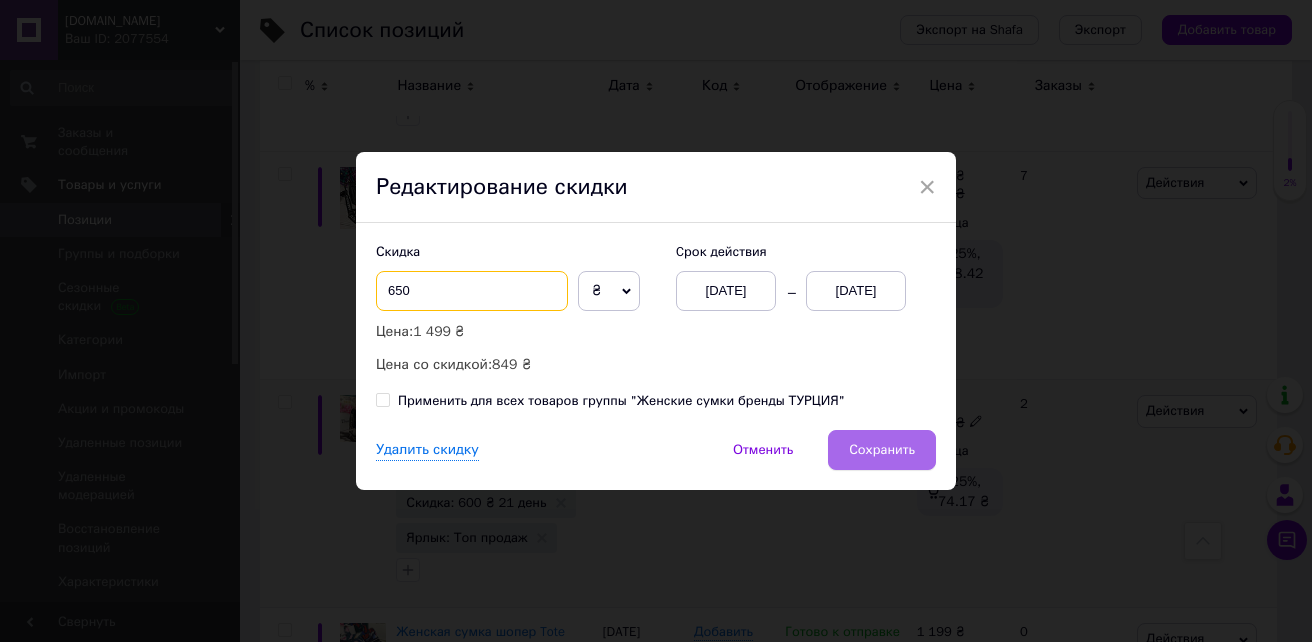 type on "650" 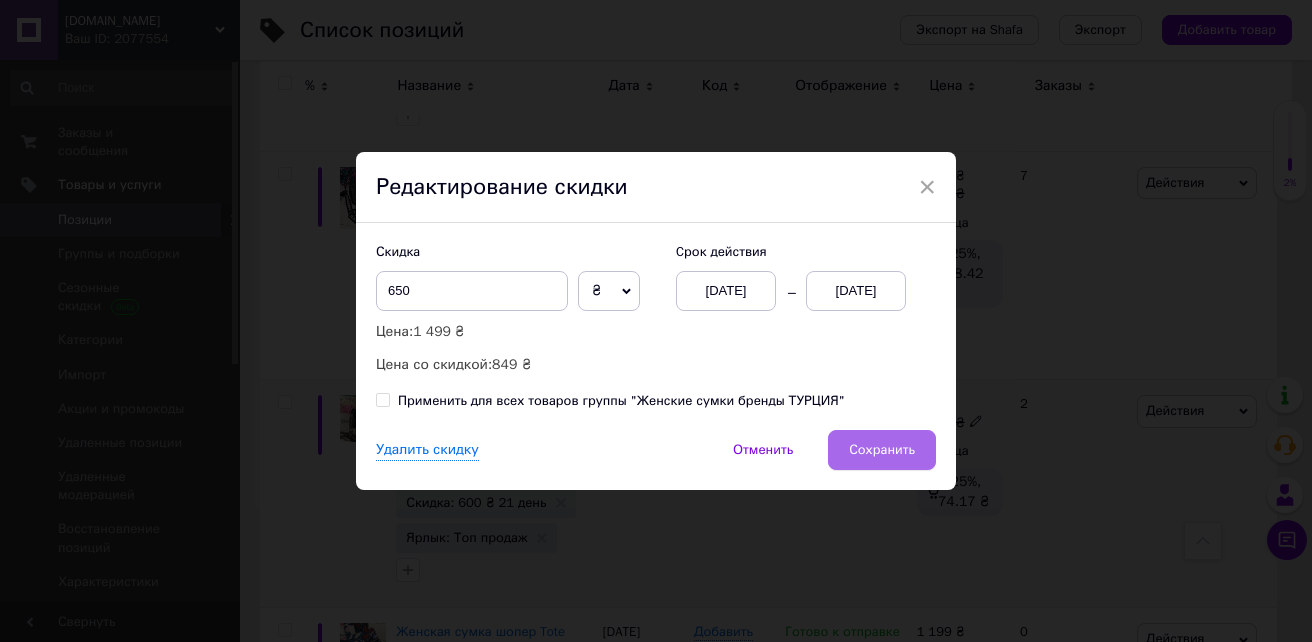 click on "Сохранить" at bounding box center (882, 450) 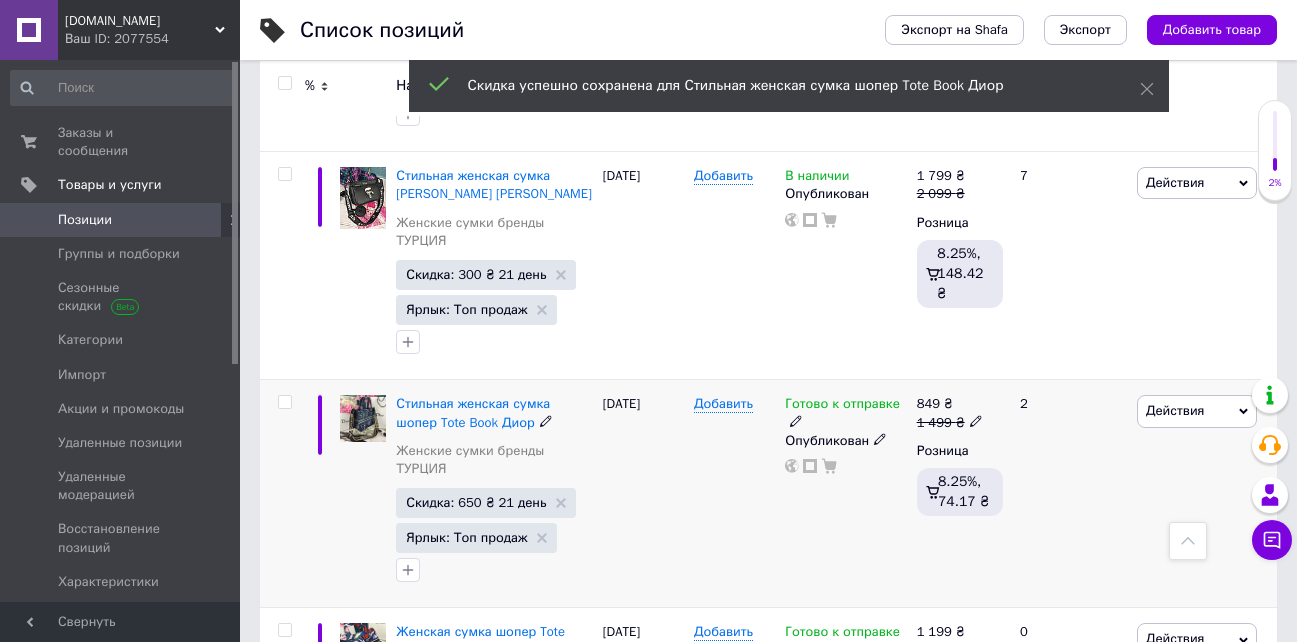 scroll, scrollTop: 0, scrollLeft: 78, axis: horizontal 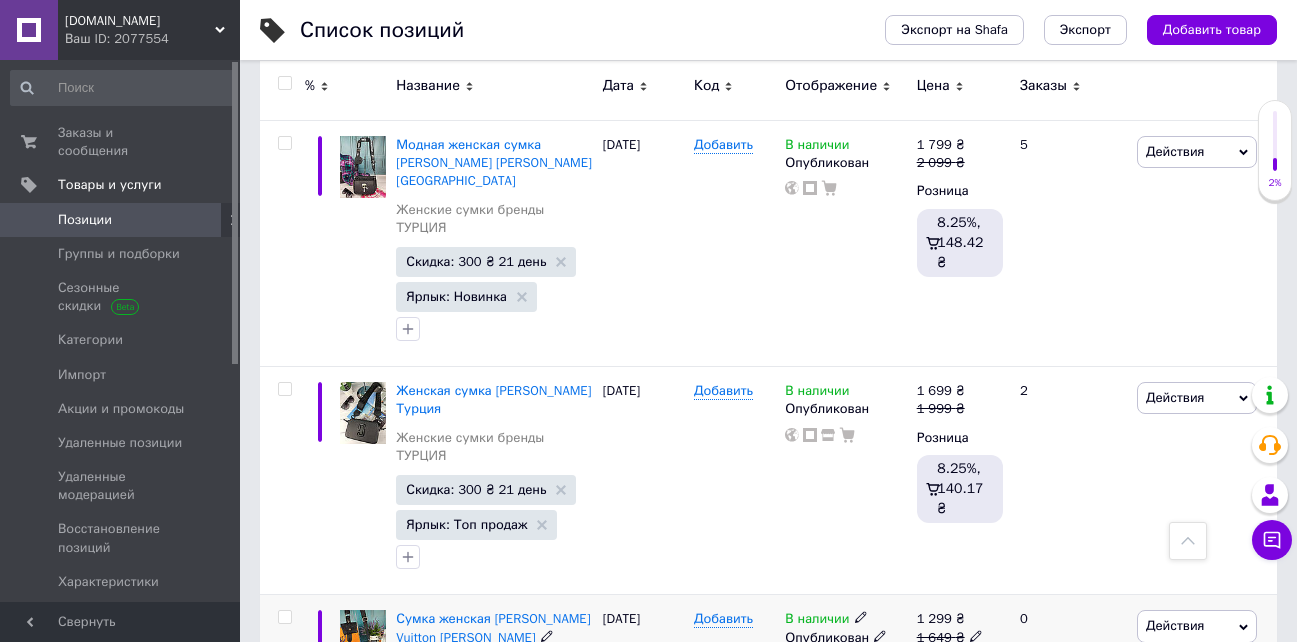 click on "В наличии" at bounding box center (817, 621) 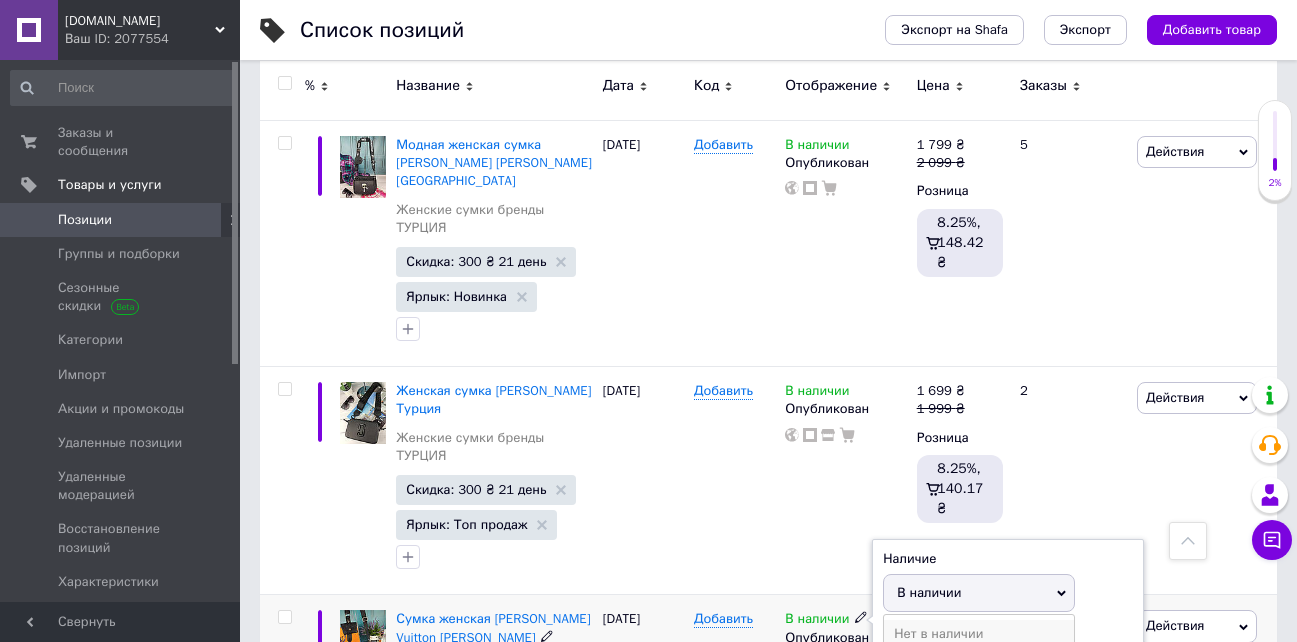 click on "Нет в наличии" at bounding box center (979, 634) 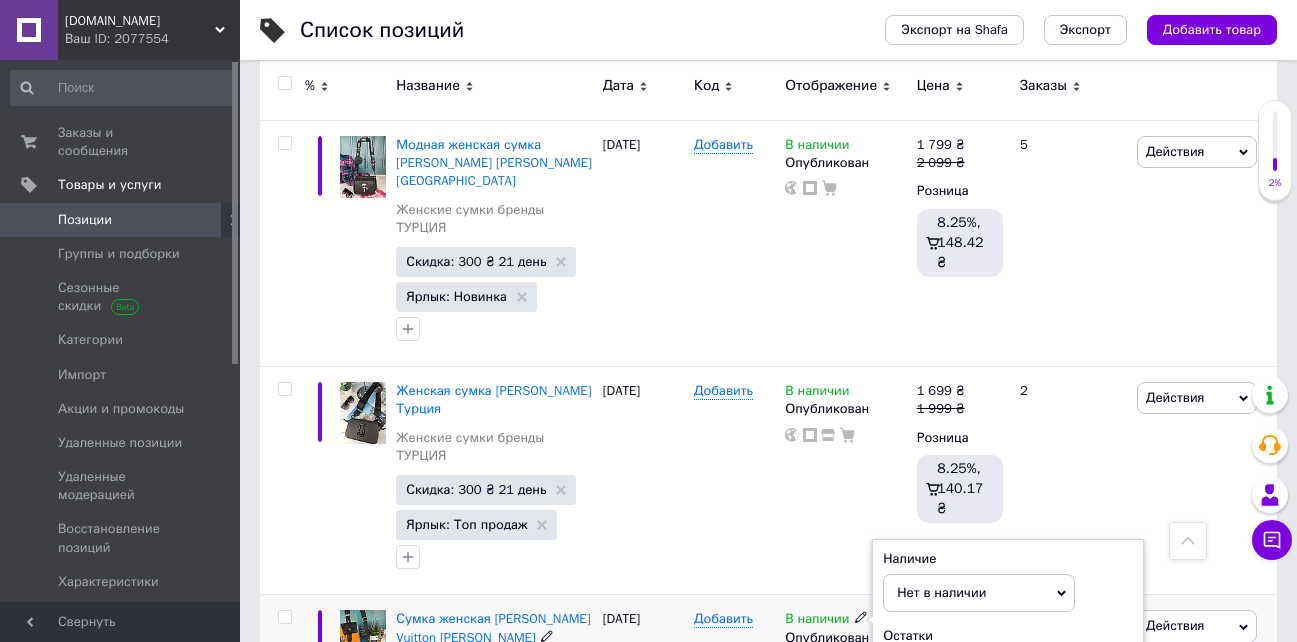 click on "Добавить" at bounding box center (734, 691) 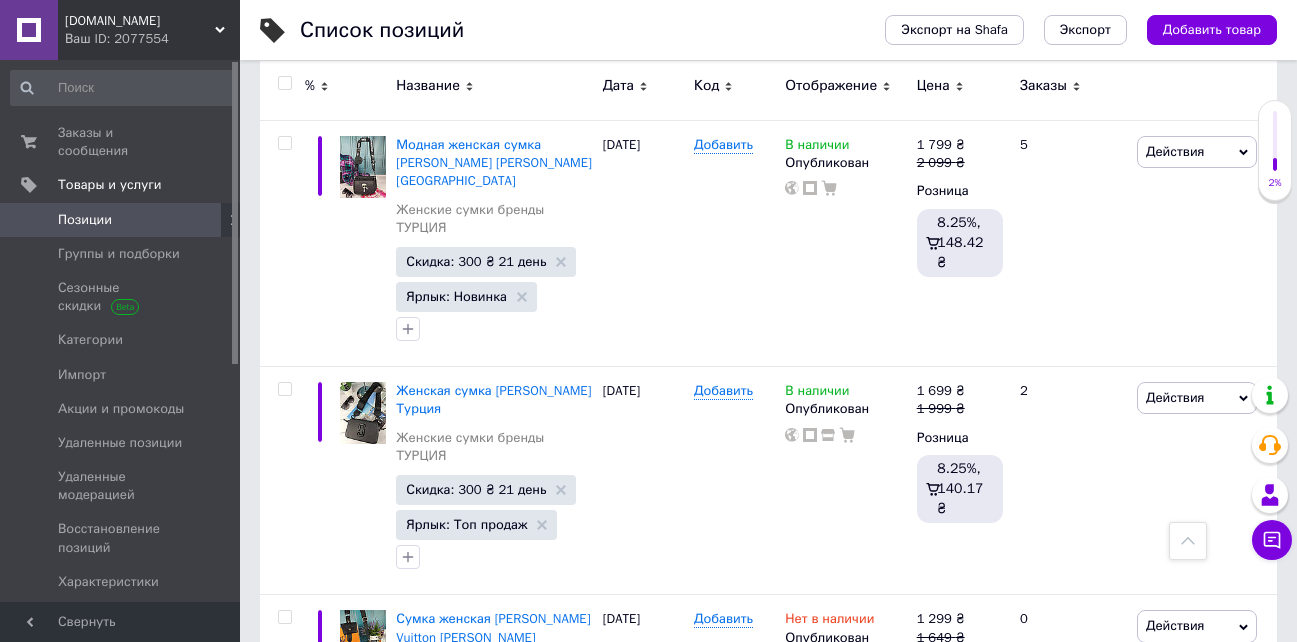 click on "В наличии" at bounding box center (817, 814) 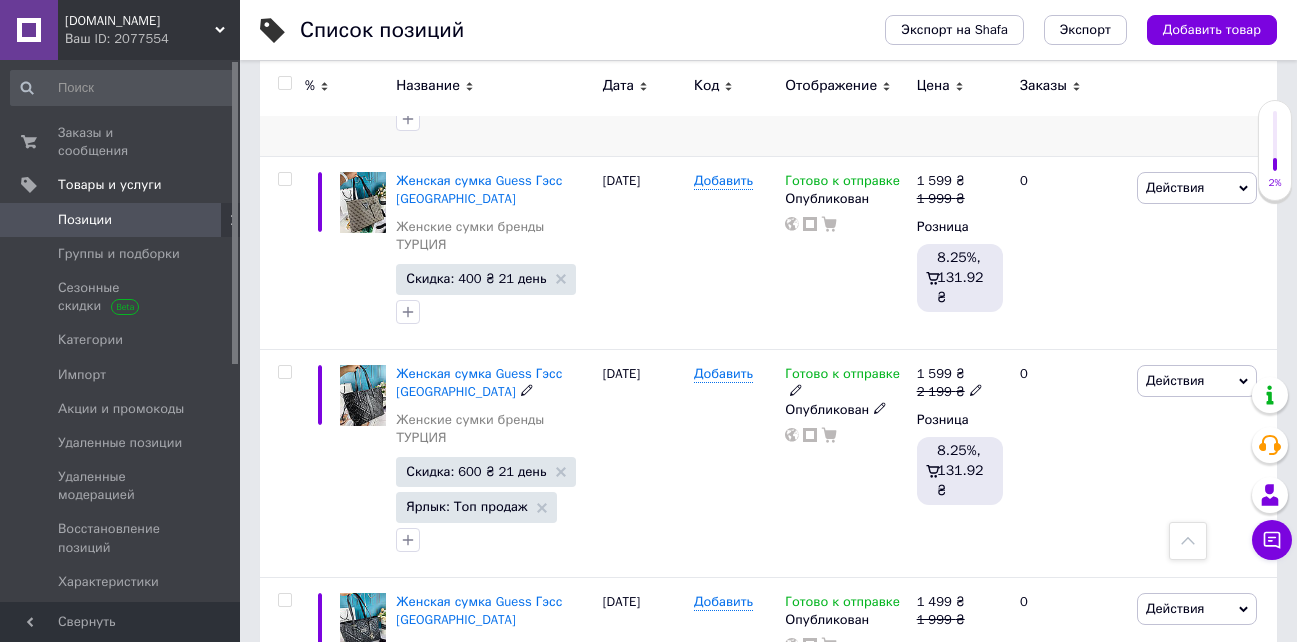 scroll, scrollTop: 4000, scrollLeft: 0, axis: vertical 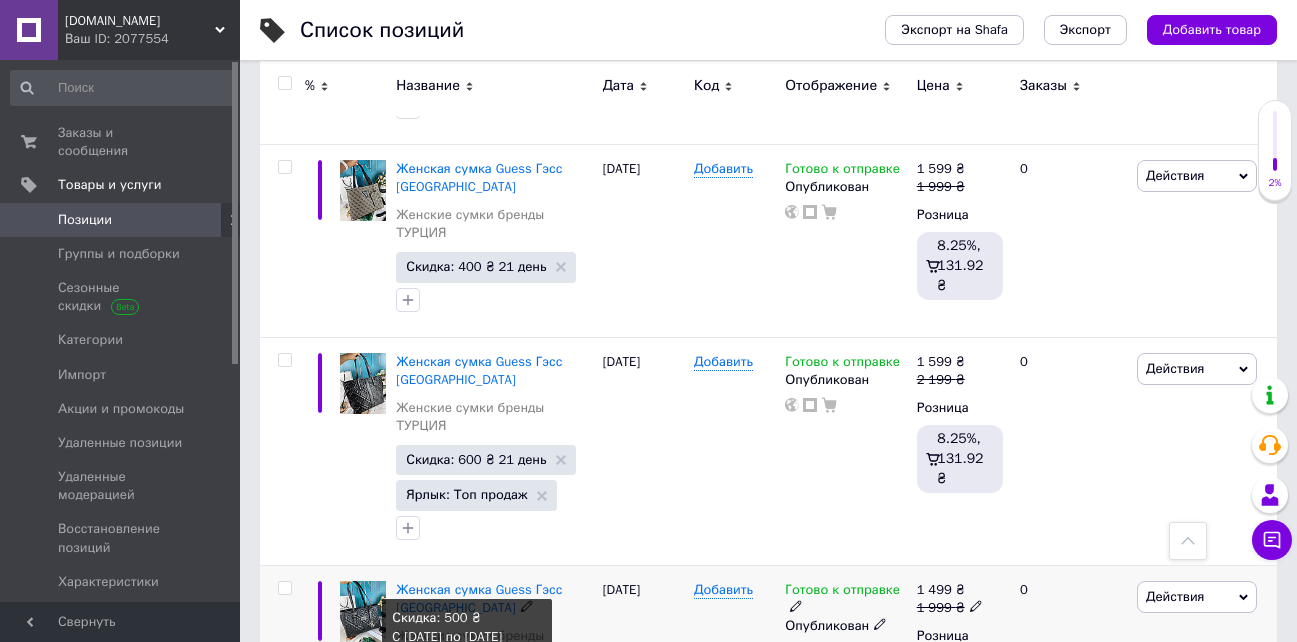 click on "Скидка: 500 ₴ 21 день" at bounding box center [476, 687] 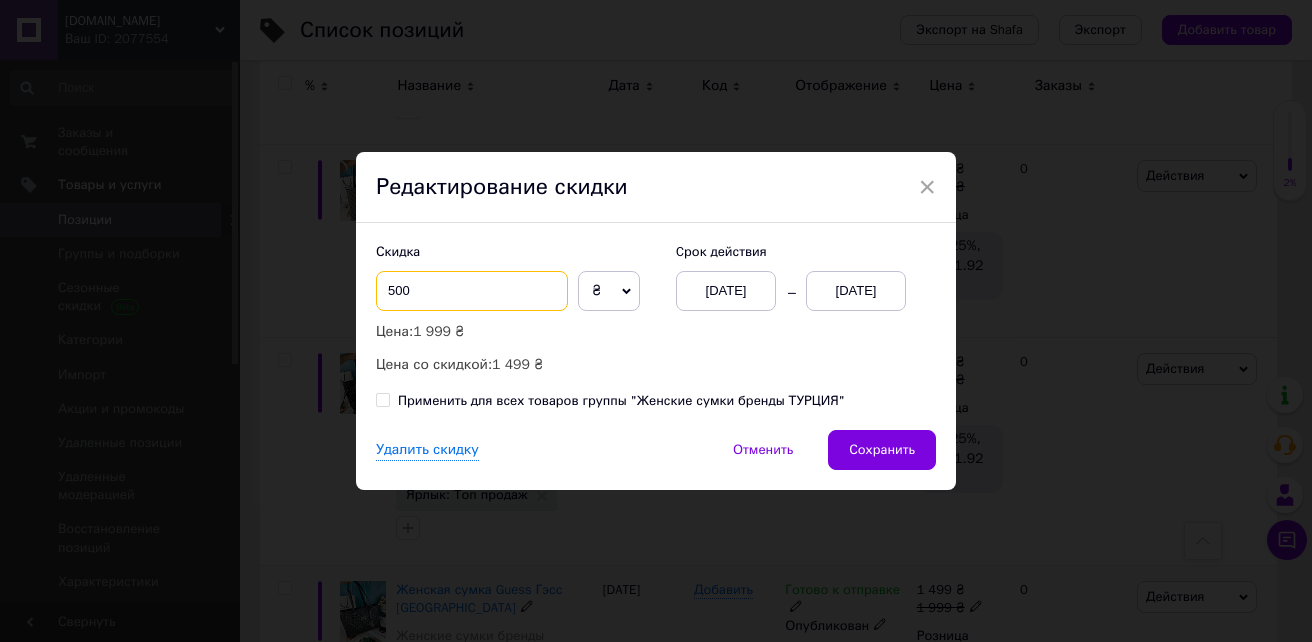 click on "500" at bounding box center (472, 291) 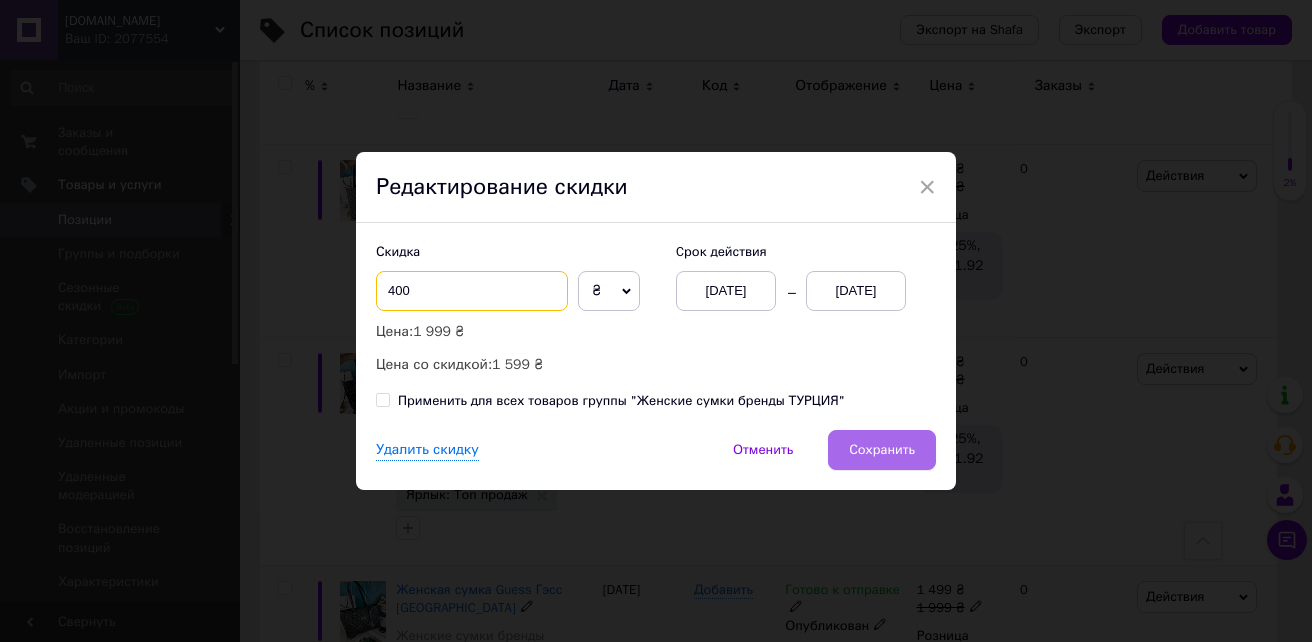type on "400" 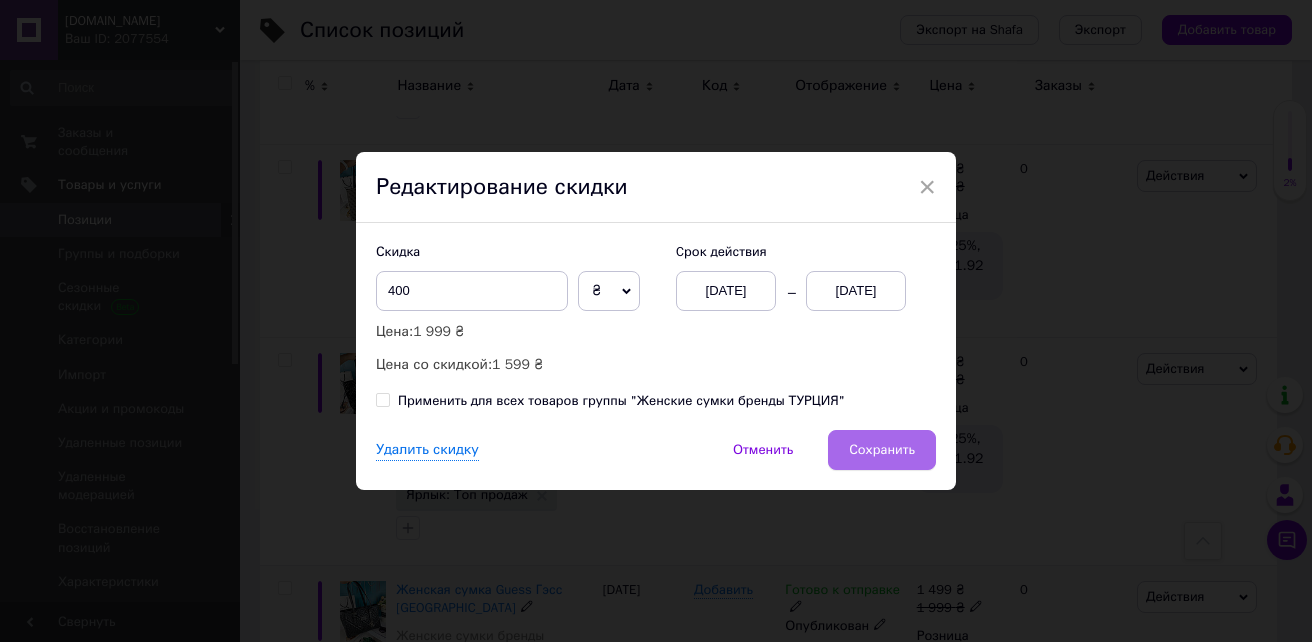 click on "Сохранить" at bounding box center (882, 450) 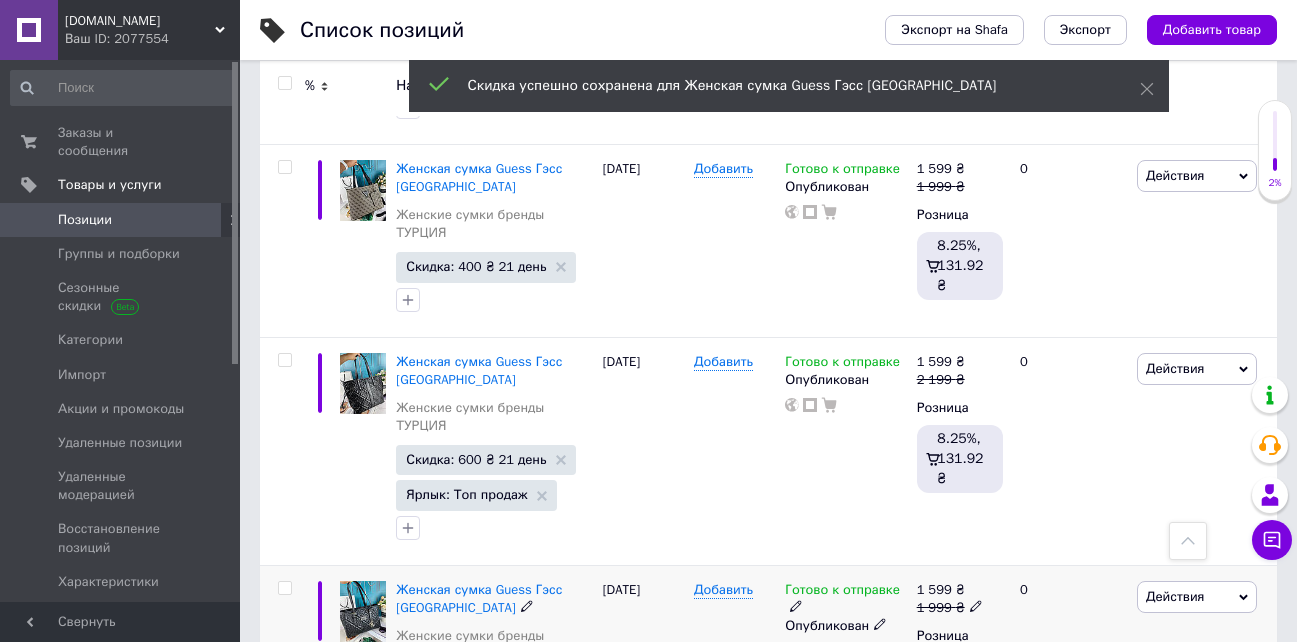 scroll, scrollTop: 0, scrollLeft: 78, axis: horizontal 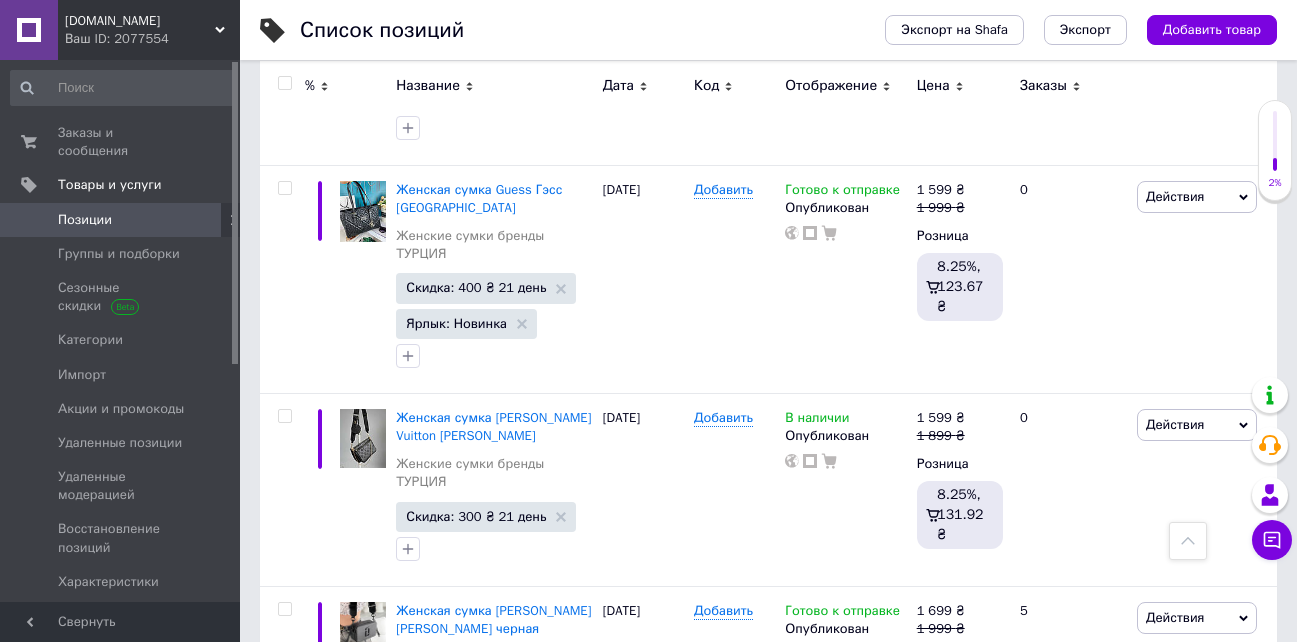 click on "Скидка: 400 ₴ 21 день" at bounding box center [476, 937] 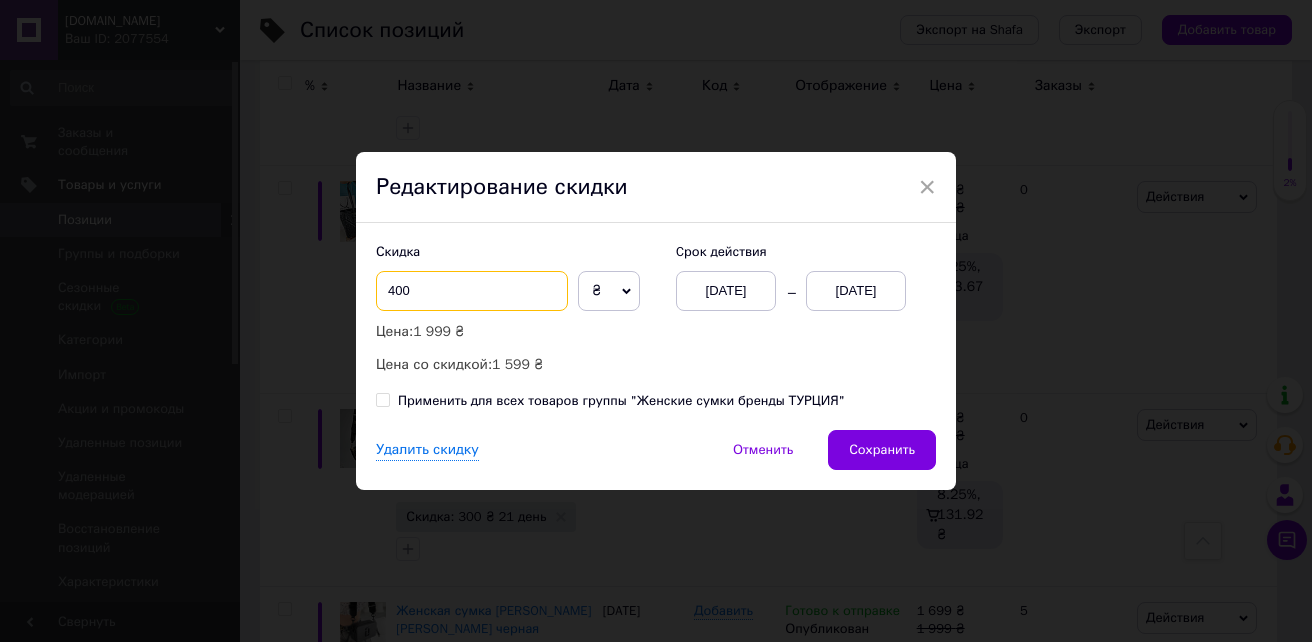 click on "400" at bounding box center (472, 291) 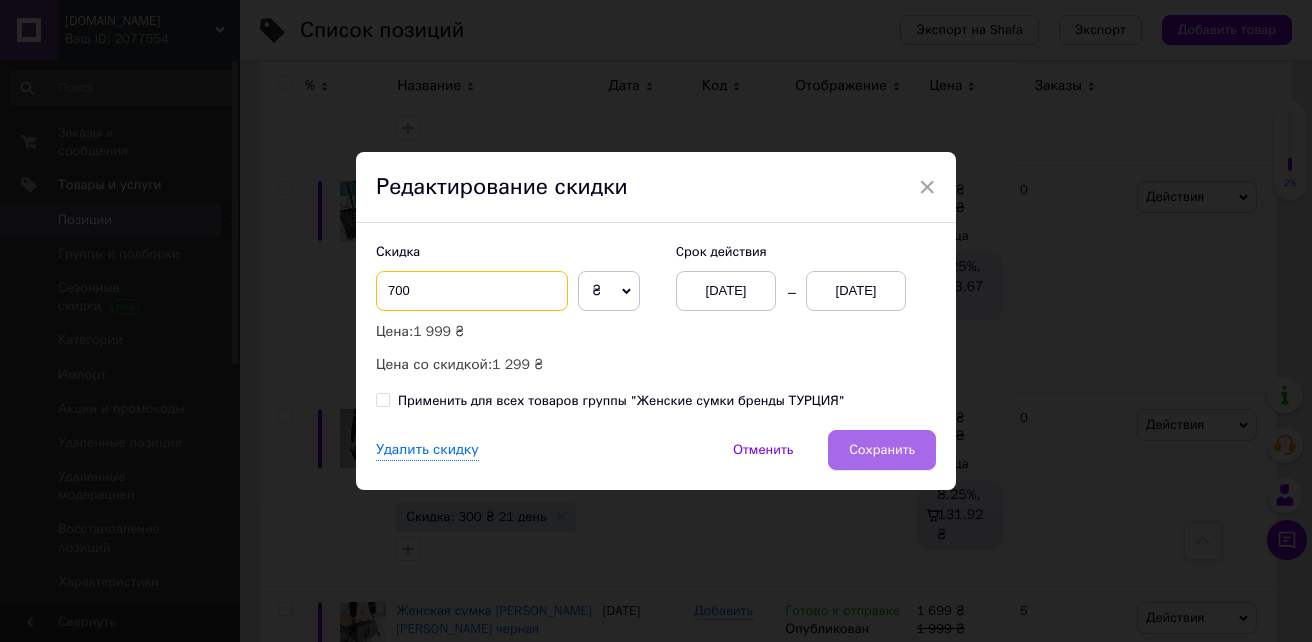 type on "700" 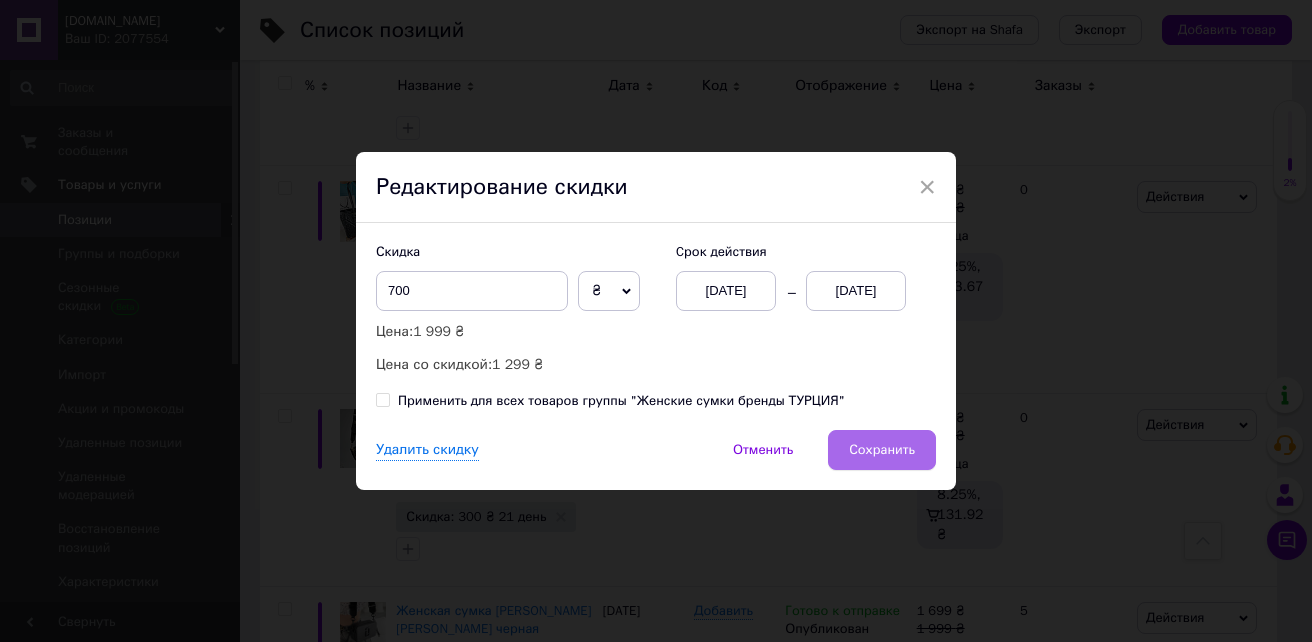 click on "Сохранить" at bounding box center [882, 450] 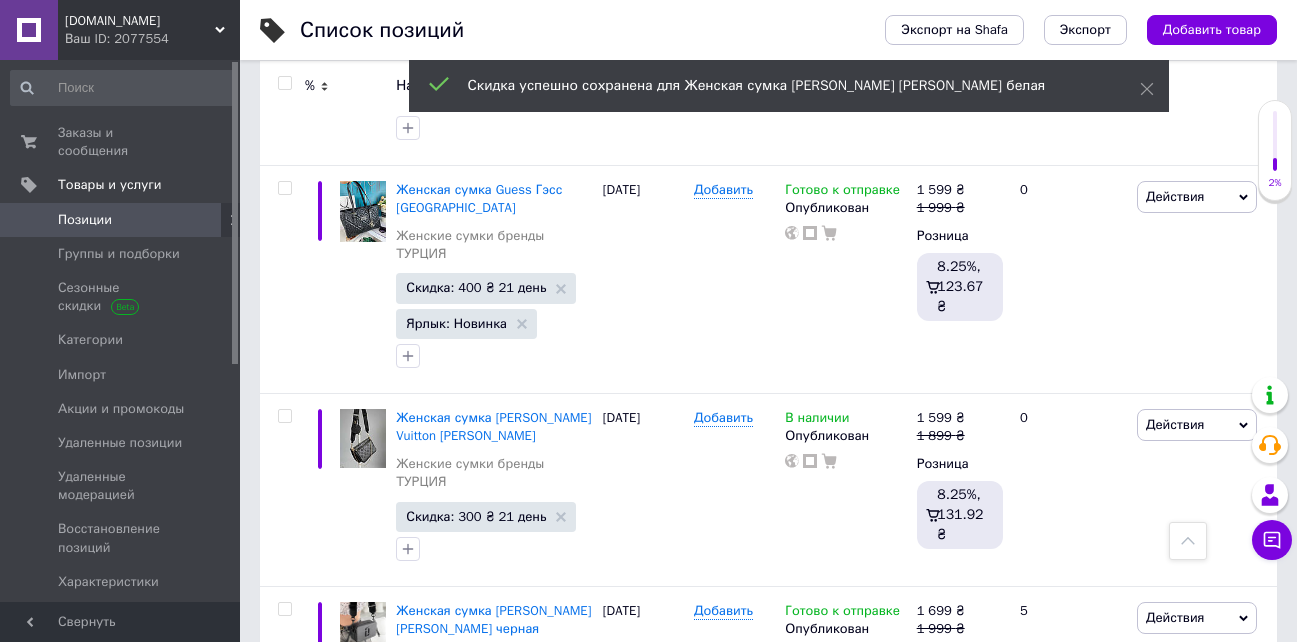 scroll, scrollTop: 0, scrollLeft: 78, axis: horizontal 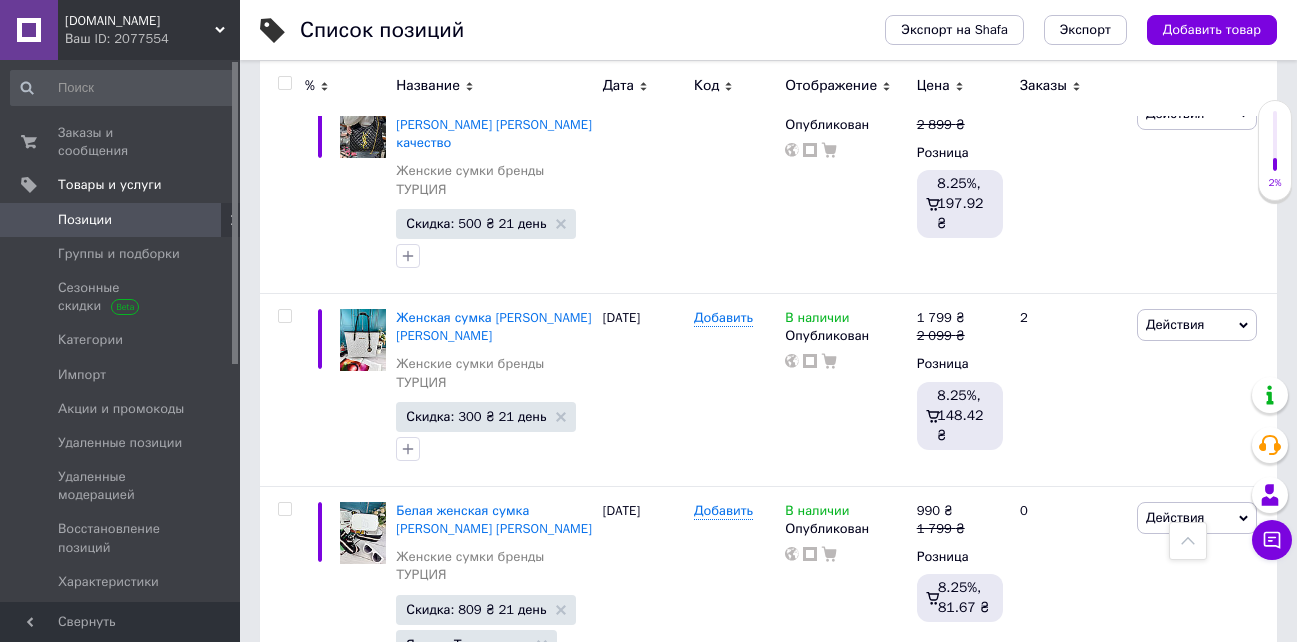 click on "Действия" at bounding box center (1175, 938) 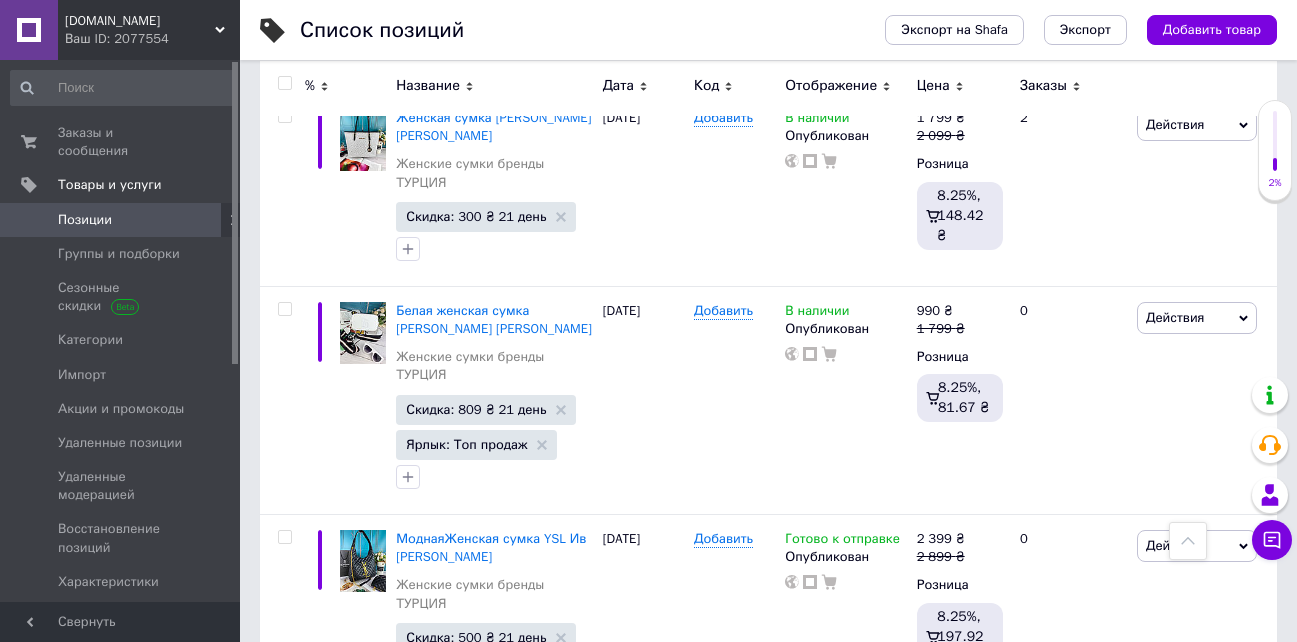 click on "Удалить" at bounding box center (1127, 1059) 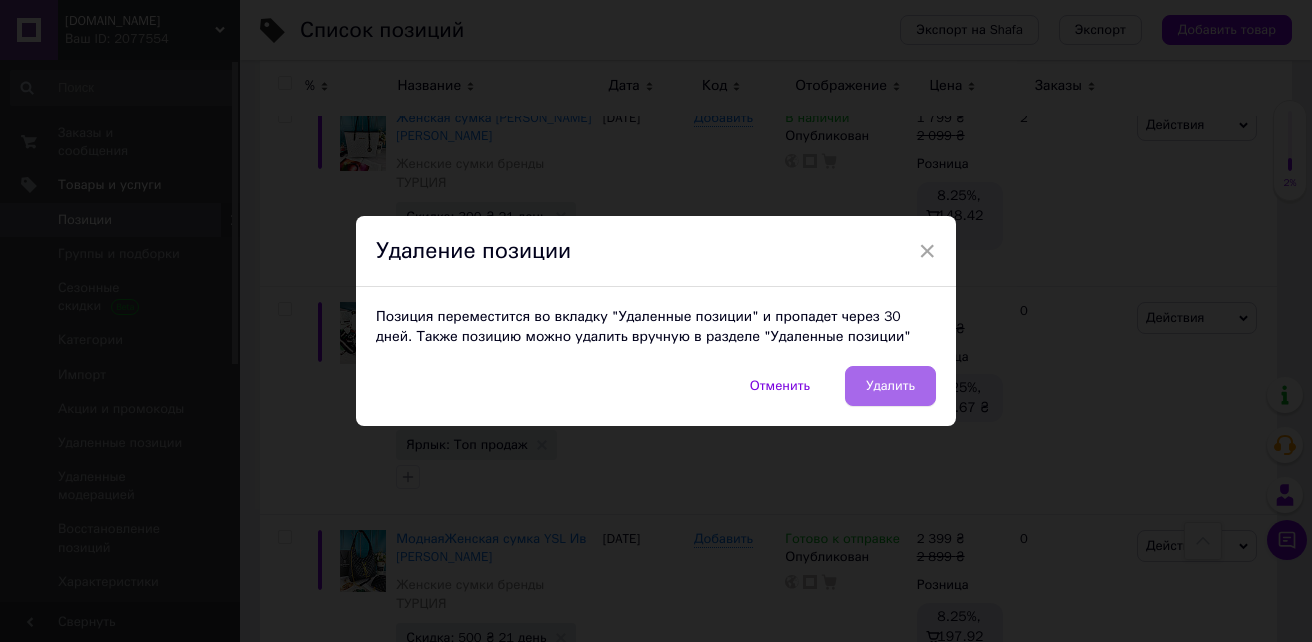 click on "Удалить" at bounding box center (890, 386) 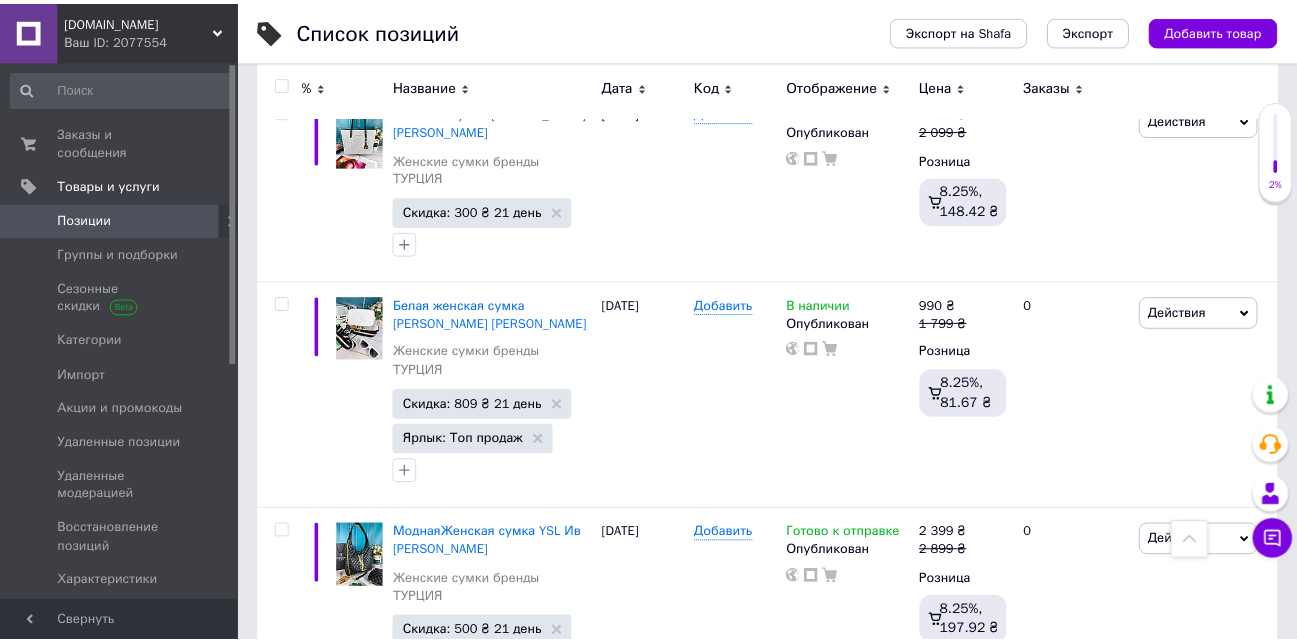 scroll, scrollTop: 0, scrollLeft: 78, axis: horizontal 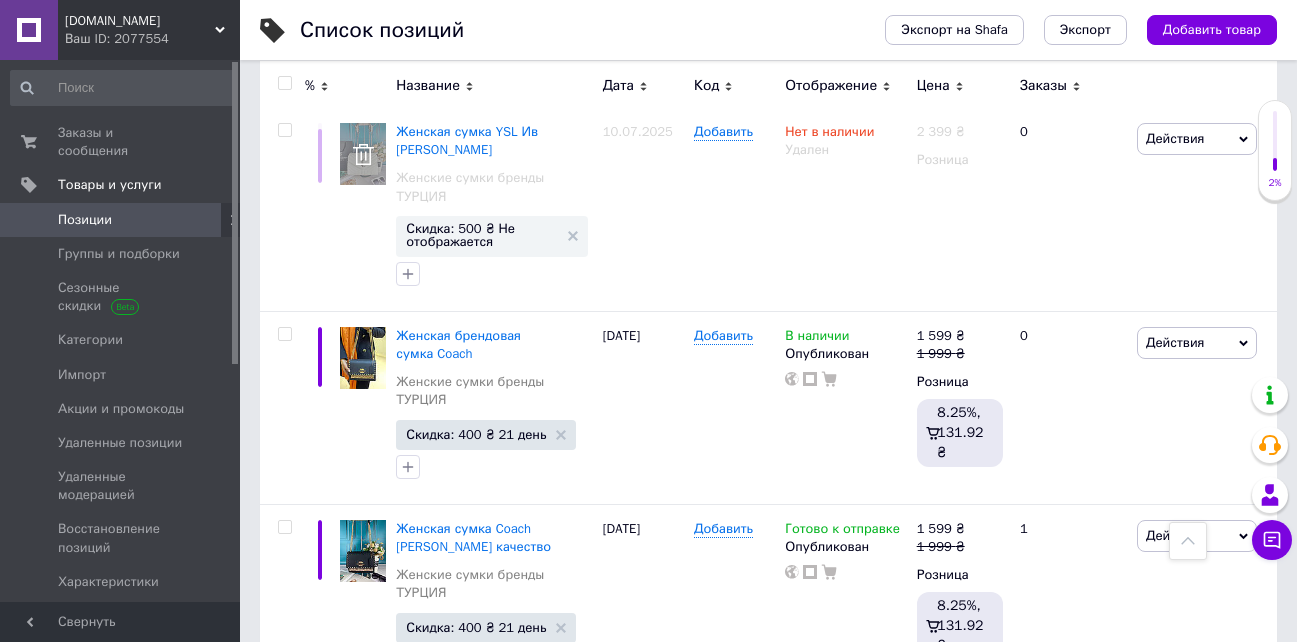 click on "Действия" at bounding box center (1175, 1100) 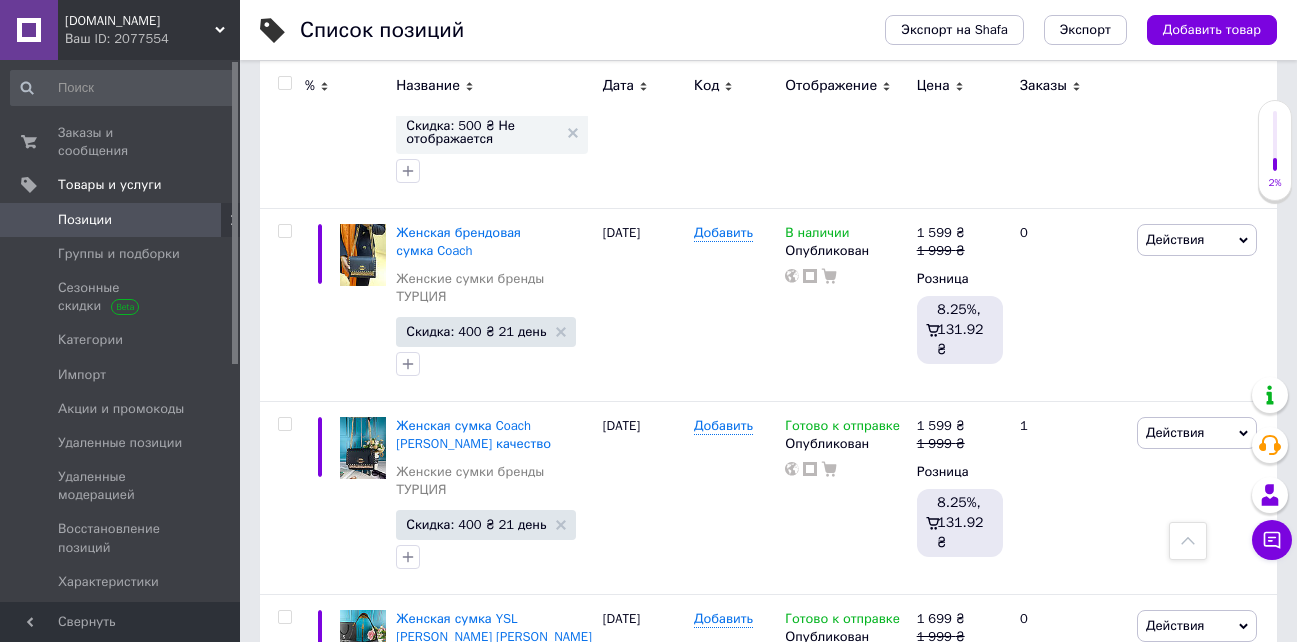 scroll, scrollTop: 7411, scrollLeft: 0, axis: vertical 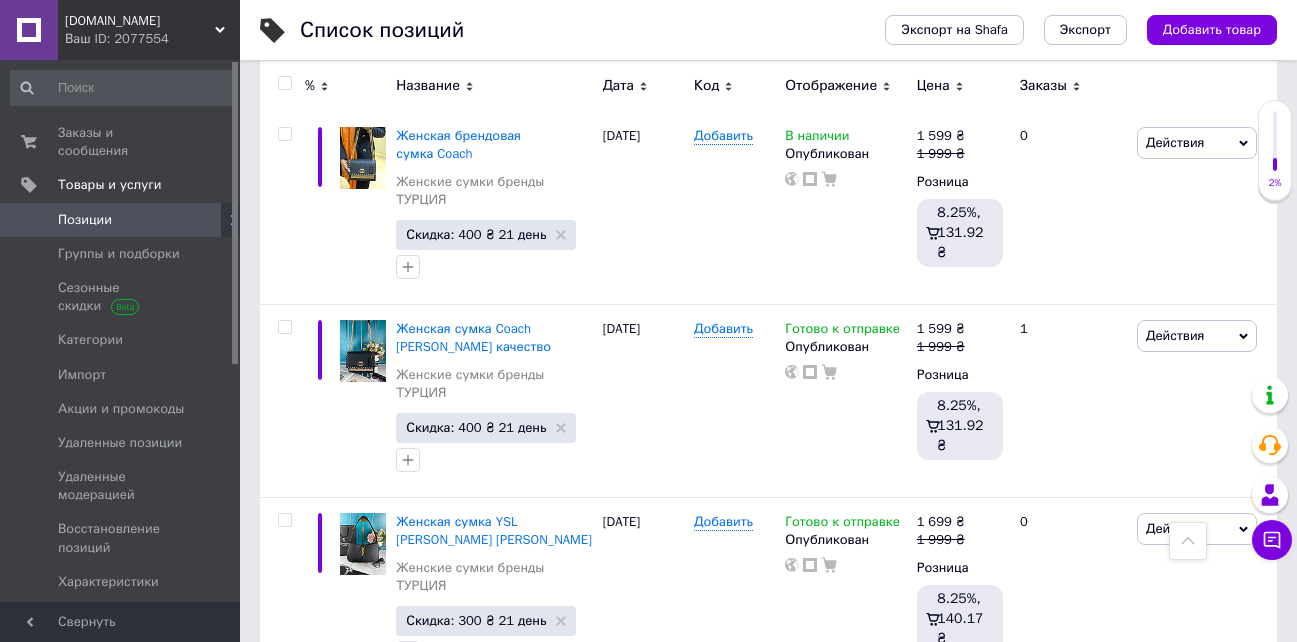 click on "Удалить" at bounding box center (1127, 1221) 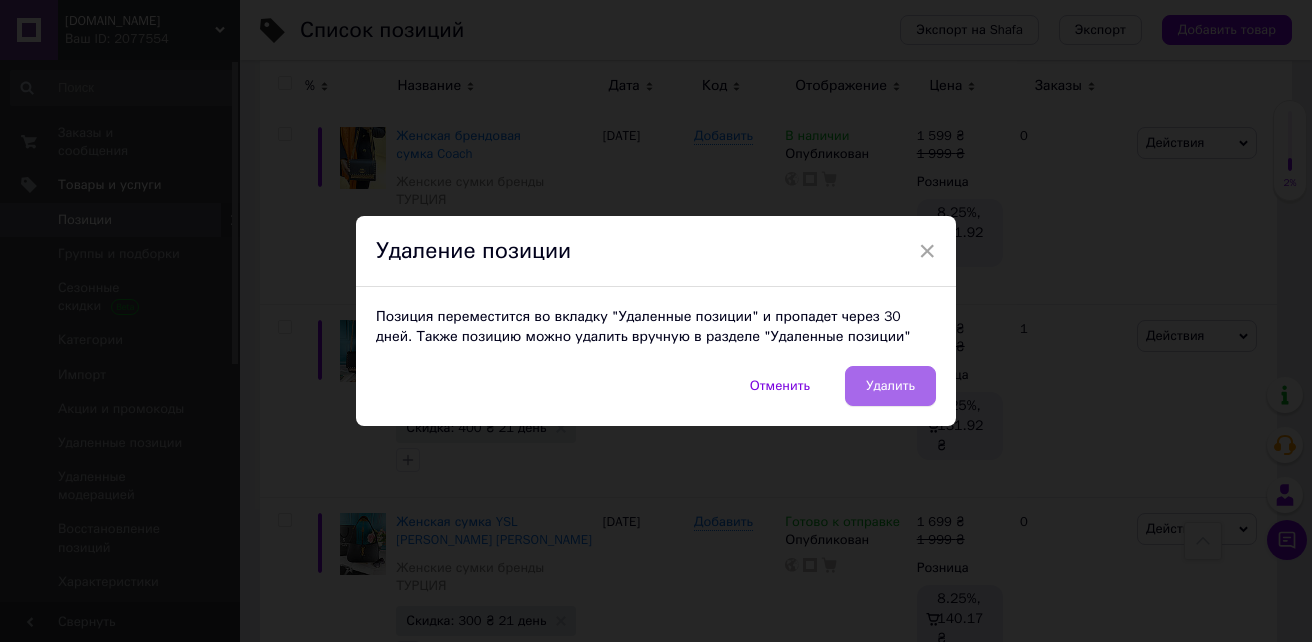 click on "Удалить" at bounding box center [890, 386] 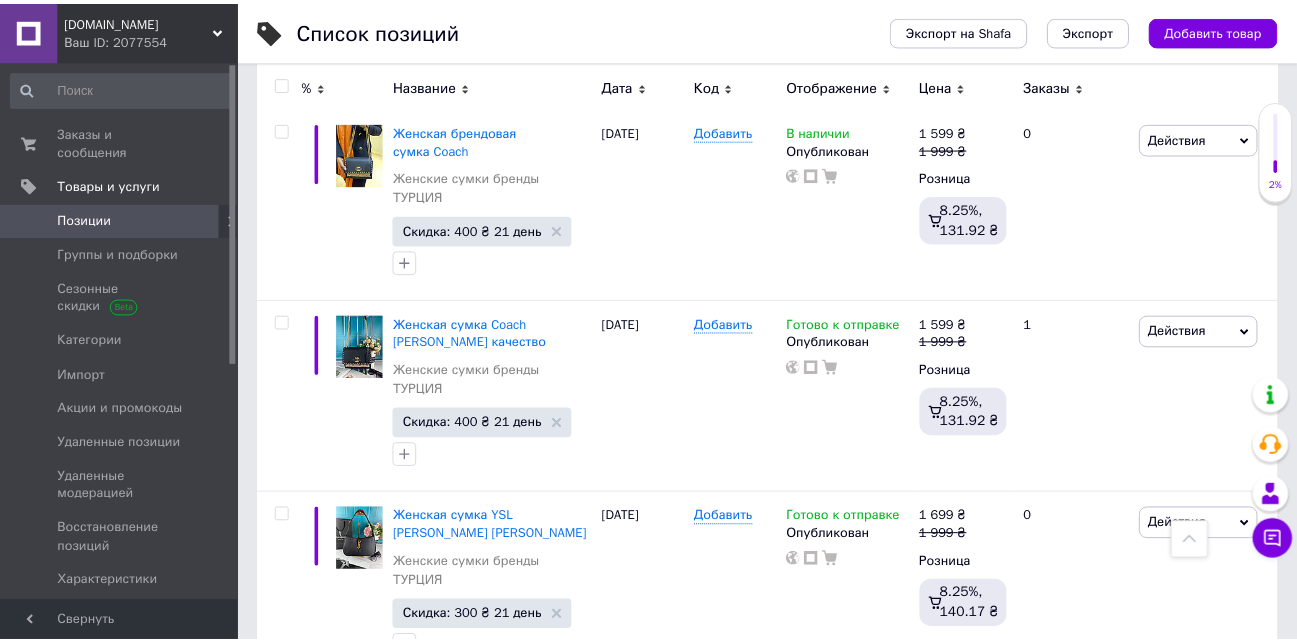 scroll, scrollTop: 0, scrollLeft: 78, axis: horizontal 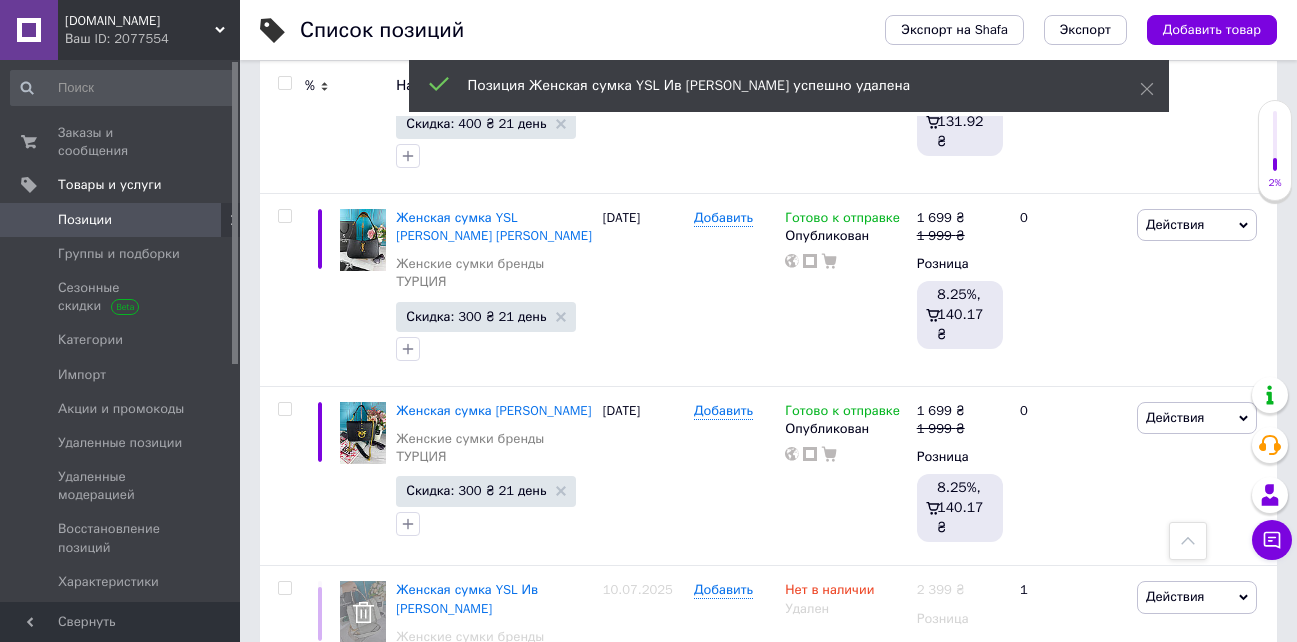 click at bounding box center (284, 1012) 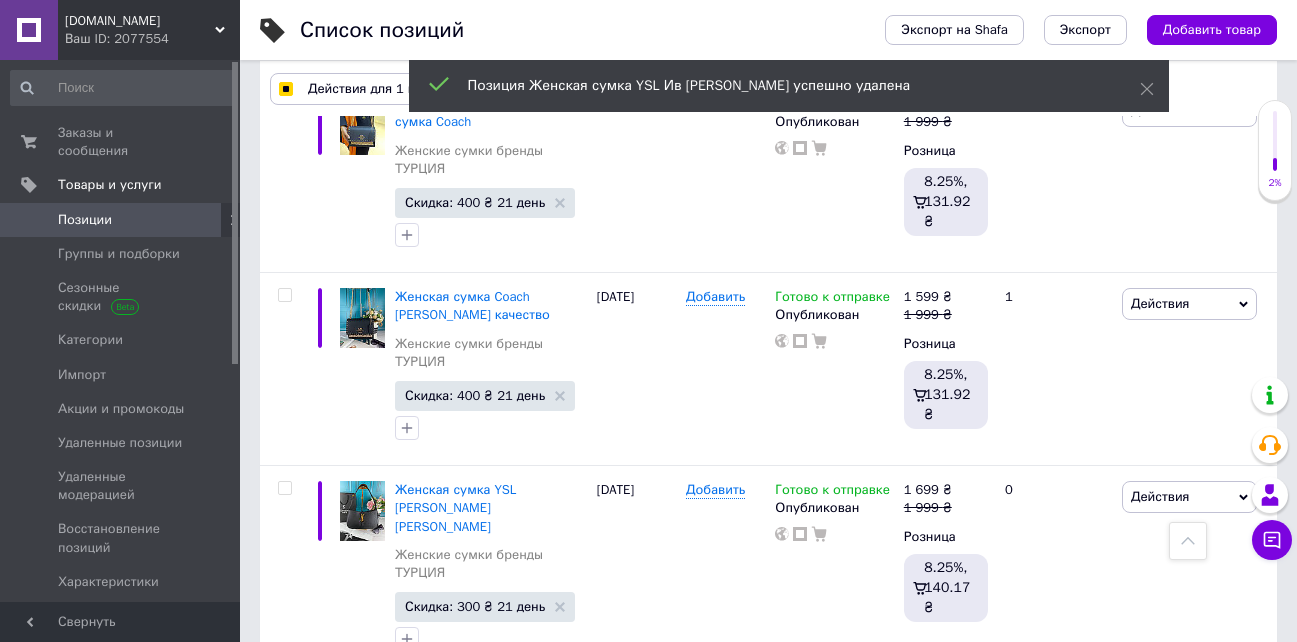 scroll, scrollTop: 8159, scrollLeft: 0, axis: vertical 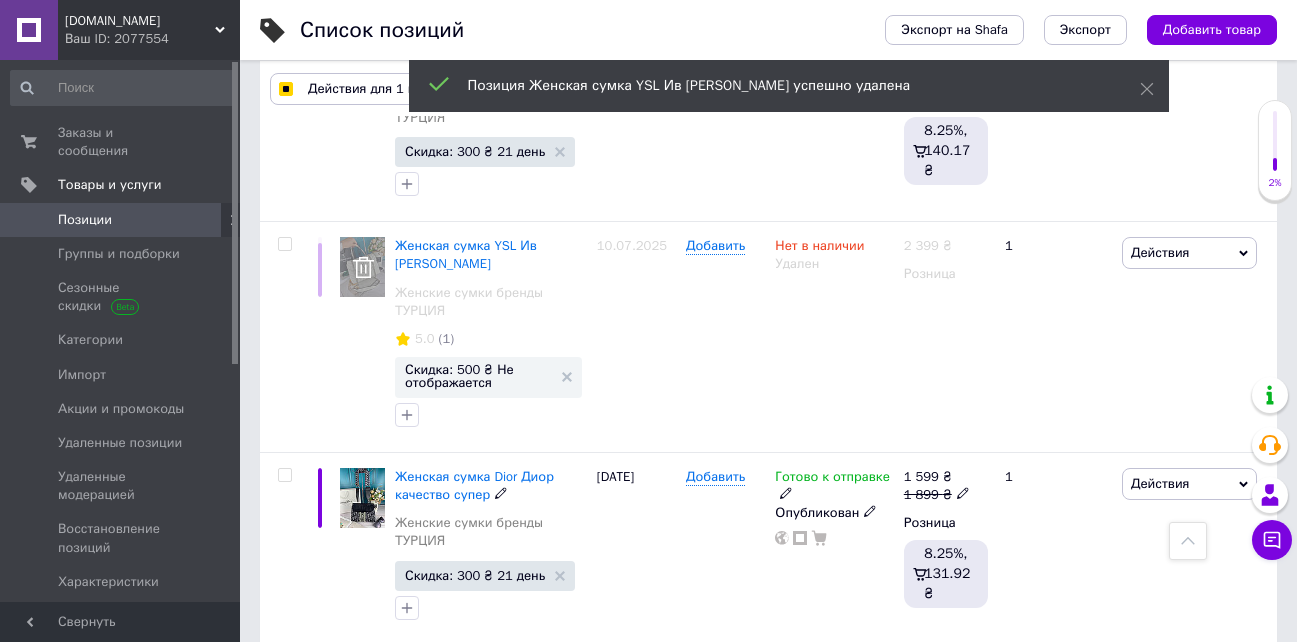 click at bounding box center [282, 548] 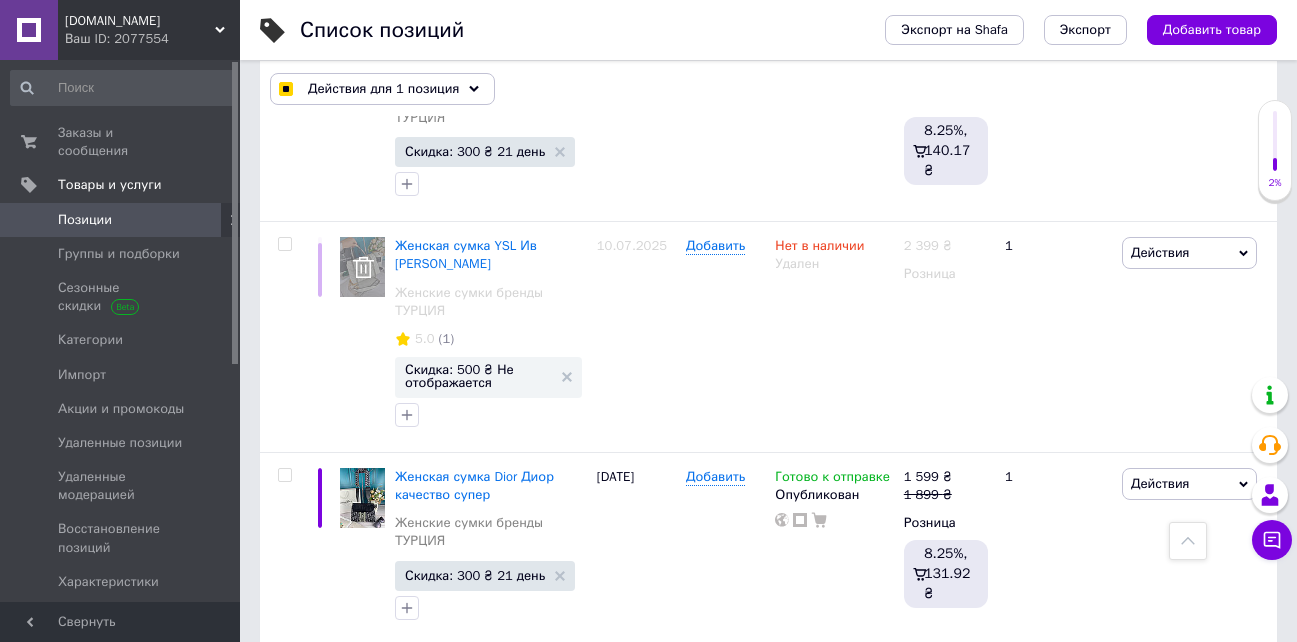 click at bounding box center [284, 668] 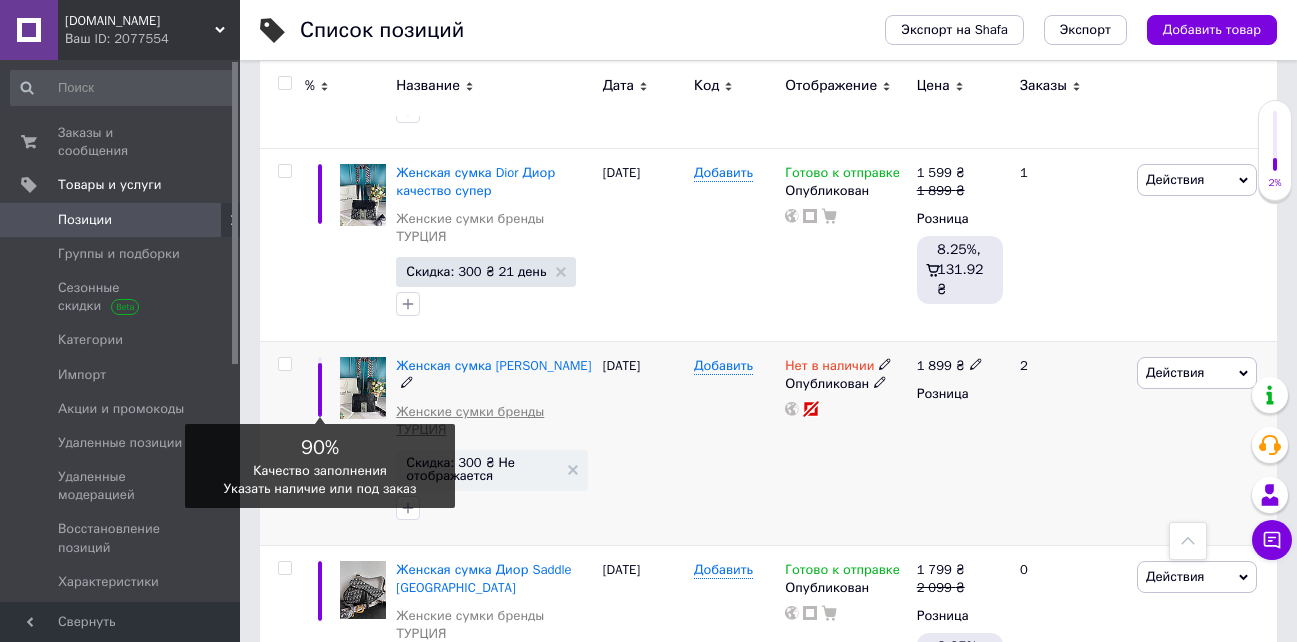 scroll, scrollTop: 7511, scrollLeft: 0, axis: vertical 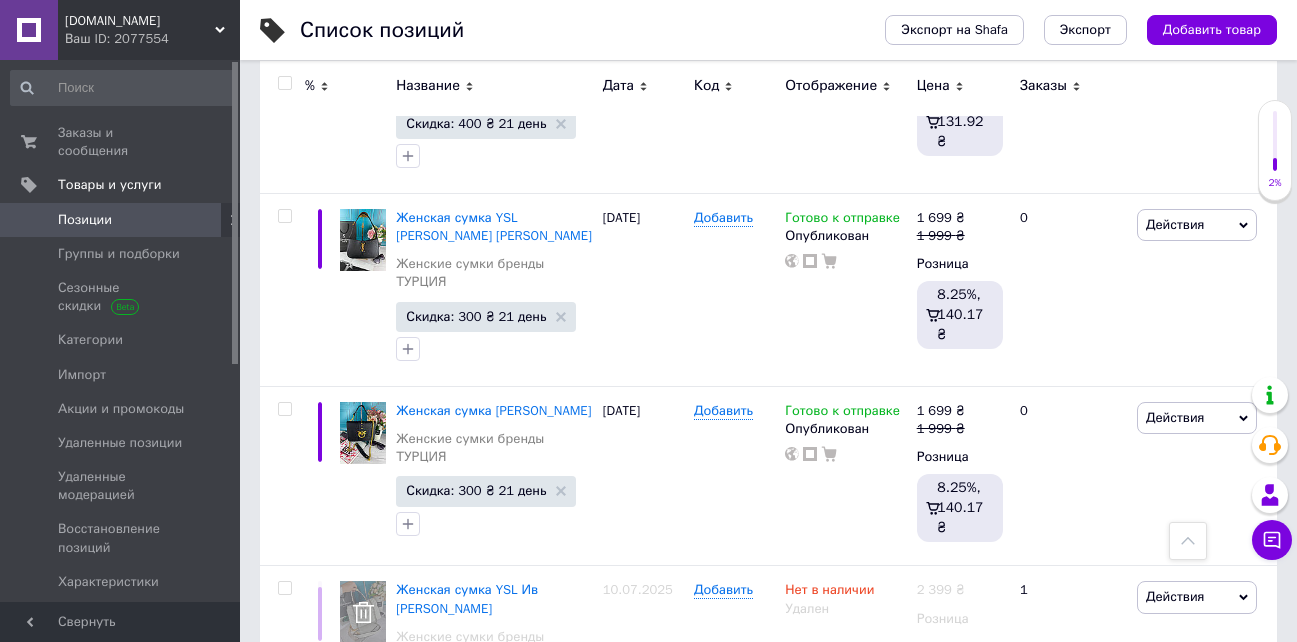click on "Действия" at bounding box center [1175, 1020] 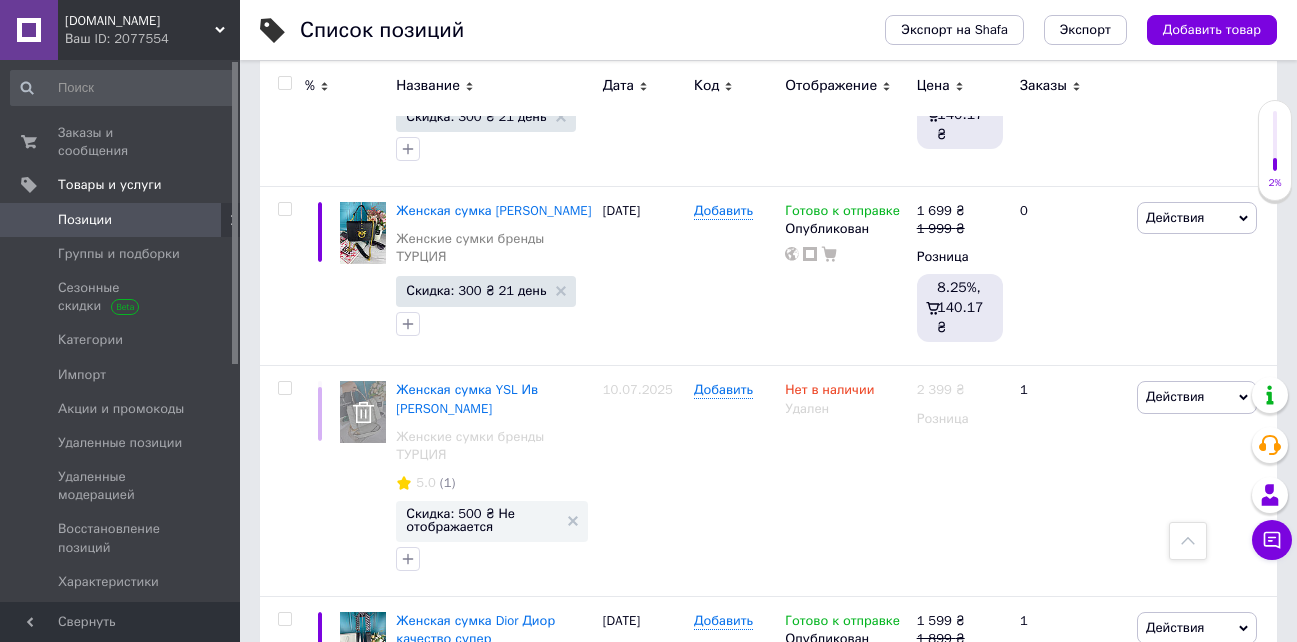 click on "Удалить" at bounding box center (1127, 1141) 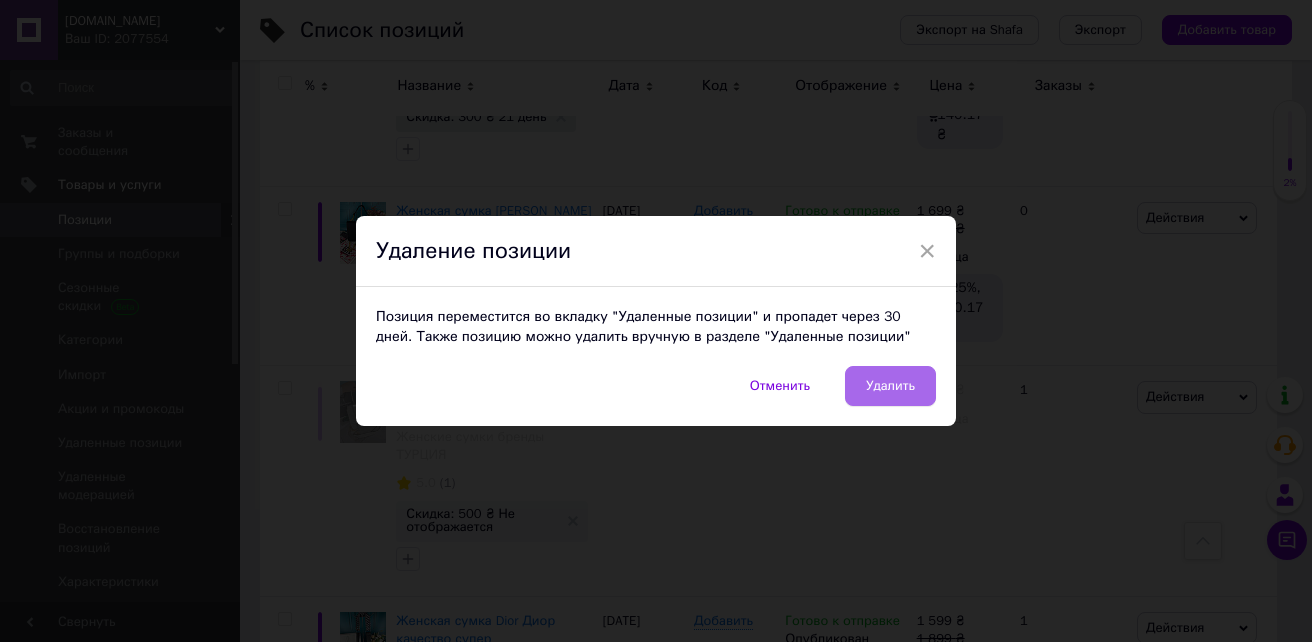 click on "Удалить" at bounding box center [890, 386] 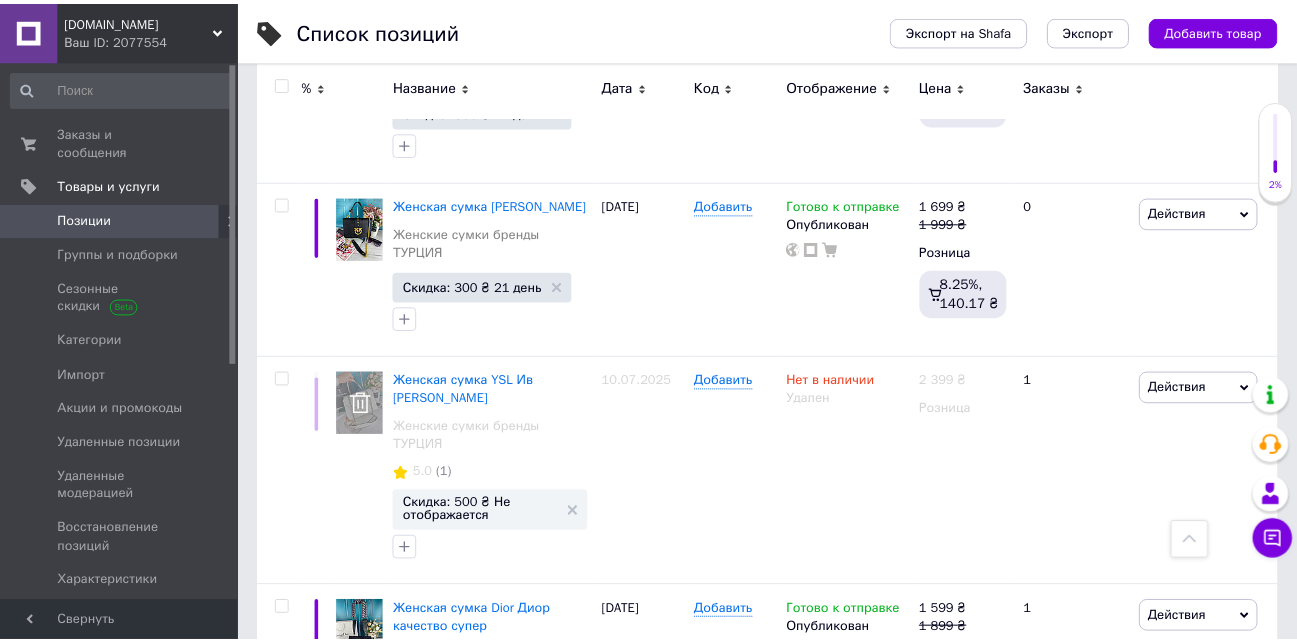 scroll, scrollTop: 0, scrollLeft: 78, axis: horizontal 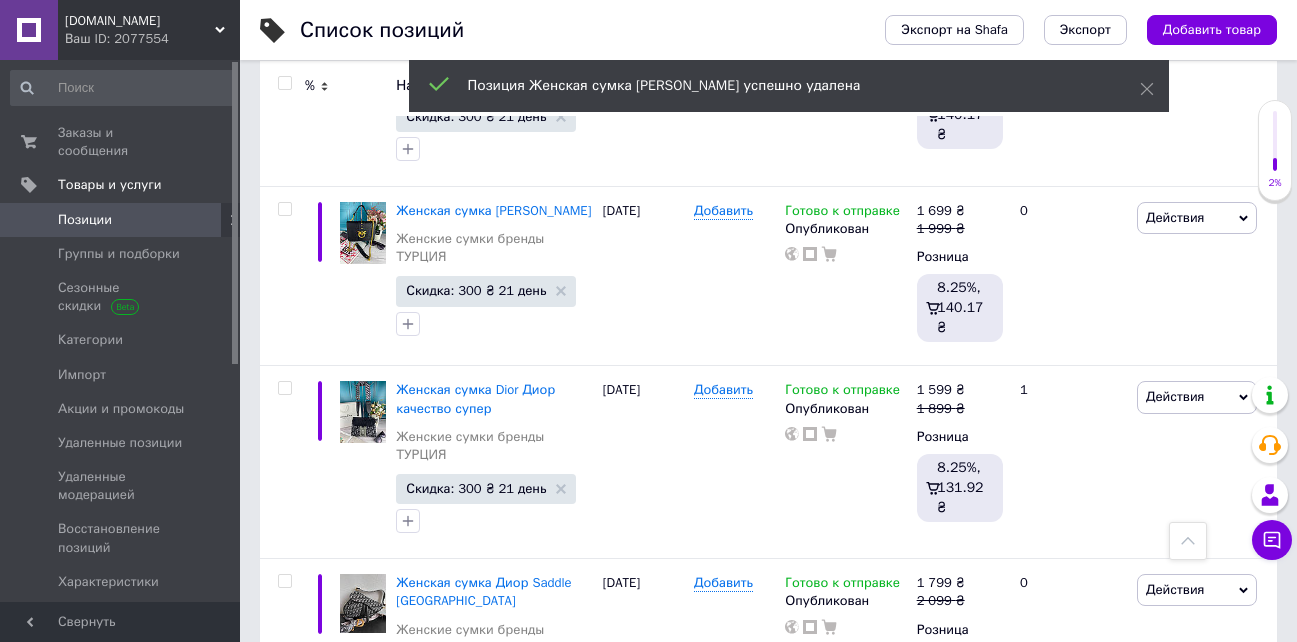 click on "Действия" at bounding box center [1175, 1155] 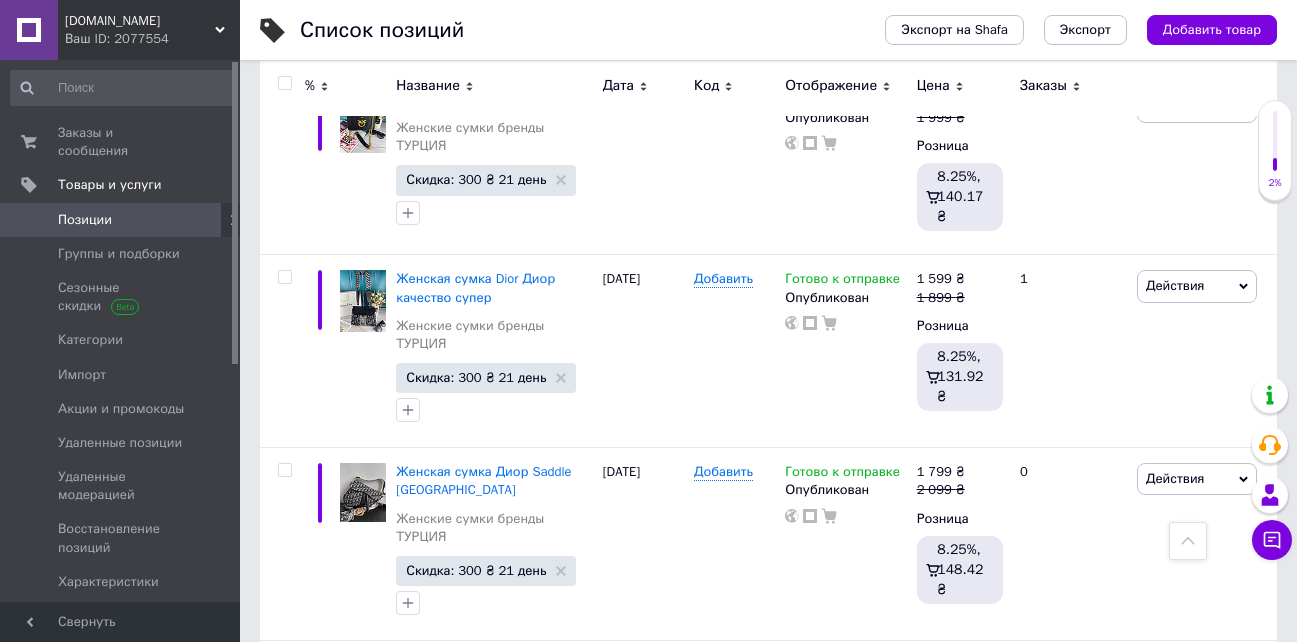 scroll, scrollTop: 7911, scrollLeft: 0, axis: vertical 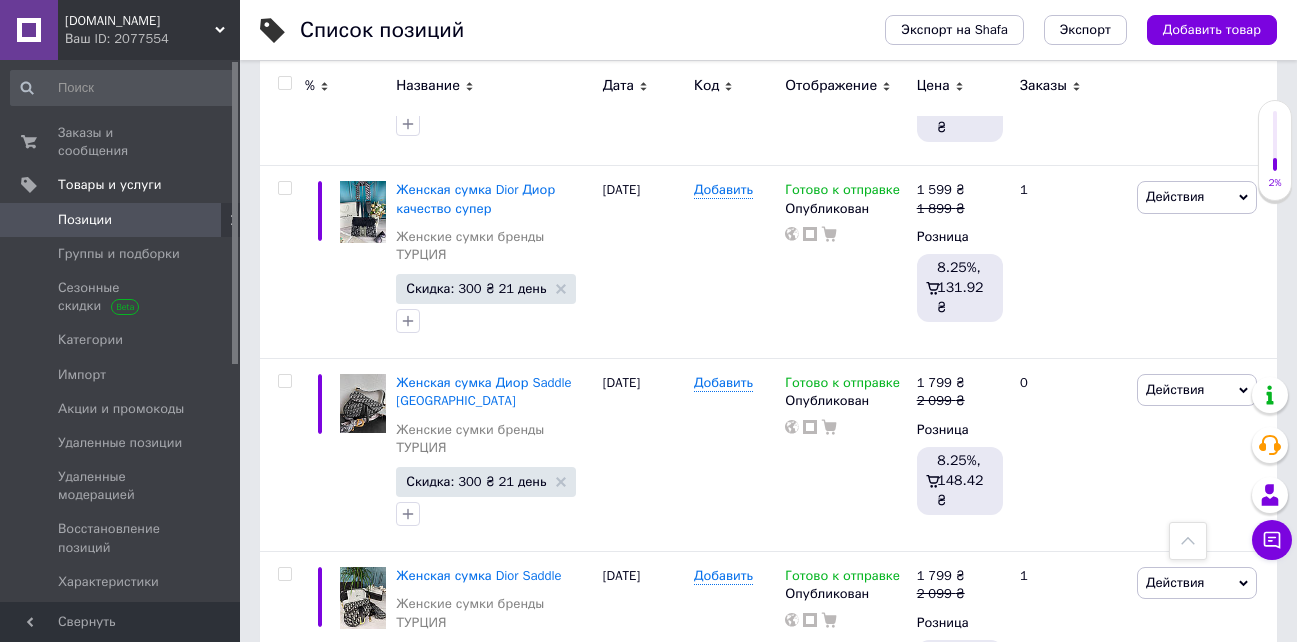click on "Удалить" at bounding box center [1127, 1276] 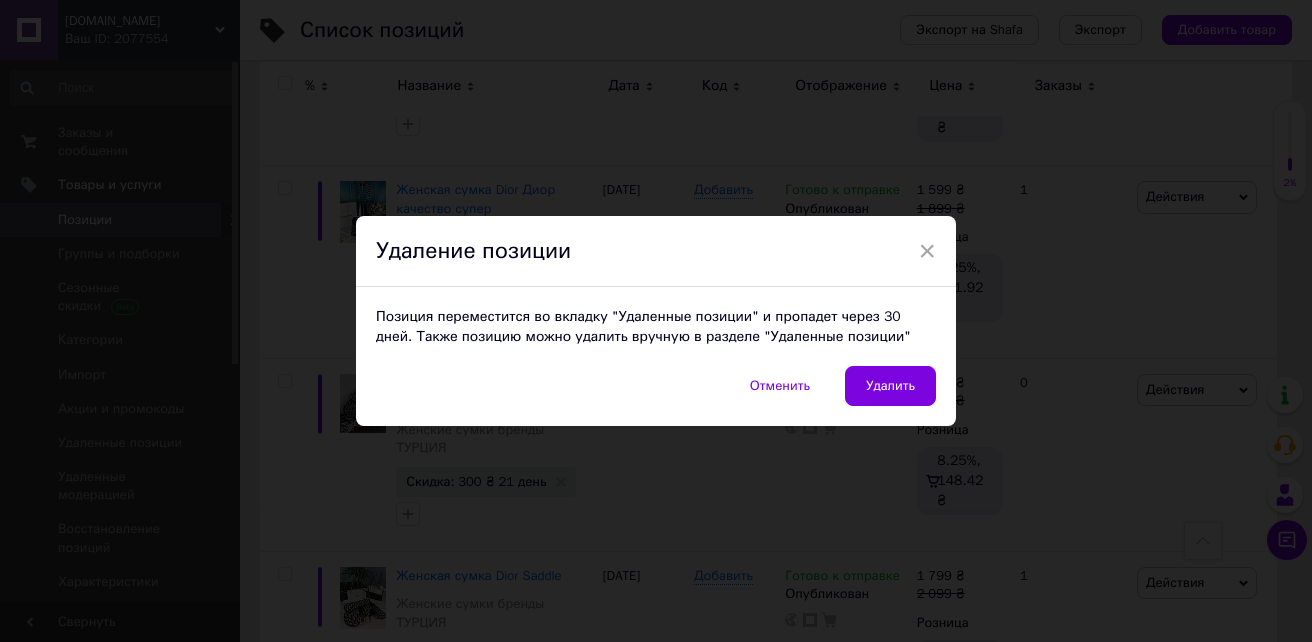 click on "Позиция переместится во вкладку "Удаленные позиции" и пропадет через 30 дней.
Также позицию можно удалить вручную в разделе  "Удаленные позиции"" at bounding box center [656, 326] 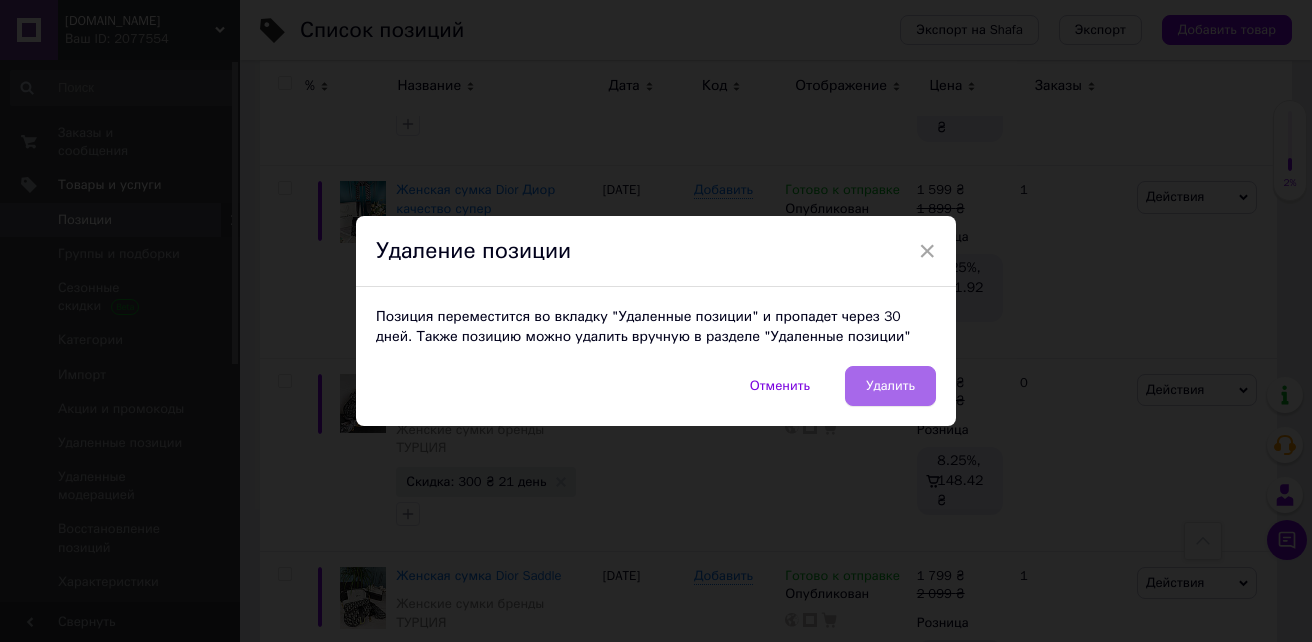 click on "Удалить" at bounding box center [890, 386] 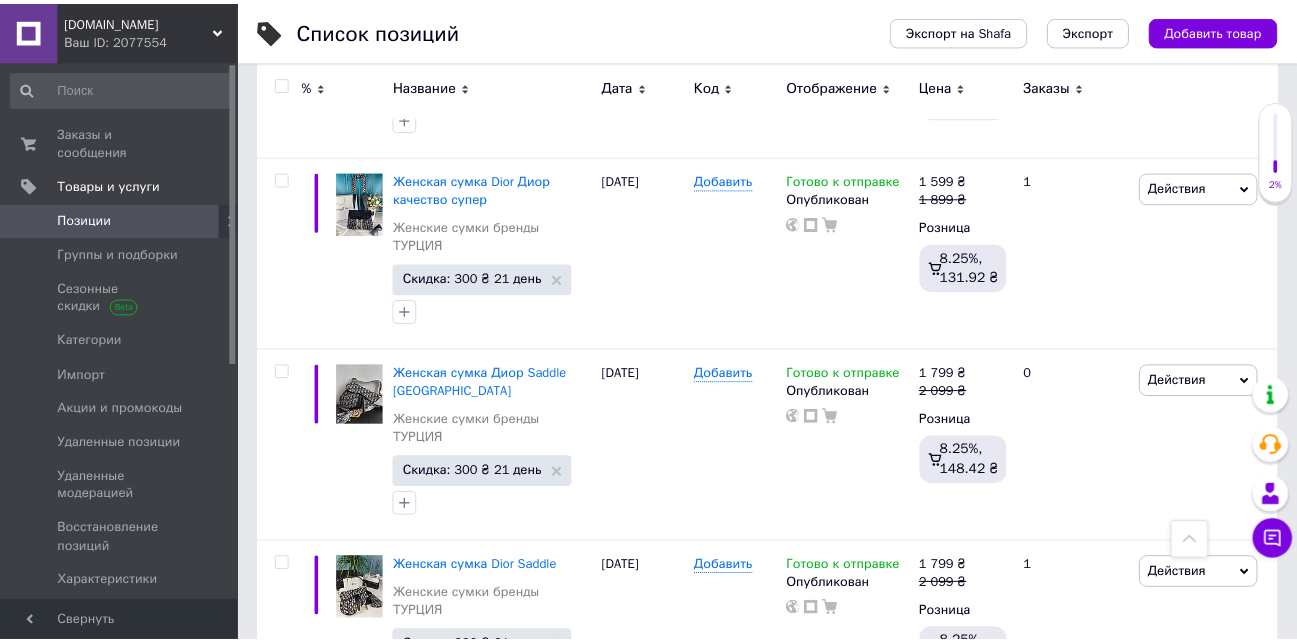 scroll, scrollTop: 0, scrollLeft: 78, axis: horizontal 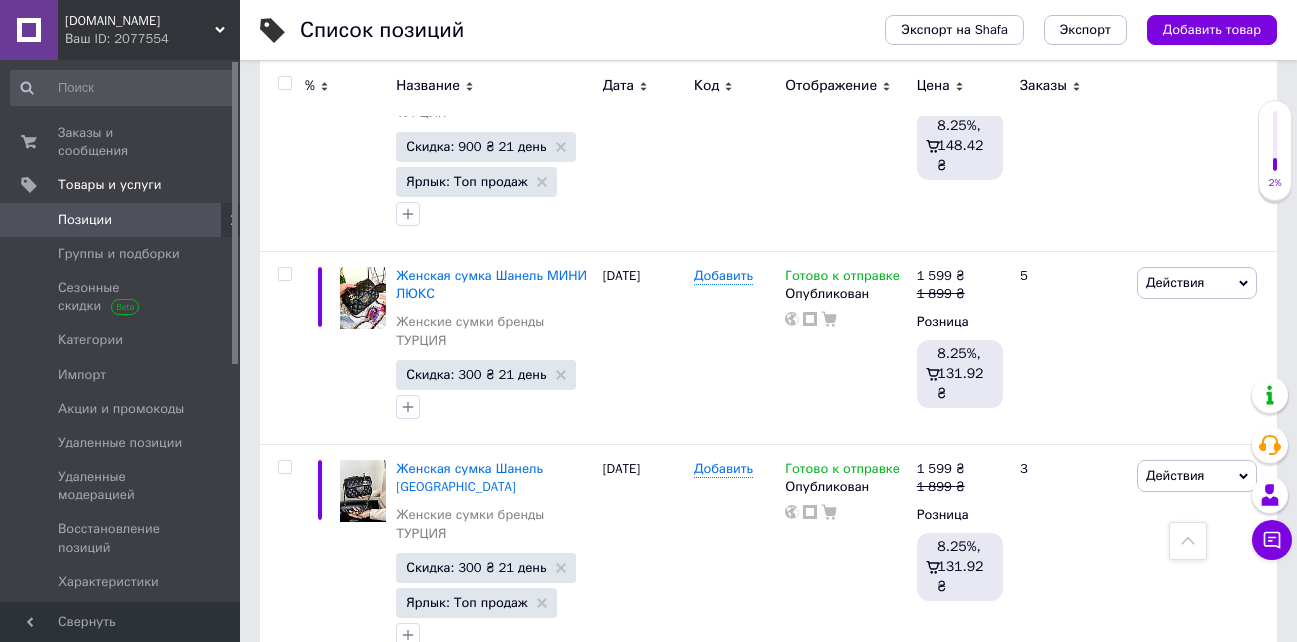 click on "Скидка: 600 ₴ 21 день" at bounding box center (476, 1707) 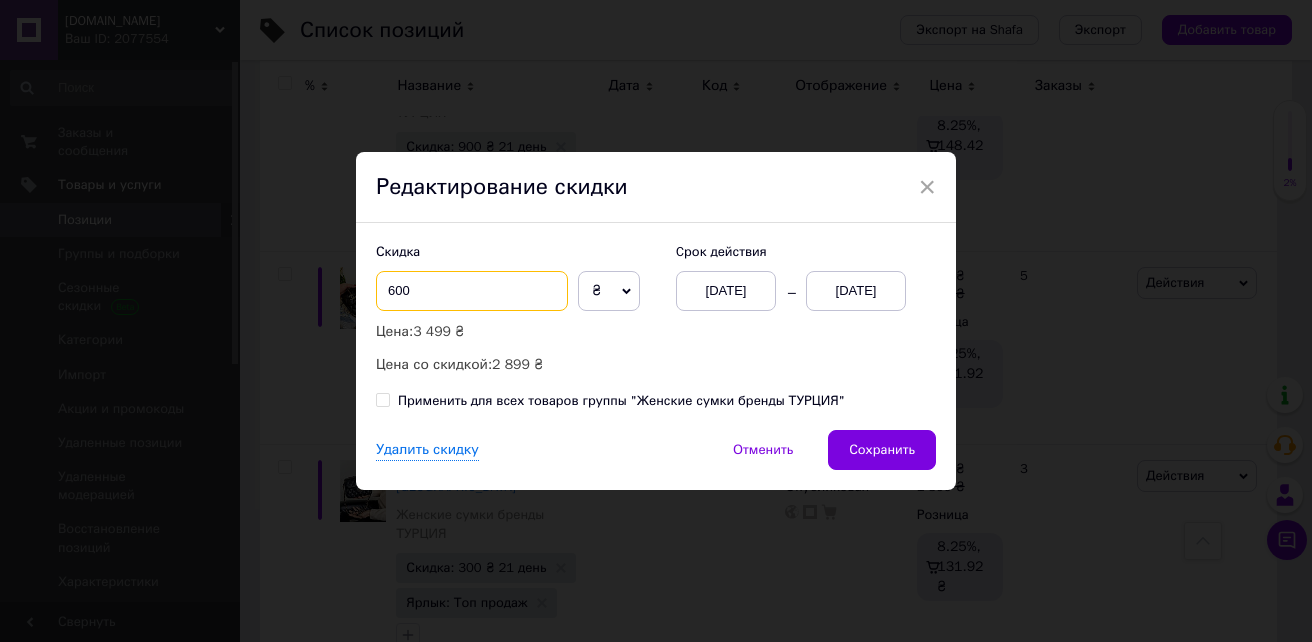 click on "600" at bounding box center [472, 291] 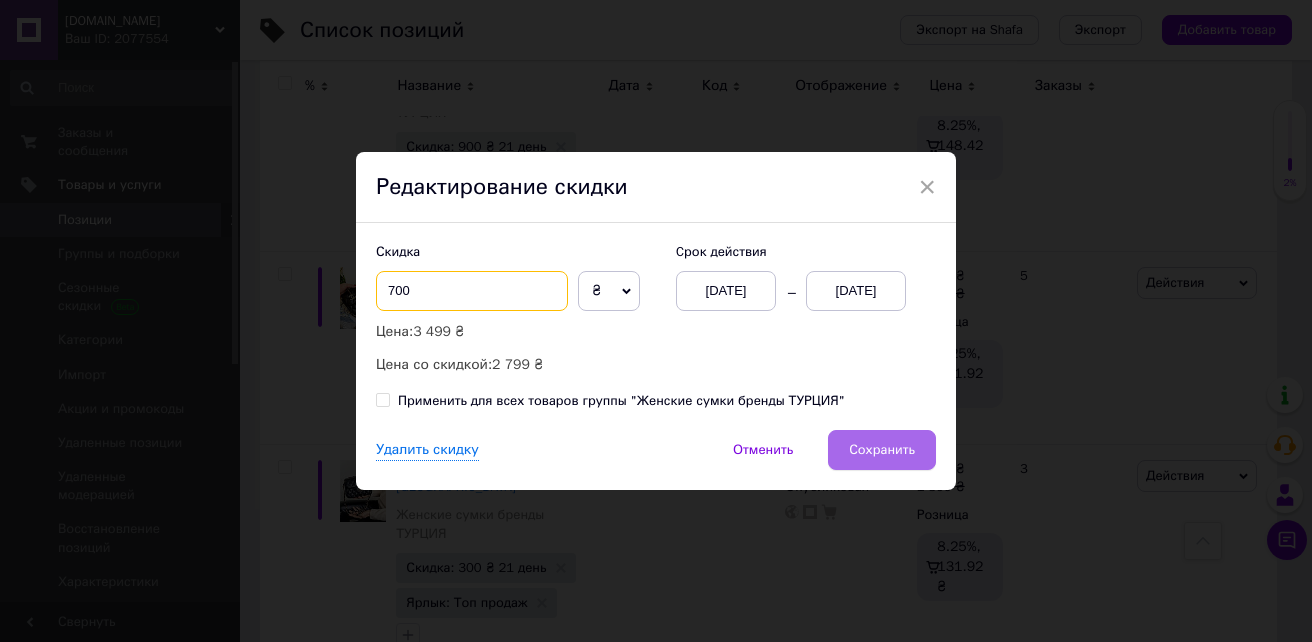 type on "700" 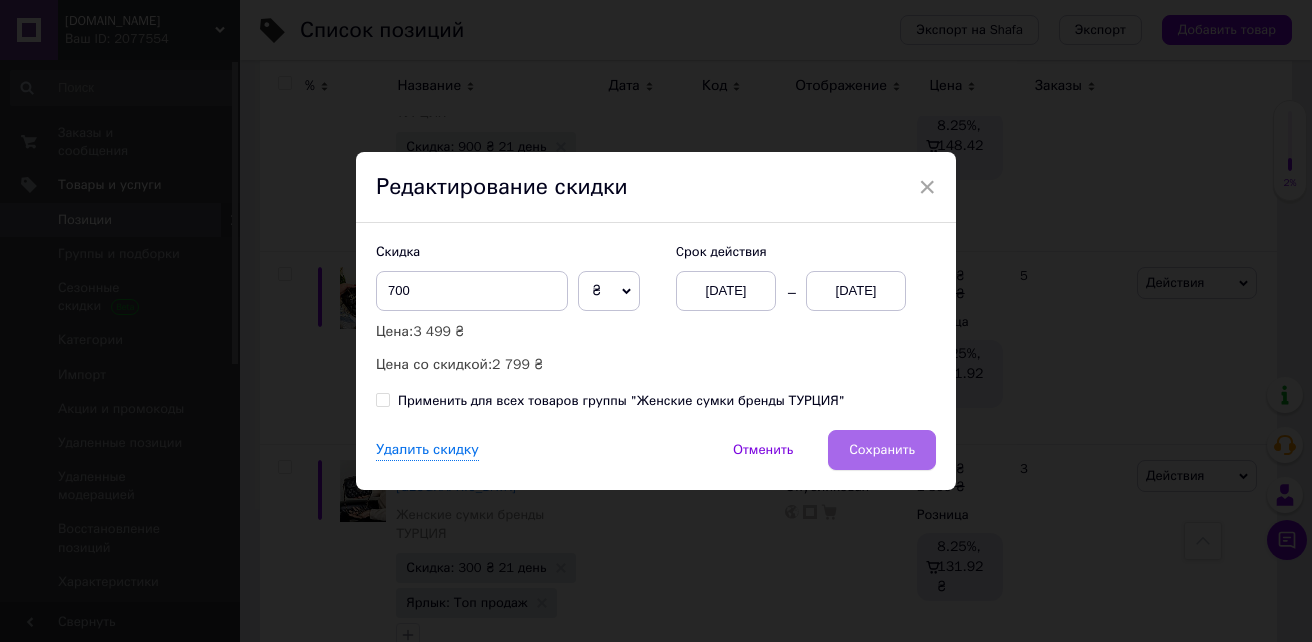 click on "Сохранить" at bounding box center (882, 450) 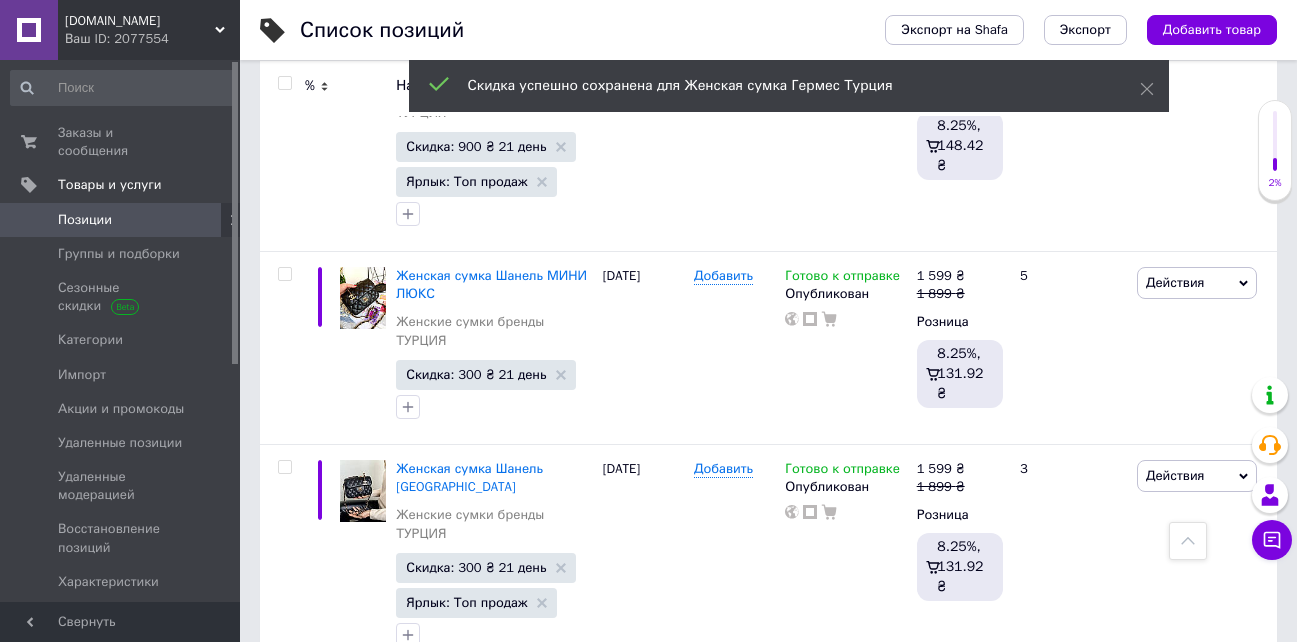 scroll, scrollTop: 0, scrollLeft: 78, axis: horizontal 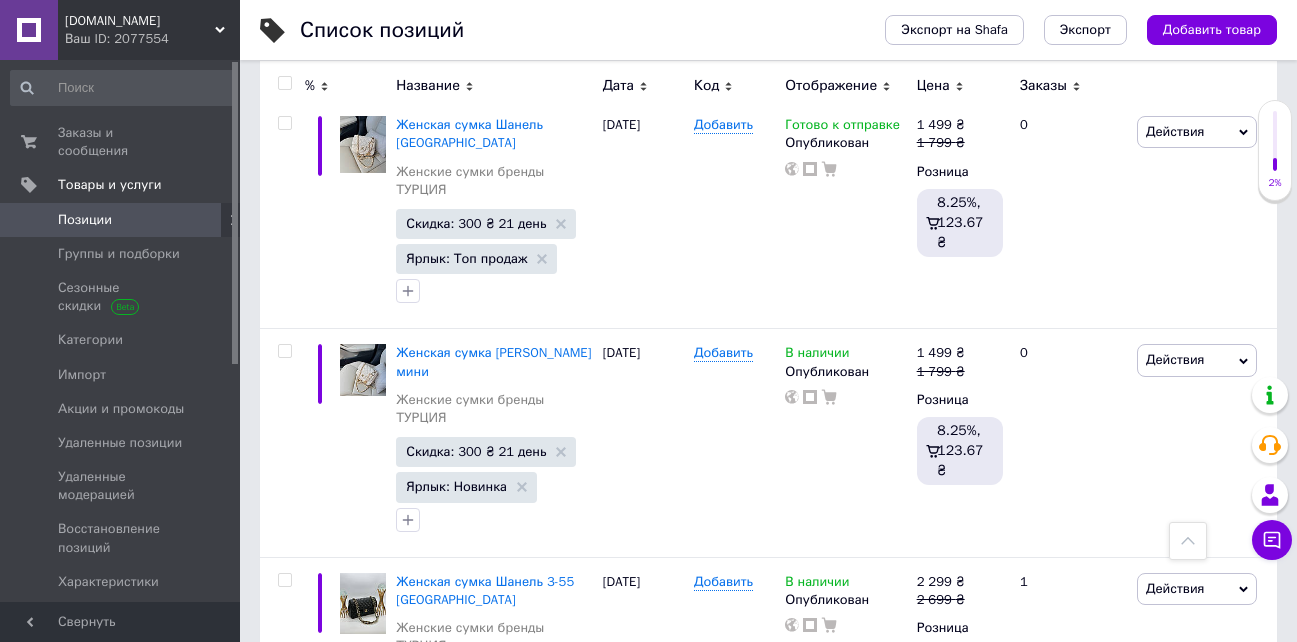 click on "Скидка: 400 ₴ 21 день" at bounding box center (476, 1838) 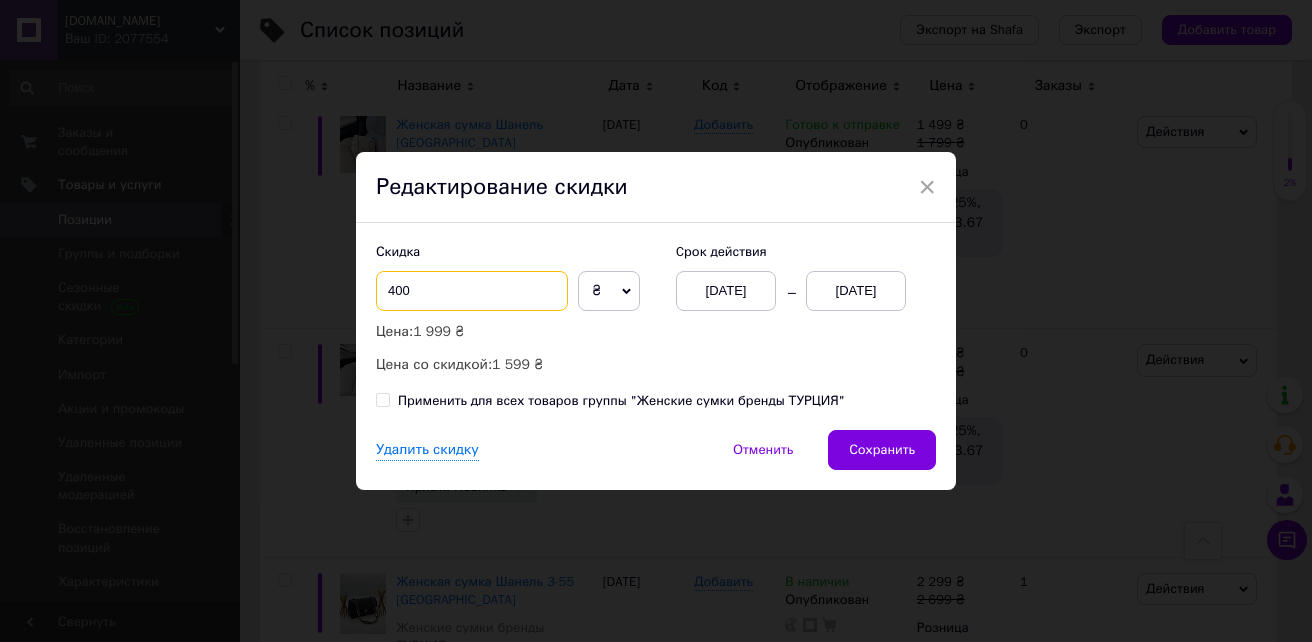click on "400" at bounding box center (472, 291) 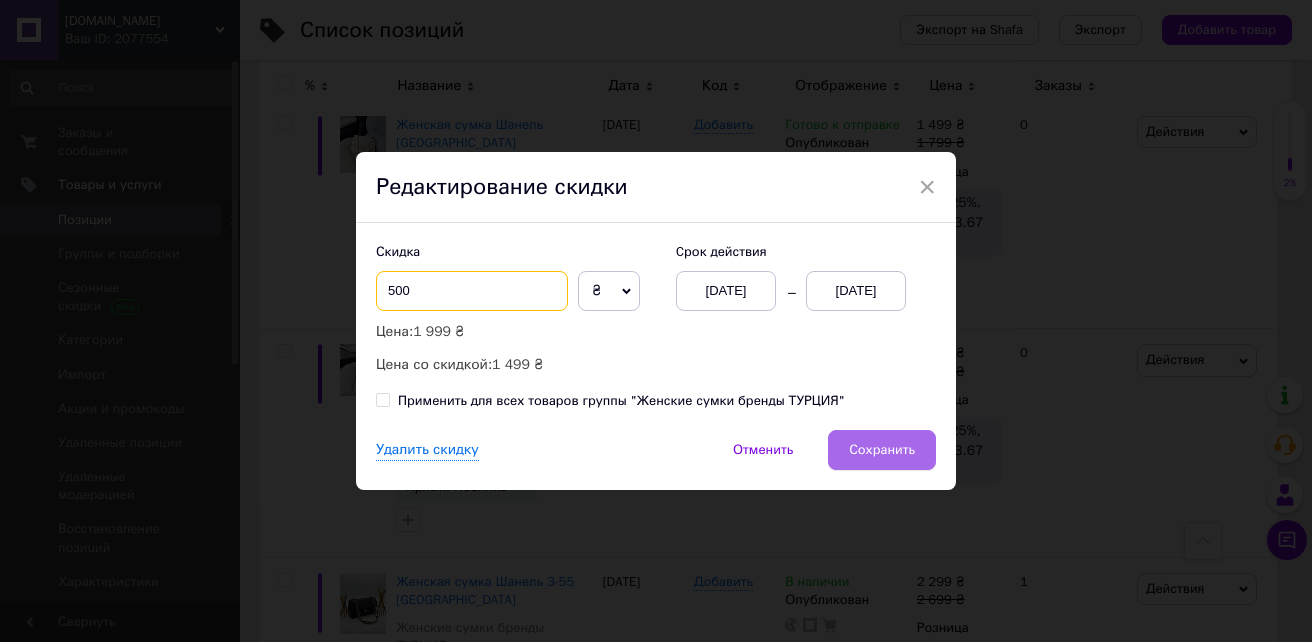 type on "500" 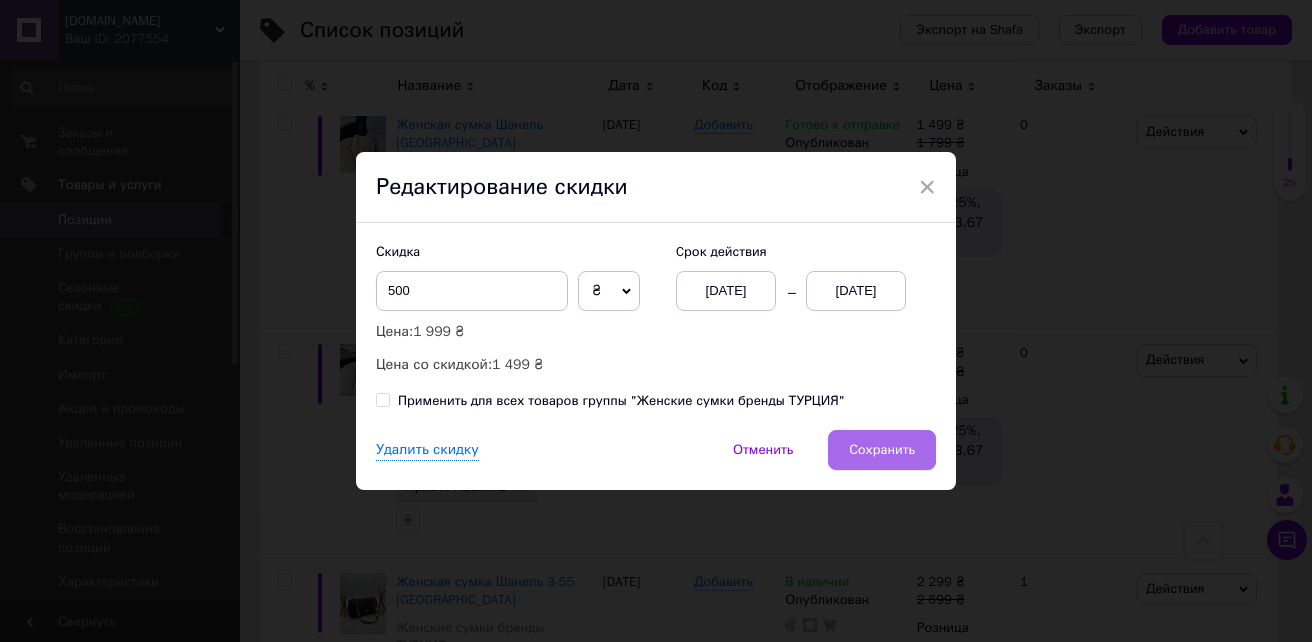 click on "Сохранить" at bounding box center [882, 450] 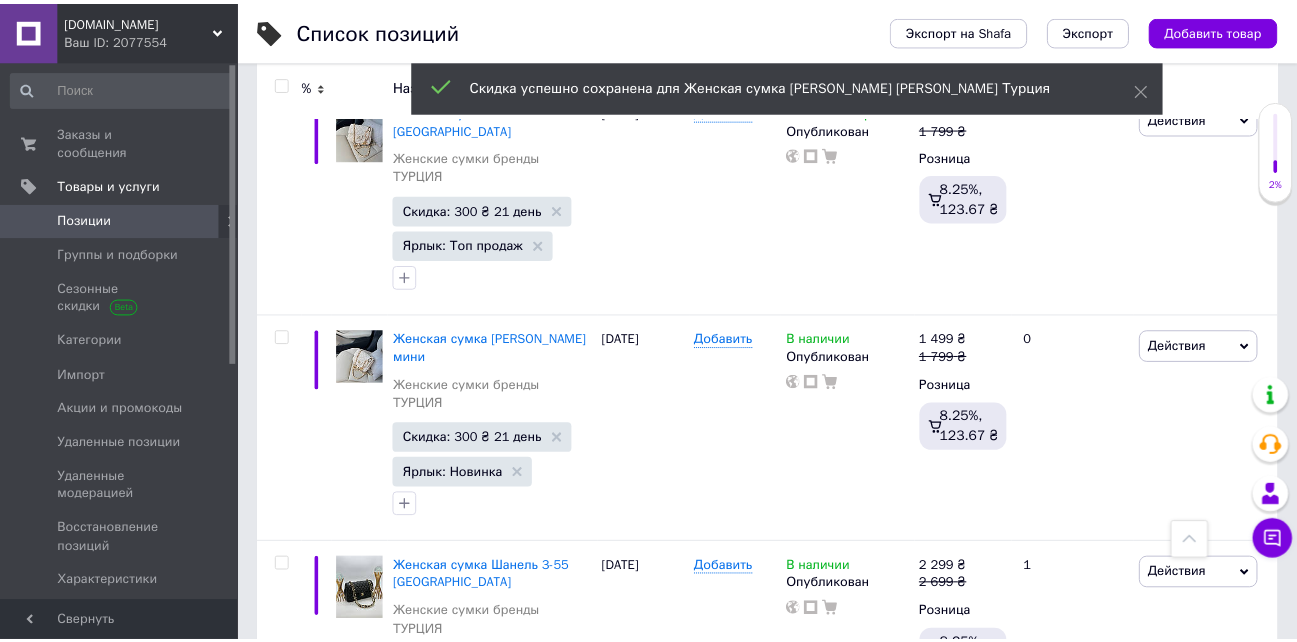 scroll, scrollTop: 0, scrollLeft: 78, axis: horizontal 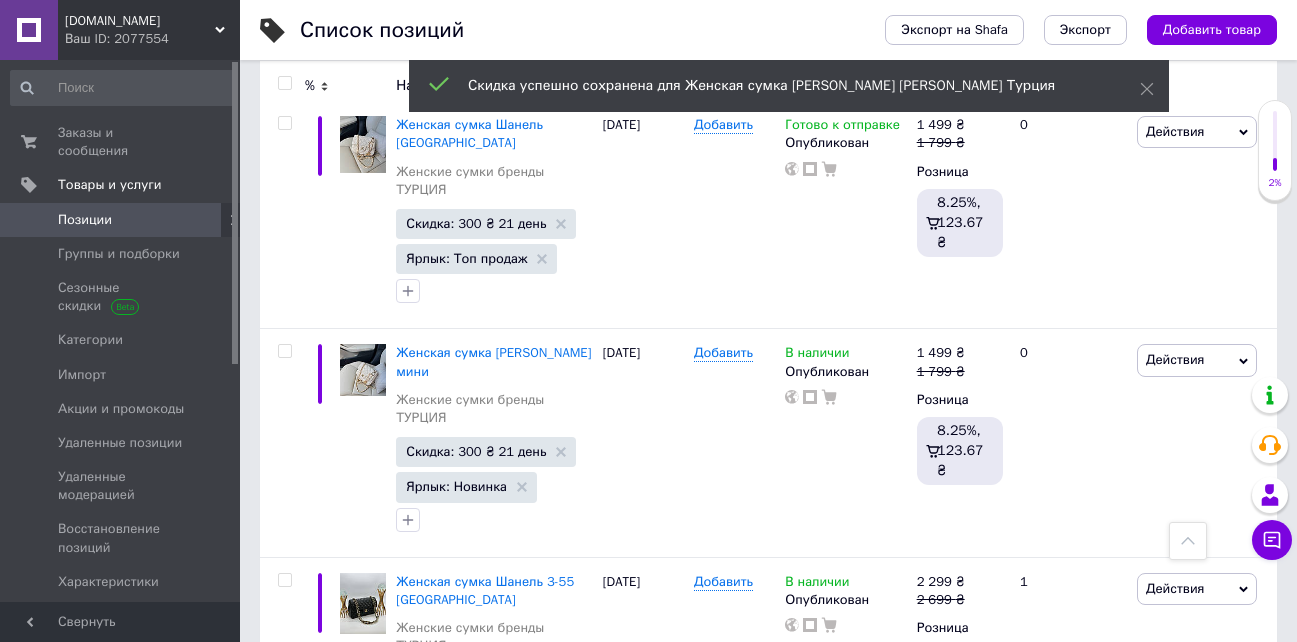 click on "Скидка: 400 ₴ 21 день" at bounding box center [476, 2066] 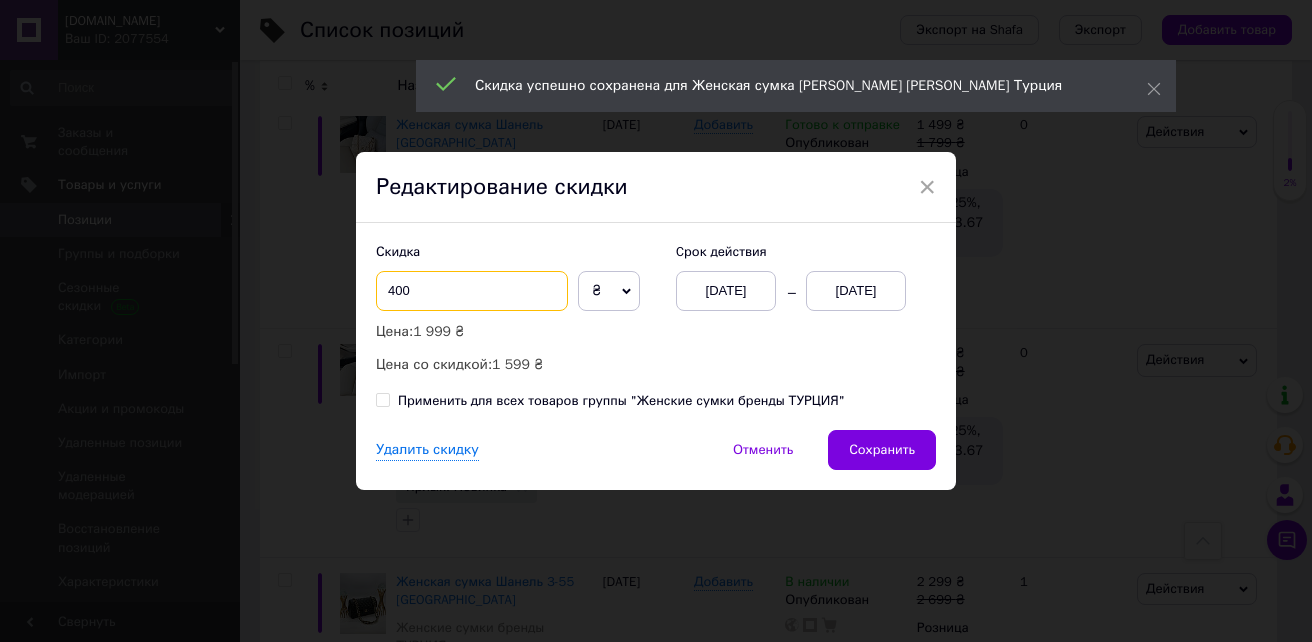 click on "400" at bounding box center (472, 291) 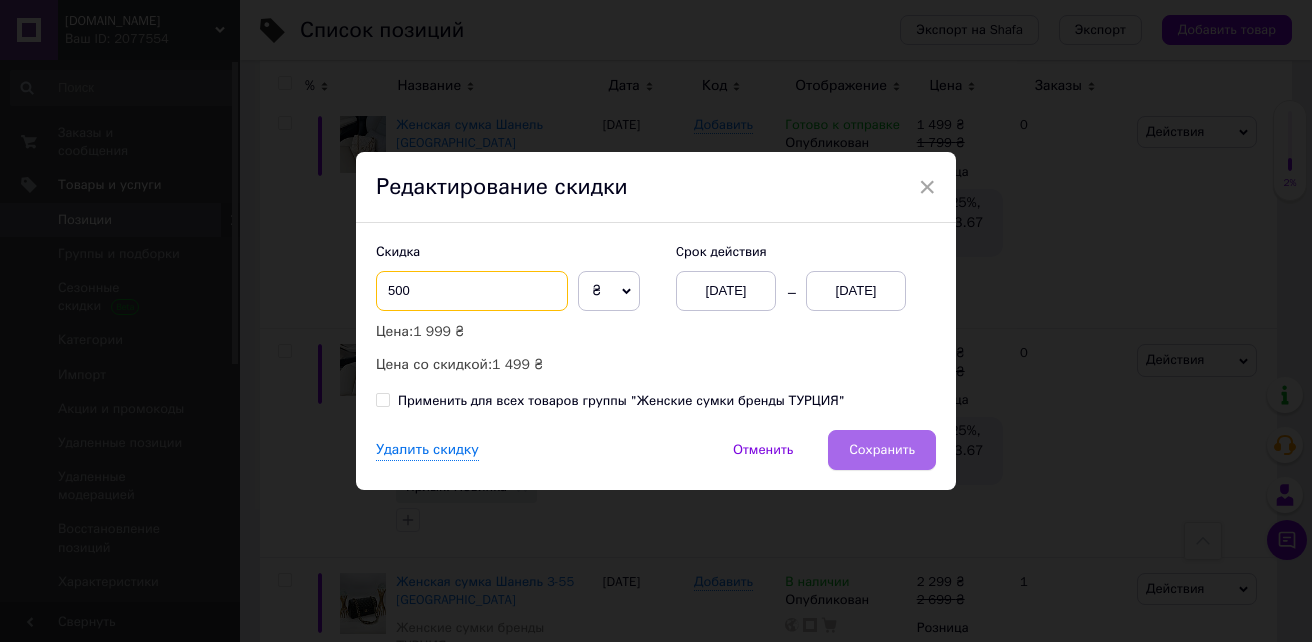 type on "500" 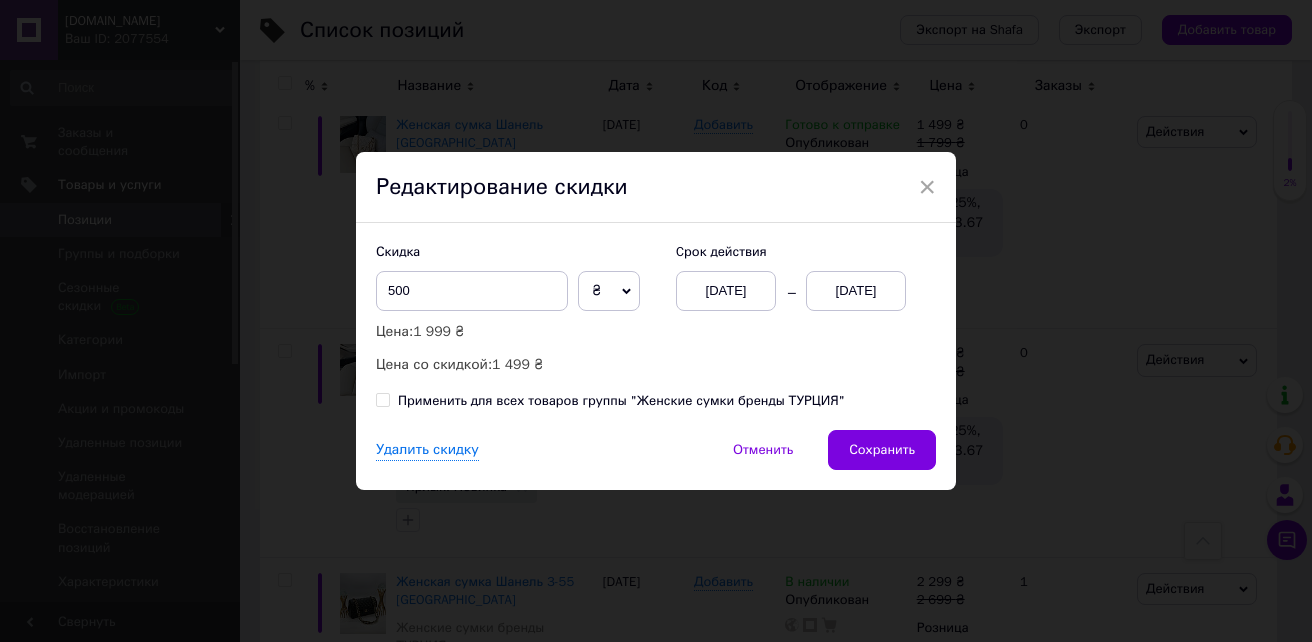 click on "Сохранить" at bounding box center (882, 450) 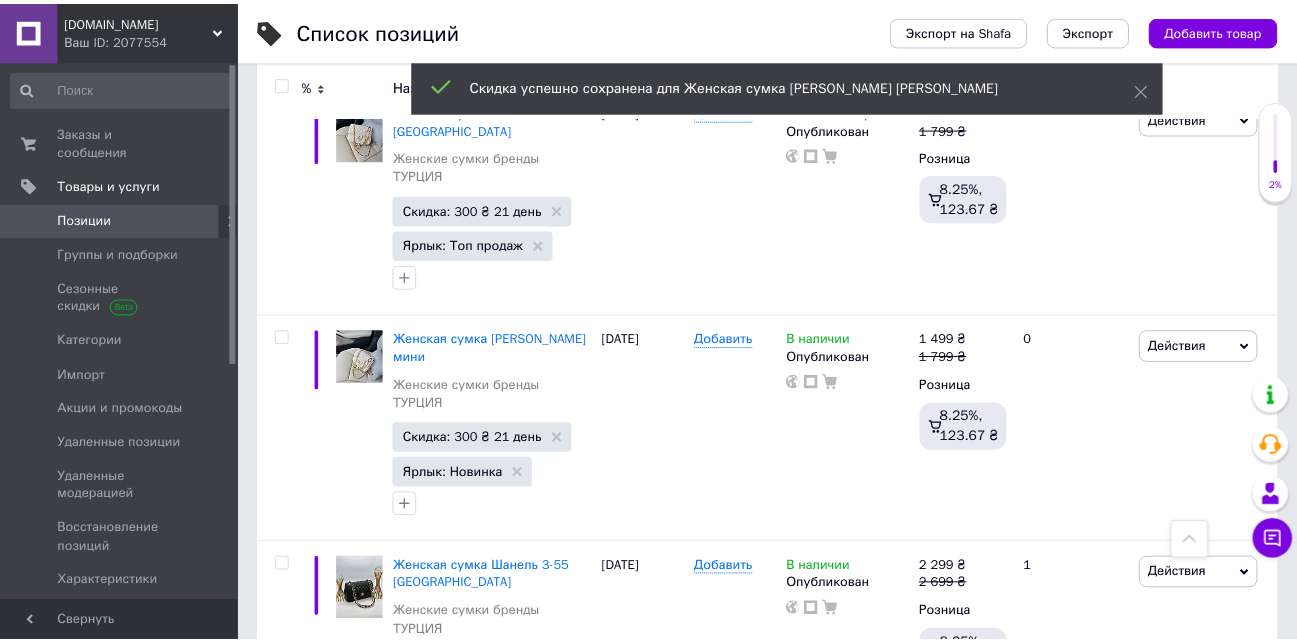 scroll, scrollTop: 0, scrollLeft: 78, axis: horizontal 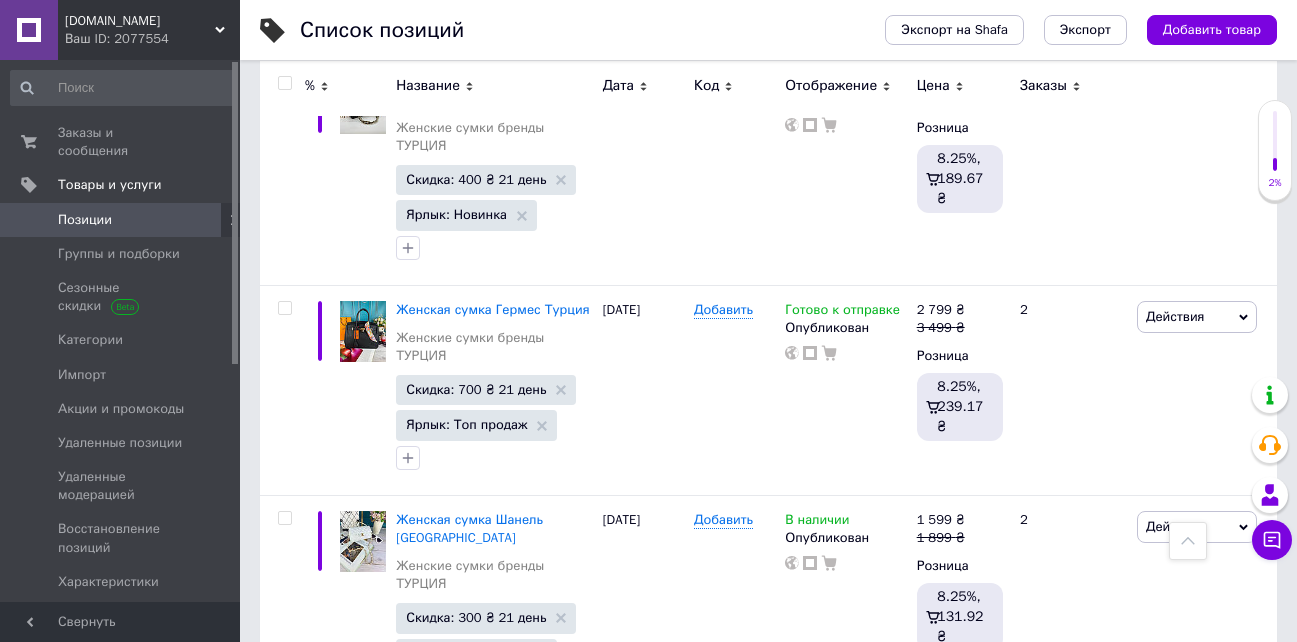 click on "Скидка: 500 ₴ 21 день" at bounding box center [476, 1813] 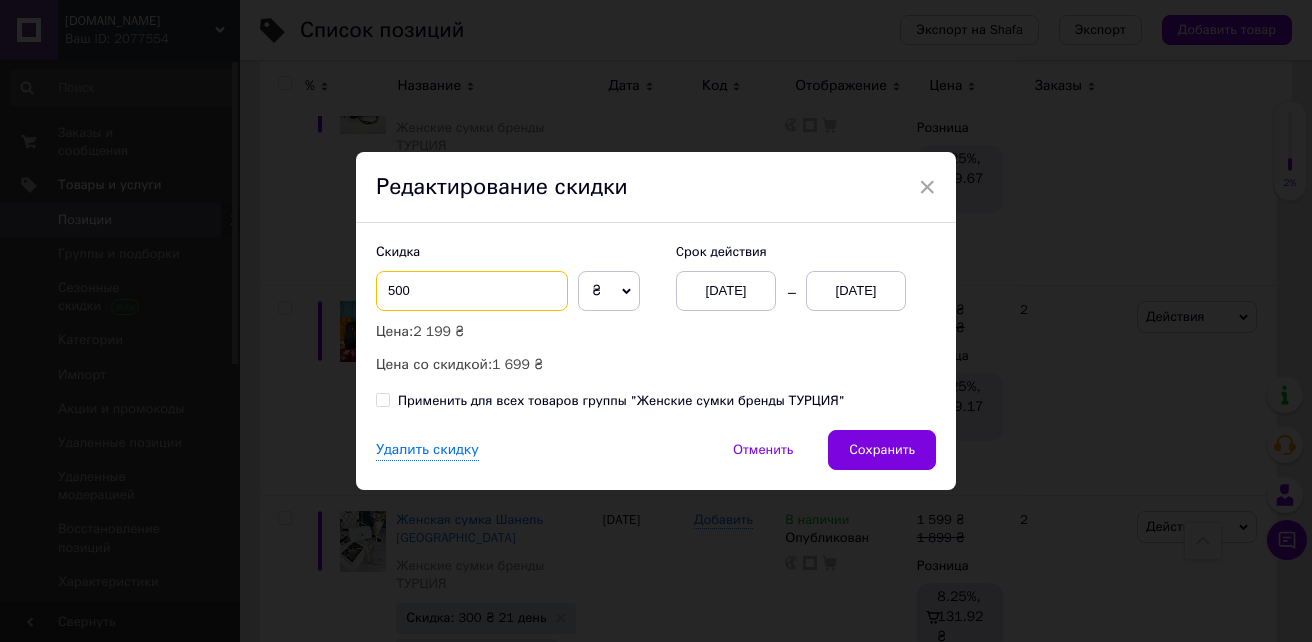 click on "500" at bounding box center (472, 291) 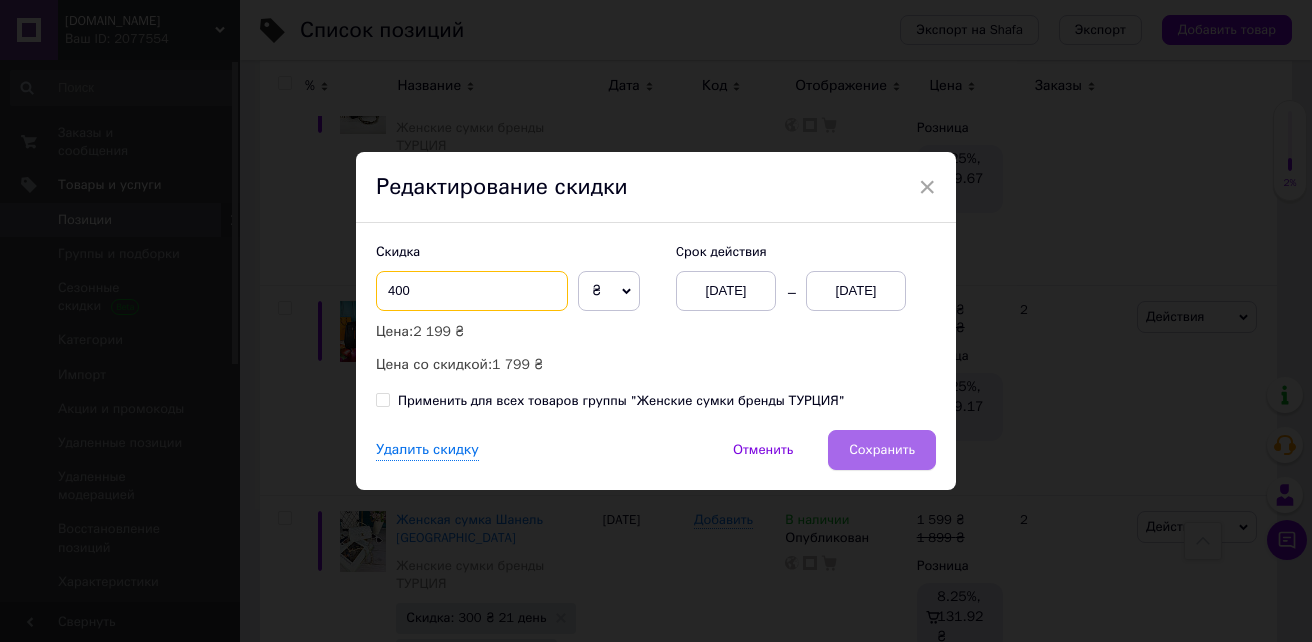 type on "400" 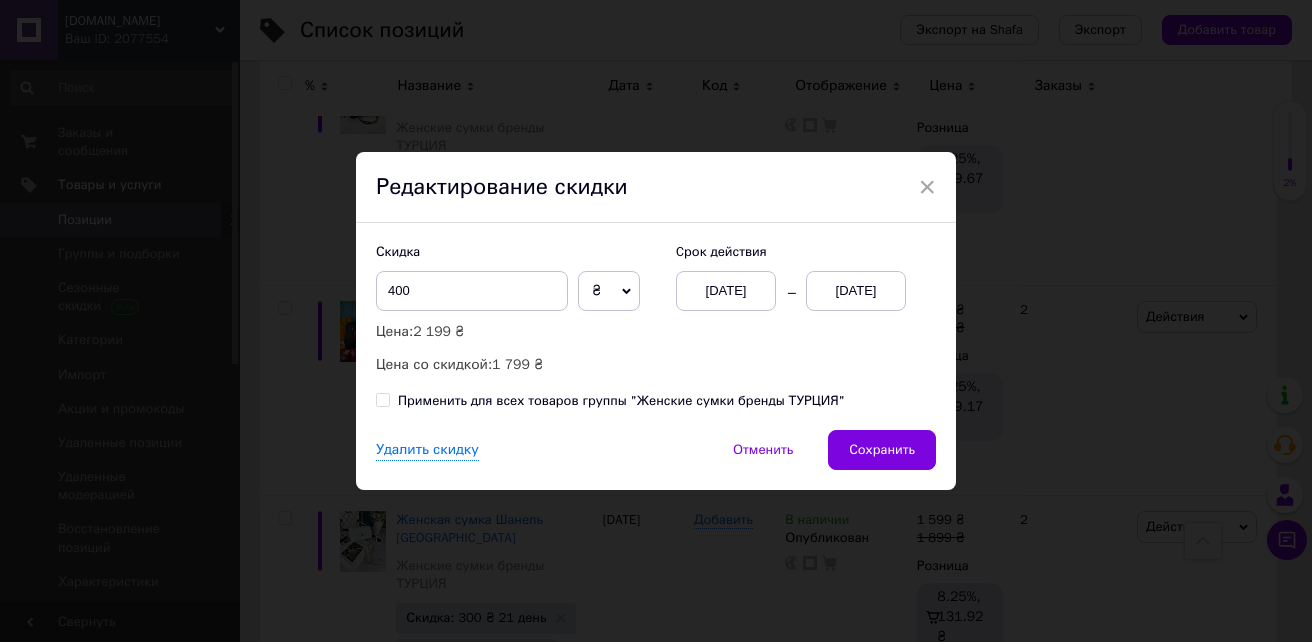 click on "Сохранить" at bounding box center (882, 450) 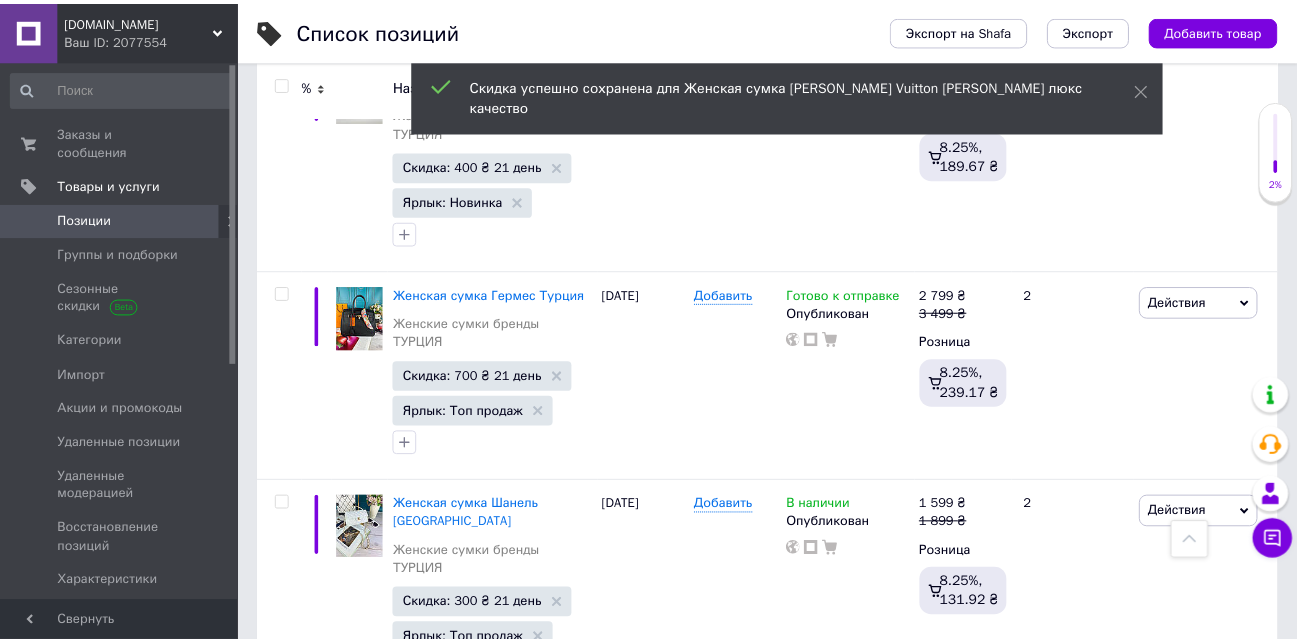 scroll, scrollTop: 0, scrollLeft: 78, axis: horizontal 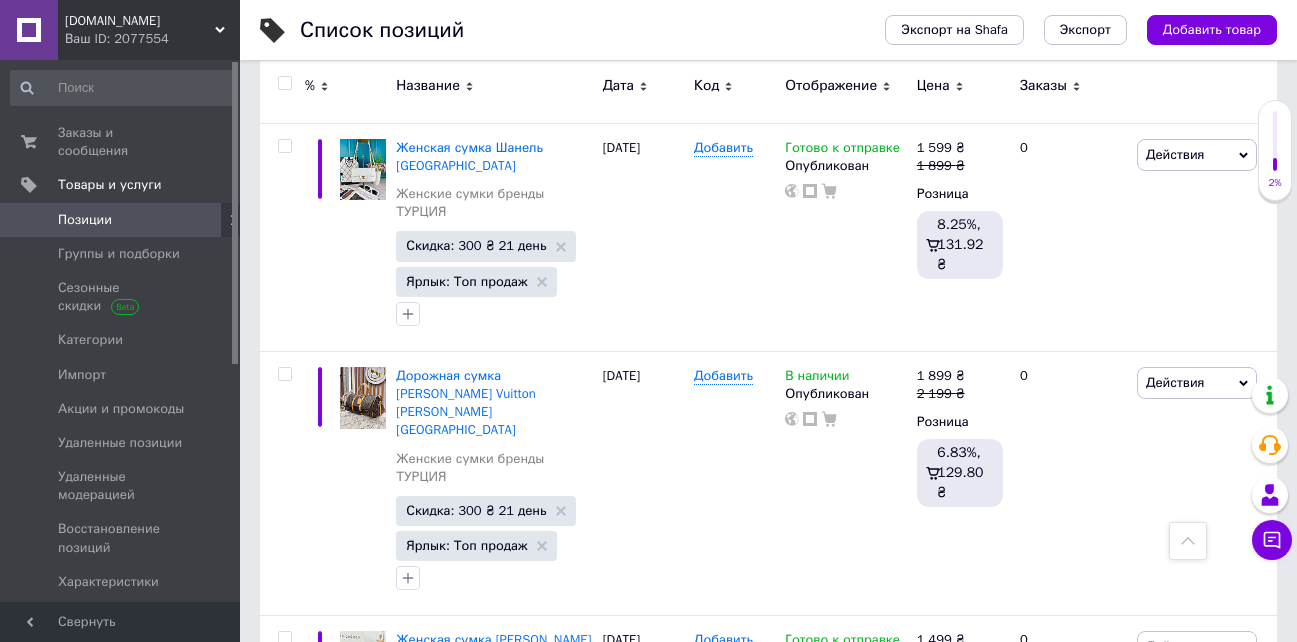 click on "Скидка: 500 ₴ 21 день" at bounding box center (476, 2065) 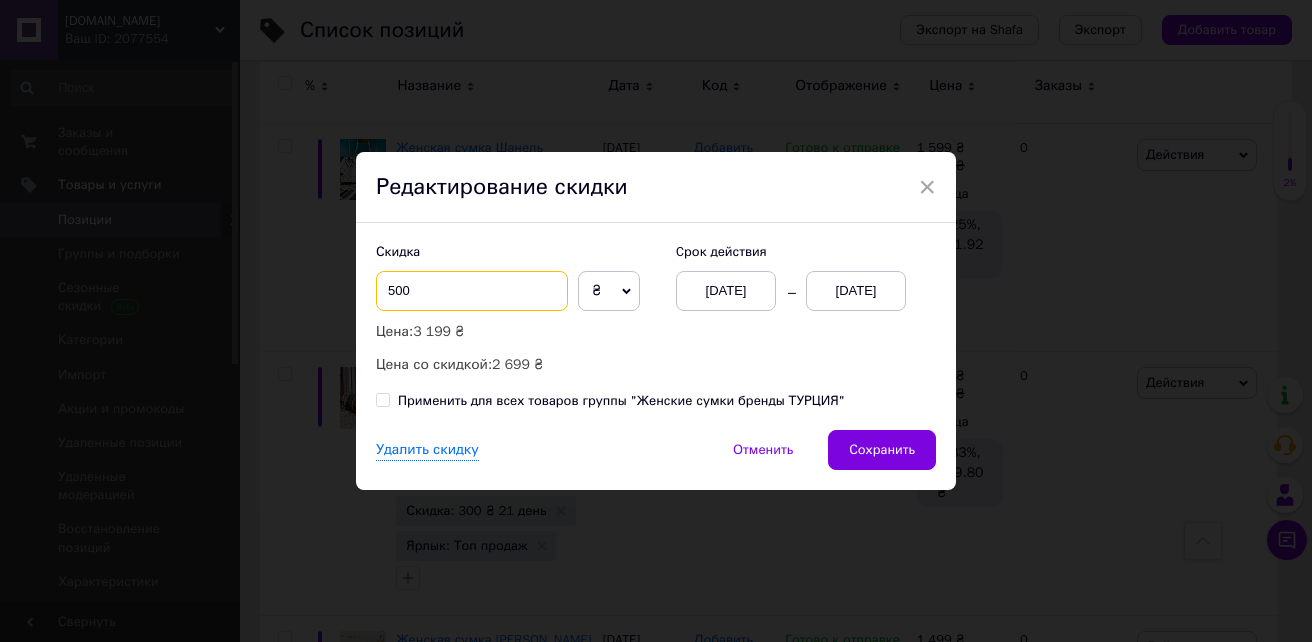 click on "500" at bounding box center [472, 291] 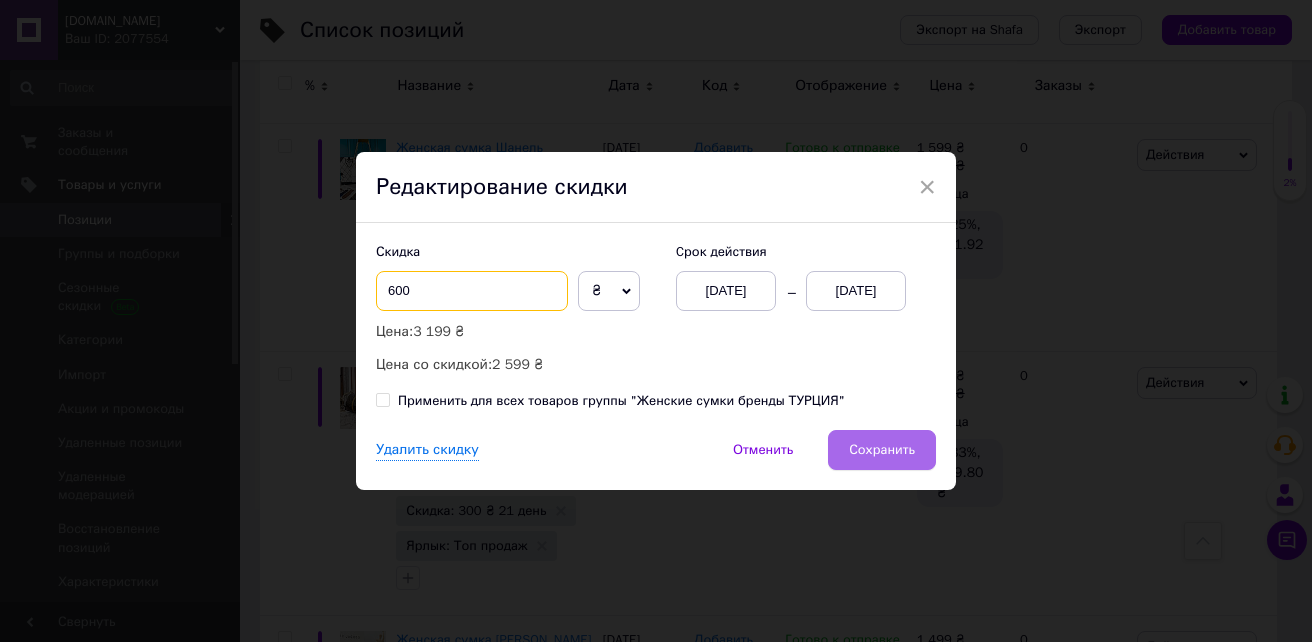 type on "600" 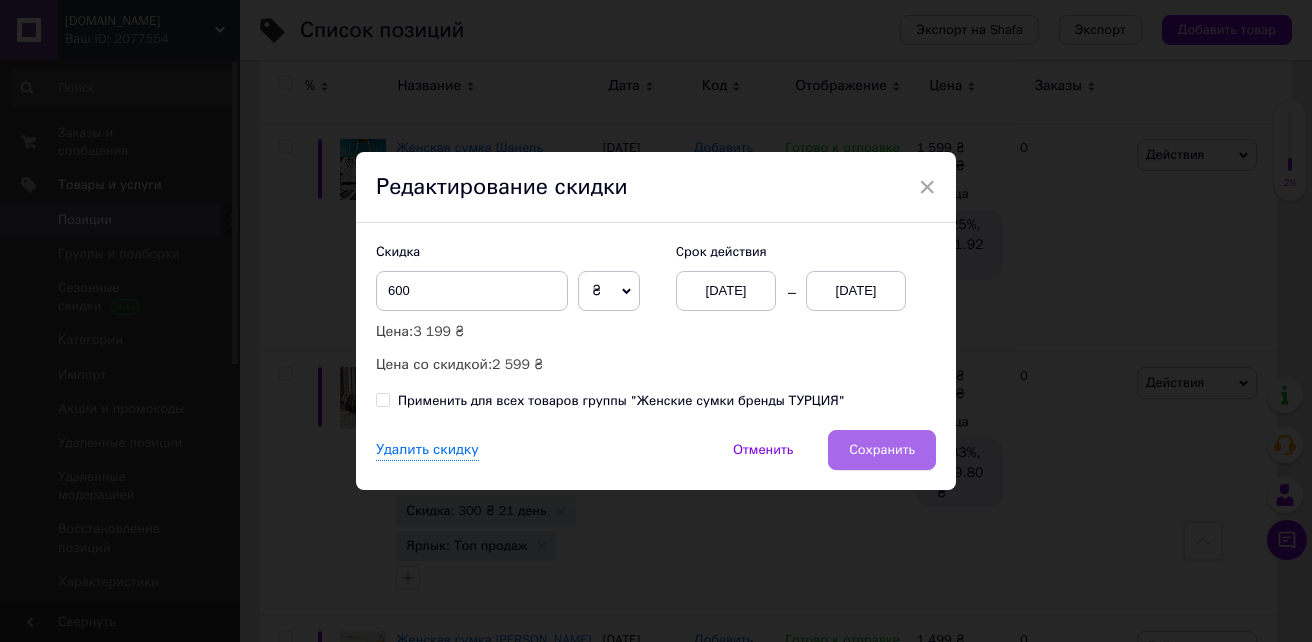 click on "Сохранить" at bounding box center [882, 450] 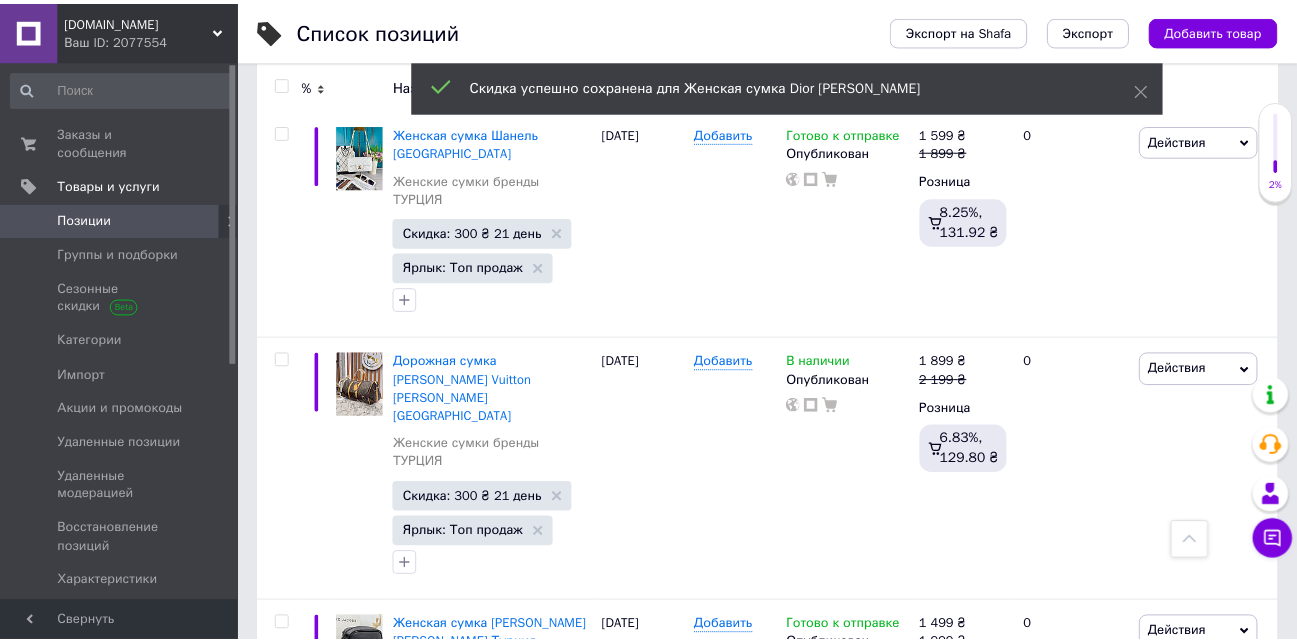 scroll, scrollTop: 0, scrollLeft: 78, axis: horizontal 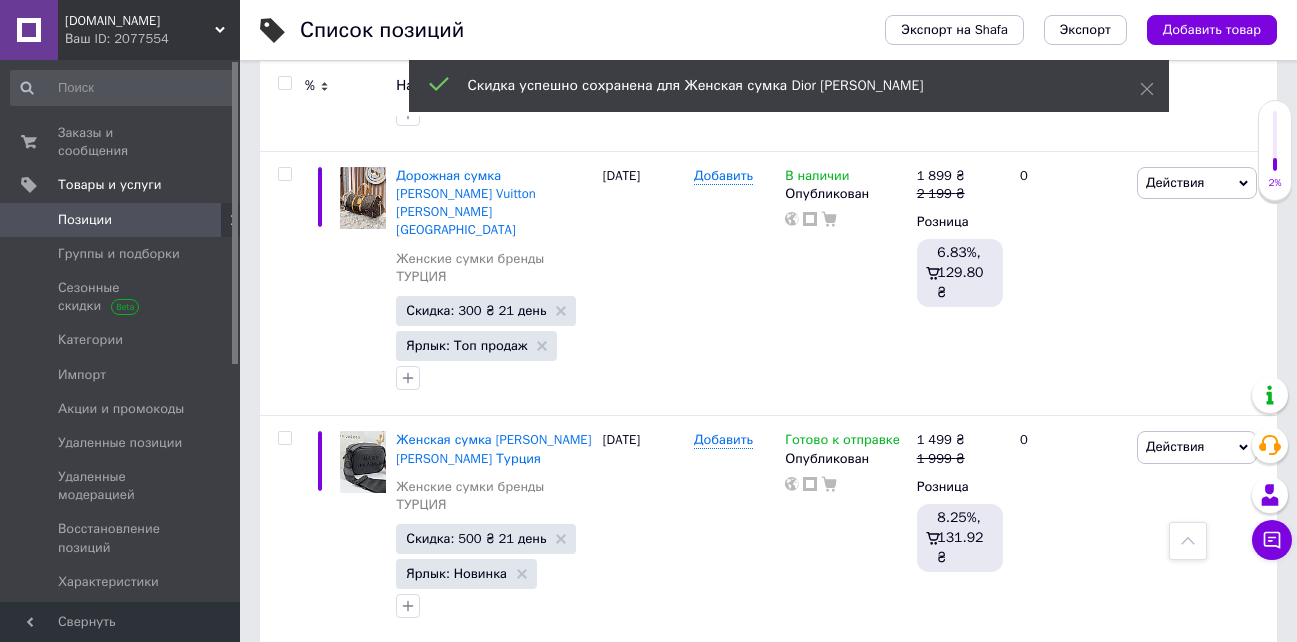 drag, startPoint x: 1180, startPoint y: 315, endPoint x: 1164, endPoint y: 340, distance: 29.681644 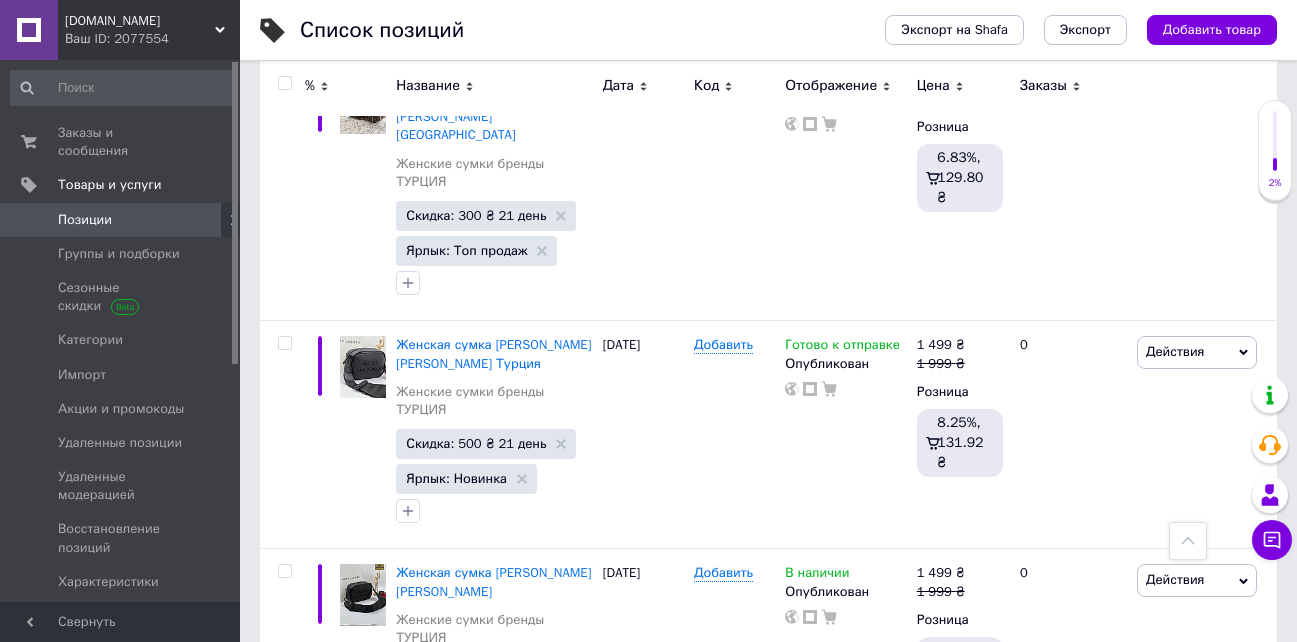 scroll, scrollTop: 13293, scrollLeft: 0, axis: vertical 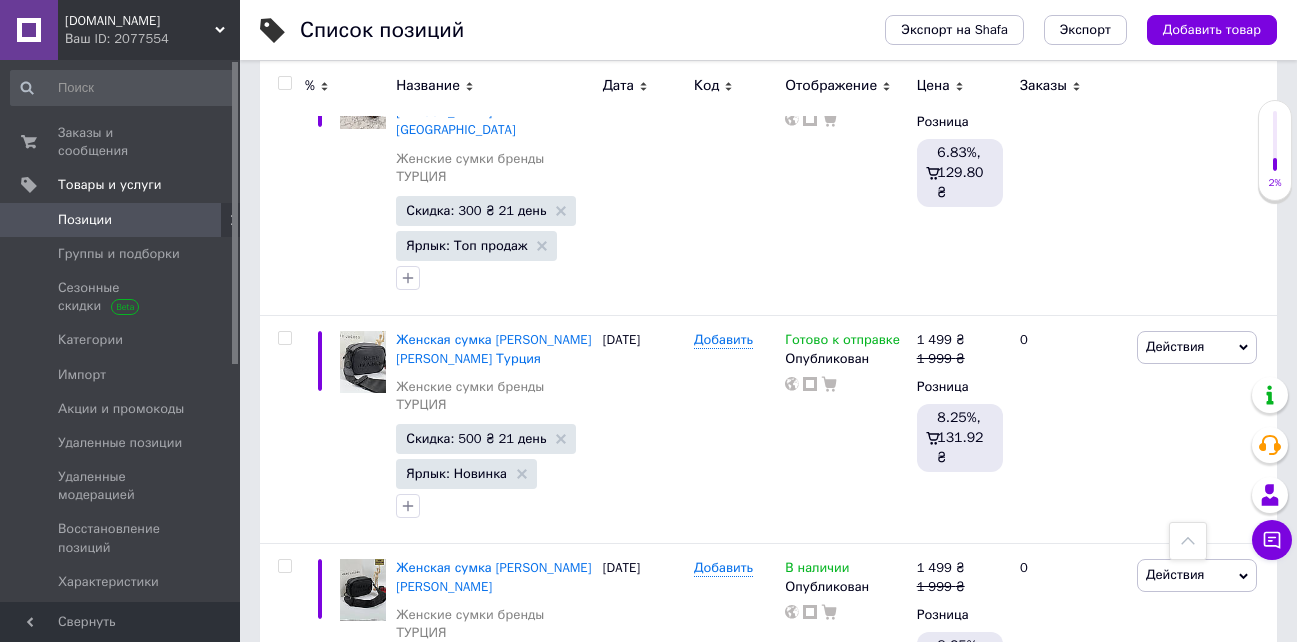 click on "Удалить" at bounding box center (1127, 2188) 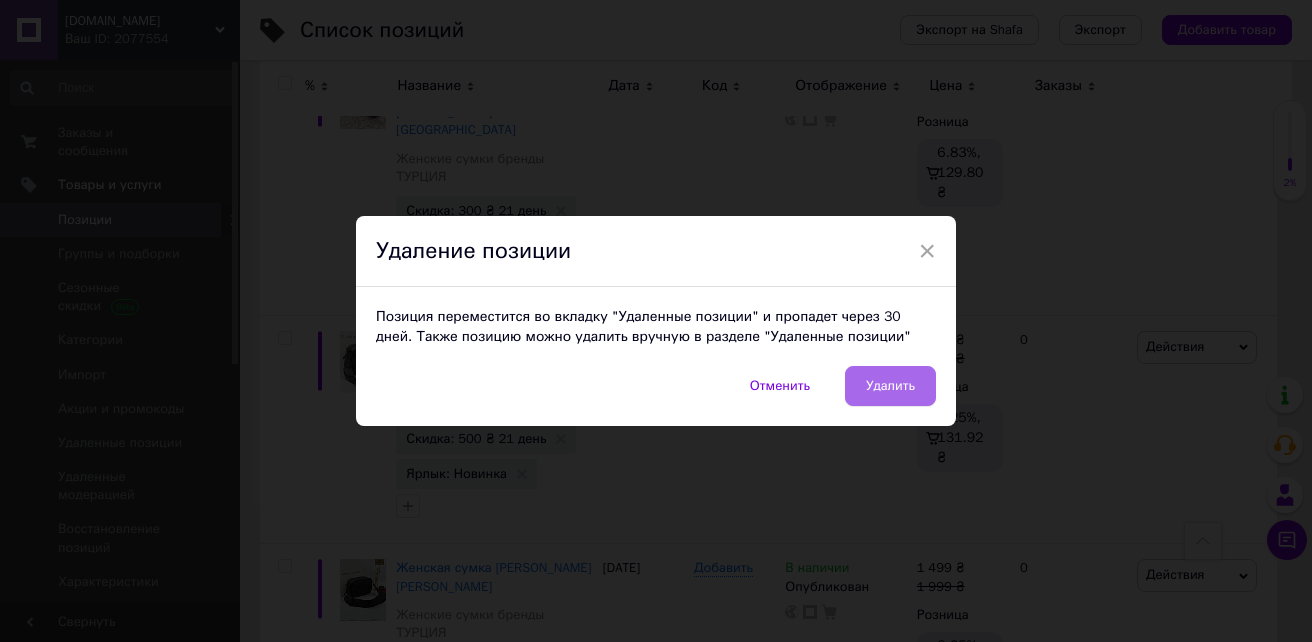click on "Удалить" at bounding box center (890, 386) 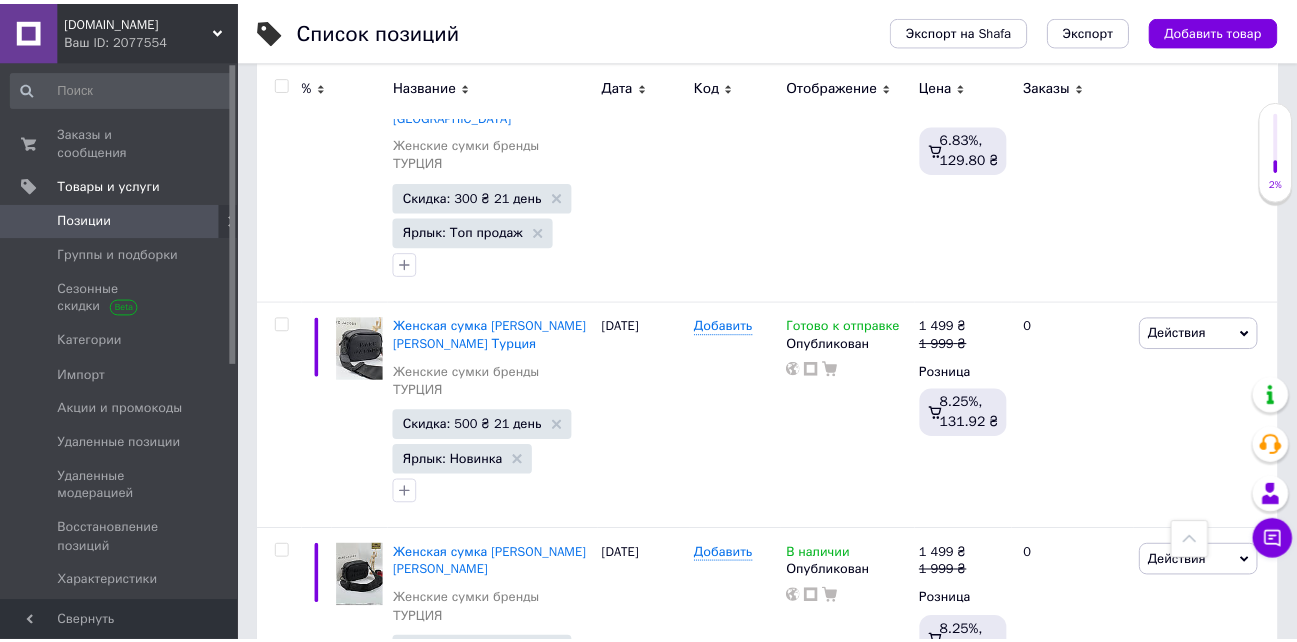 scroll, scrollTop: 0, scrollLeft: 78, axis: horizontal 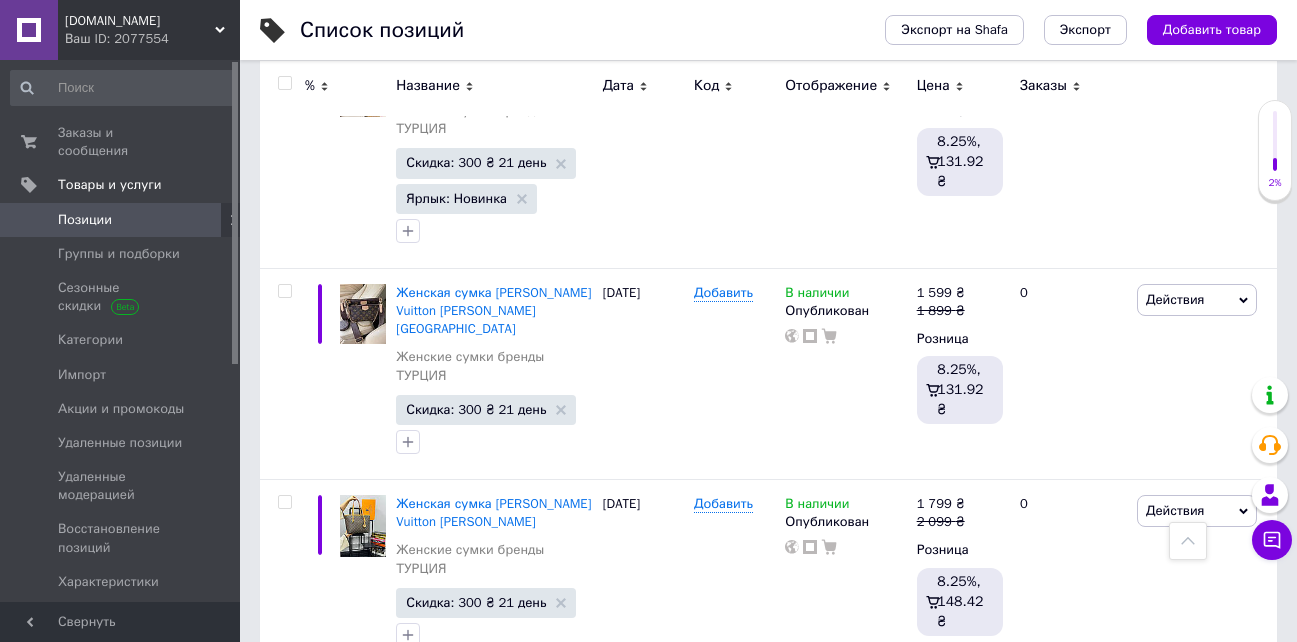 click on "Скидка: 600 ₴ 21 день" at bounding box center (476, 2234) 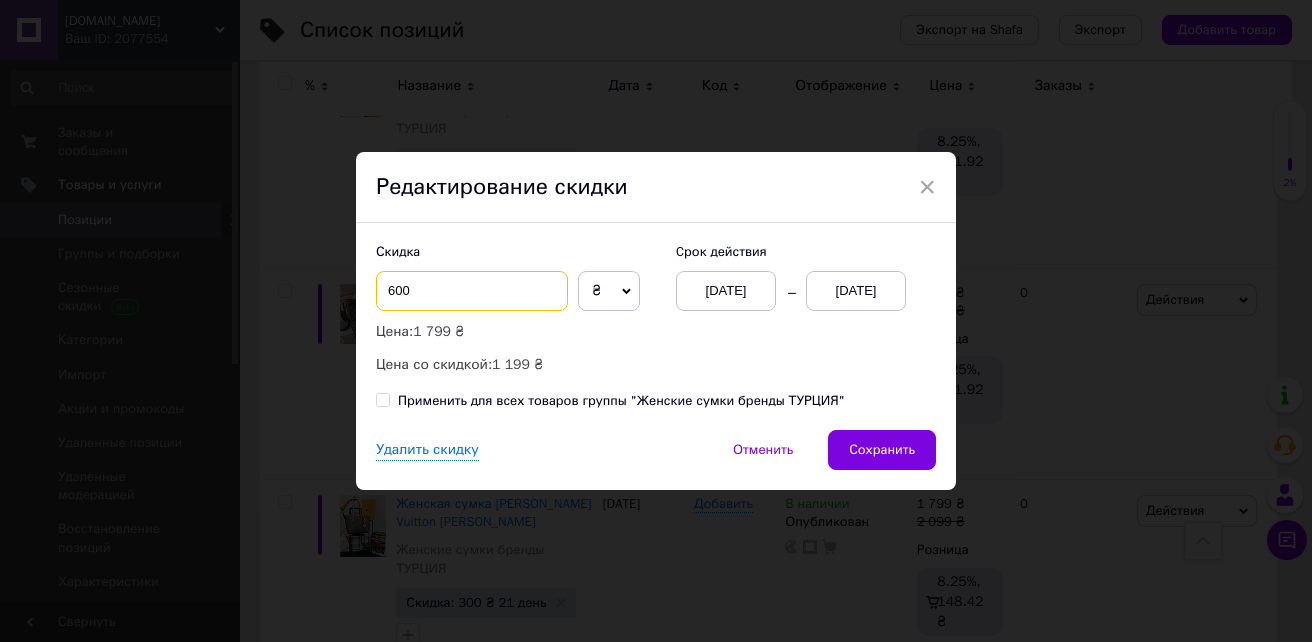 click on "600" at bounding box center [472, 291] 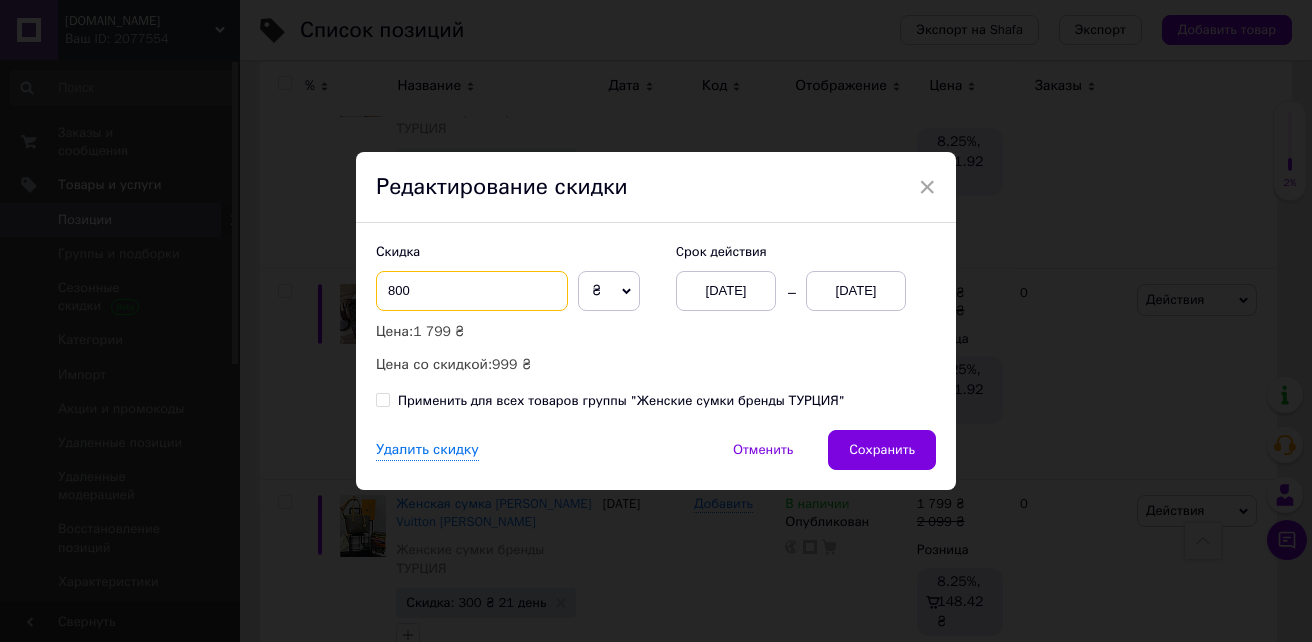 click on "800" at bounding box center (472, 291) 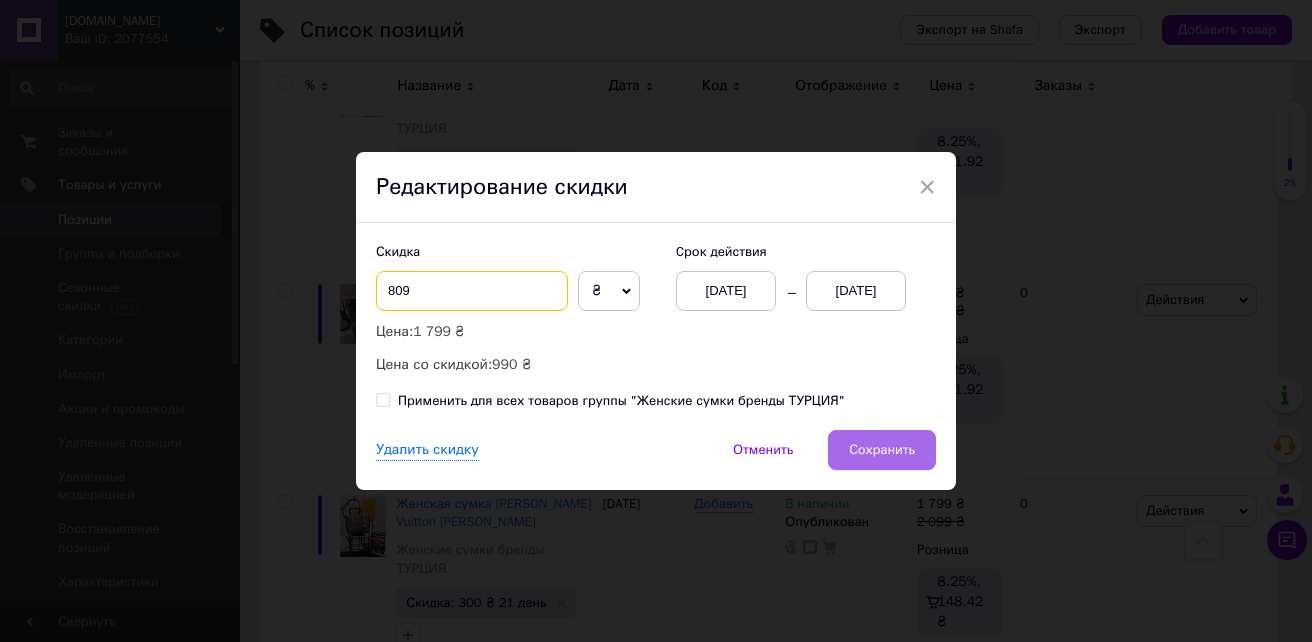 type on "809" 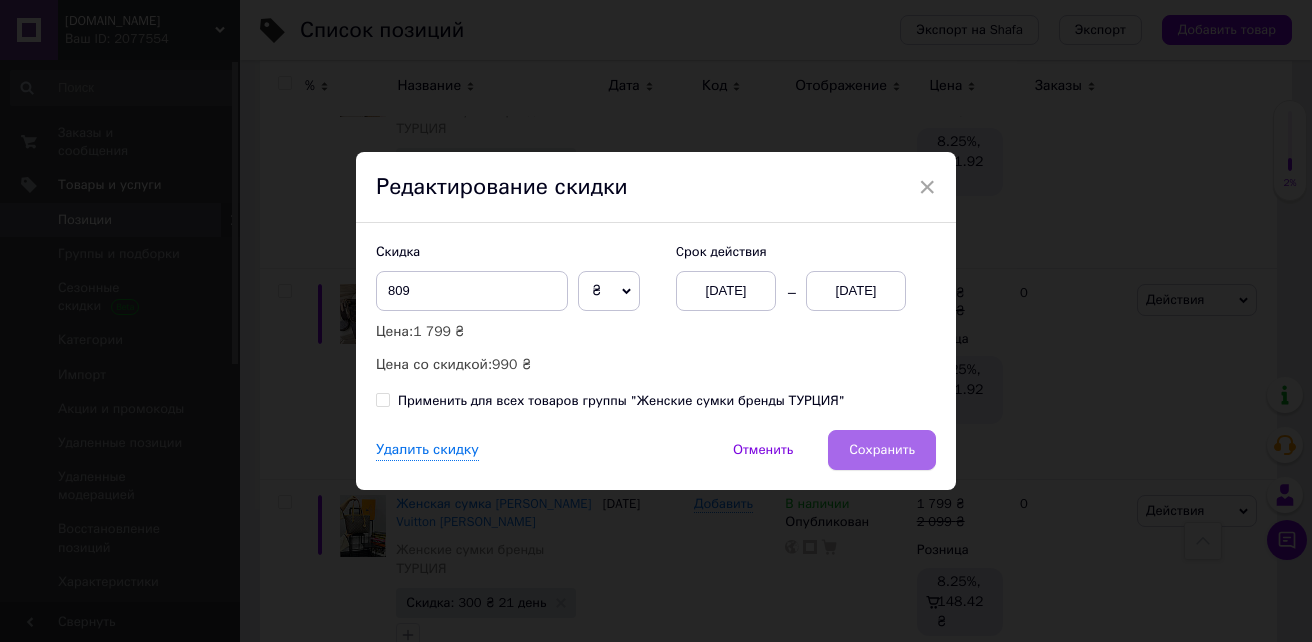 click on "Сохранить" at bounding box center [882, 450] 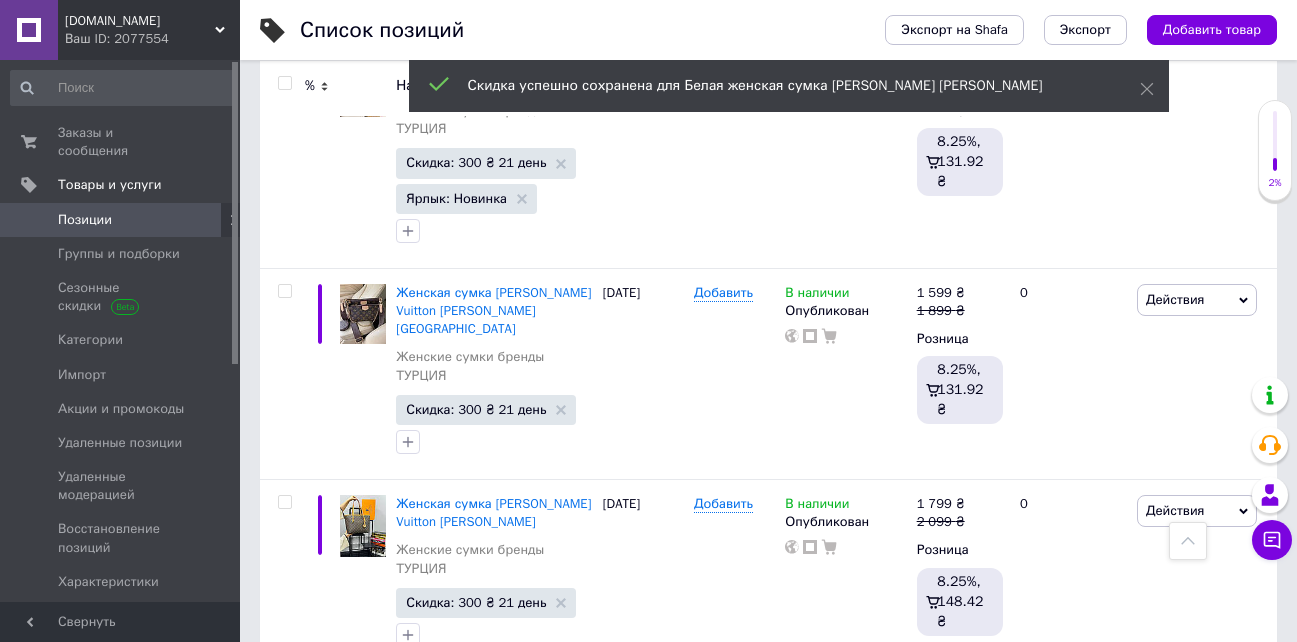 scroll, scrollTop: 0, scrollLeft: 78, axis: horizontal 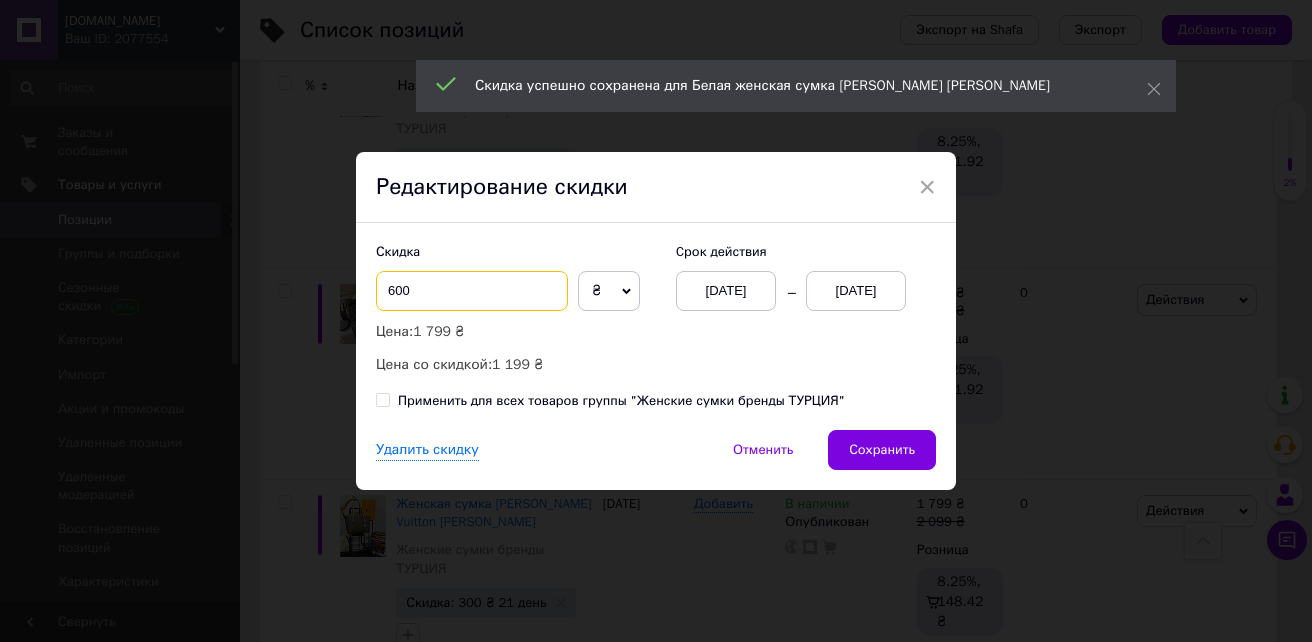 click on "600" at bounding box center (472, 291) 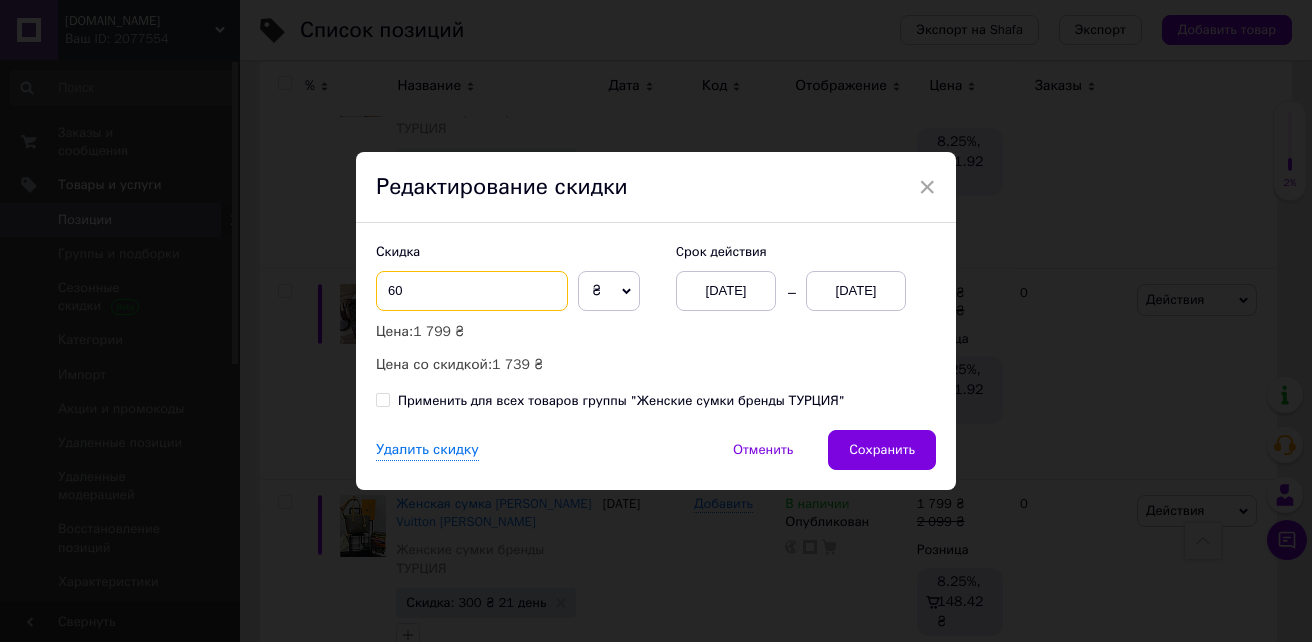 type on "6" 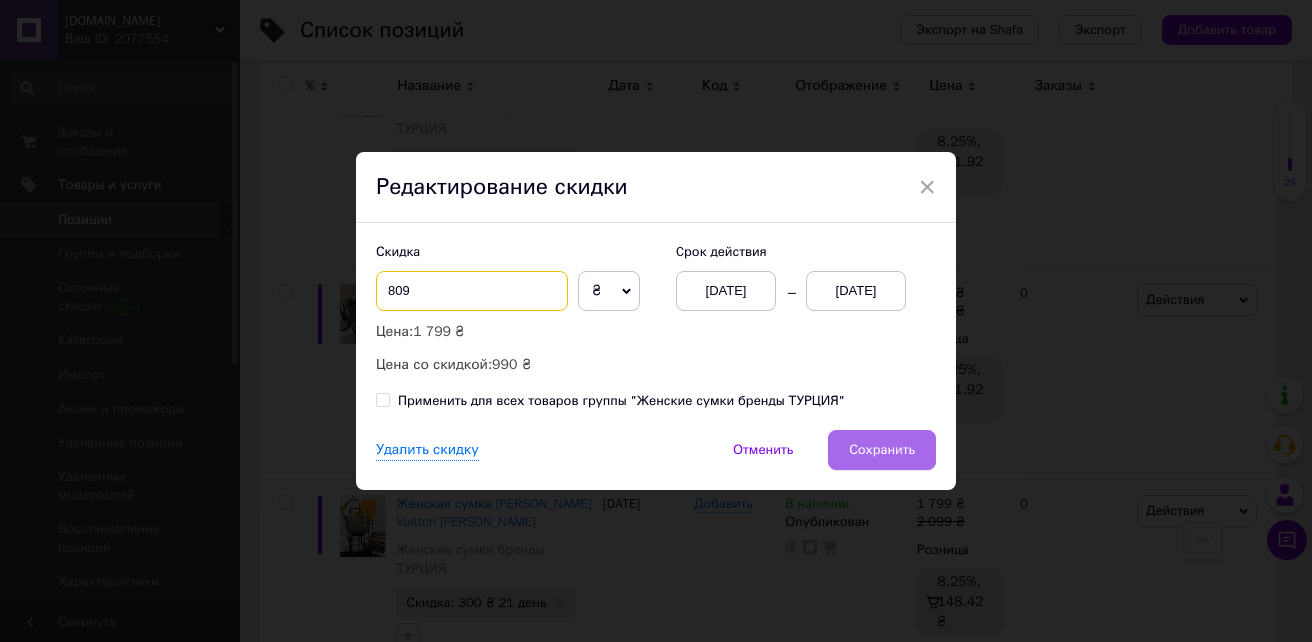 type on "809" 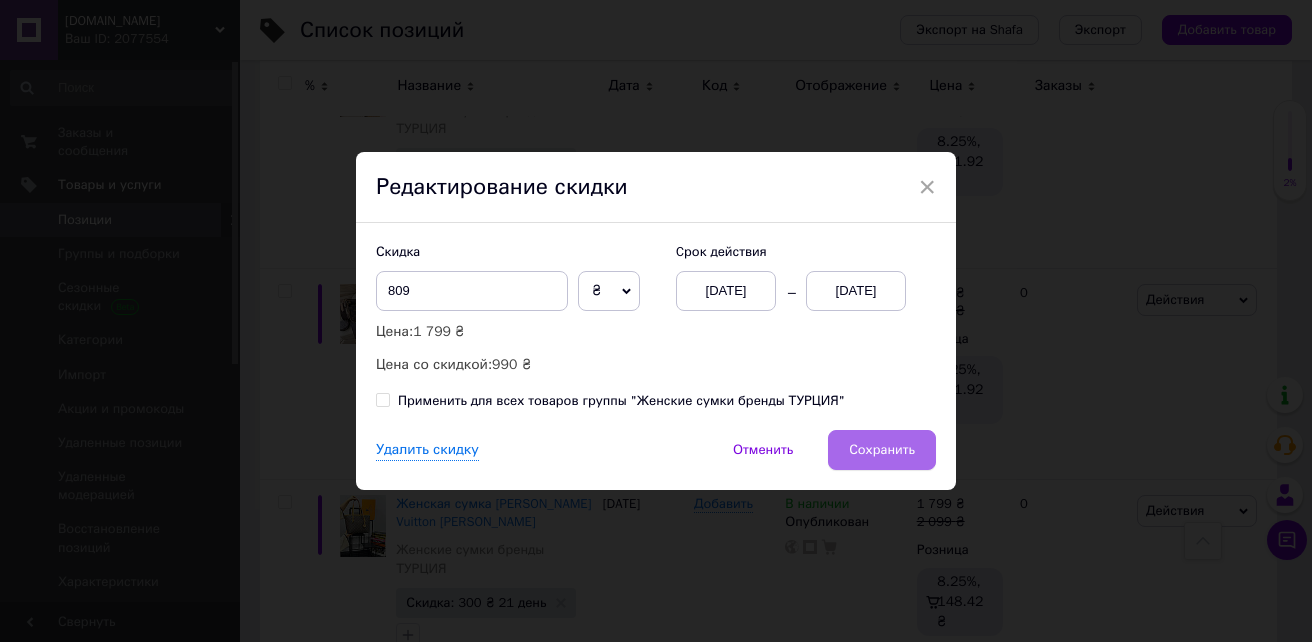click on "Сохранить" at bounding box center (882, 450) 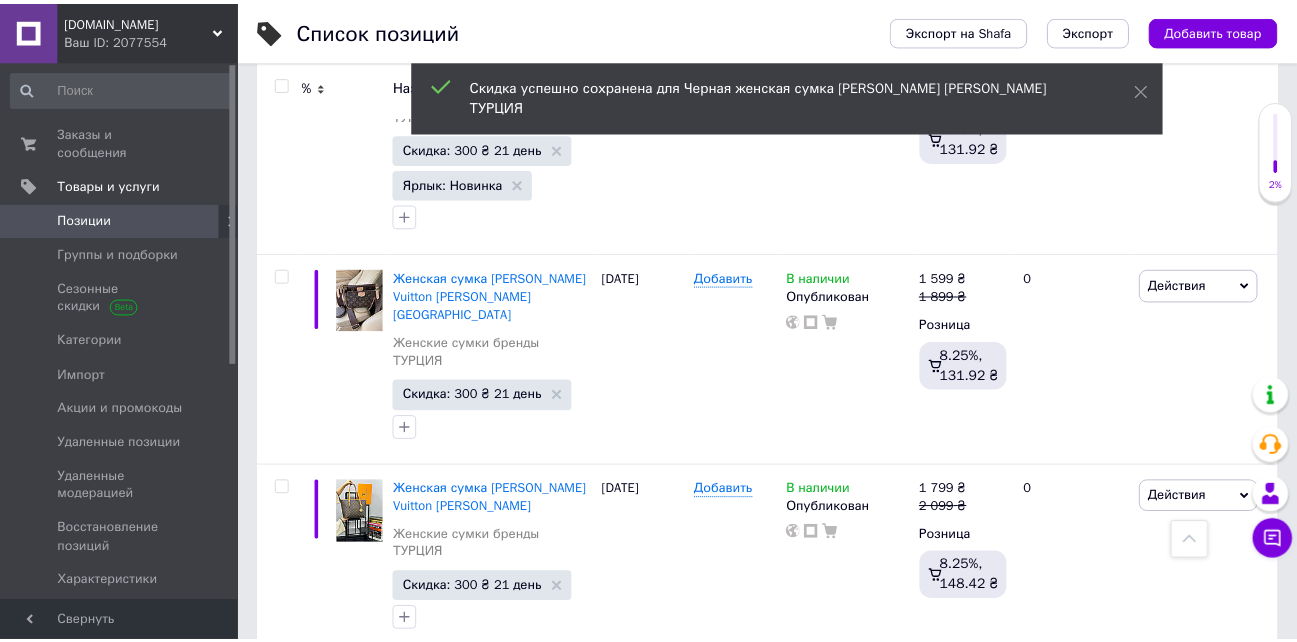 scroll, scrollTop: 0, scrollLeft: 78, axis: horizontal 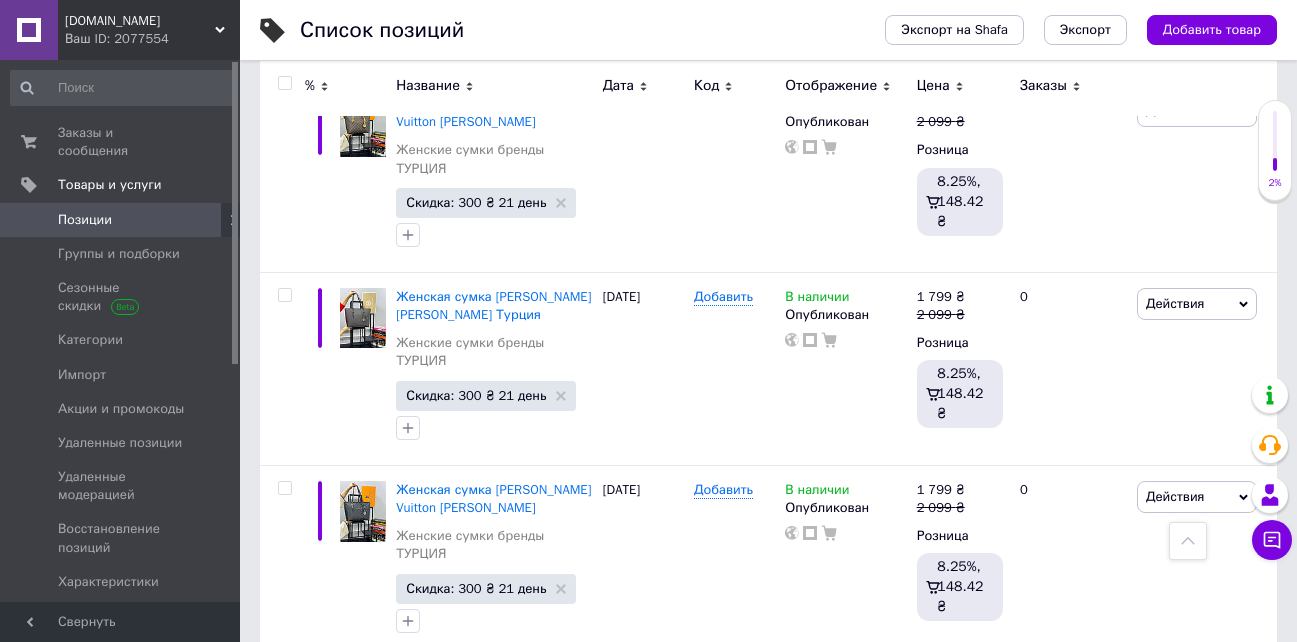 click 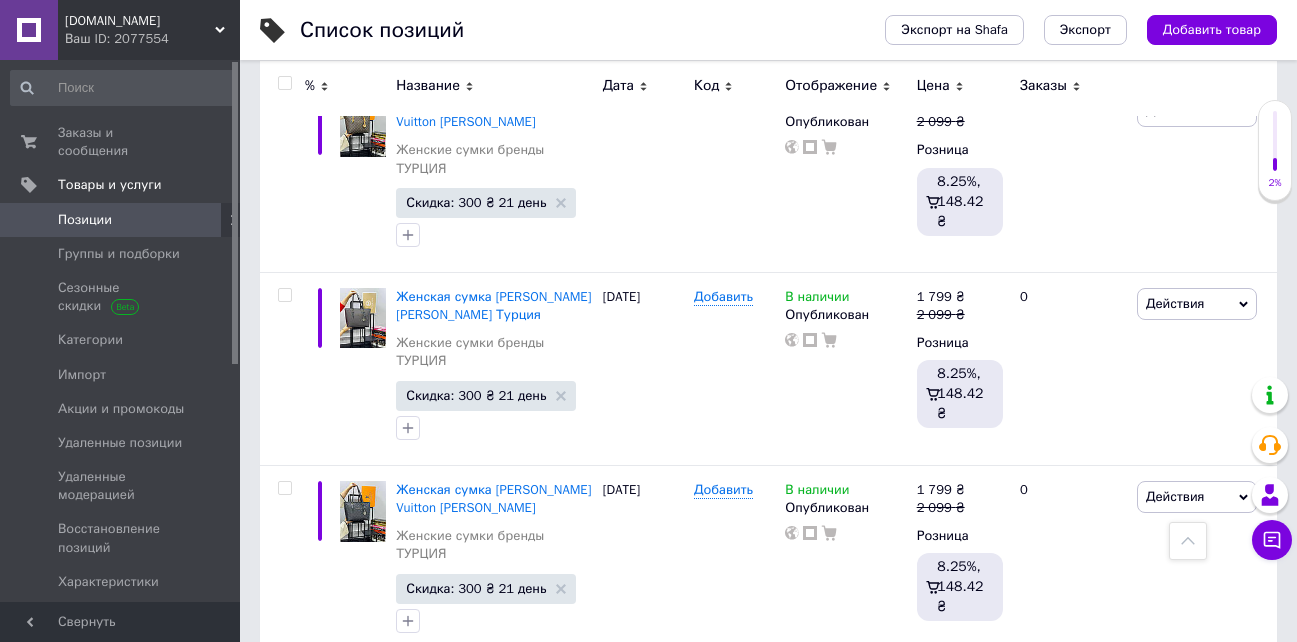click on "1599" at bounding box center [1071, 2196] 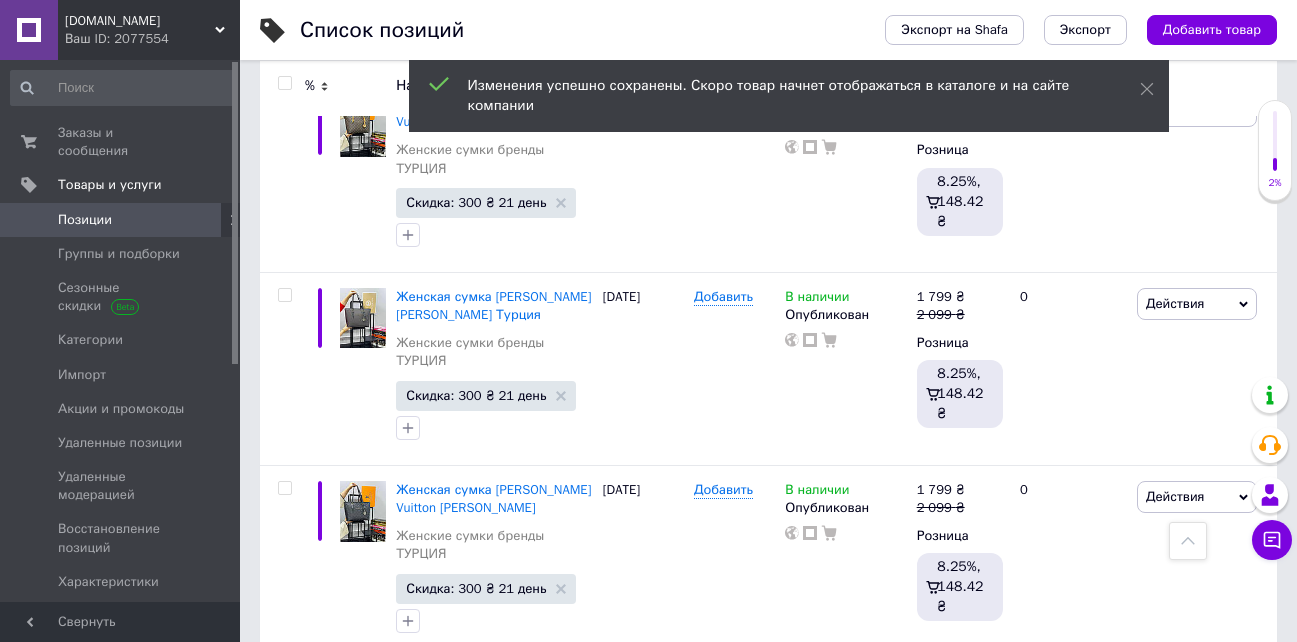 click on "Скидка: 819 ₴ 21 день" at bounding box center [486, 2309] 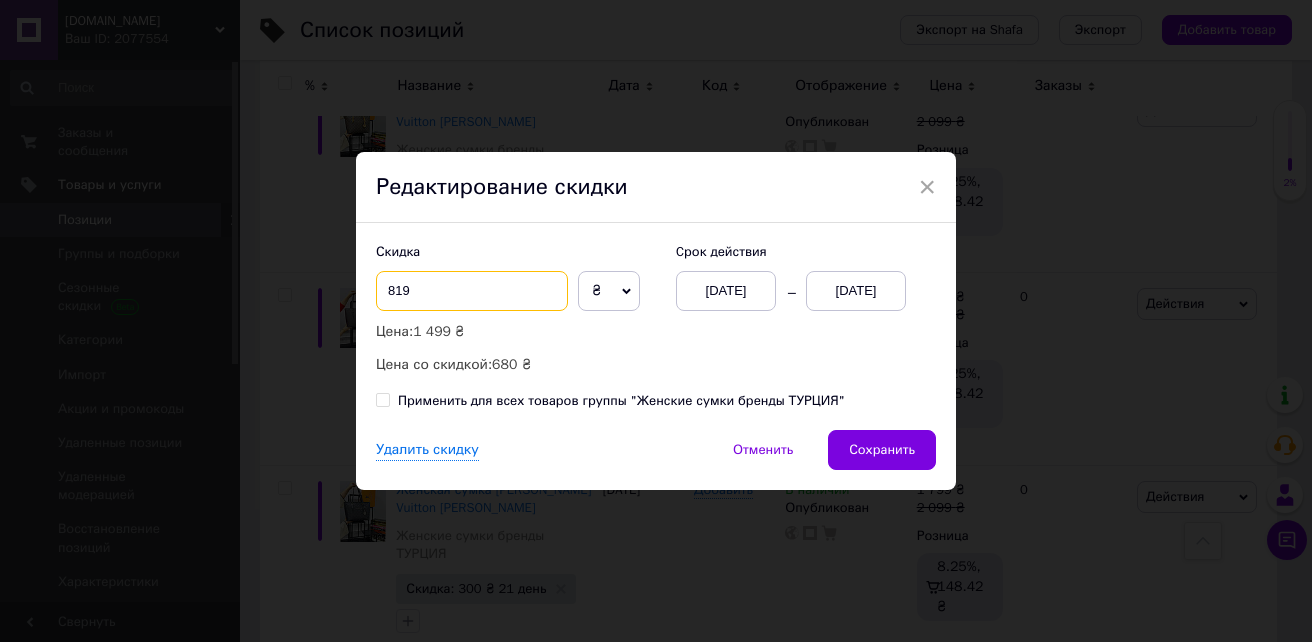 click on "819" at bounding box center (472, 291) 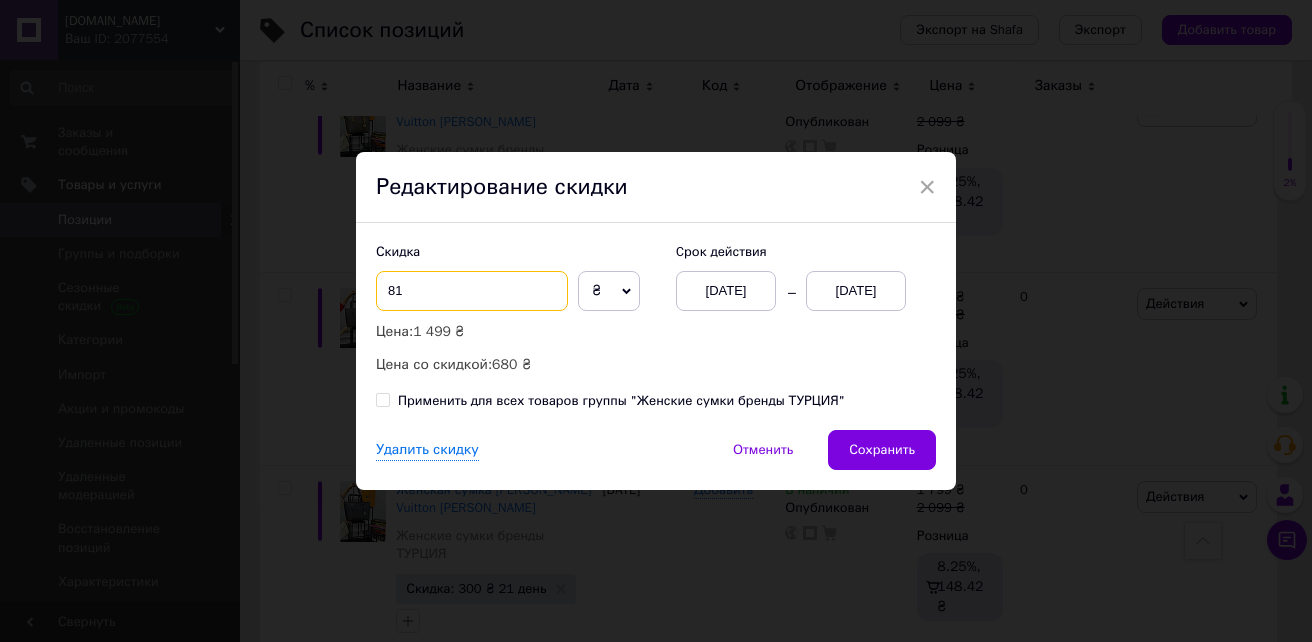 type on "8" 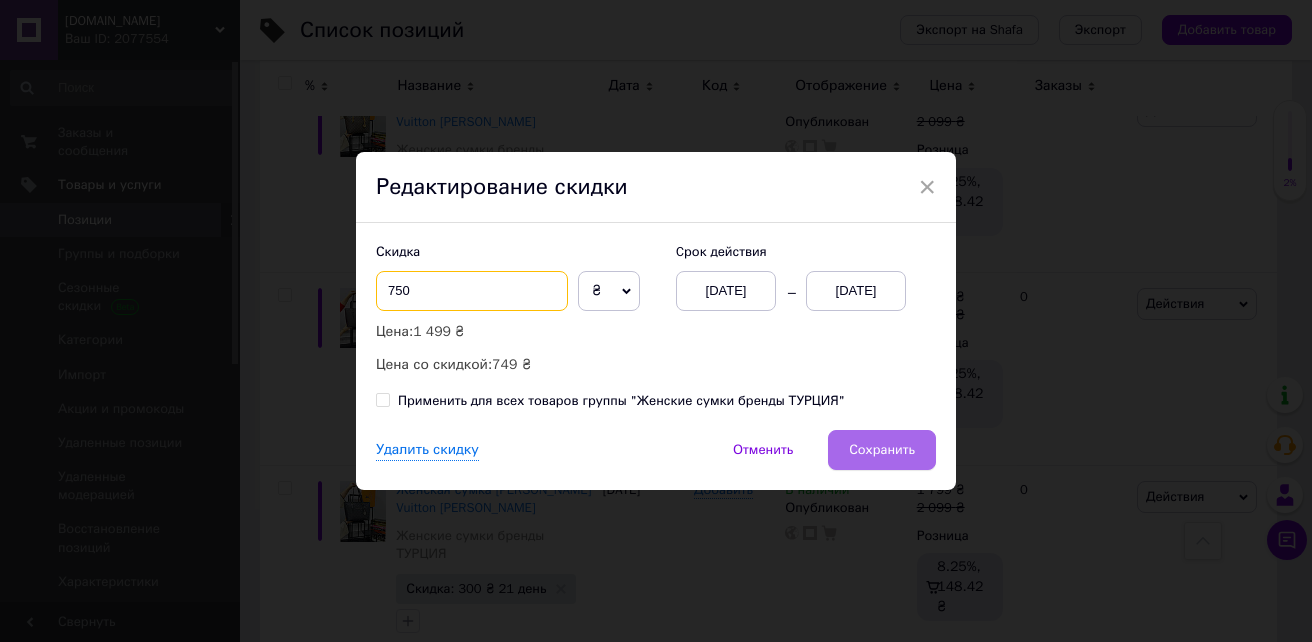 type on "750" 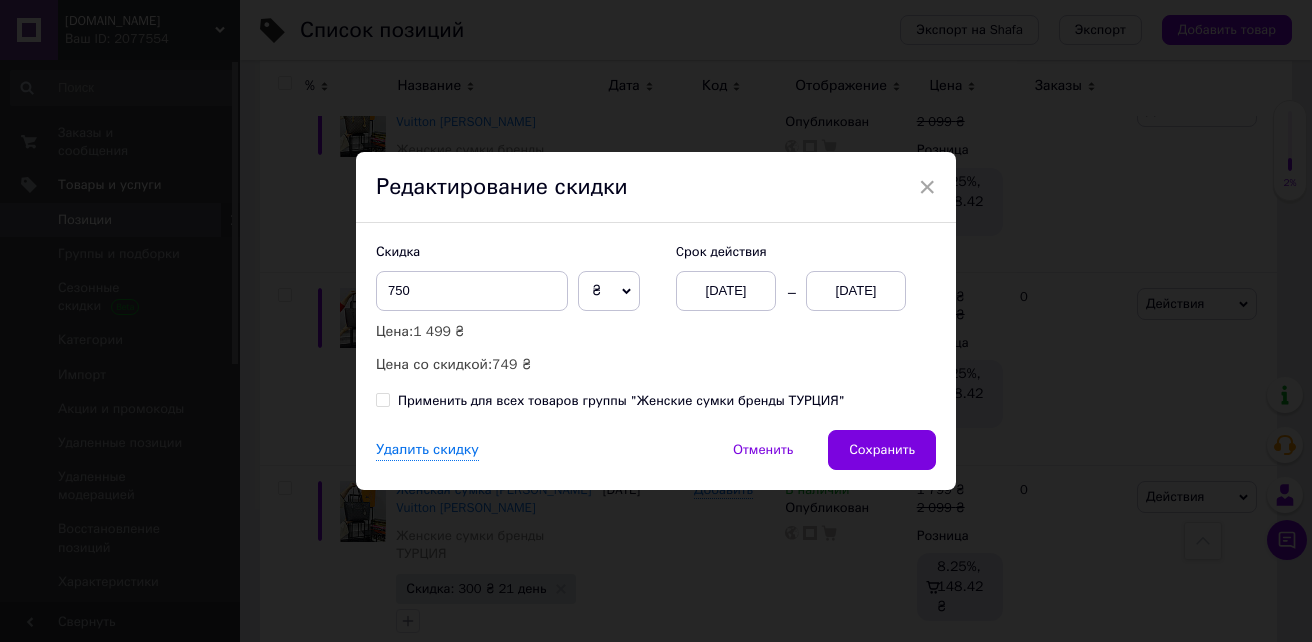 click on "Сохранить" at bounding box center [882, 450] 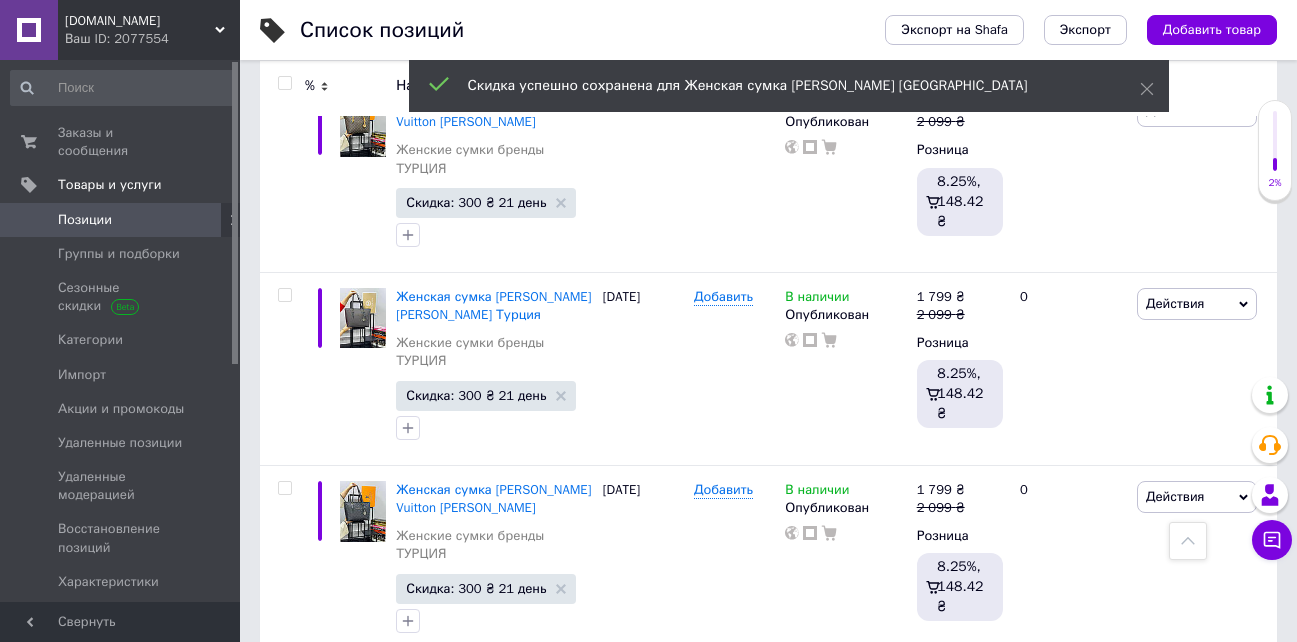 scroll, scrollTop: 0, scrollLeft: 78, axis: horizontal 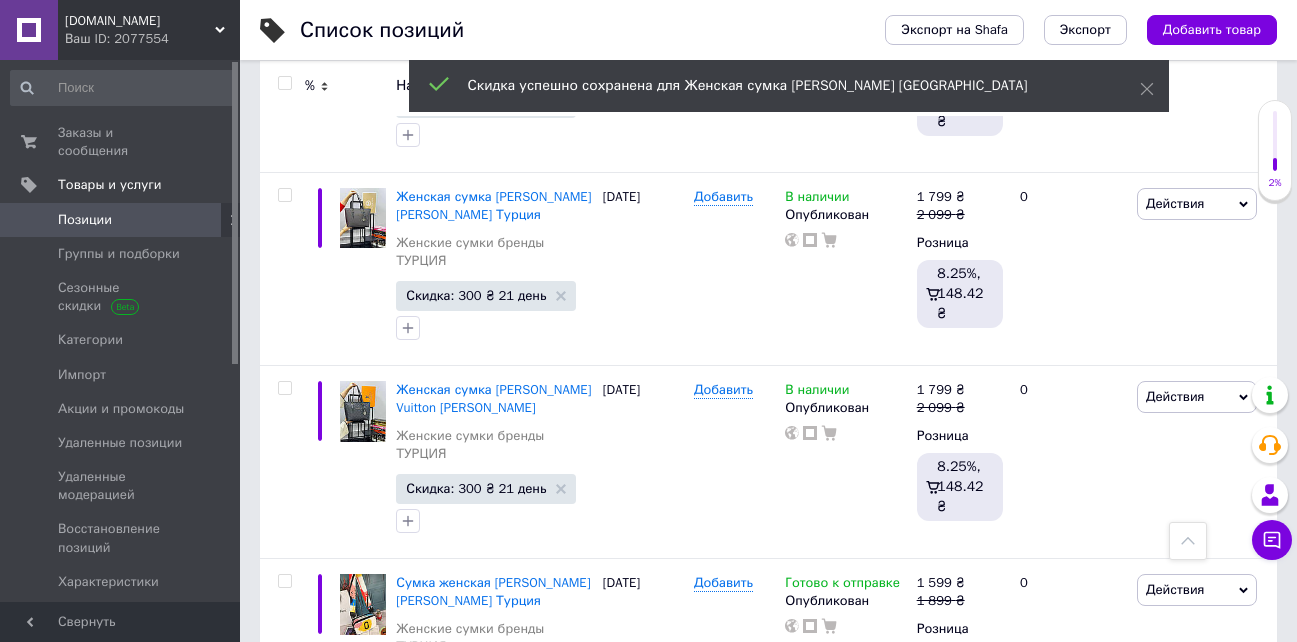 click 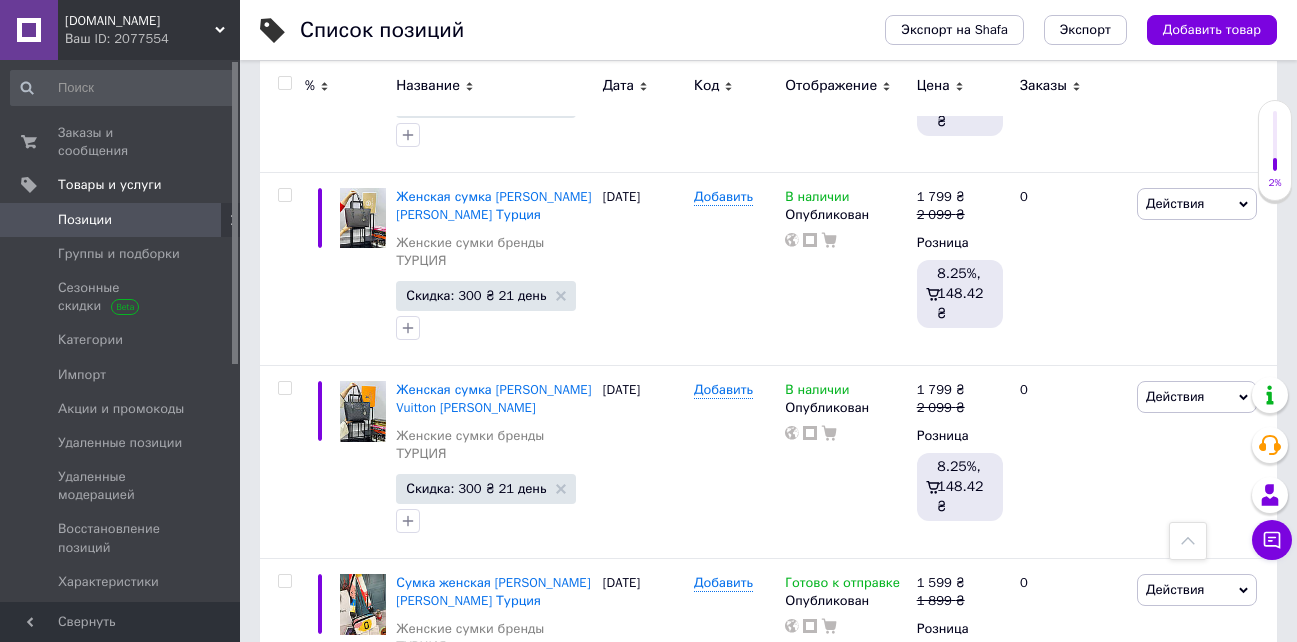 click on "1599" at bounding box center (1071, 2324) 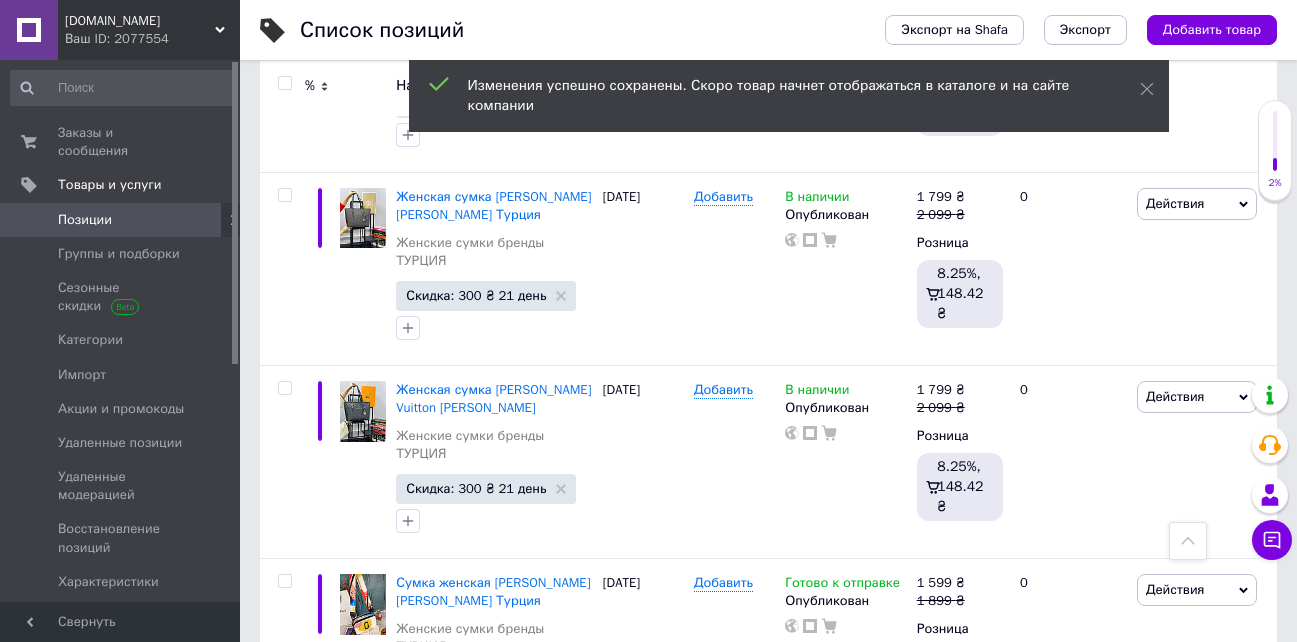 click on "Скидка: 819 ₴ 21 день" at bounding box center (476, 2436) 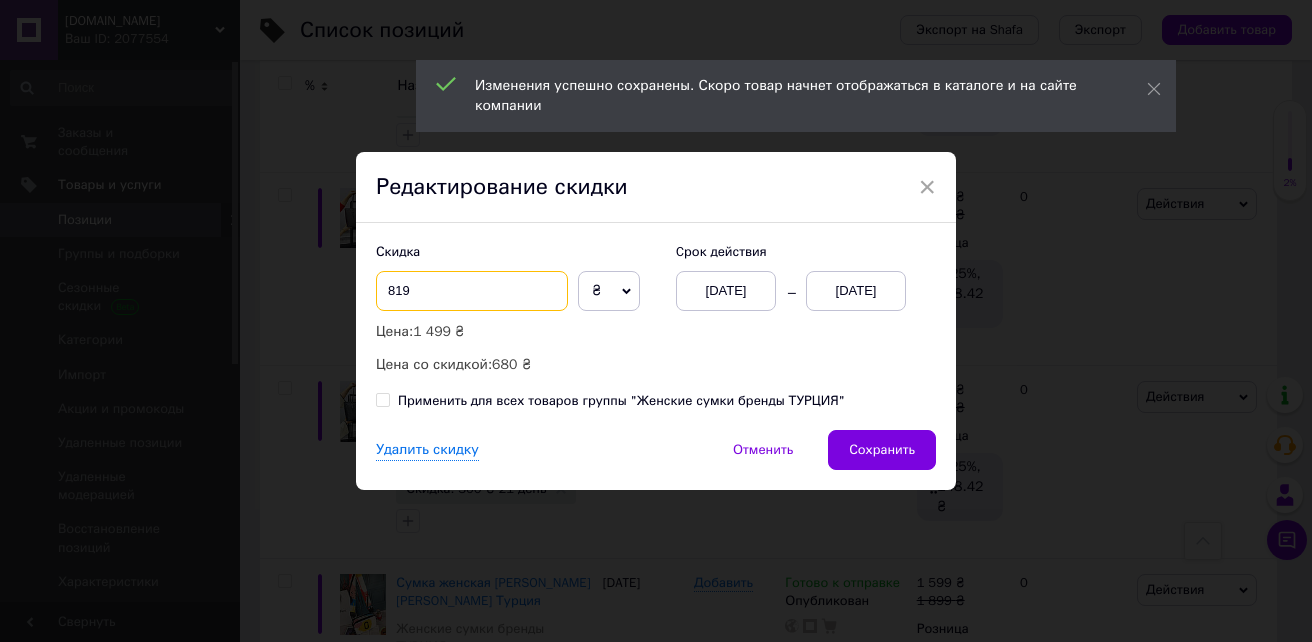 click on "819" at bounding box center (472, 291) 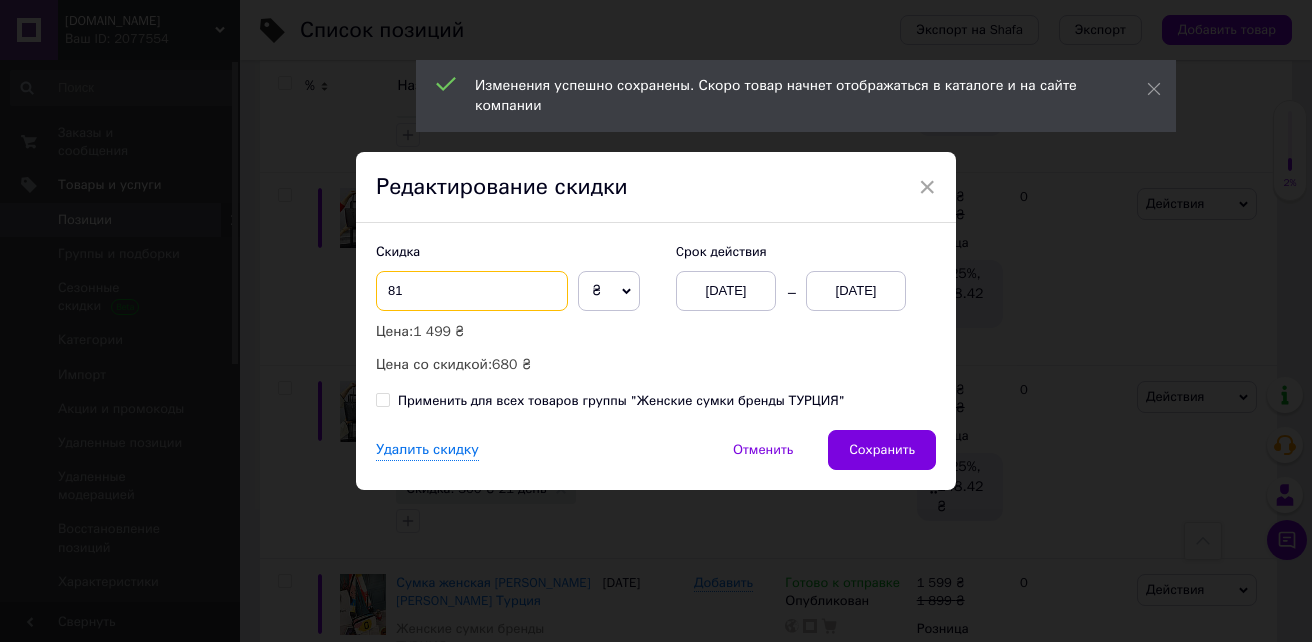 type on "8" 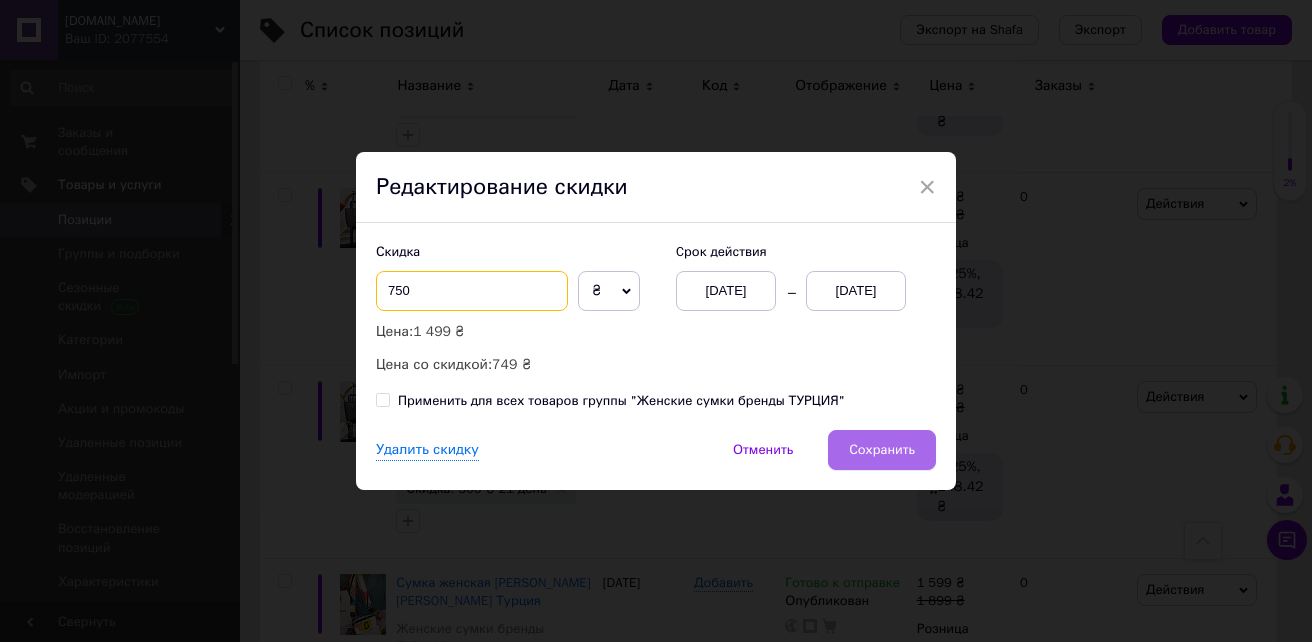 type on "750" 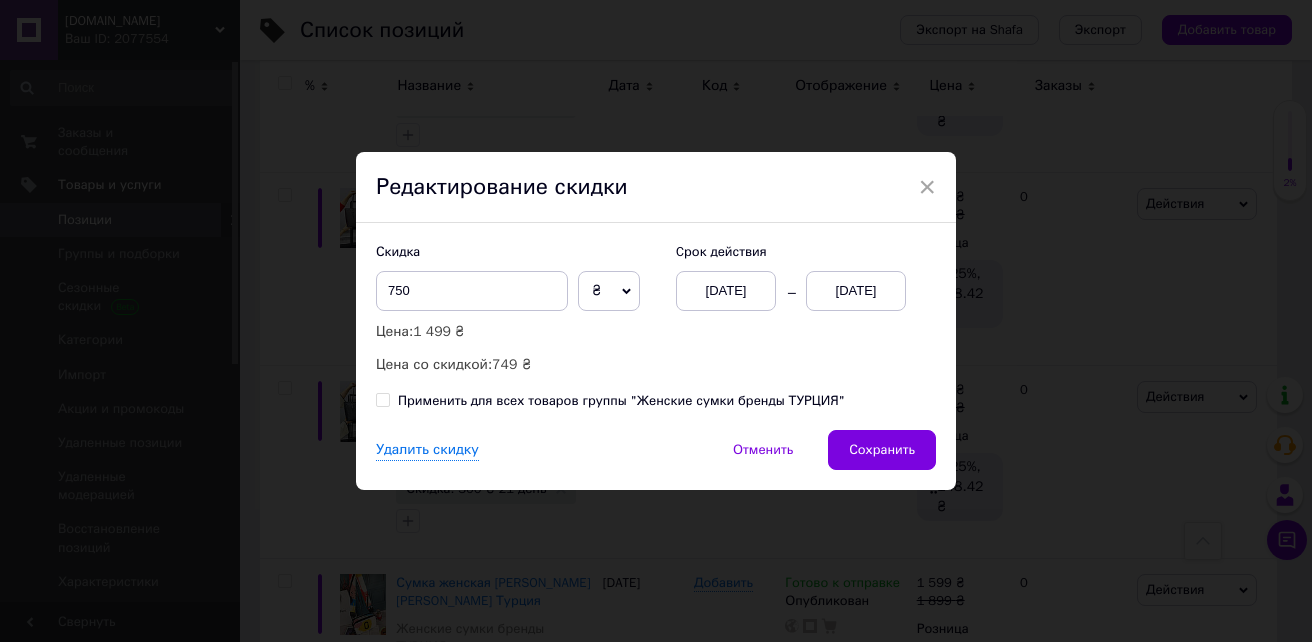 drag, startPoint x: 884, startPoint y: 442, endPoint x: 906, endPoint y: 441, distance: 22.022715 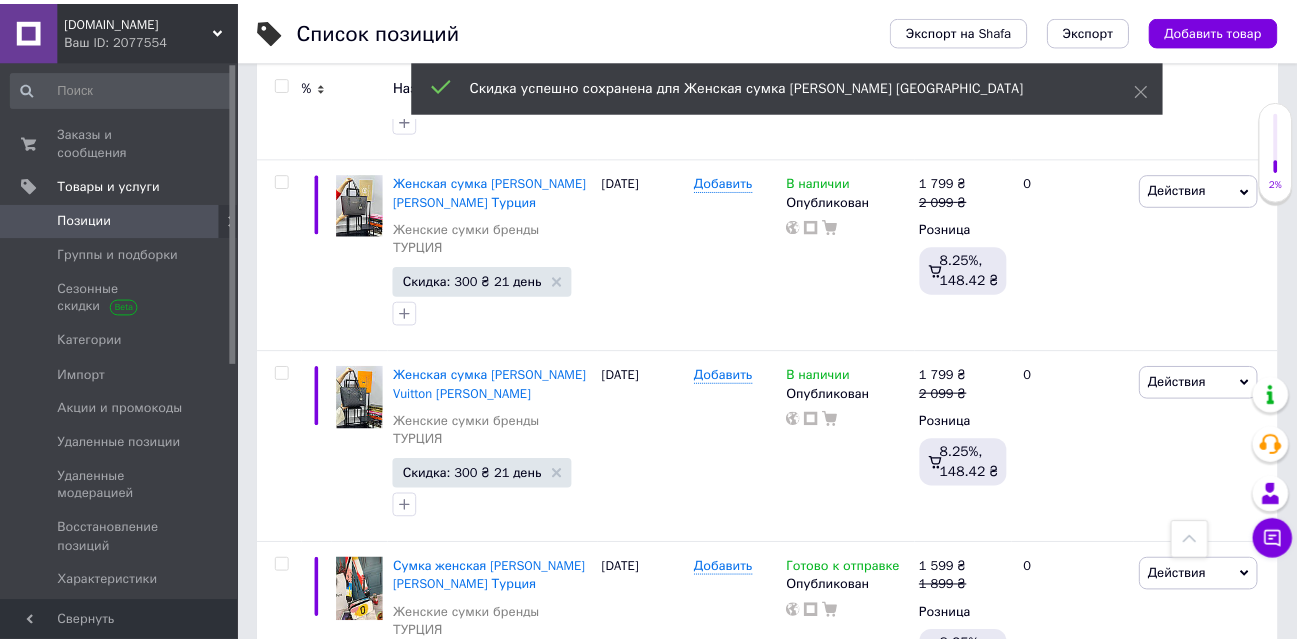 scroll, scrollTop: 0, scrollLeft: 78, axis: horizontal 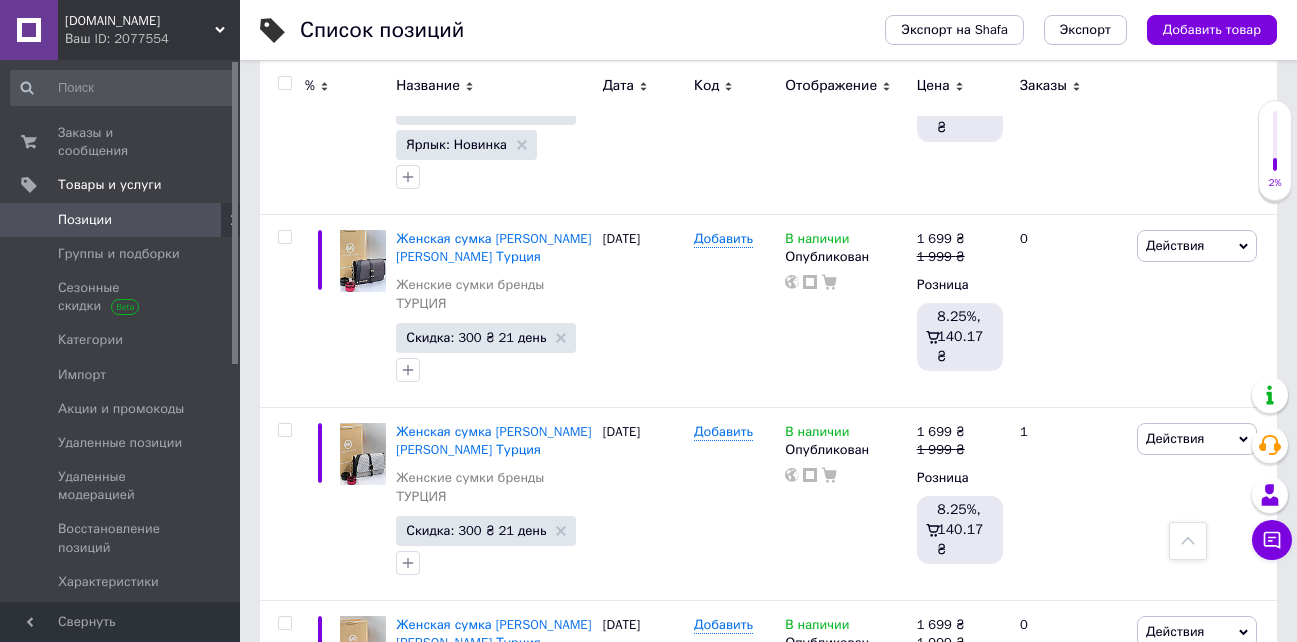 click on "Скидка: 400 ₴ 21 день" at bounding box center [476, 2478] 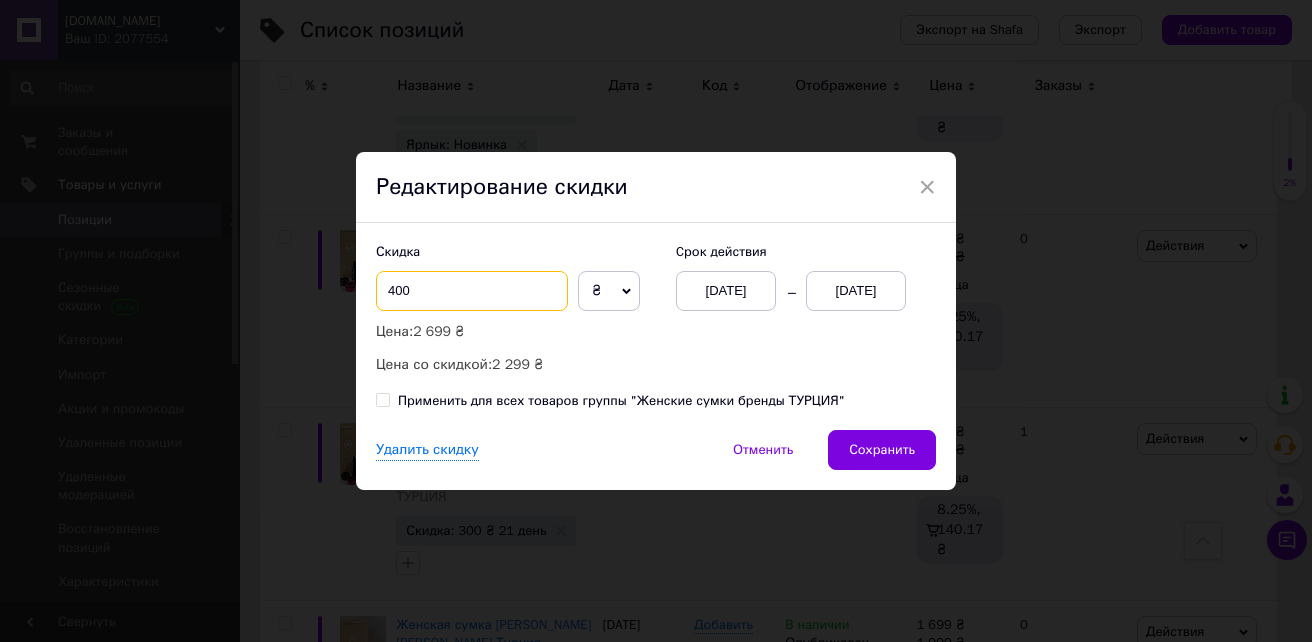 click on "400" at bounding box center (472, 291) 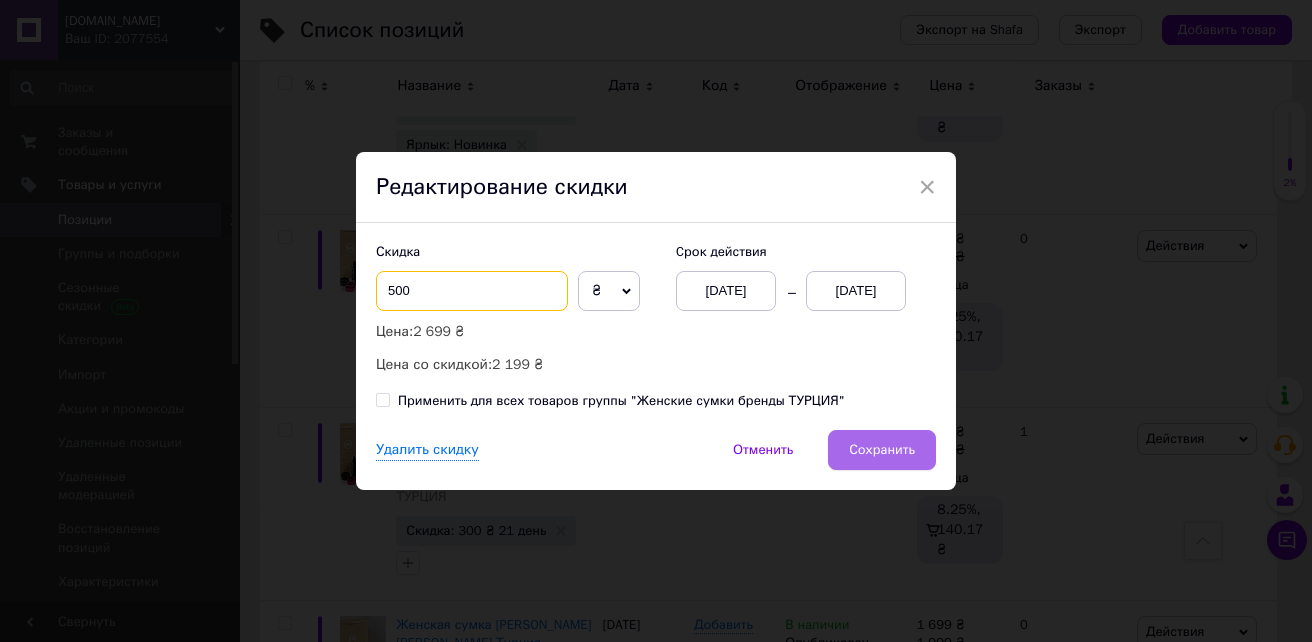 type on "500" 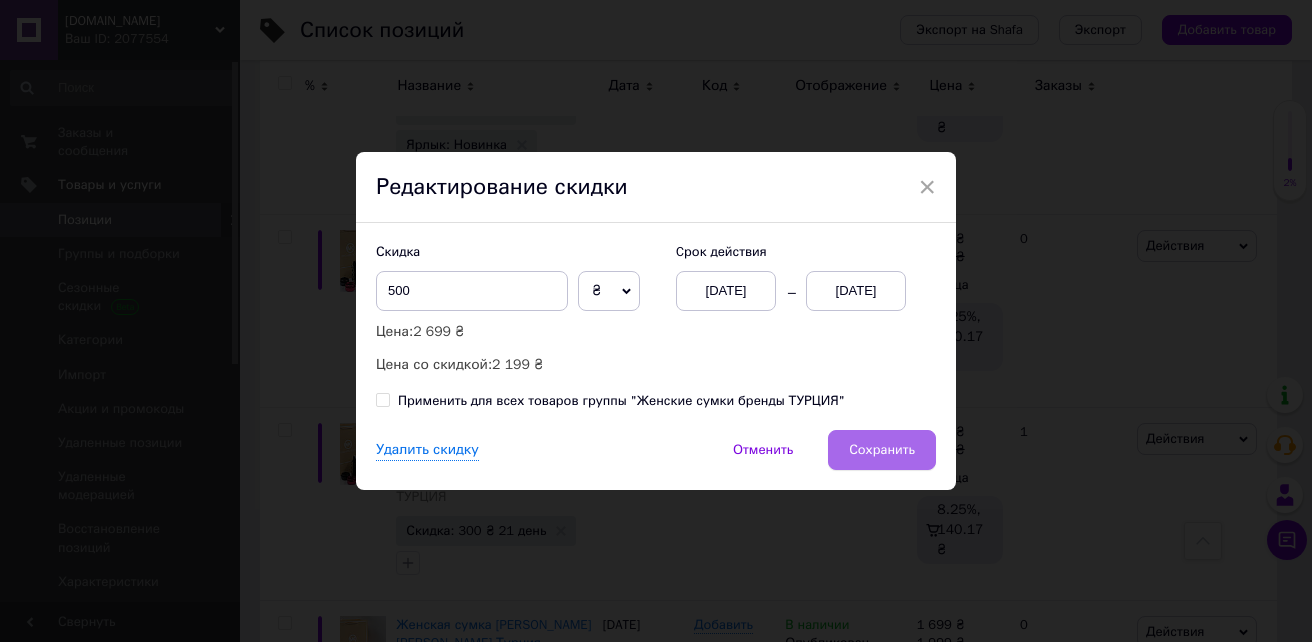 click on "Сохранить" at bounding box center [882, 450] 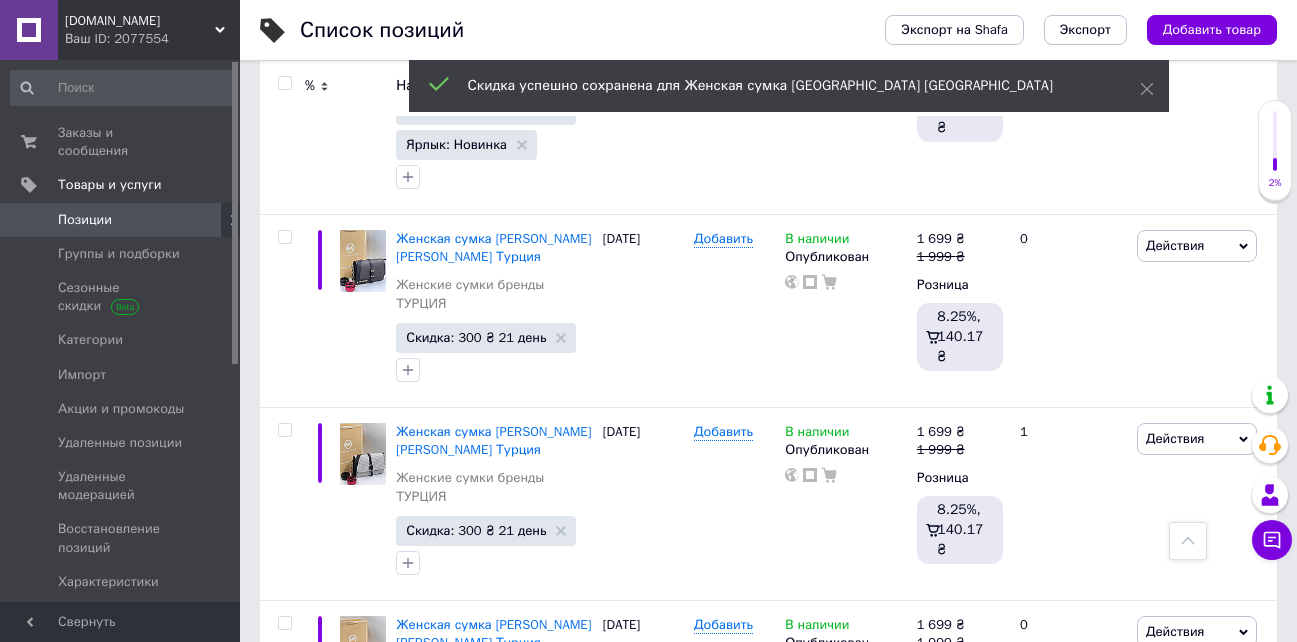 scroll, scrollTop: 0, scrollLeft: 78, axis: horizontal 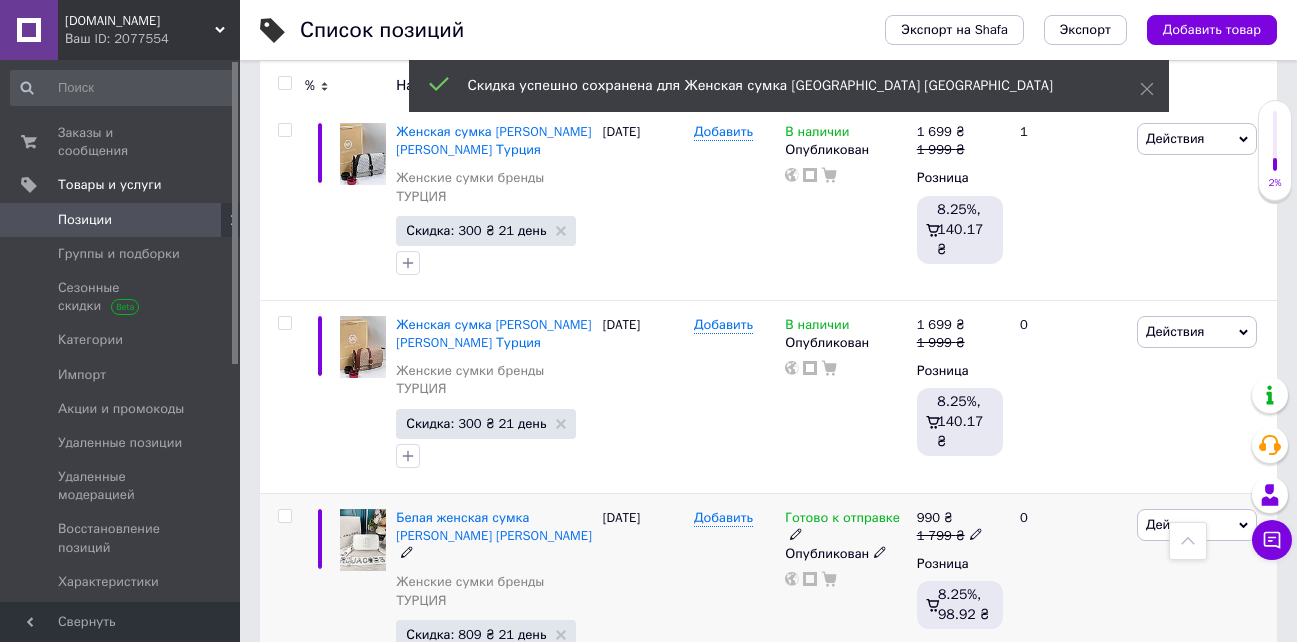 click on "Скидка: 400 ₴ 21 день" at bounding box center (476, 2407) 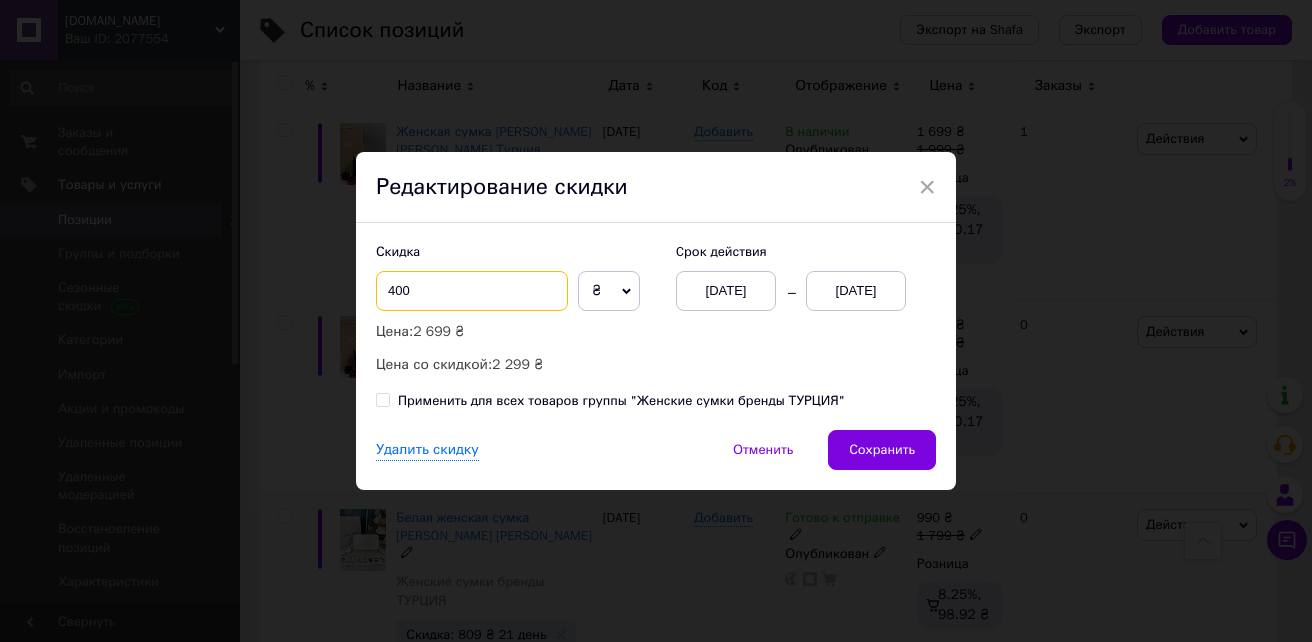 click on "400" at bounding box center [472, 291] 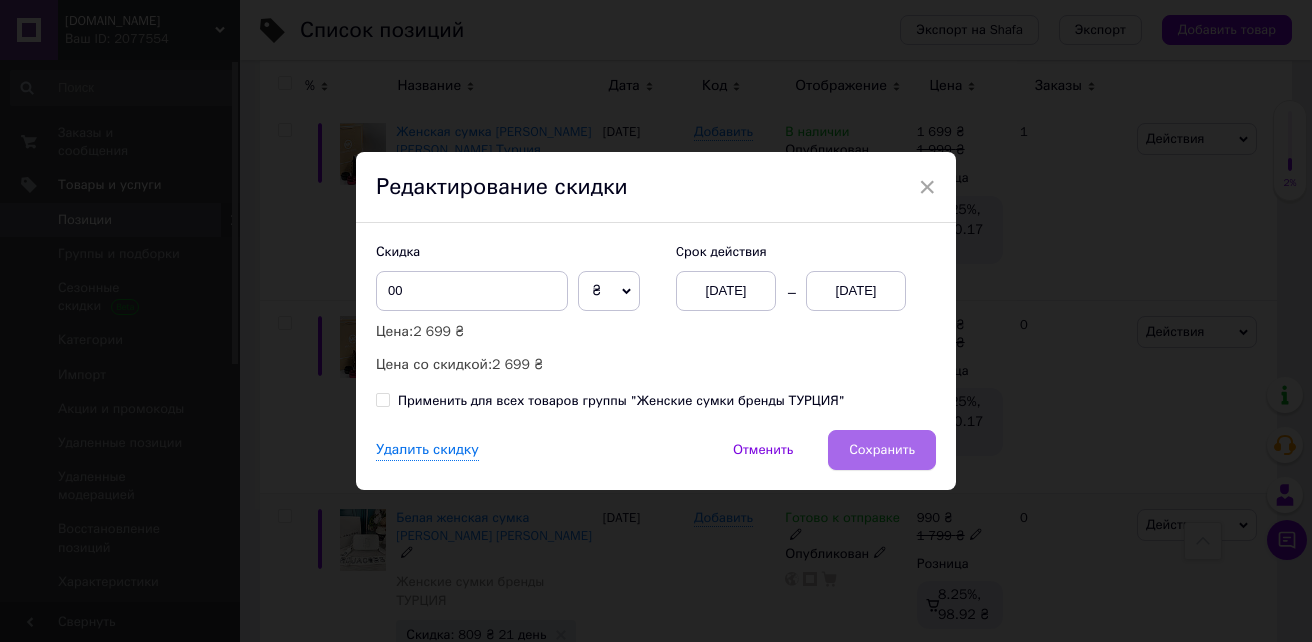 click on "Сохранить" at bounding box center (882, 450) 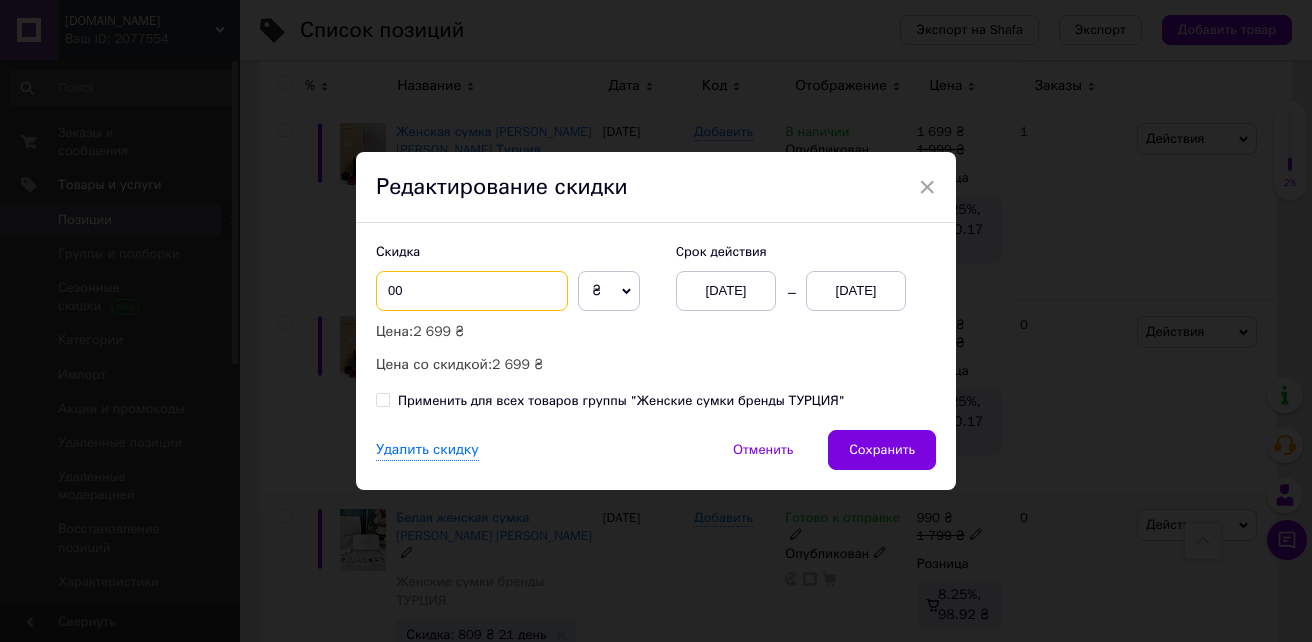 click on "00" at bounding box center (472, 291) 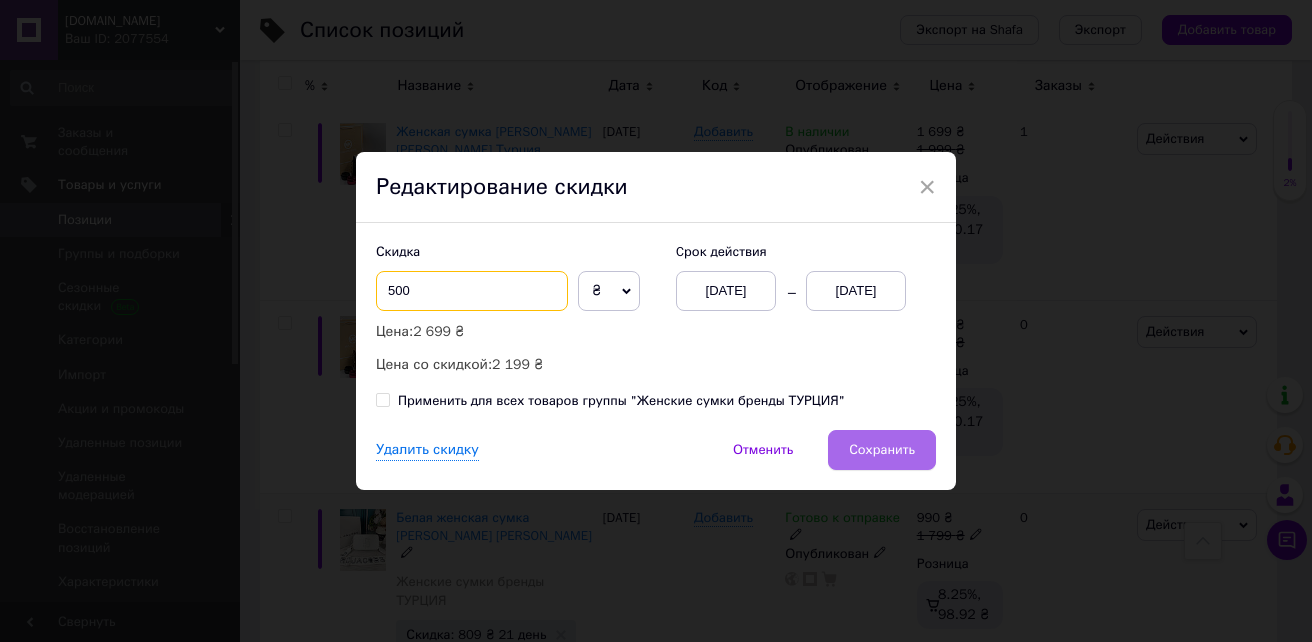 type on "500" 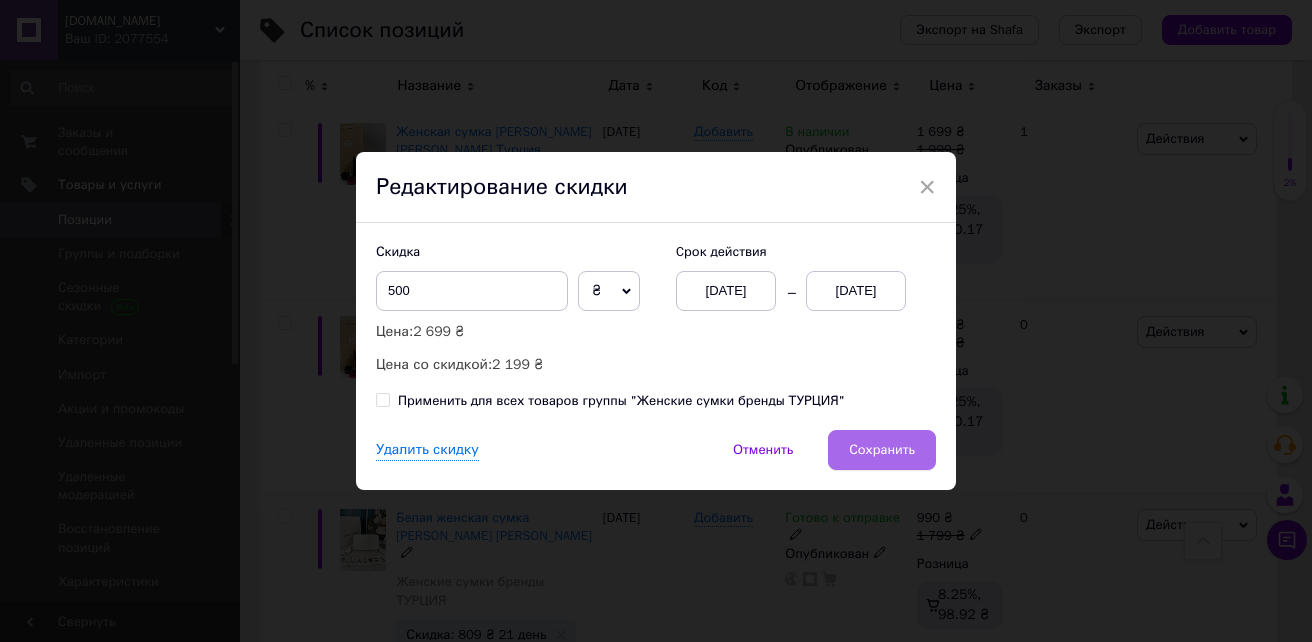 click on "Сохранить" at bounding box center (882, 450) 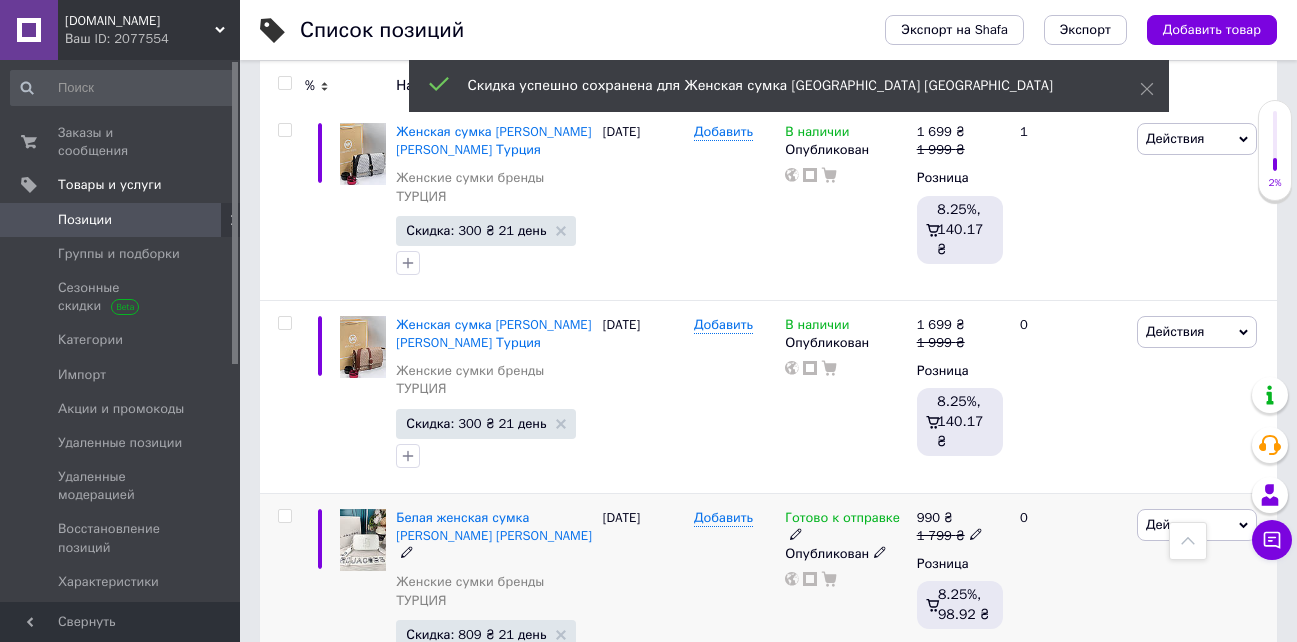 scroll, scrollTop: 0, scrollLeft: 78, axis: horizontal 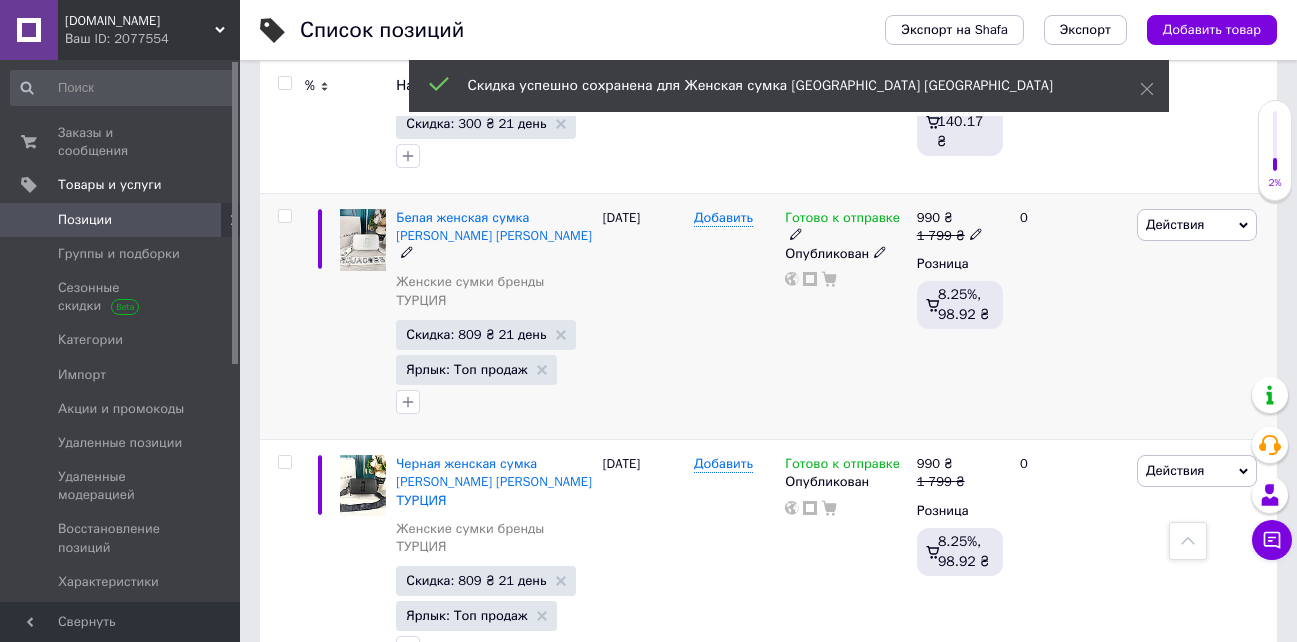 click on "Скидка: 600 ₴ 21 день" at bounding box center [476, 2545] 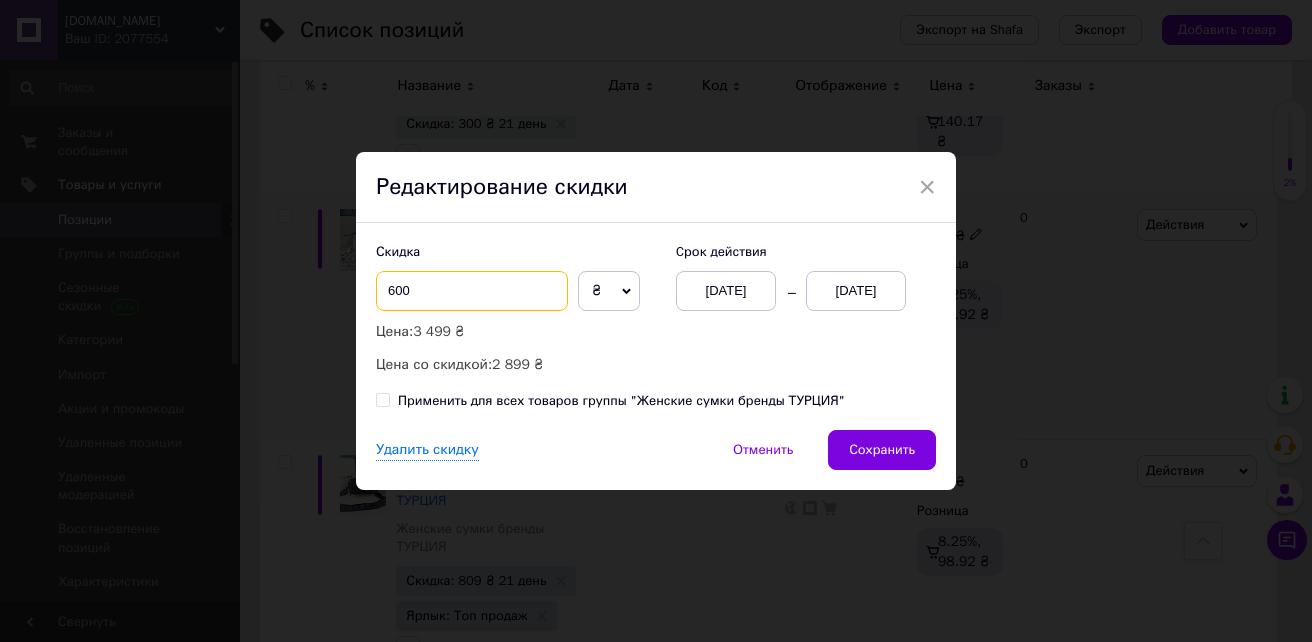 click on "600" at bounding box center (472, 291) 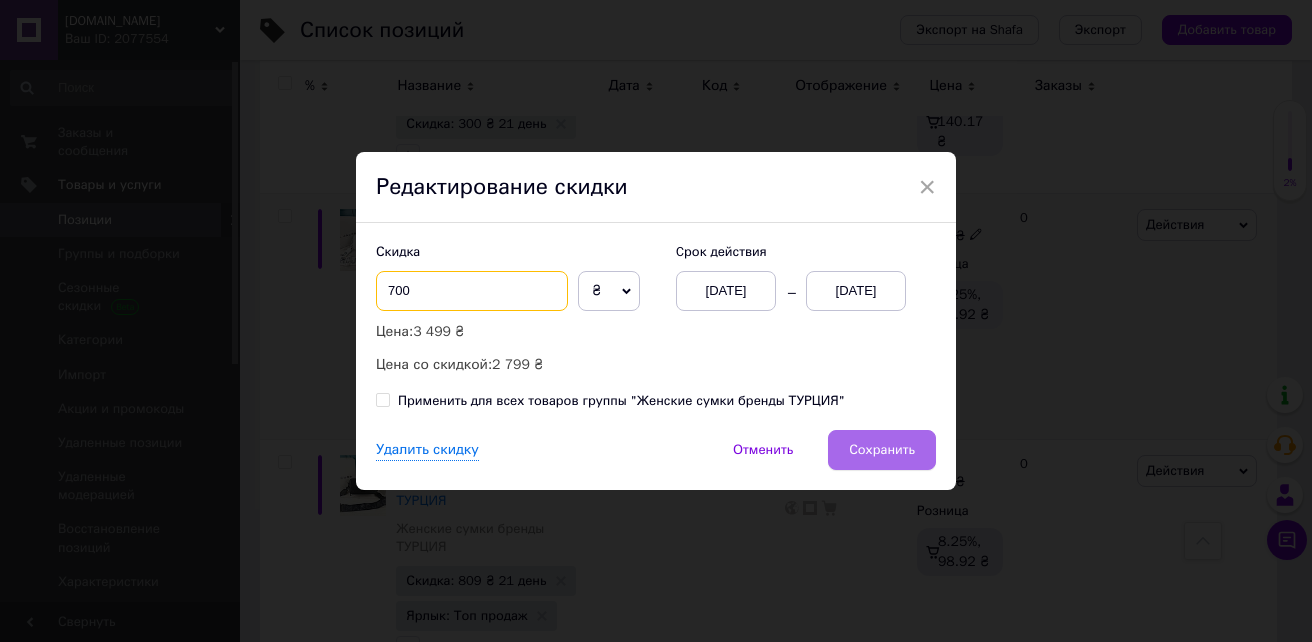 type on "700" 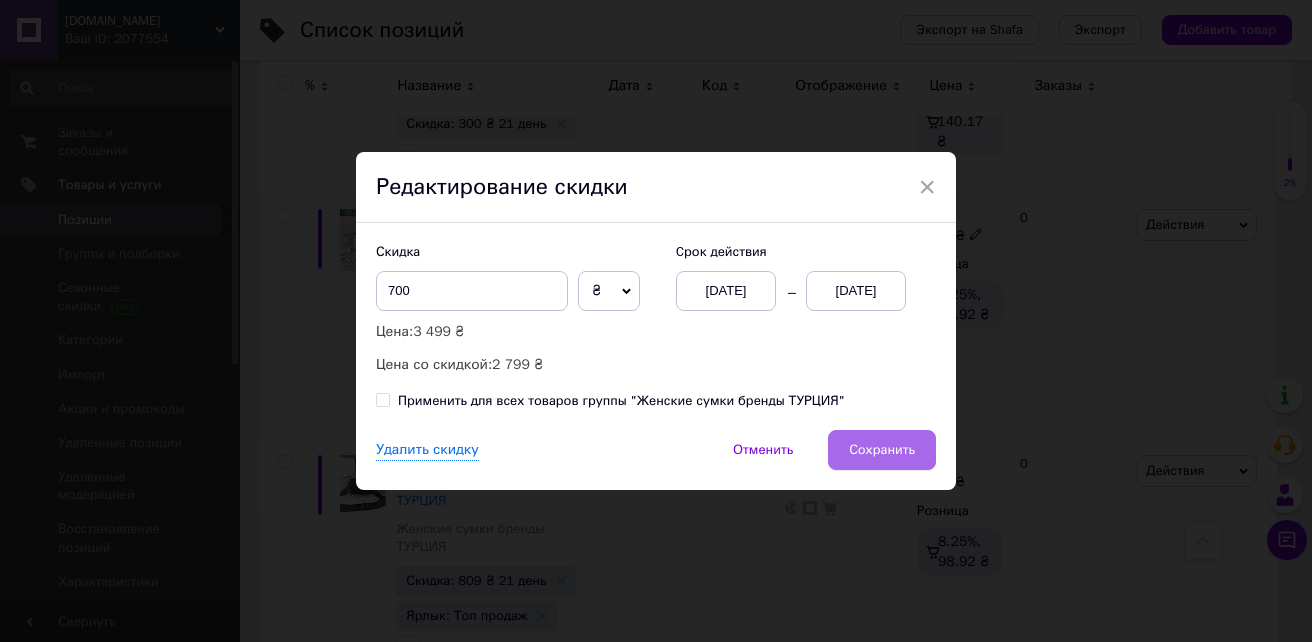click on "Сохранить" at bounding box center (882, 450) 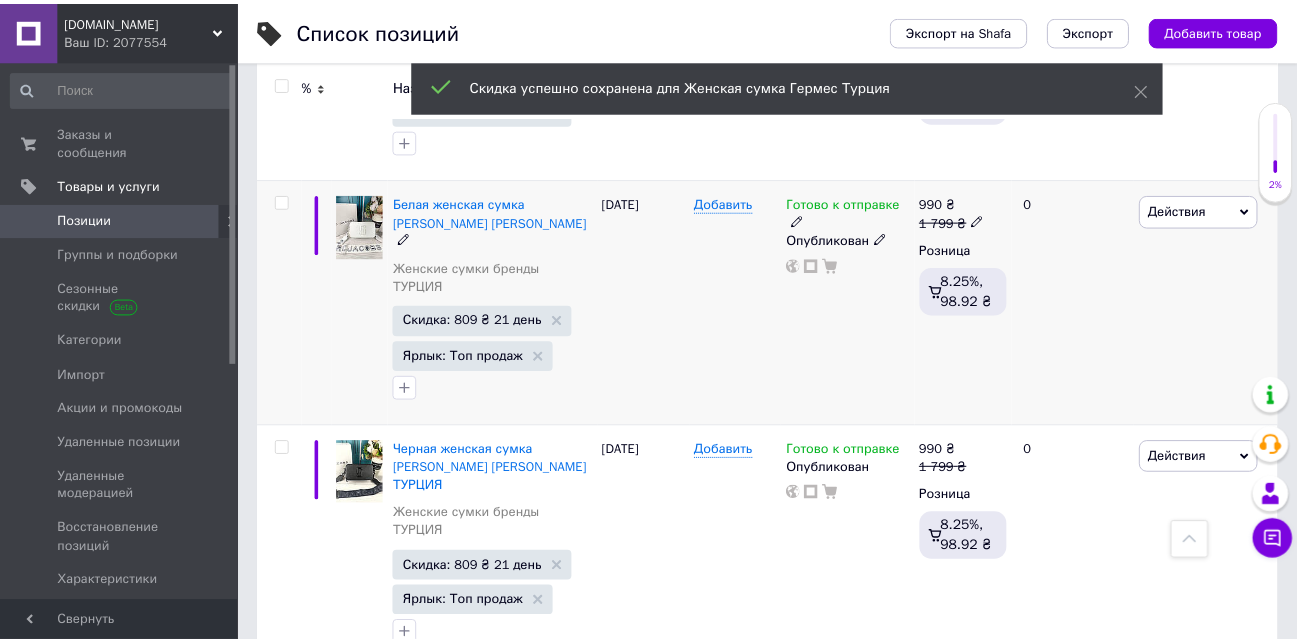 scroll, scrollTop: 0, scrollLeft: 78, axis: horizontal 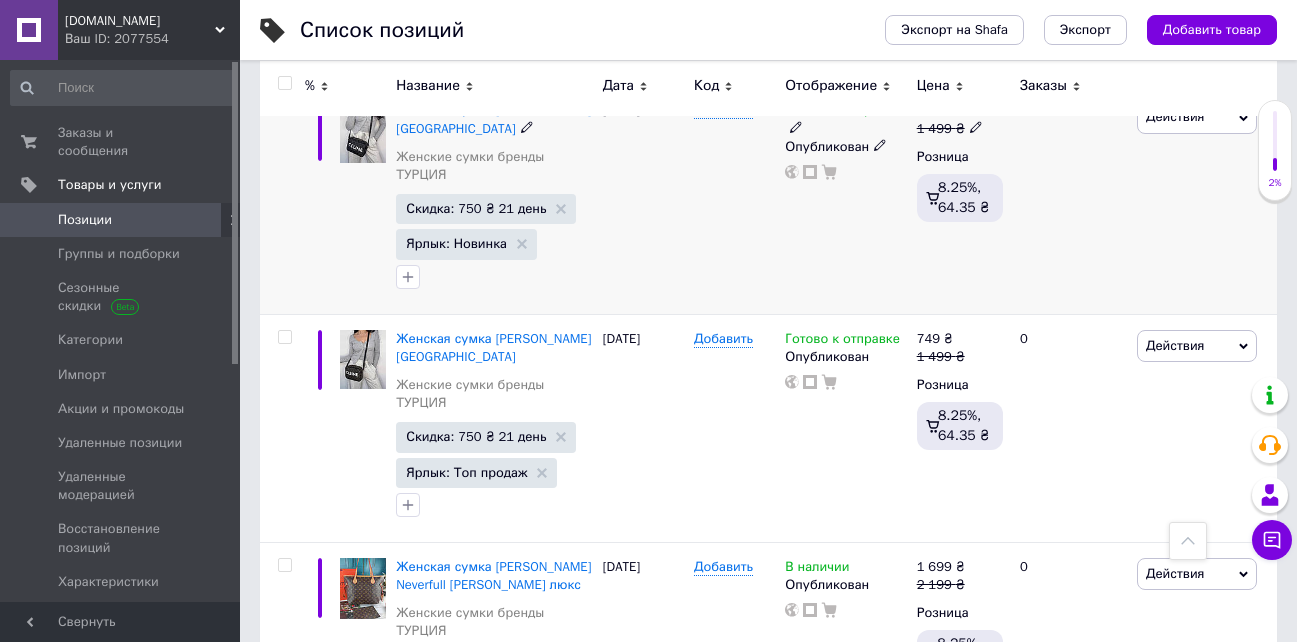 click on "Скидка: 300 ₴ 21 день" at bounding box center [476, 2593] 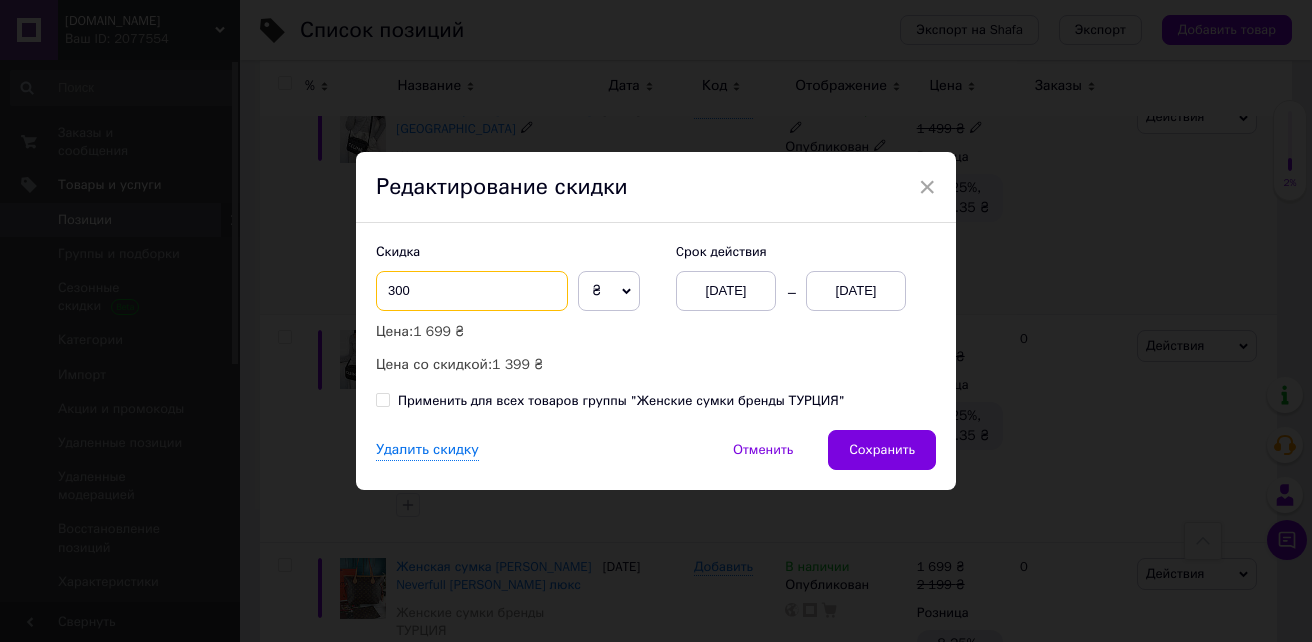 click on "300" at bounding box center [472, 291] 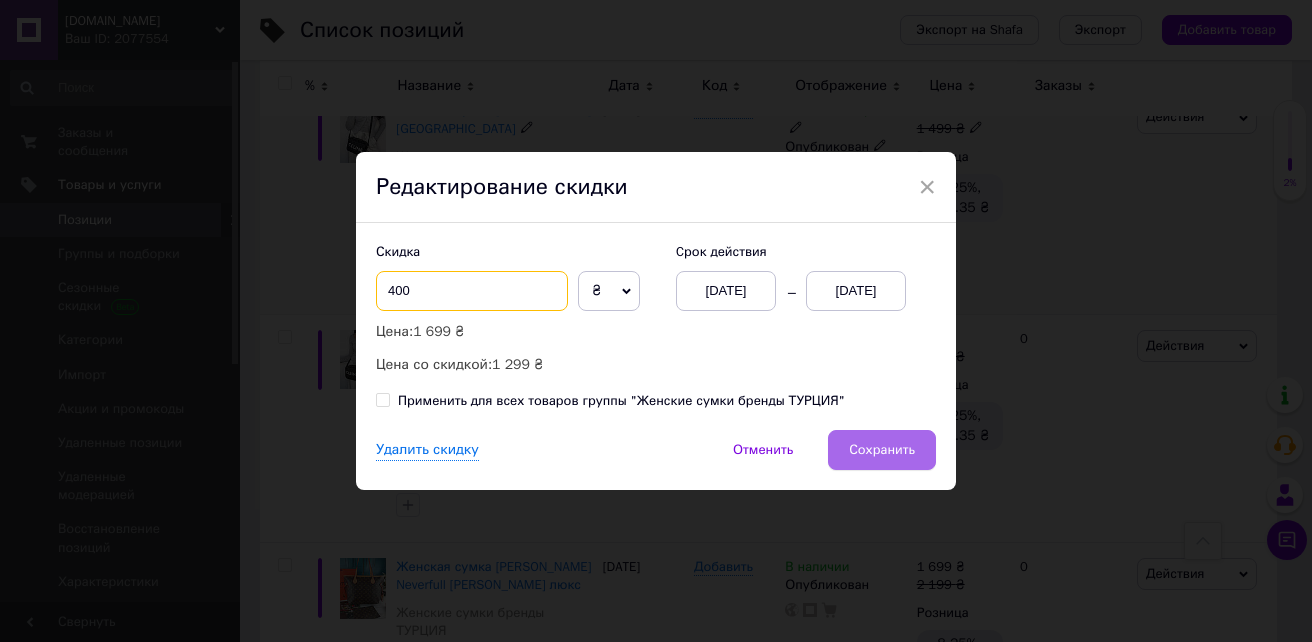 type on "400" 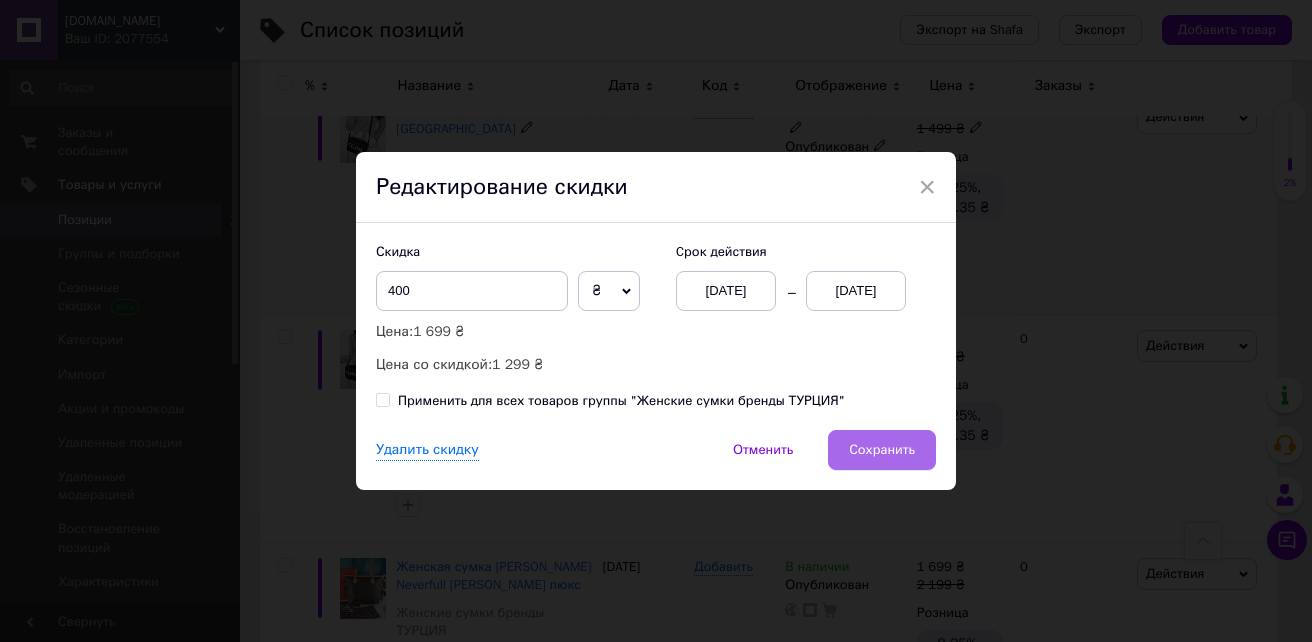 click on "Сохранить" at bounding box center (882, 450) 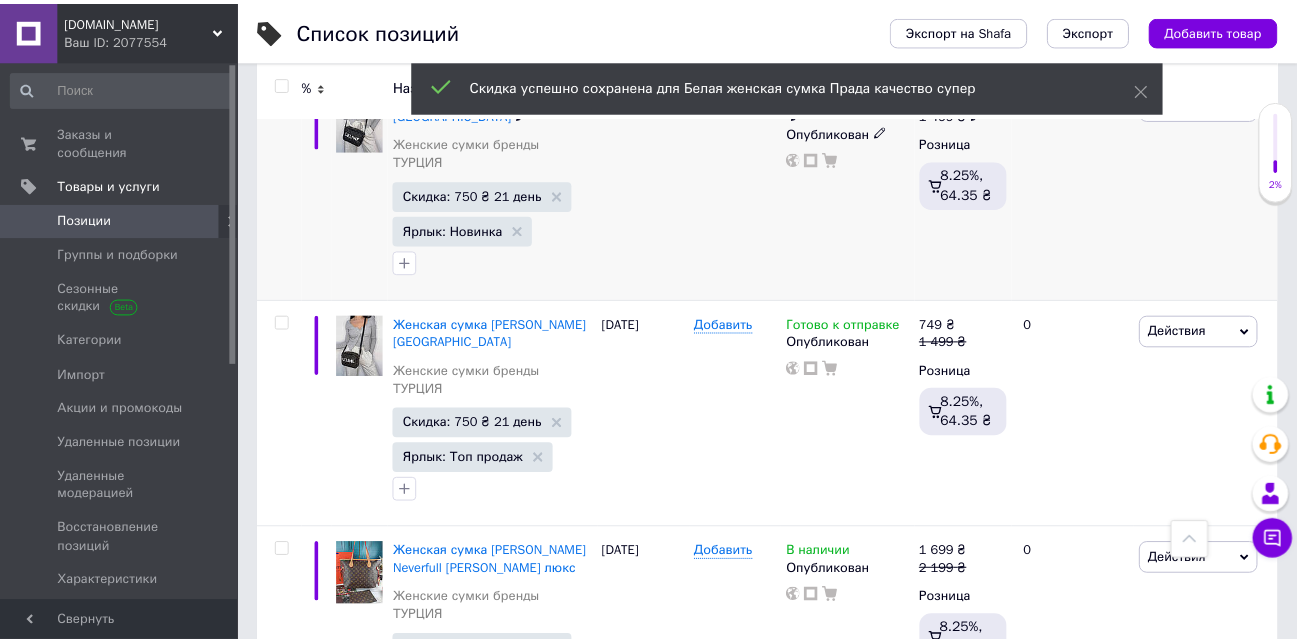 scroll, scrollTop: 0, scrollLeft: 78, axis: horizontal 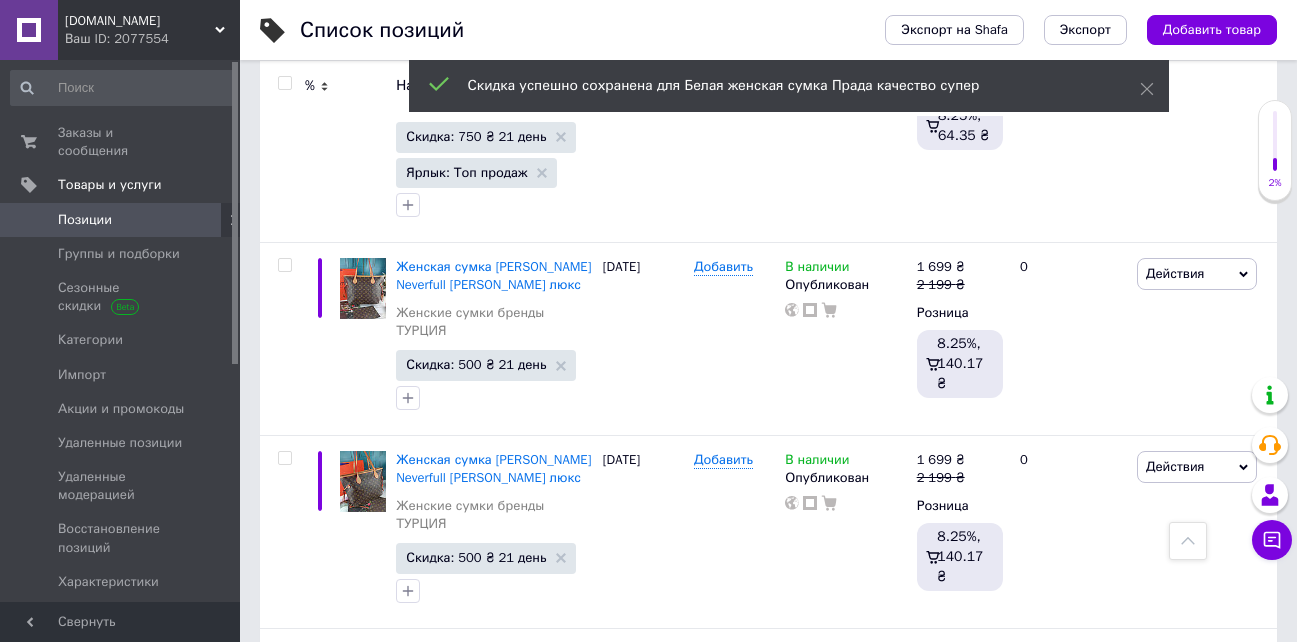 click on "Скидка: 300 ₴ 21 день" at bounding box center (476, 2749) 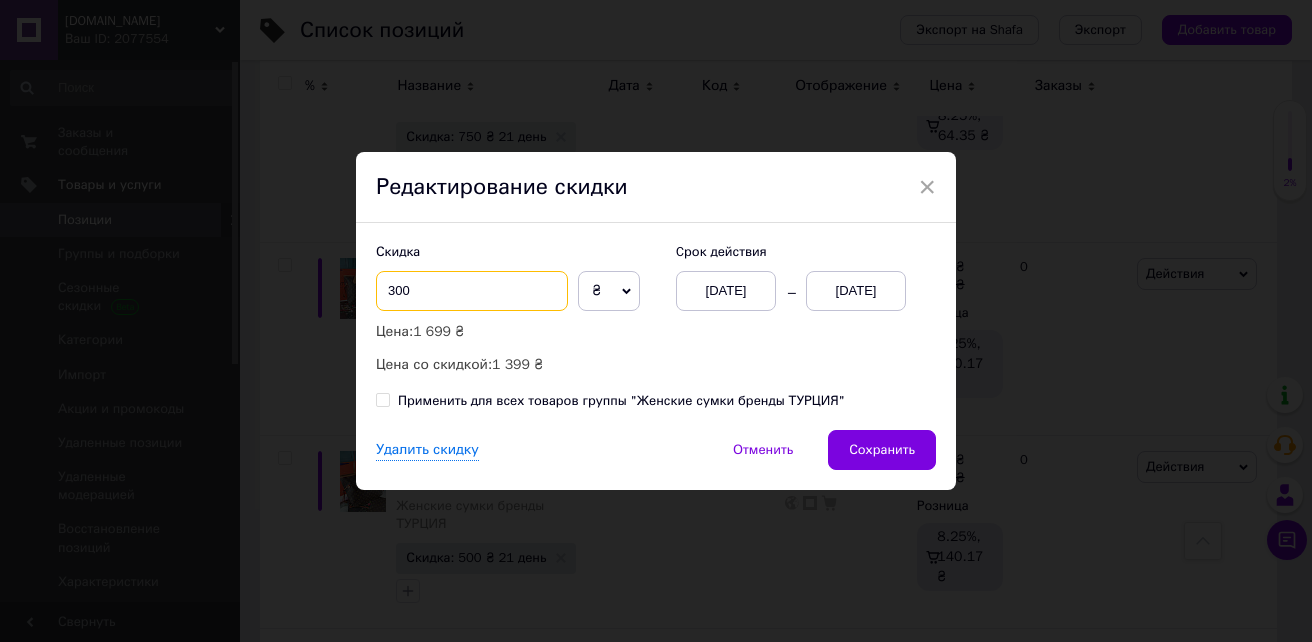 click on "300" at bounding box center (472, 291) 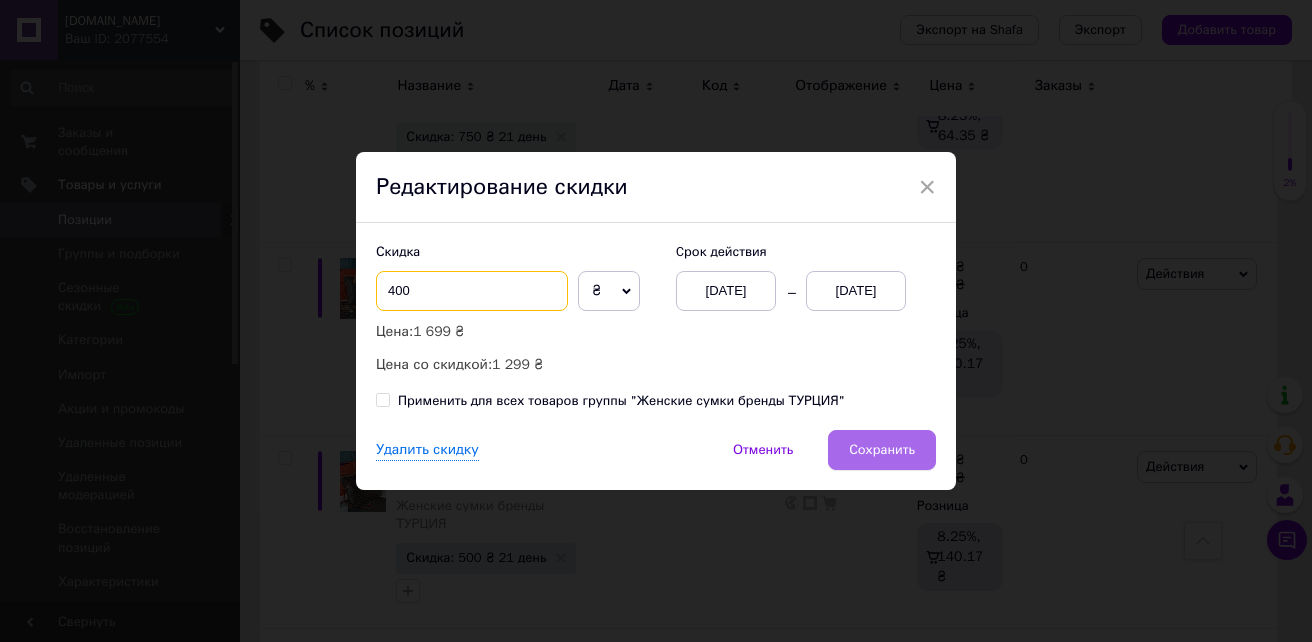 type on "400" 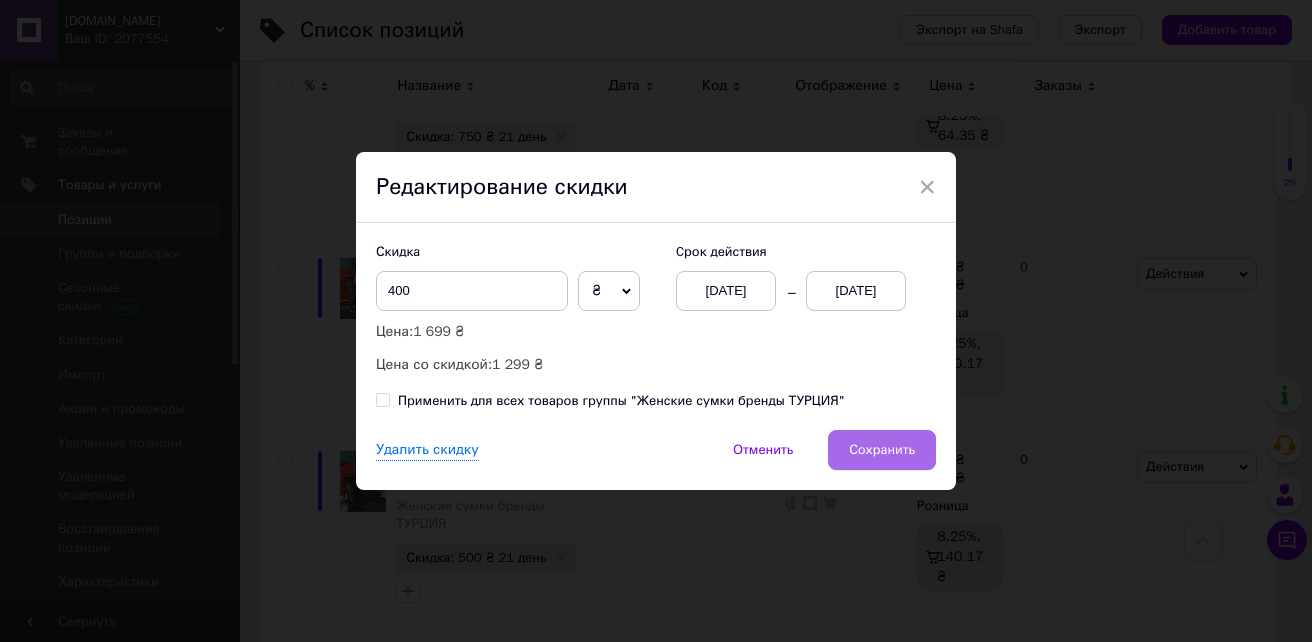click on "Сохранить" at bounding box center [882, 450] 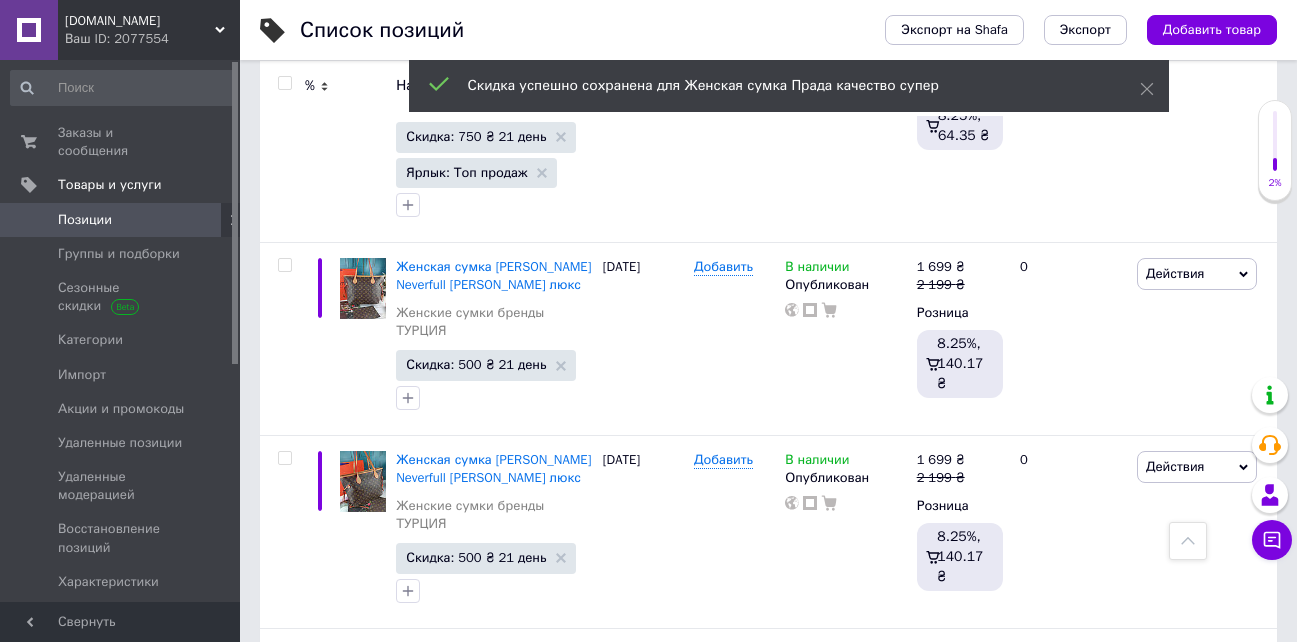 scroll, scrollTop: 0, scrollLeft: 78, axis: horizontal 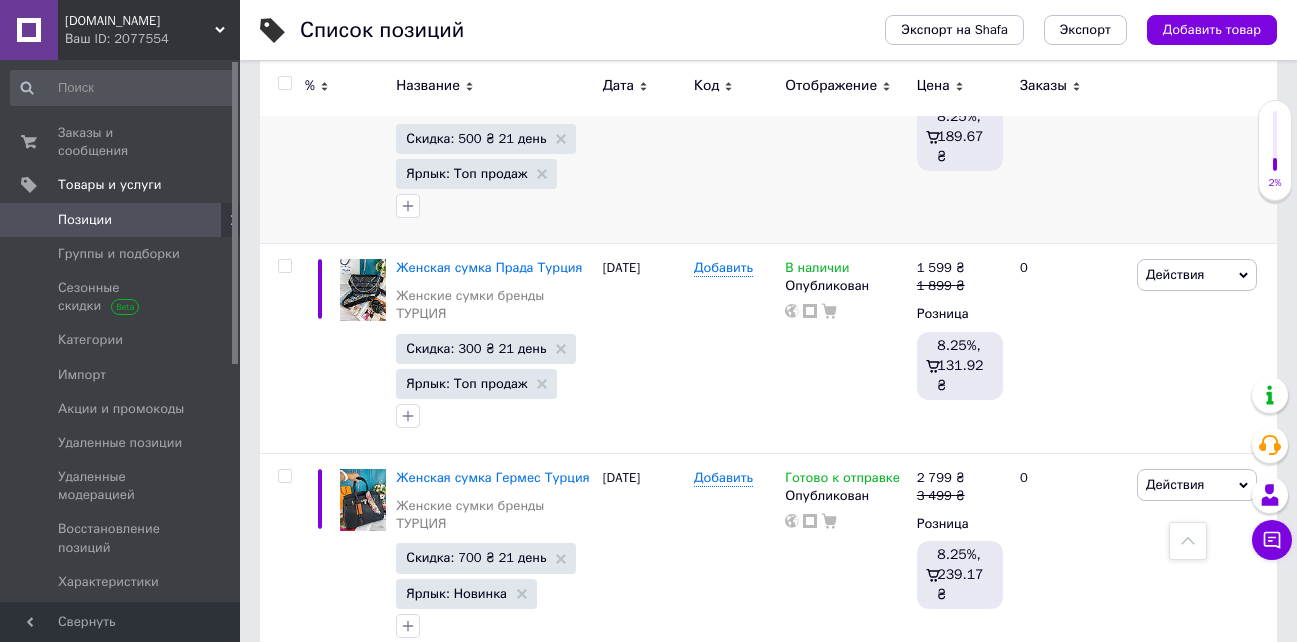 click on "2" at bounding box center (327, 3021) 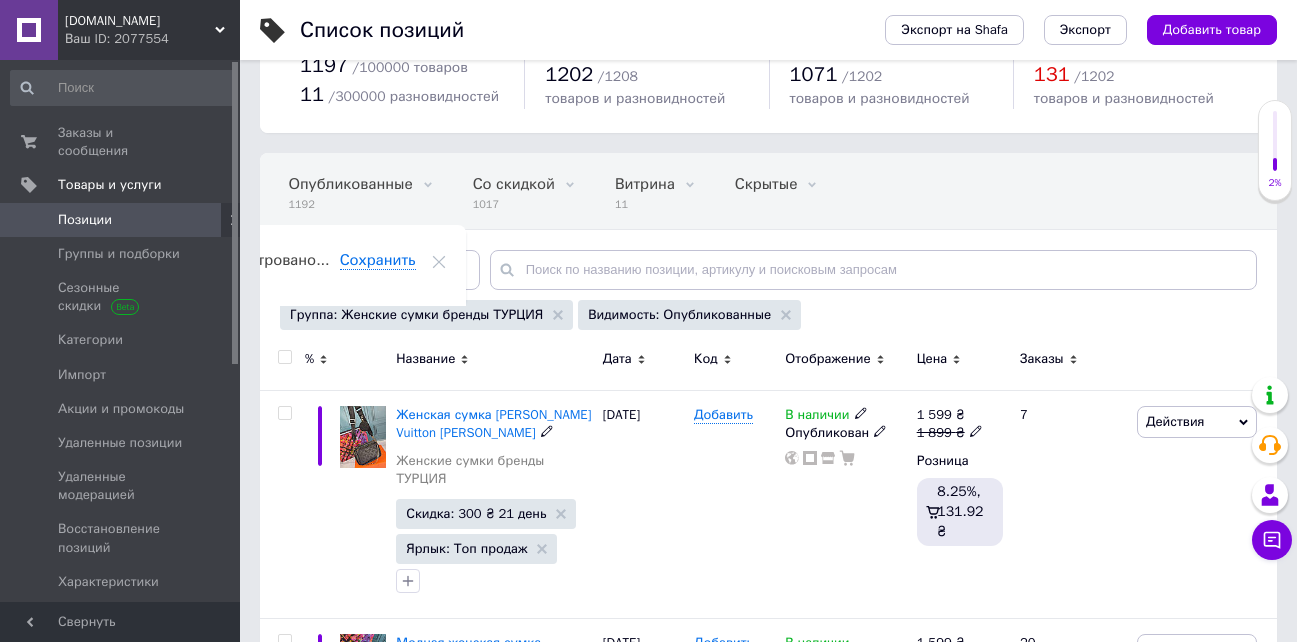 scroll, scrollTop: 41, scrollLeft: 0, axis: vertical 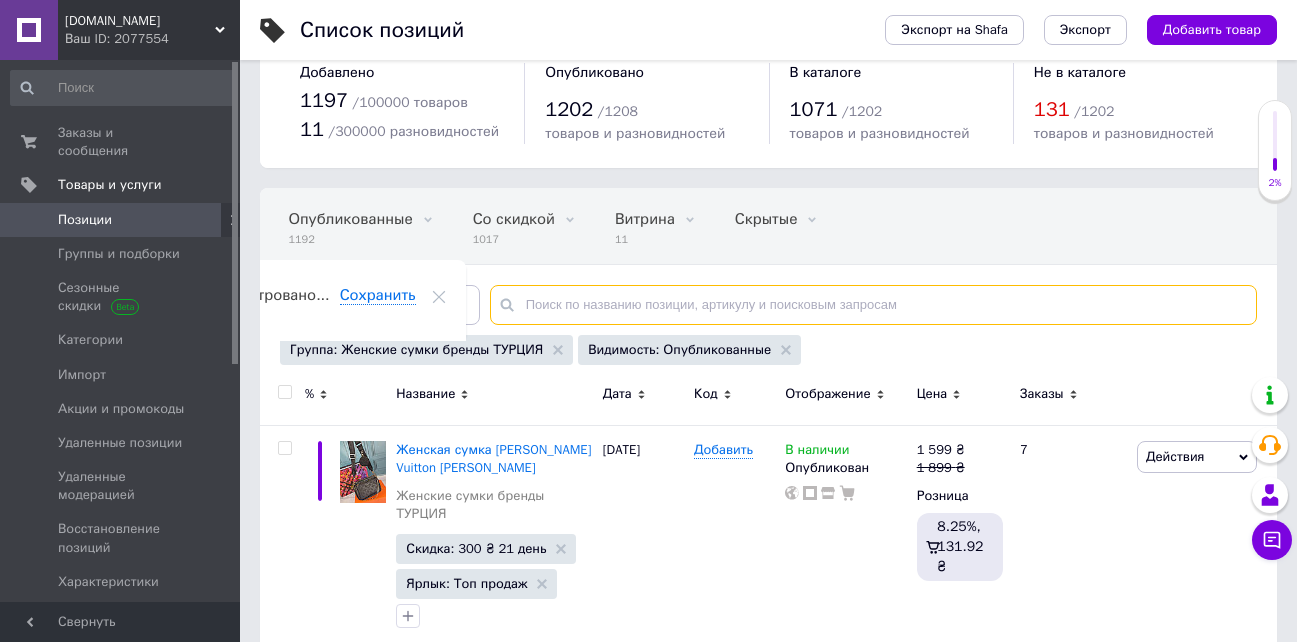 click at bounding box center (873, 305) 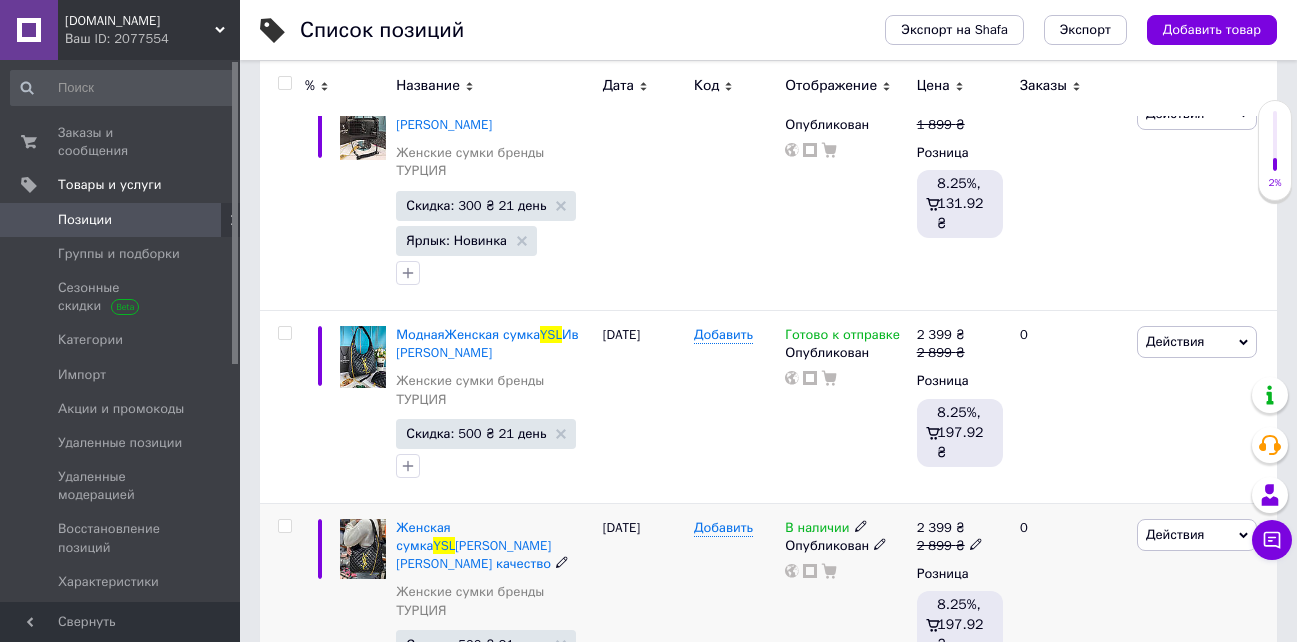 scroll, scrollTop: 478, scrollLeft: 0, axis: vertical 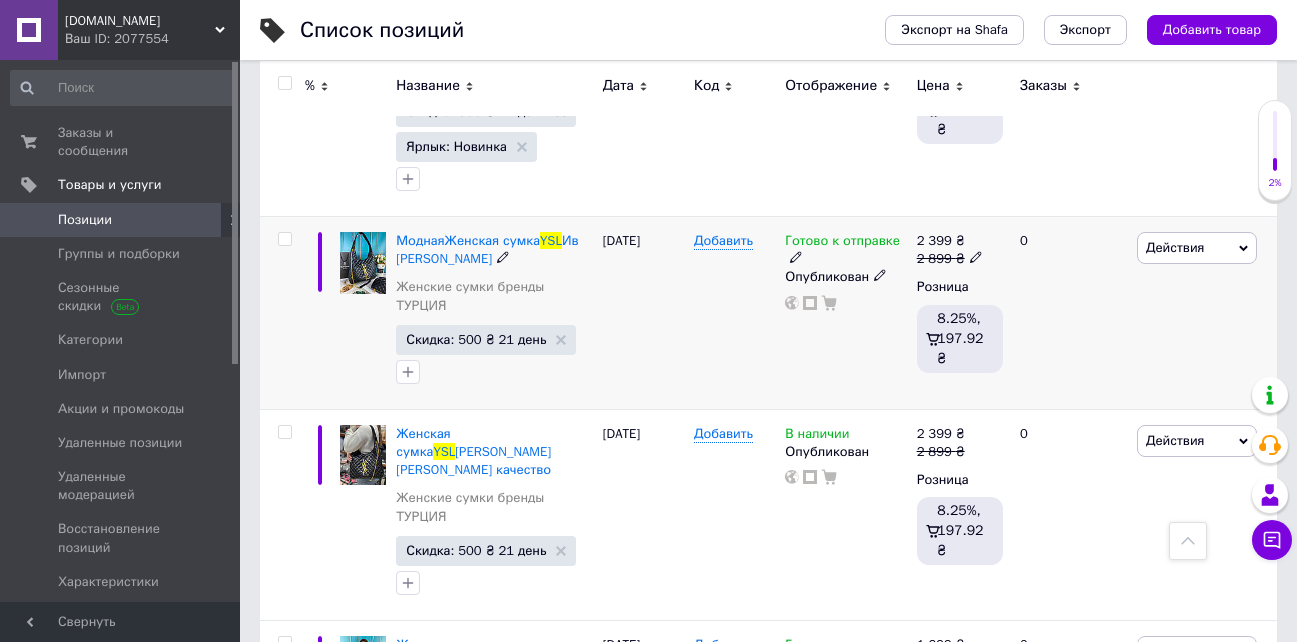 type on "ysl" 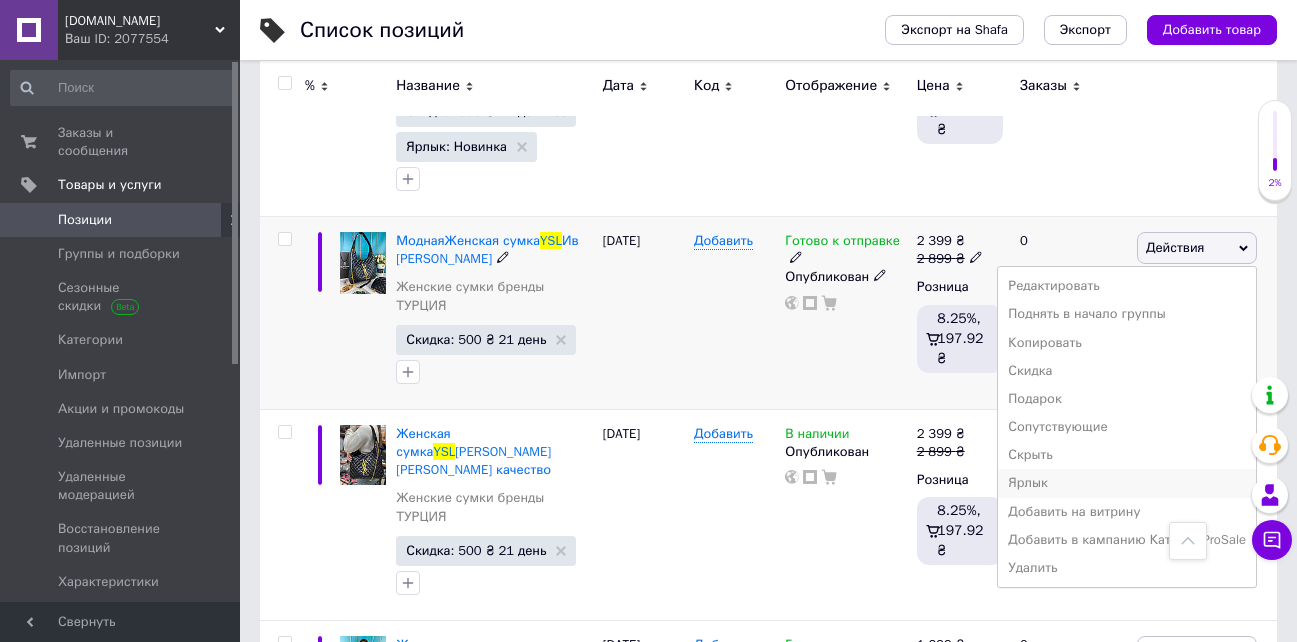 click on "Ярлык" at bounding box center (1127, 483) 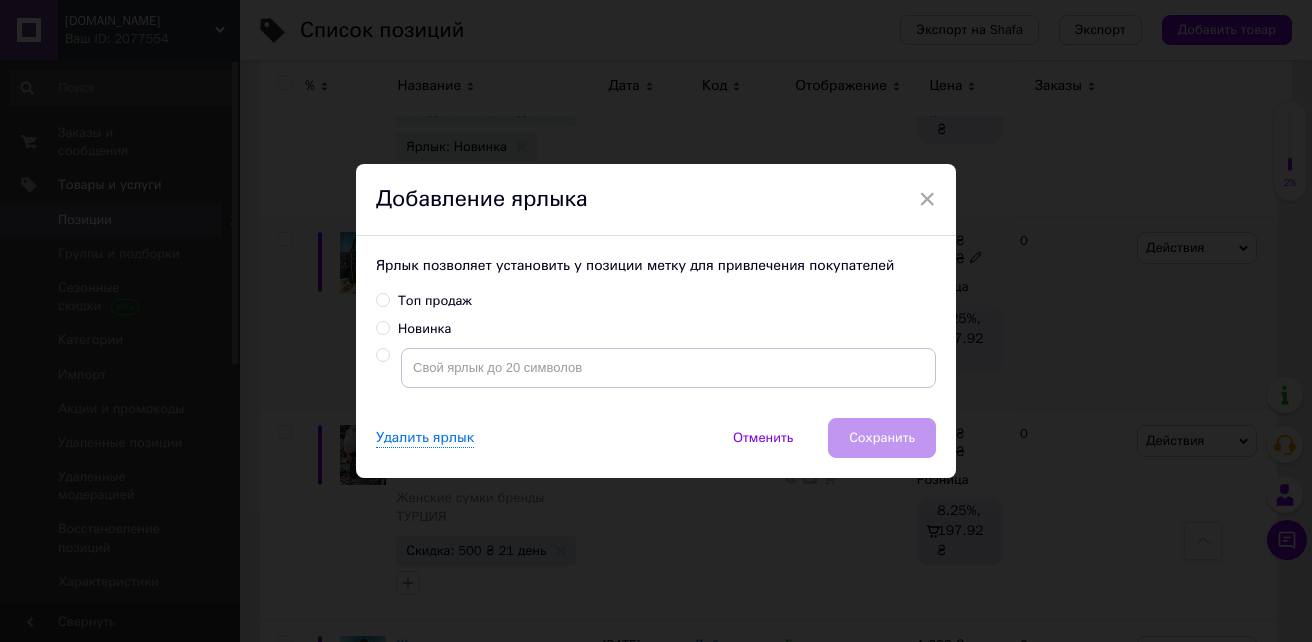 click on "Новинка" at bounding box center [382, 327] 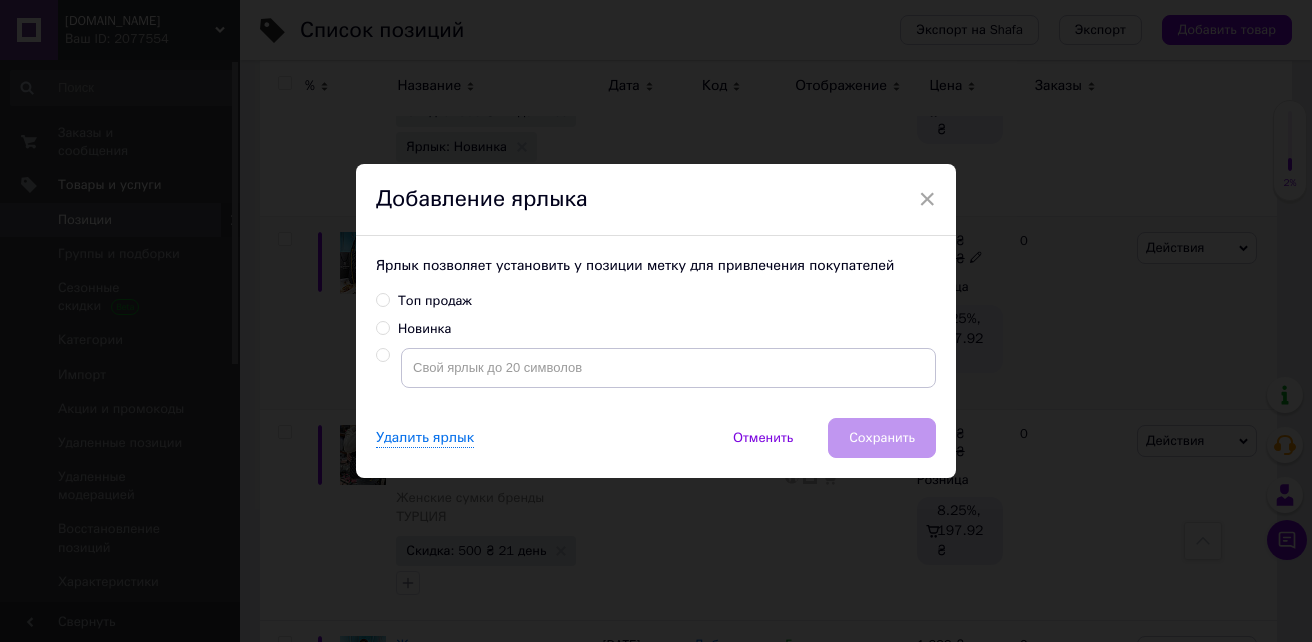 radio on "true" 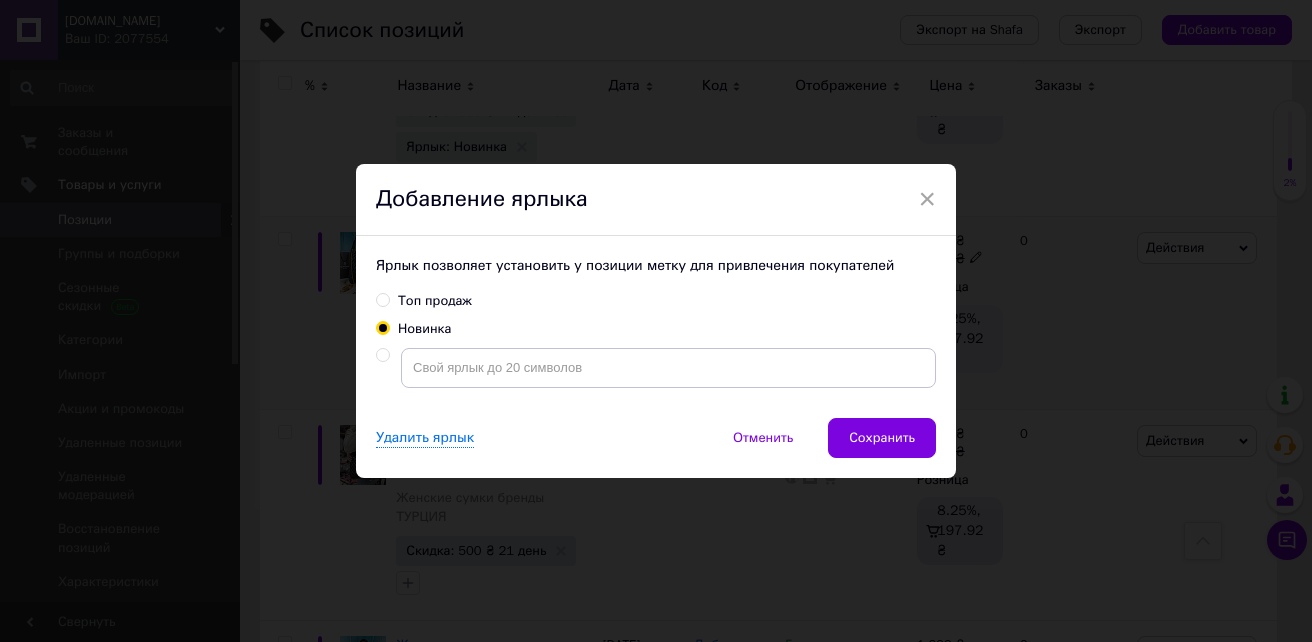 drag, startPoint x: 879, startPoint y: 433, endPoint x: 893, endPoint y: 435, distance: 14.142136 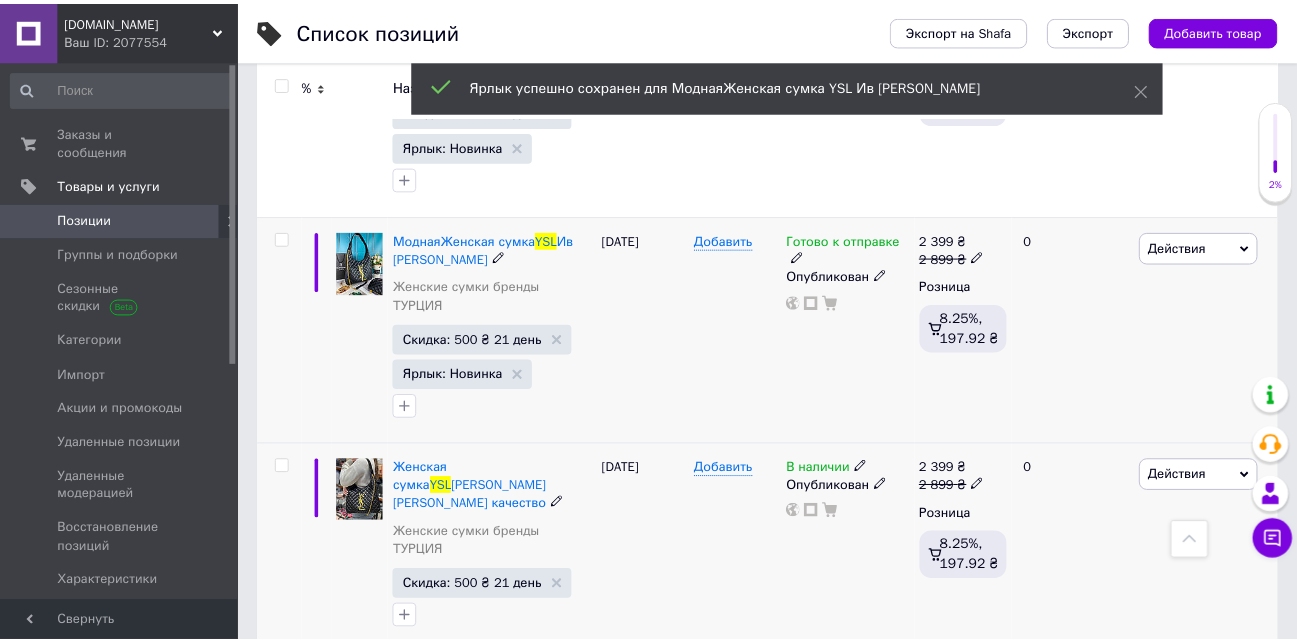 scroll, scrollTop: 0, scrollLeft: 78, axis: horizontal 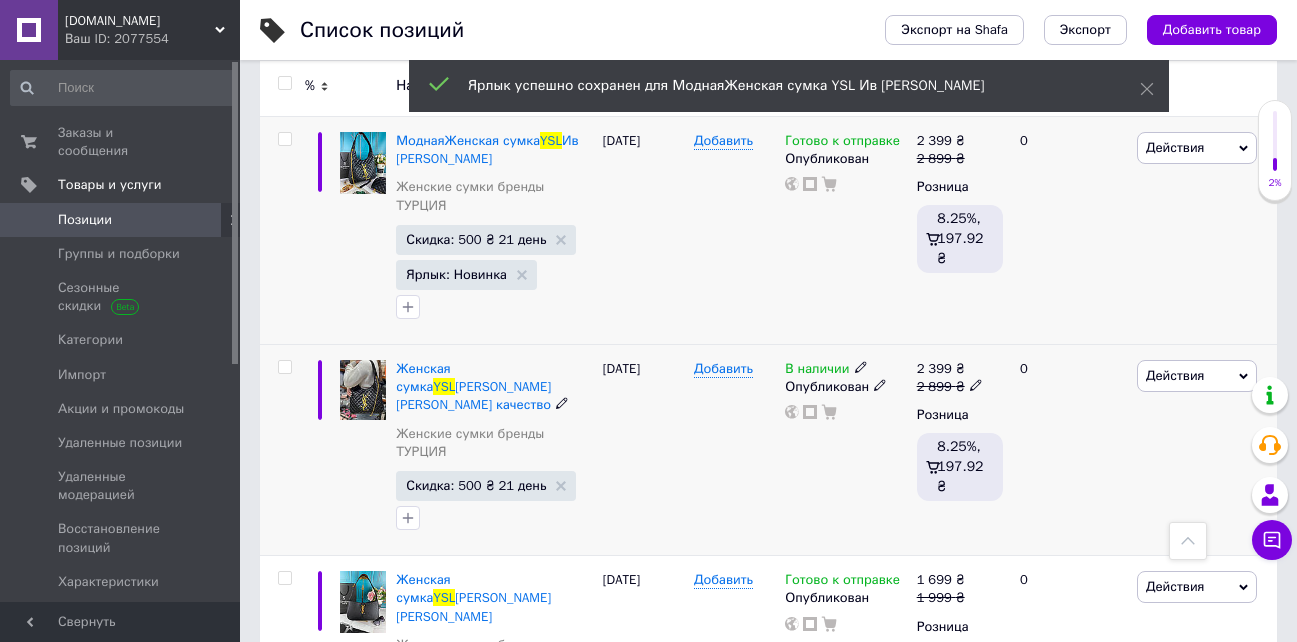 drag, startPoint x: 1175, startPoint y: 339, endPoint x: 1102, endPoint y: 497, distance: 174.04884 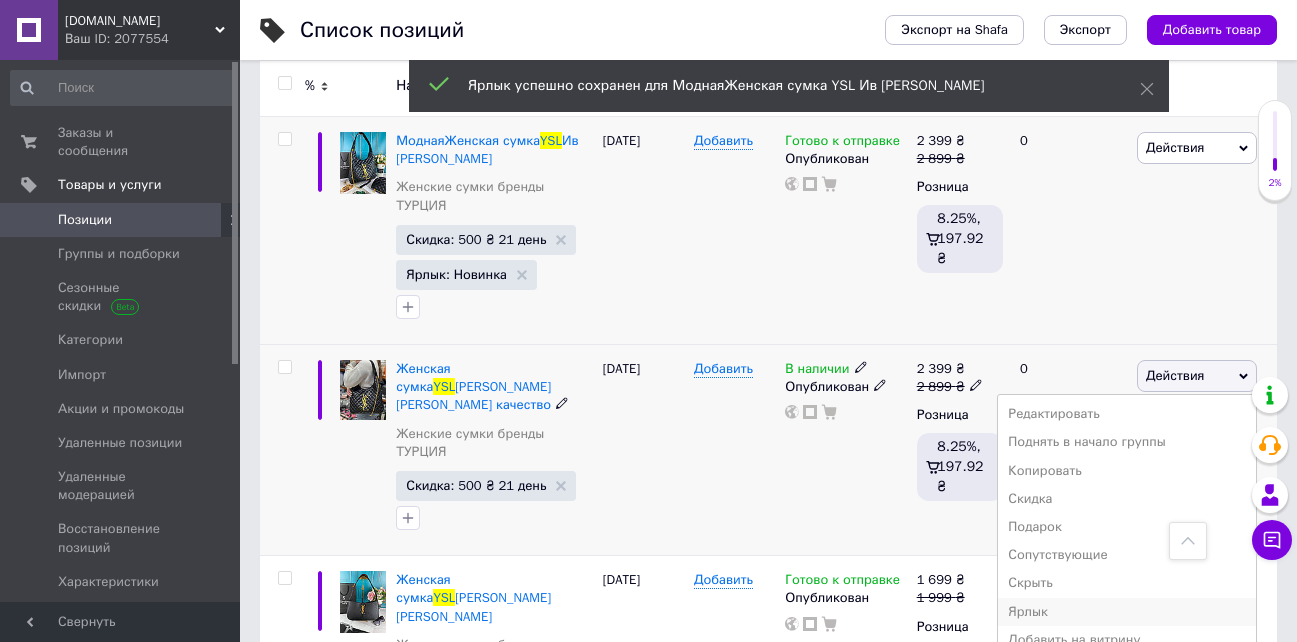 click on "Ярлык" at bounding box center (1127, 612) 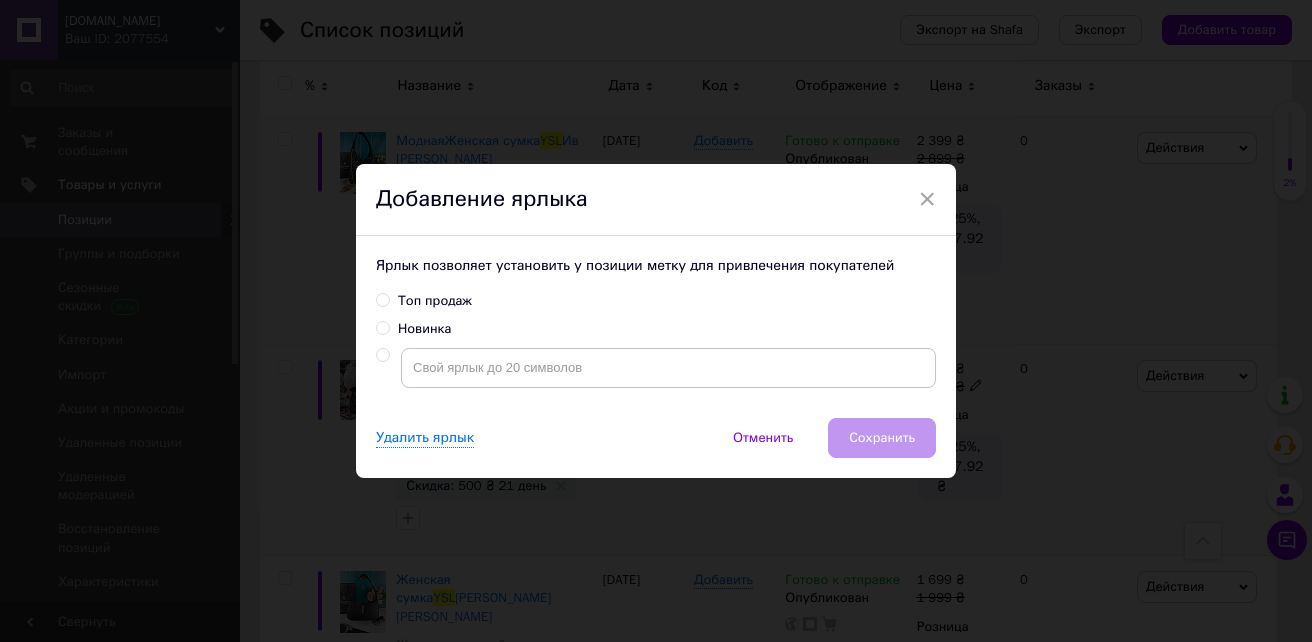 click on "Топ продаж" at bounding box center [382, 299] 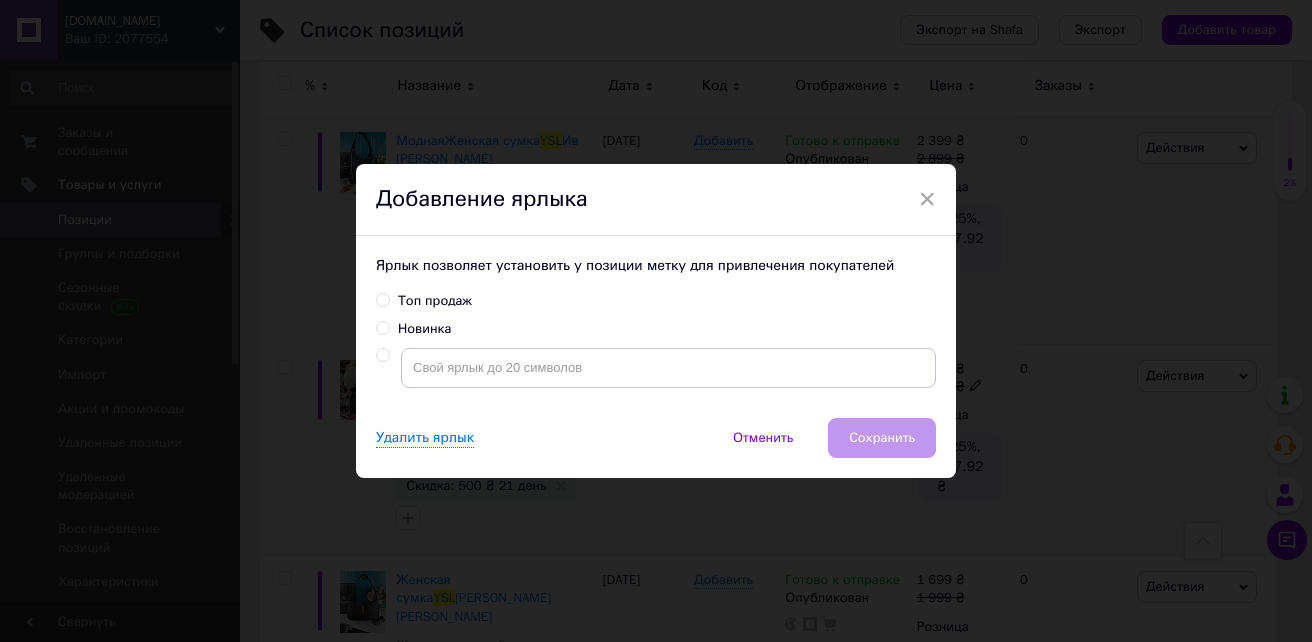 radio on "true" 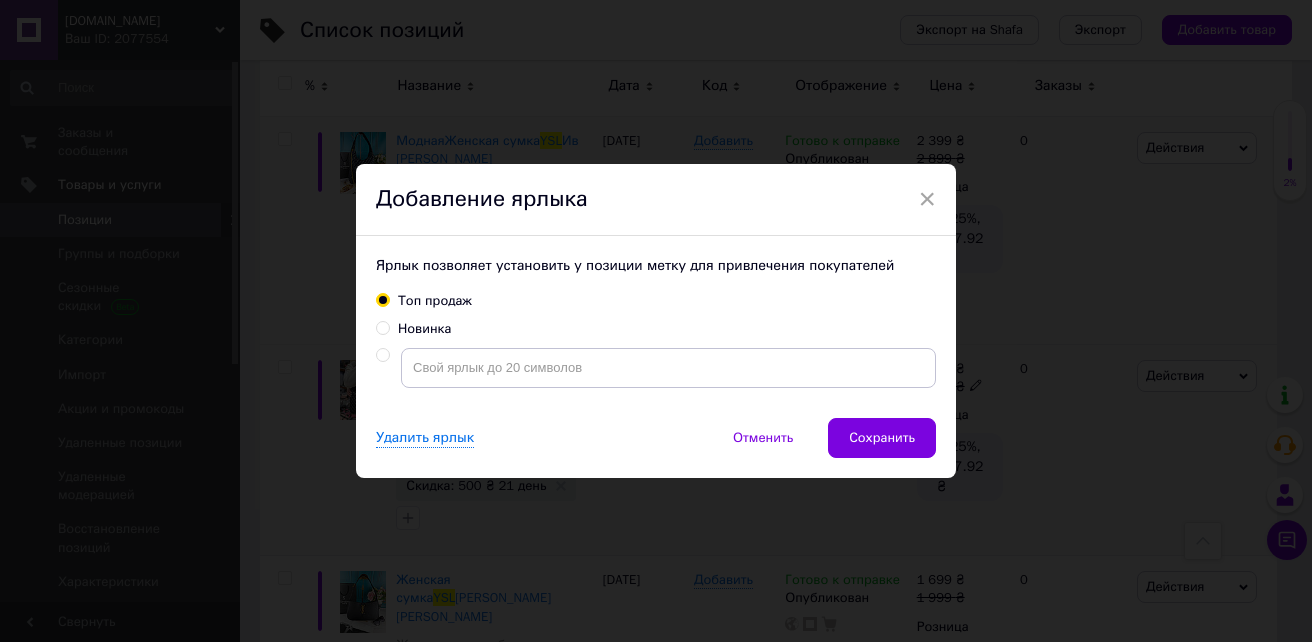 click on "Сохранить" at bounding box center (882, 438) 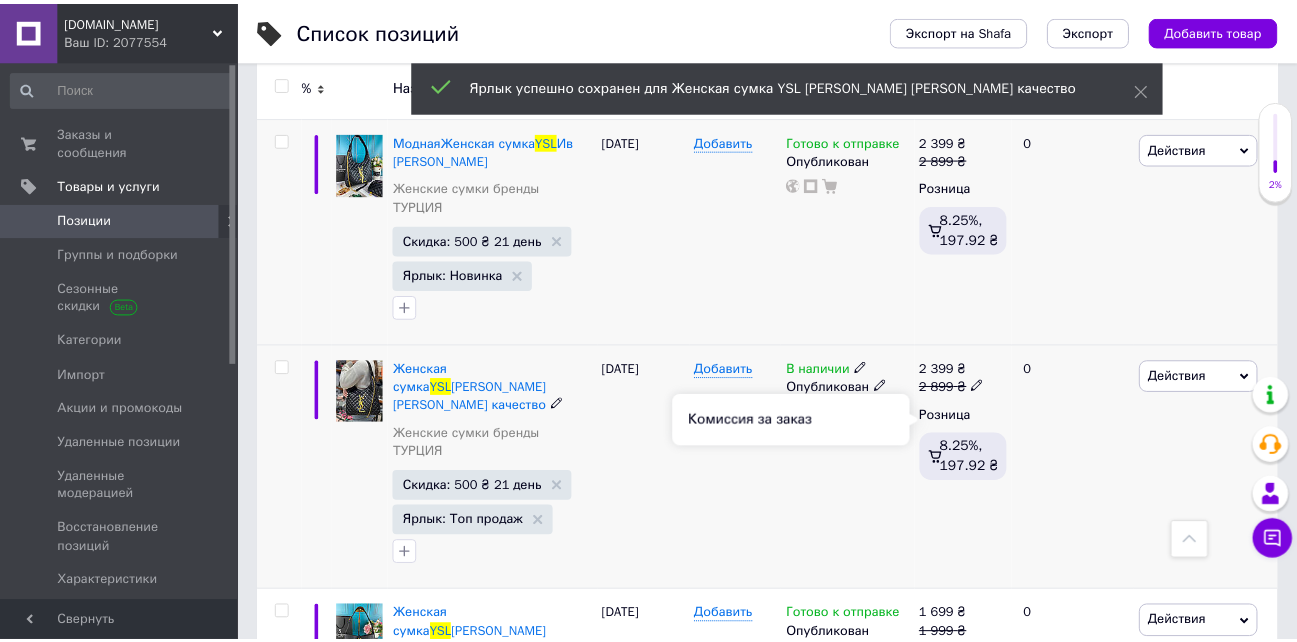 scroll, scrollTop: 0, scrollLeft: 78, axis: horizontal 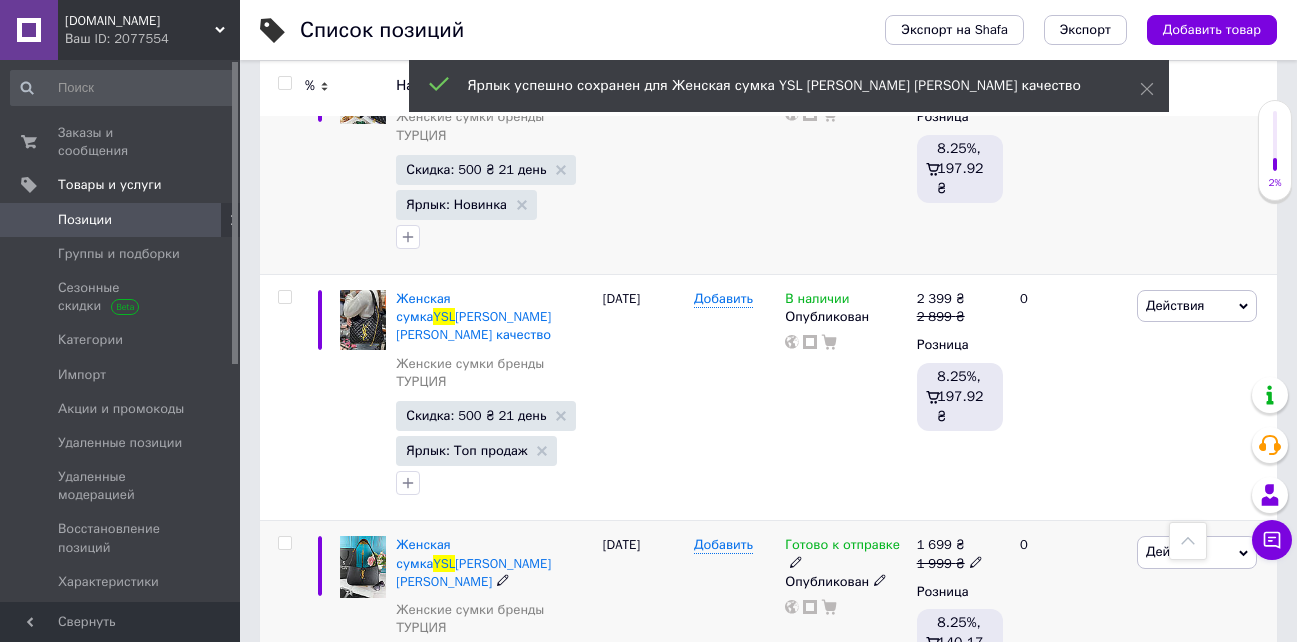 drag, startPoint x: 1176, startPoint y: 472, endPoint x: 1124, endPoint y: 486, distance: 53.851646 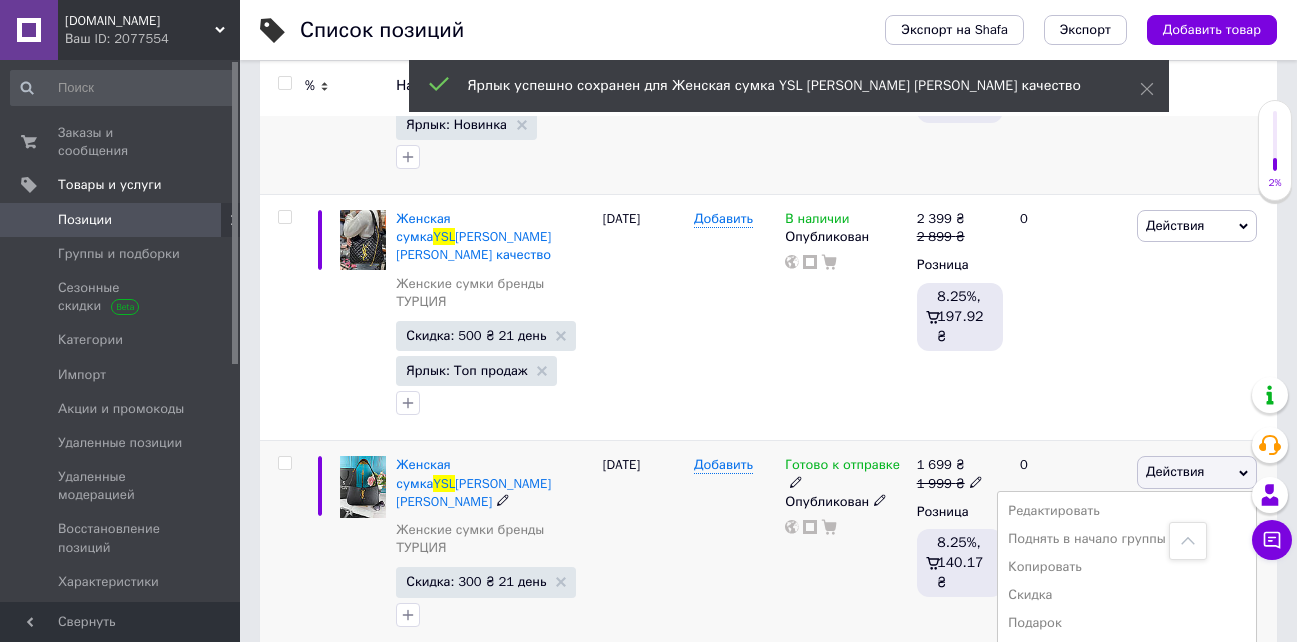 scroll, scrollTop: 826, scrollLeft: 0, axis: vertical 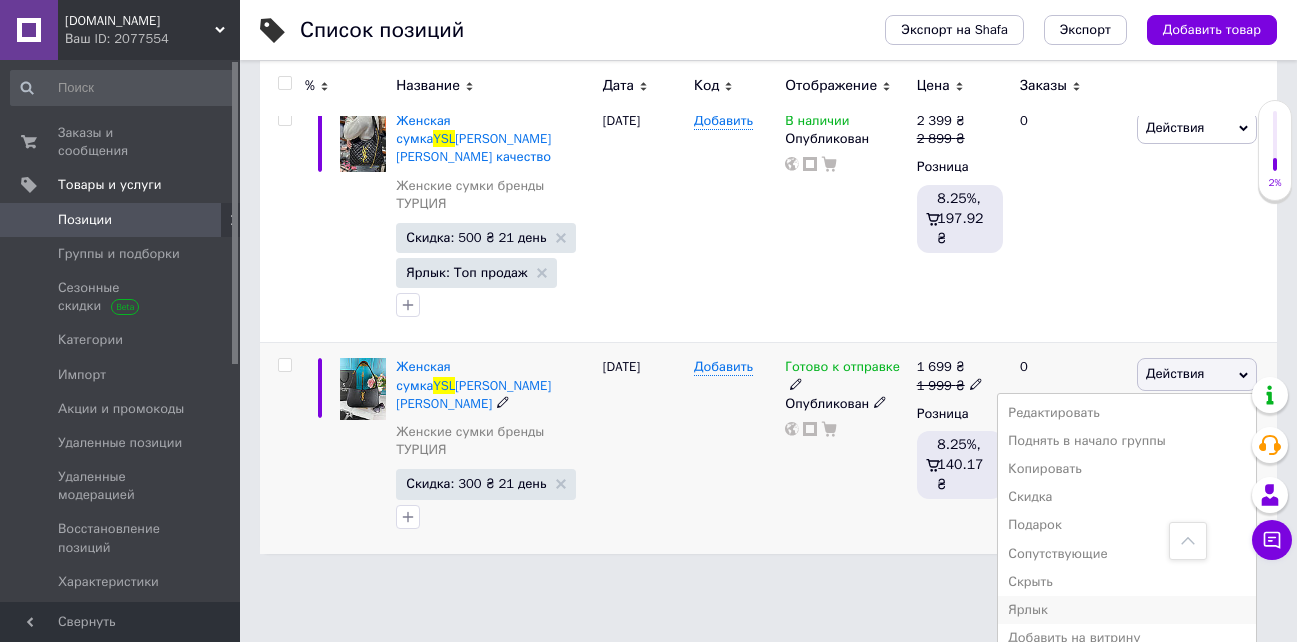 click on "Ярлык" at bounding box center [1127, 610] 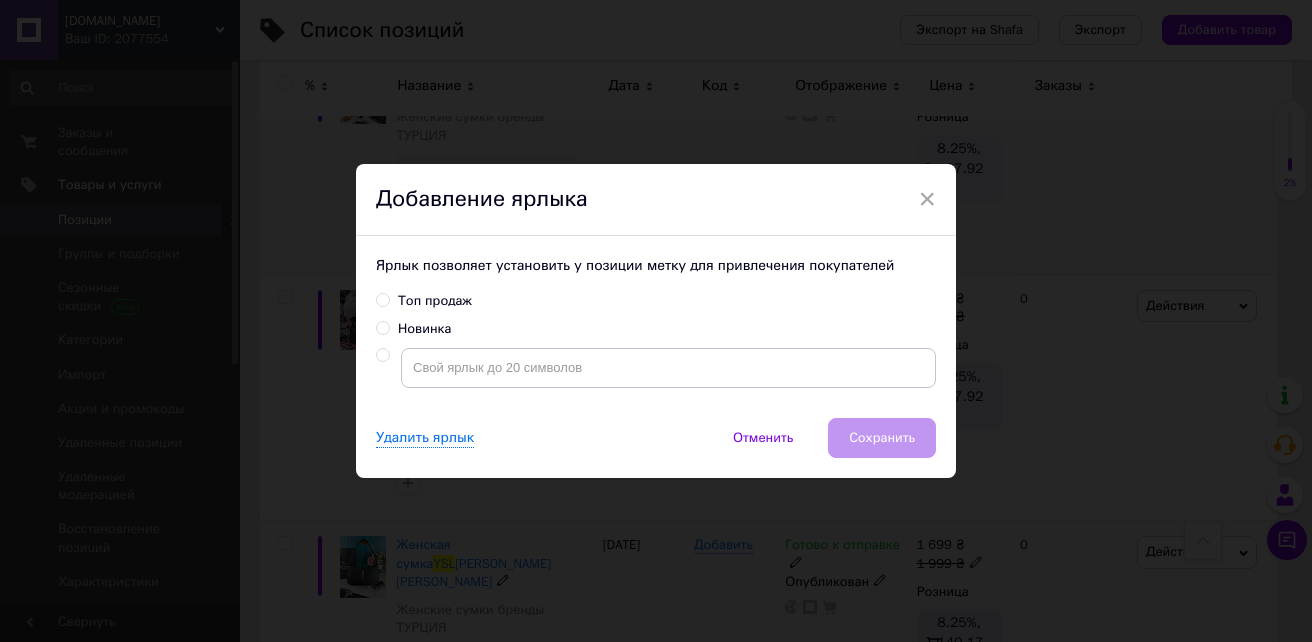 click on "Новинка" at bounding box center [382, 327] 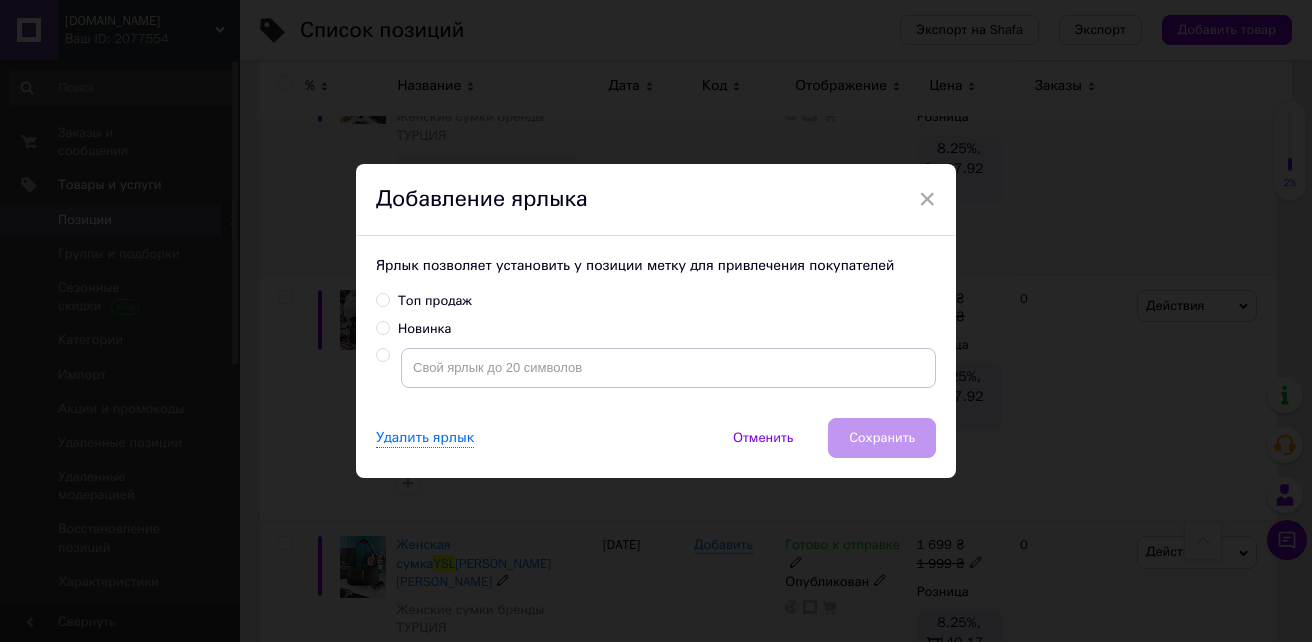 radio on "true" 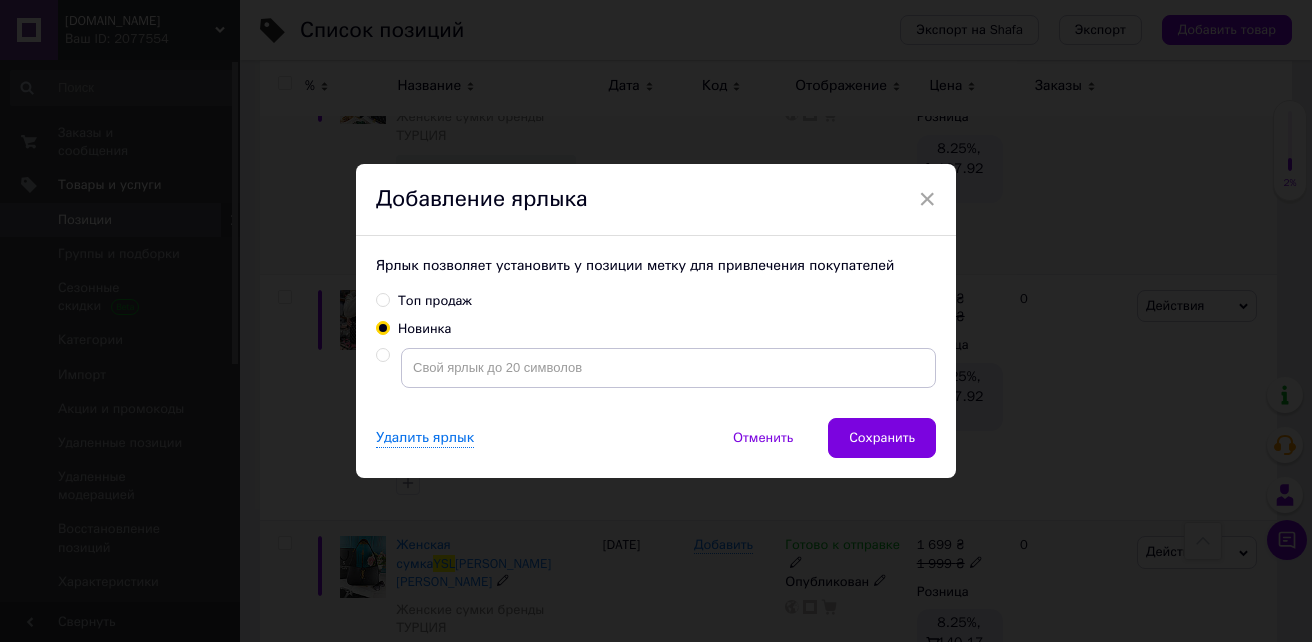 click on "Топ продаж" at bounding box center [382, 299] 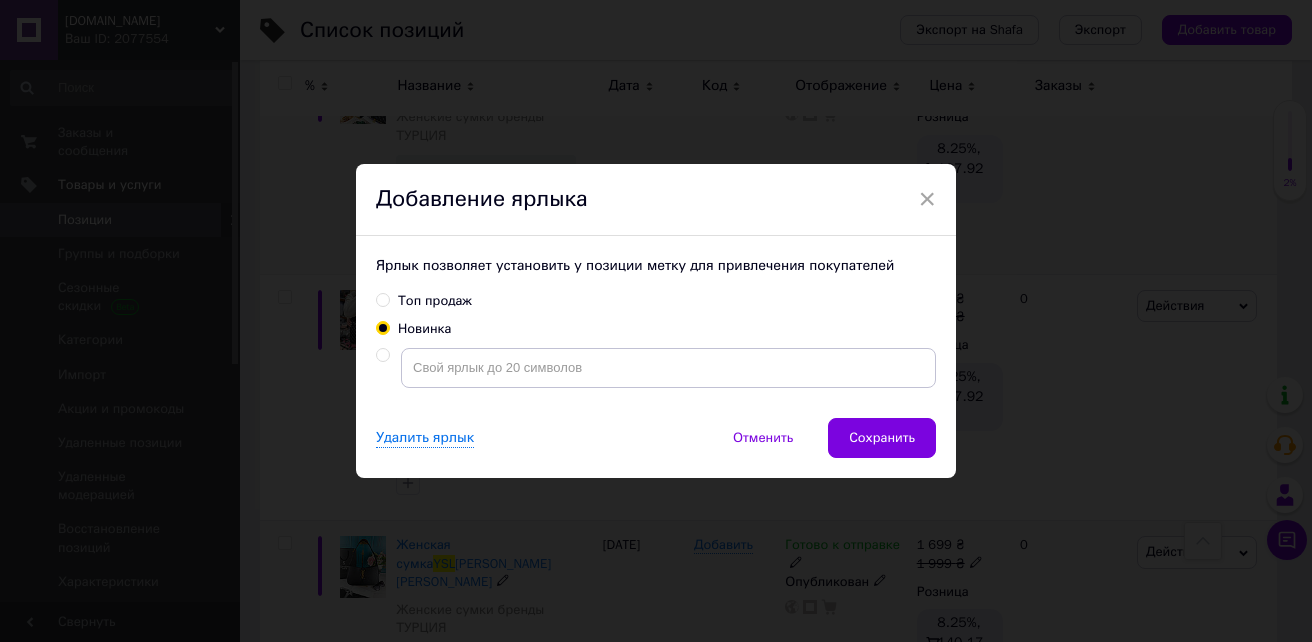 radio on "true" 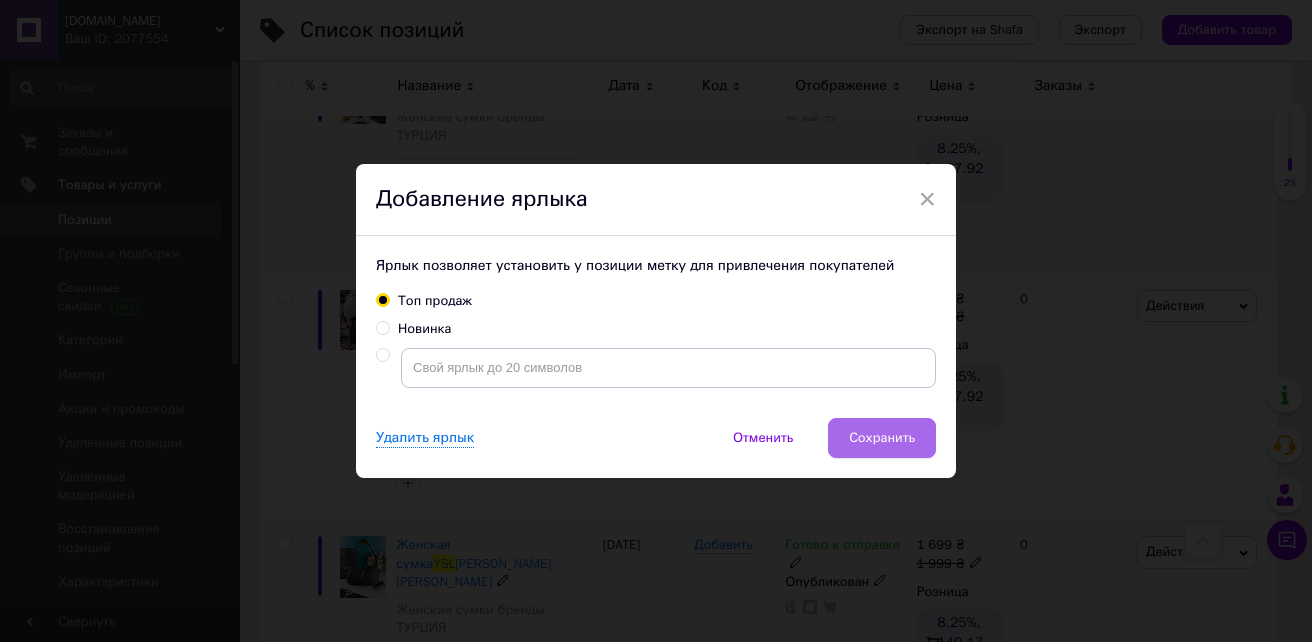 click on "Сохранить" at bounding box center (882, 438) 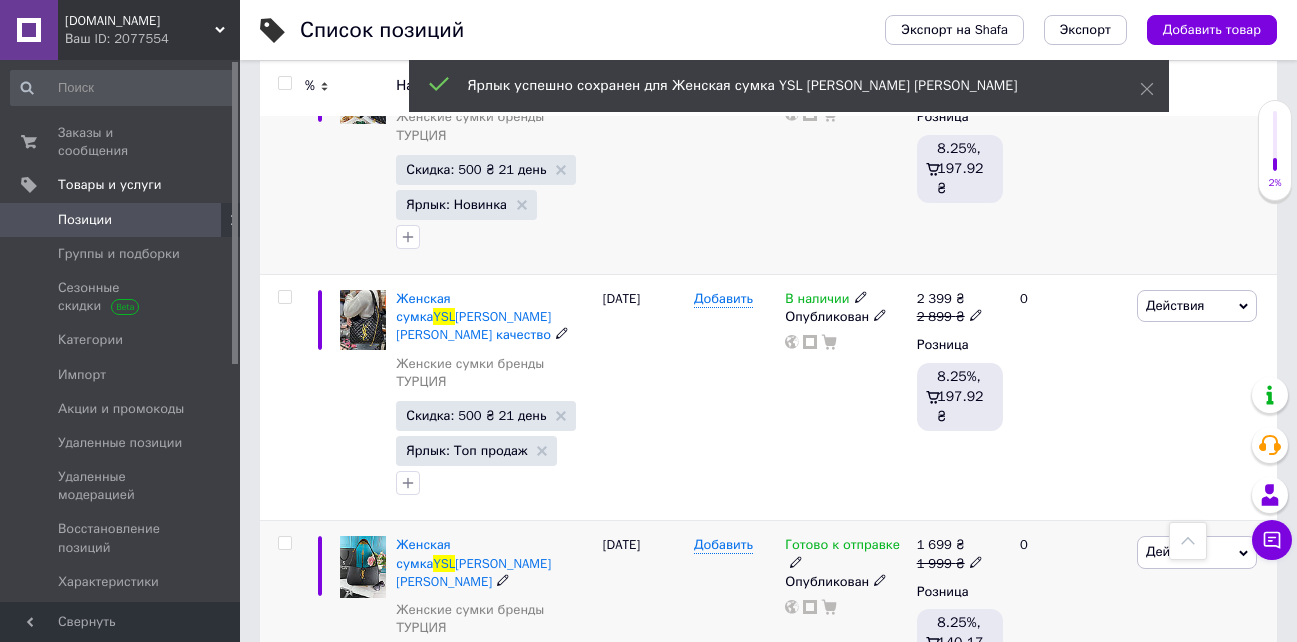 scroll, scrollTop: 0, scrollLeft: 78, axis: horizontal 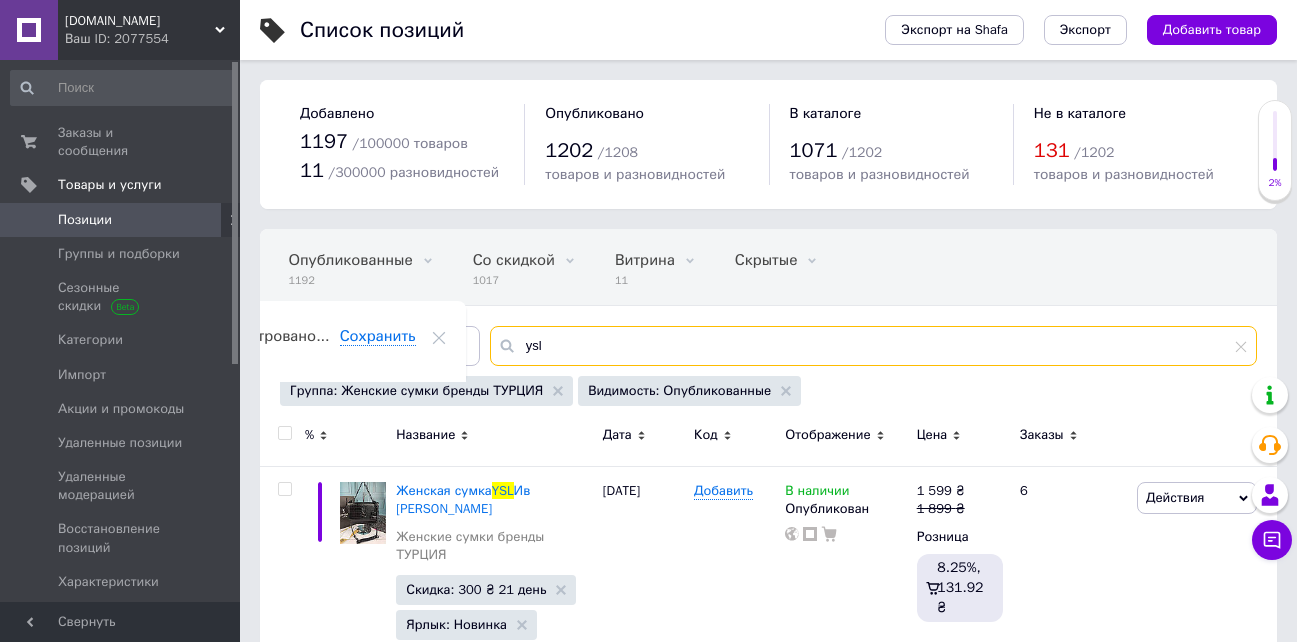 drag, startPoint x: 548, startPoint y: 345, endPoint x: 502, endPoint y: 349, distance: 46.173584 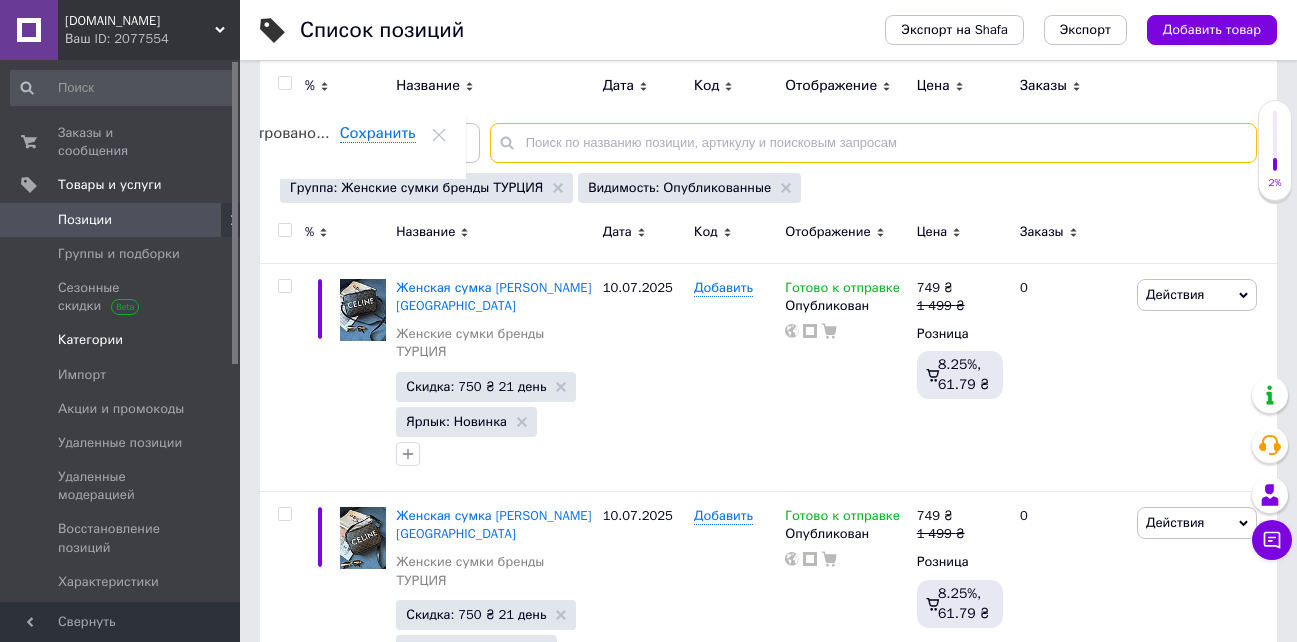 scroll, scrollTop: 0, scrollLeft: 0, axis: both 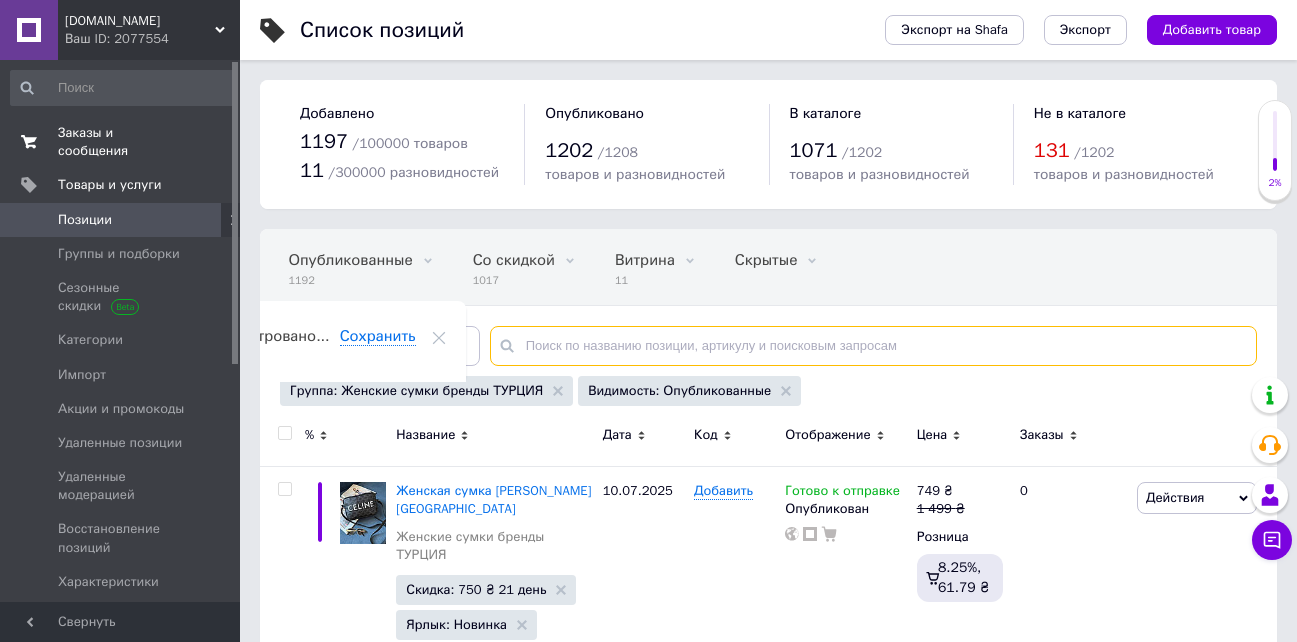 type 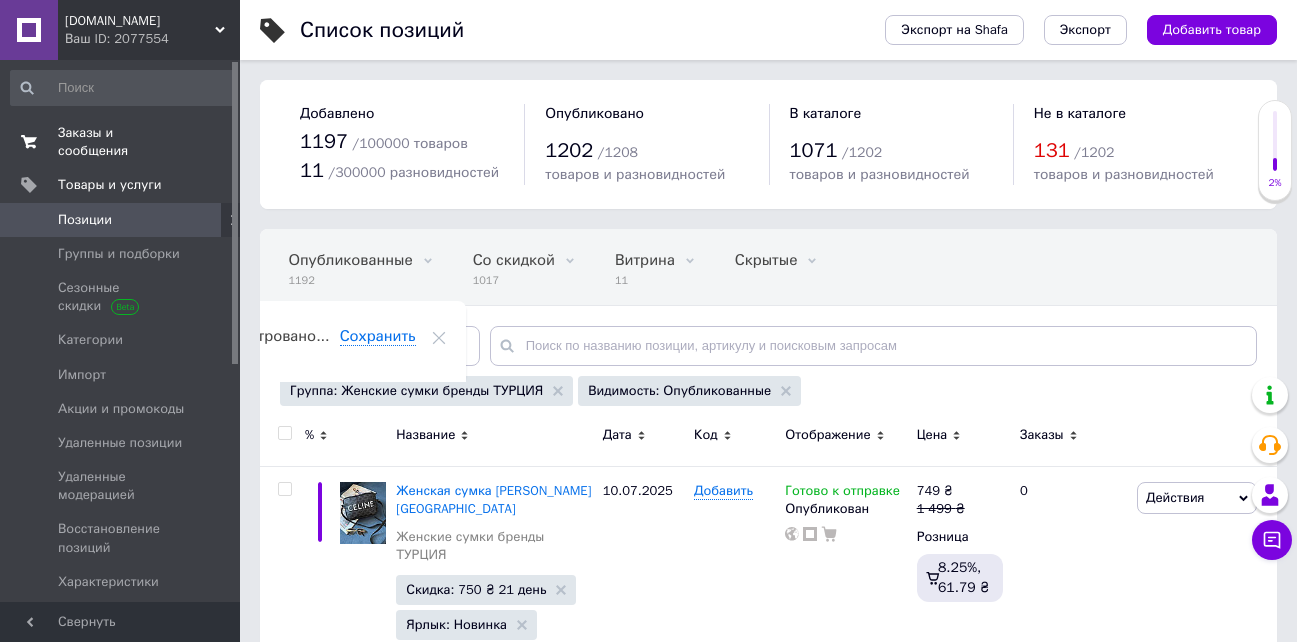 click on "Заказы и сообщения" at bounding box center (121, 142) 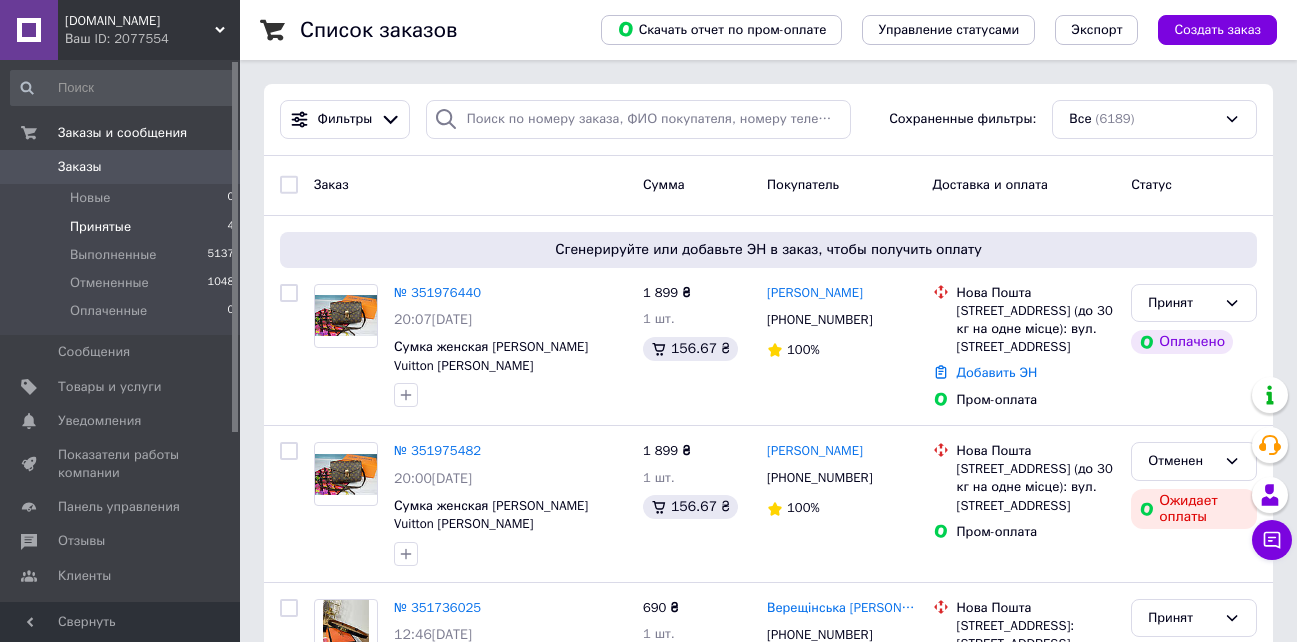 click on "Принятые" at bounding box center (100, 227) 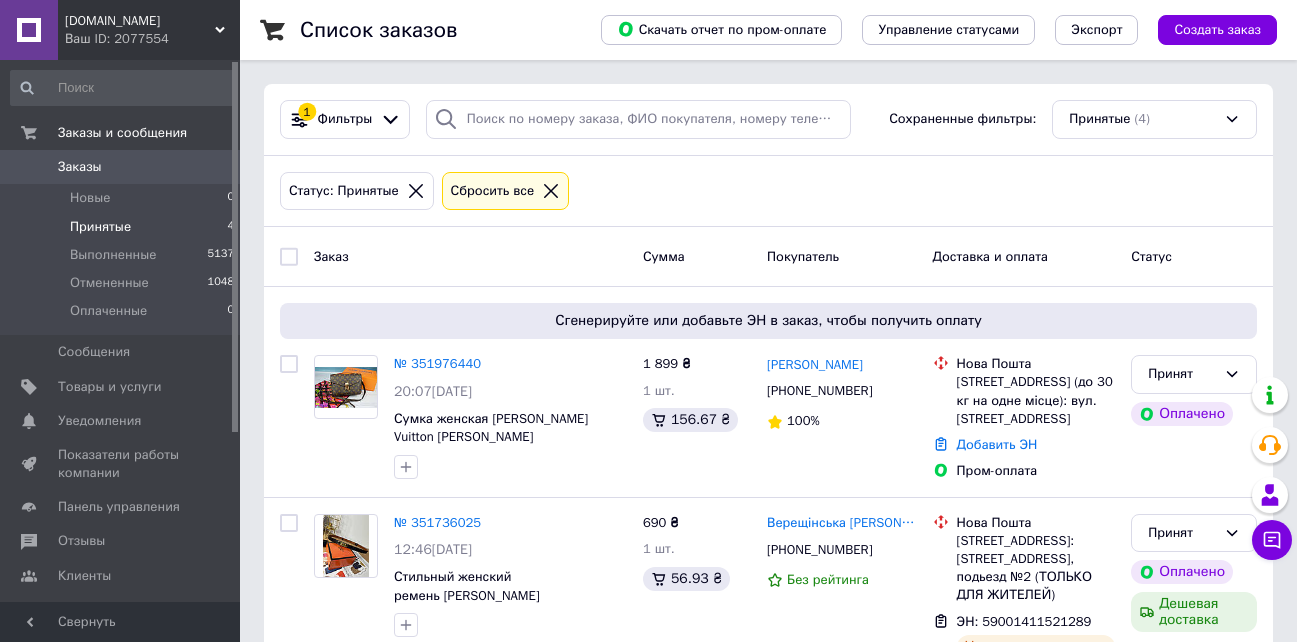 click on "[DOMAIN_NAME]" at bounding box center (140, 21) 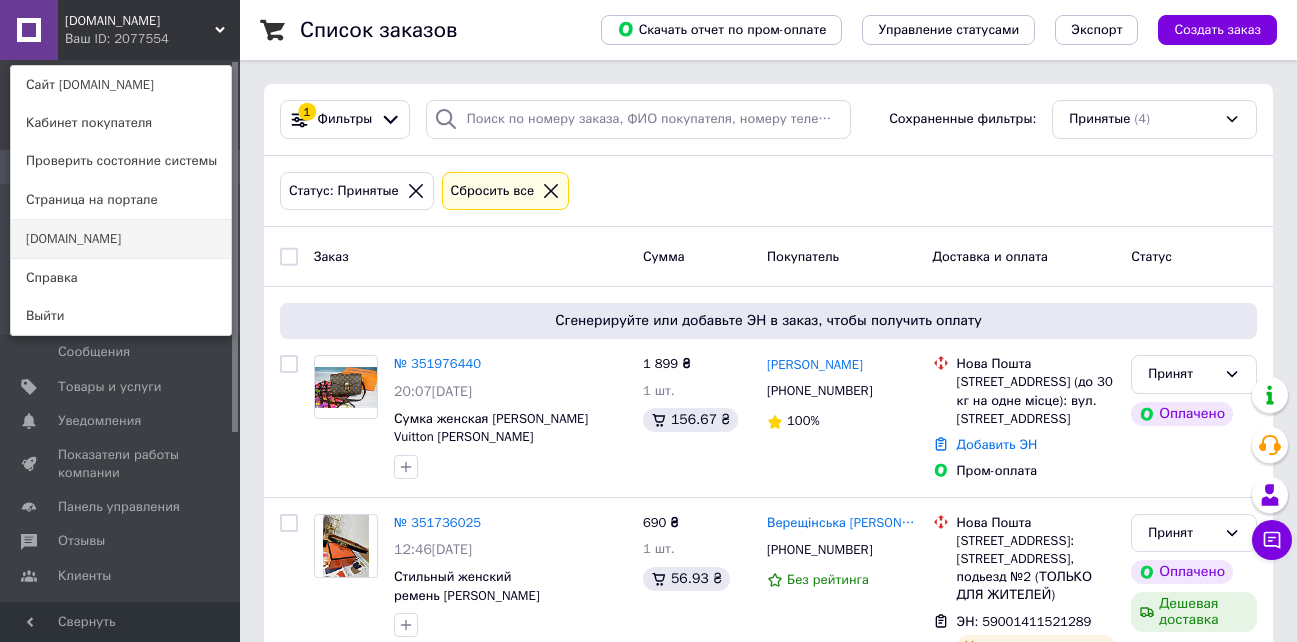 click on "[DOMAIN_NAME]" at bounding box center (121, 239) 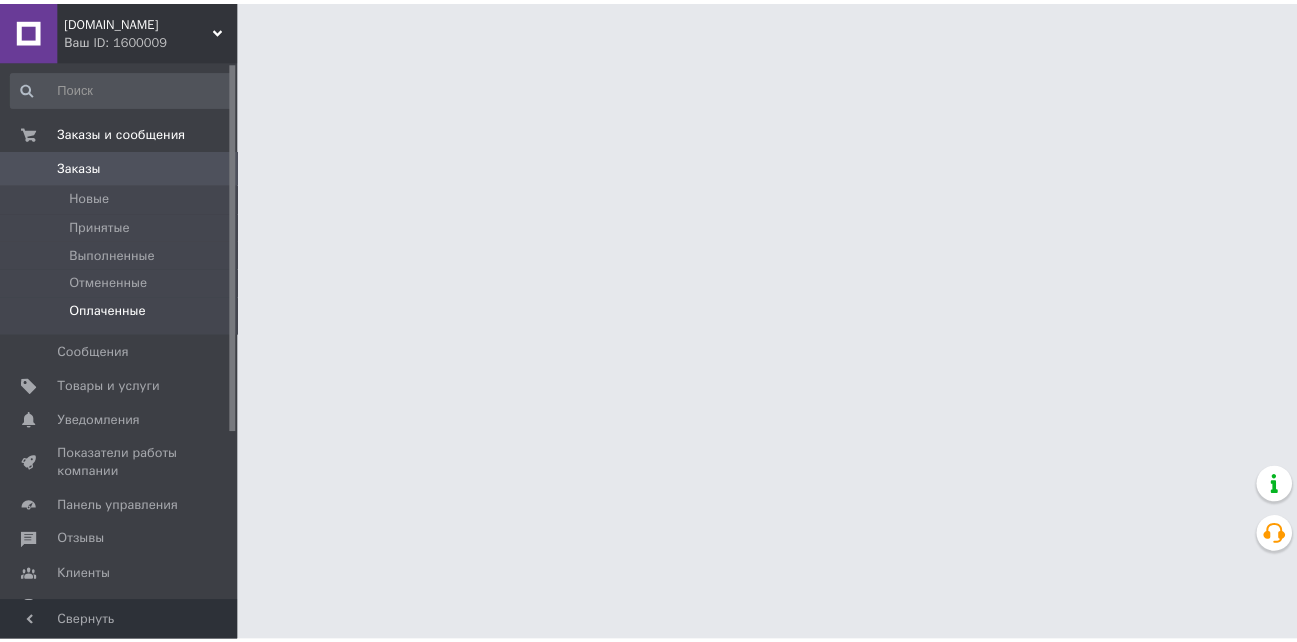 scroll, scrollTop: 0, scrollLeft: 0, axis: both 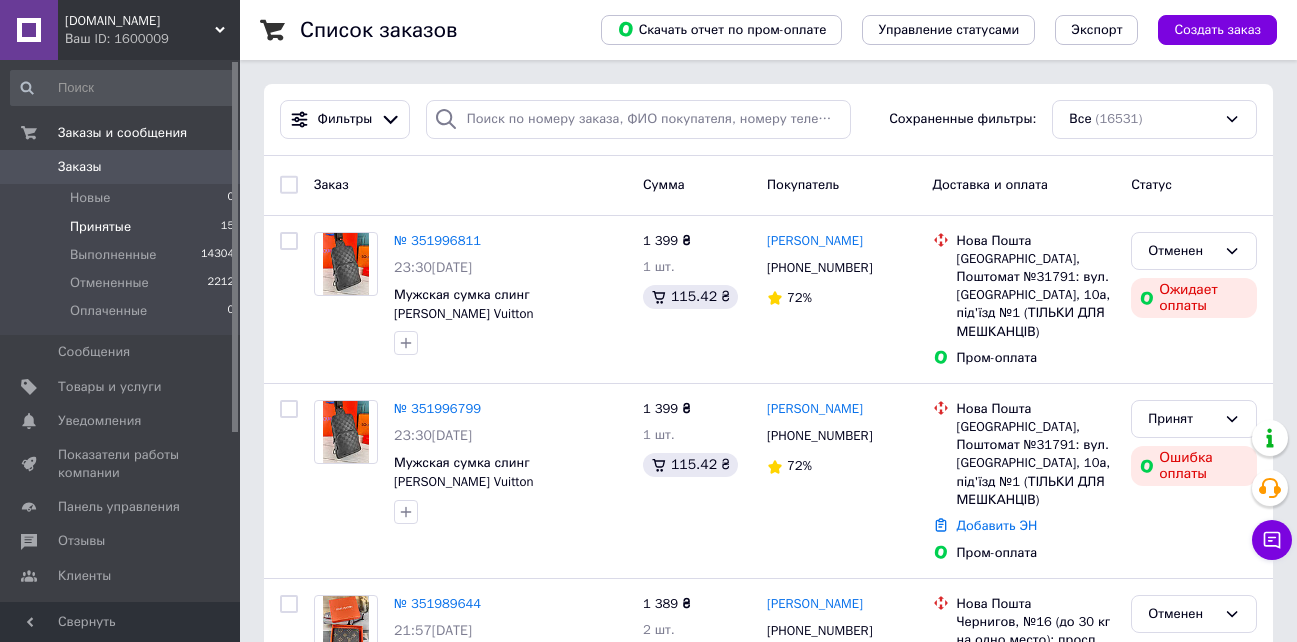 click on "Принятые" at bounding box center (100, 227) 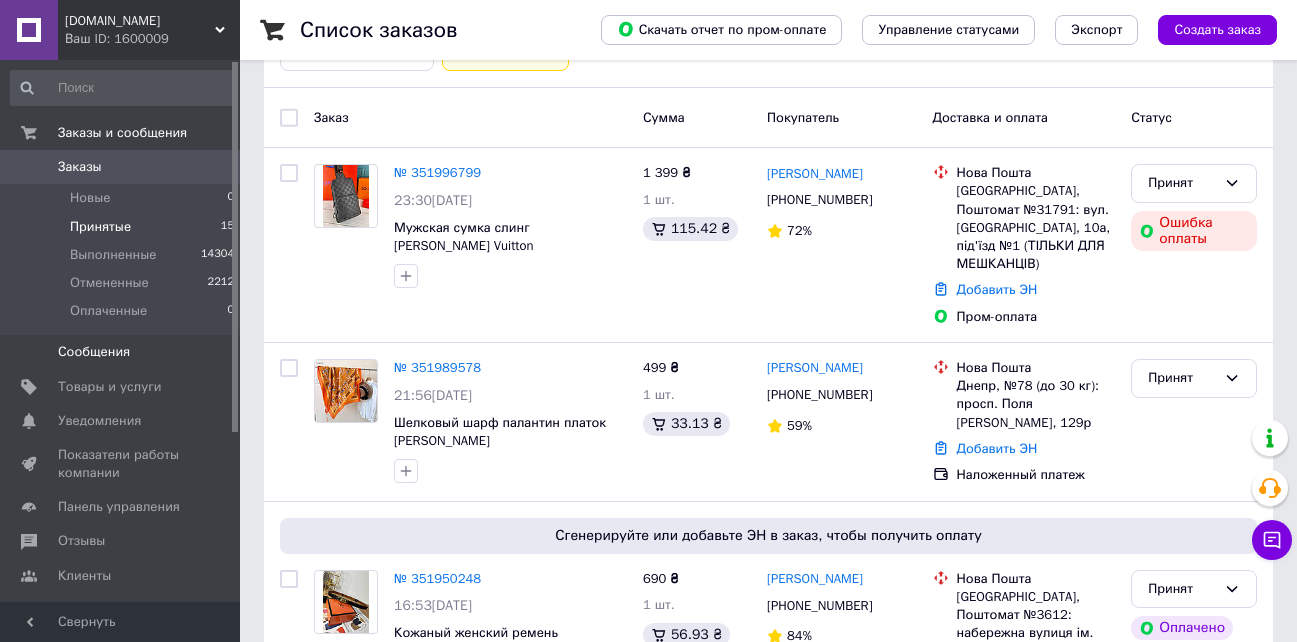 scroll, scrollTop: 0, scrollLeft: 0, axis: both 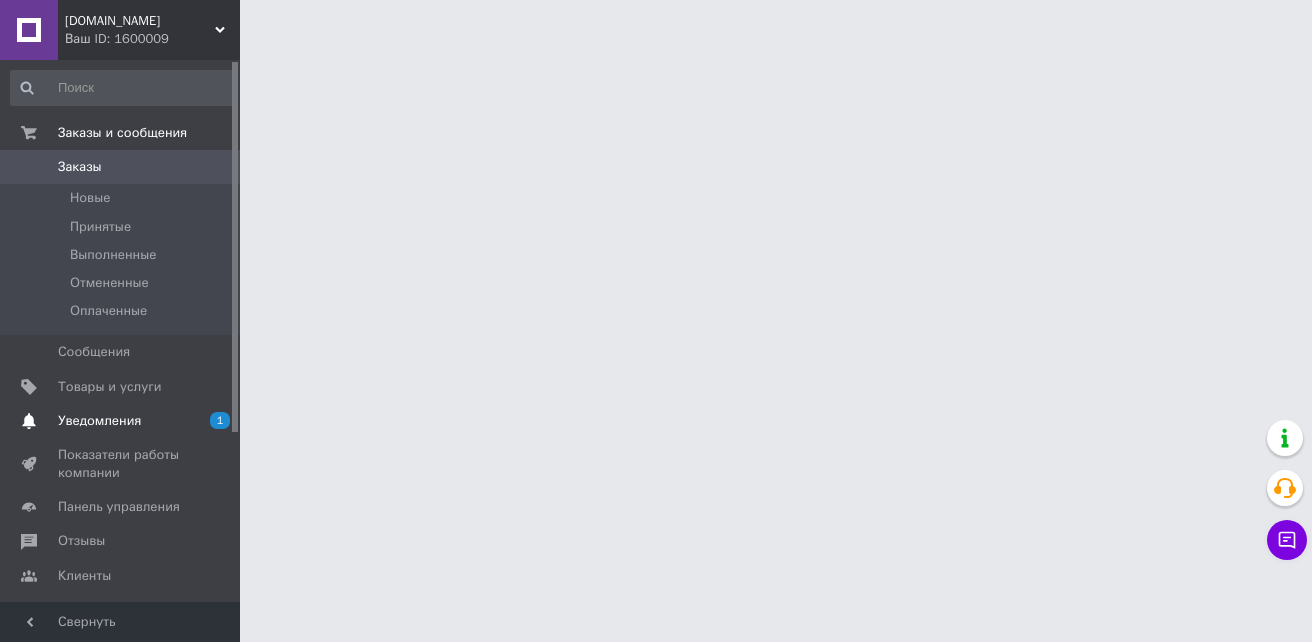 click on "Уведомления" at bounding box center (99, 421) 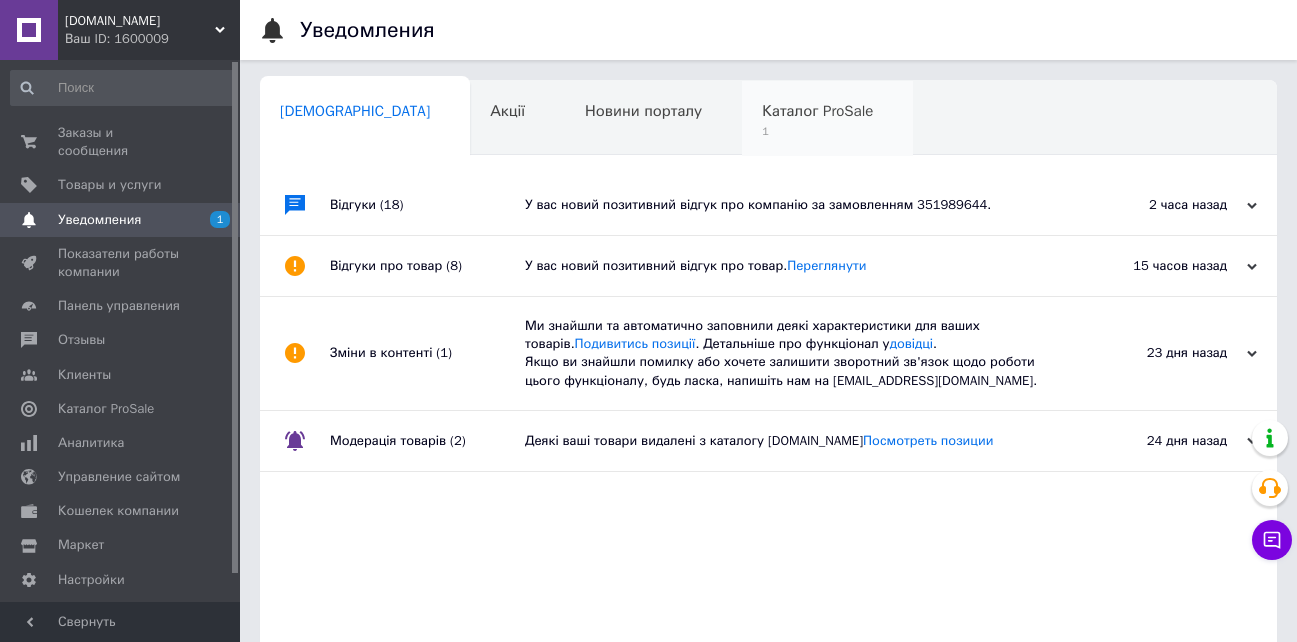 click on "Каталог ProSale 1" at bounding box center (827, 119) 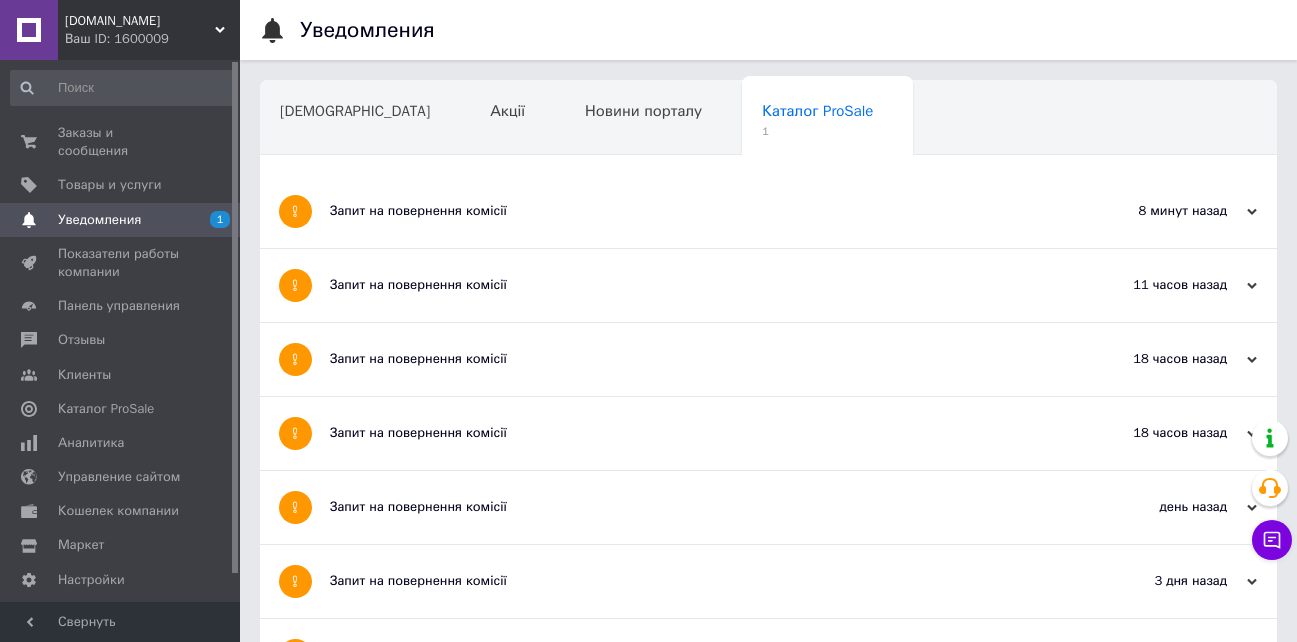 click on "Запит на повернення комісії" at bounding box center (693, 211) 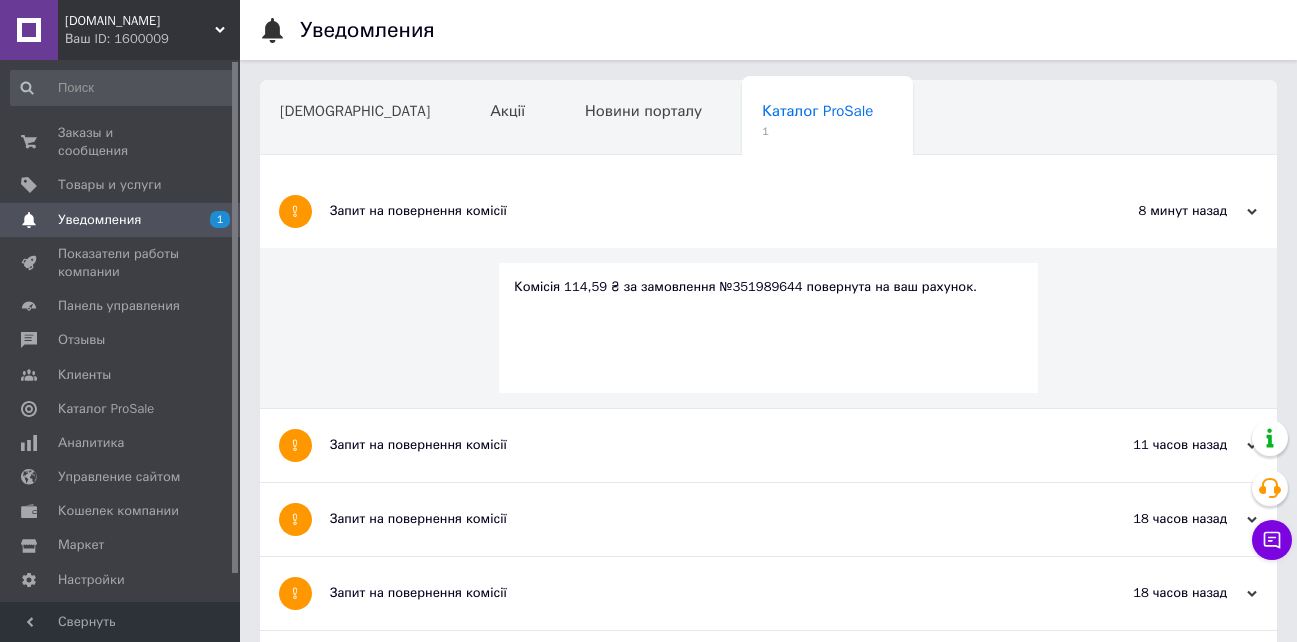 click on "Запит на повернення комісії" at bounding box center [693, 211] 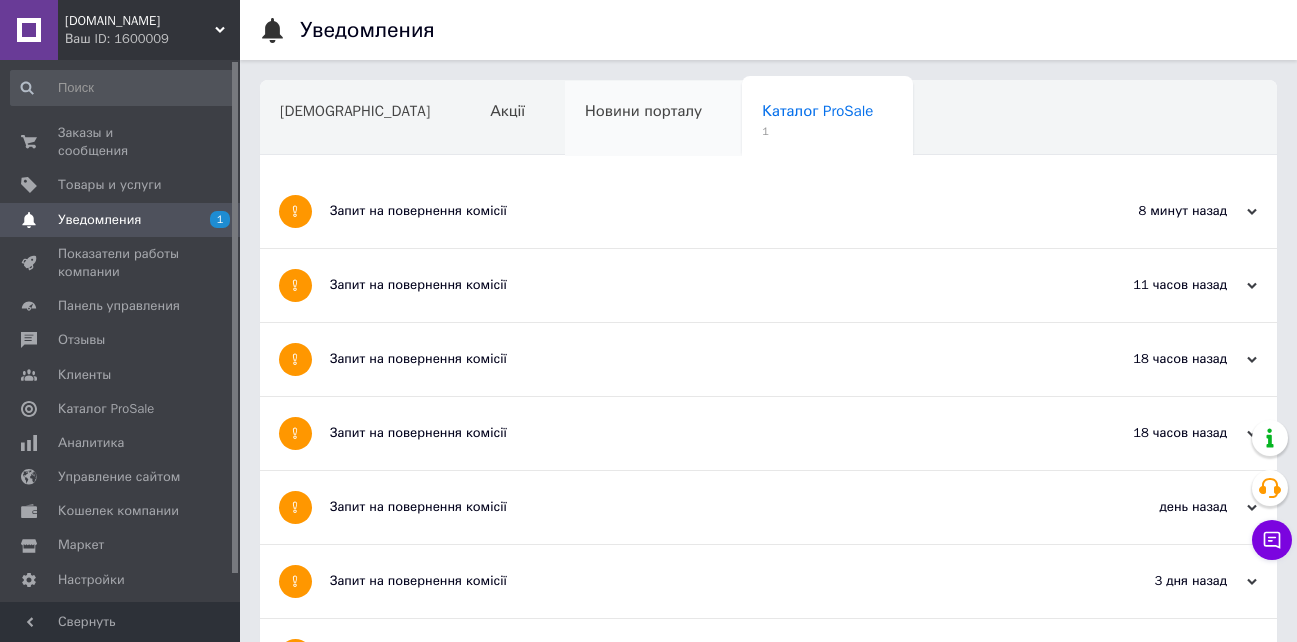 click on "Новини порталу" at bounding box center [653, 119] 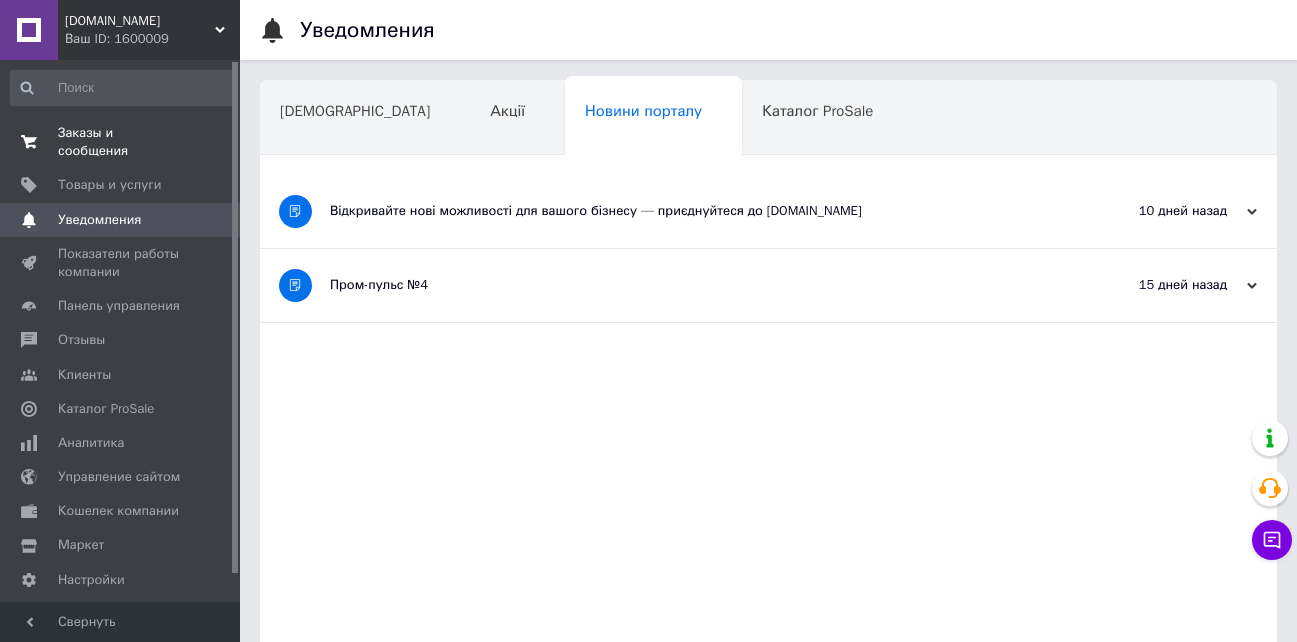 click on "Заказы и сообщения" at bounding box center (121, 142) 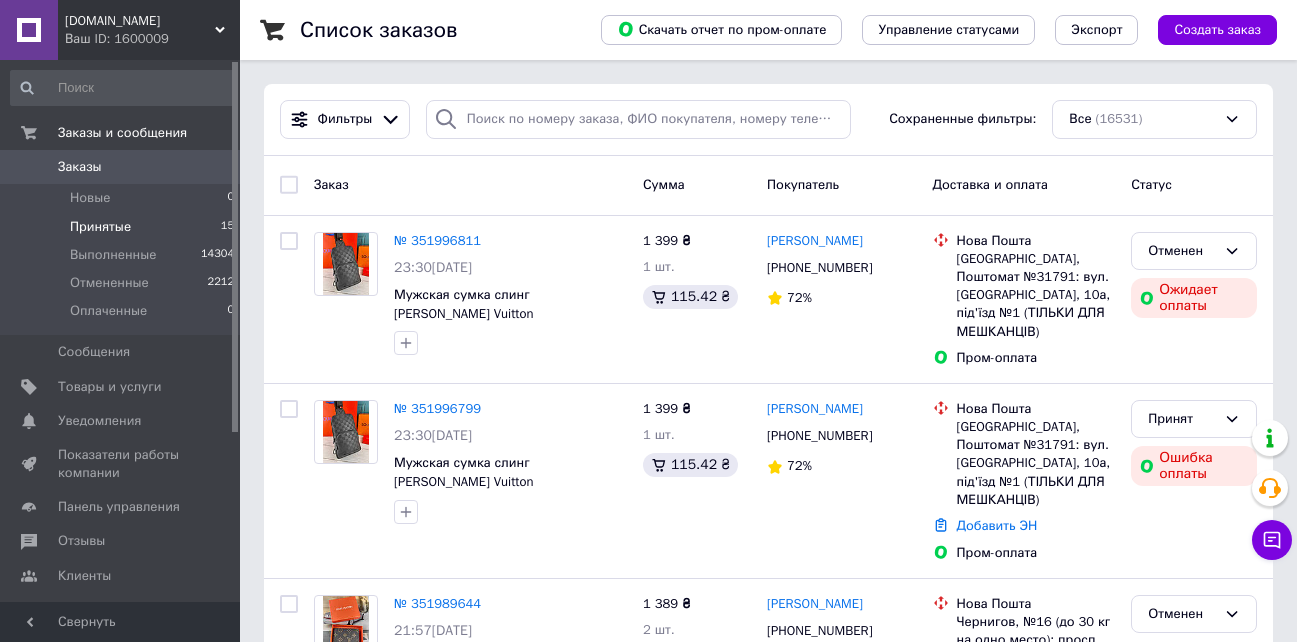 click on "Принятые" at bounding box center [100, 227] 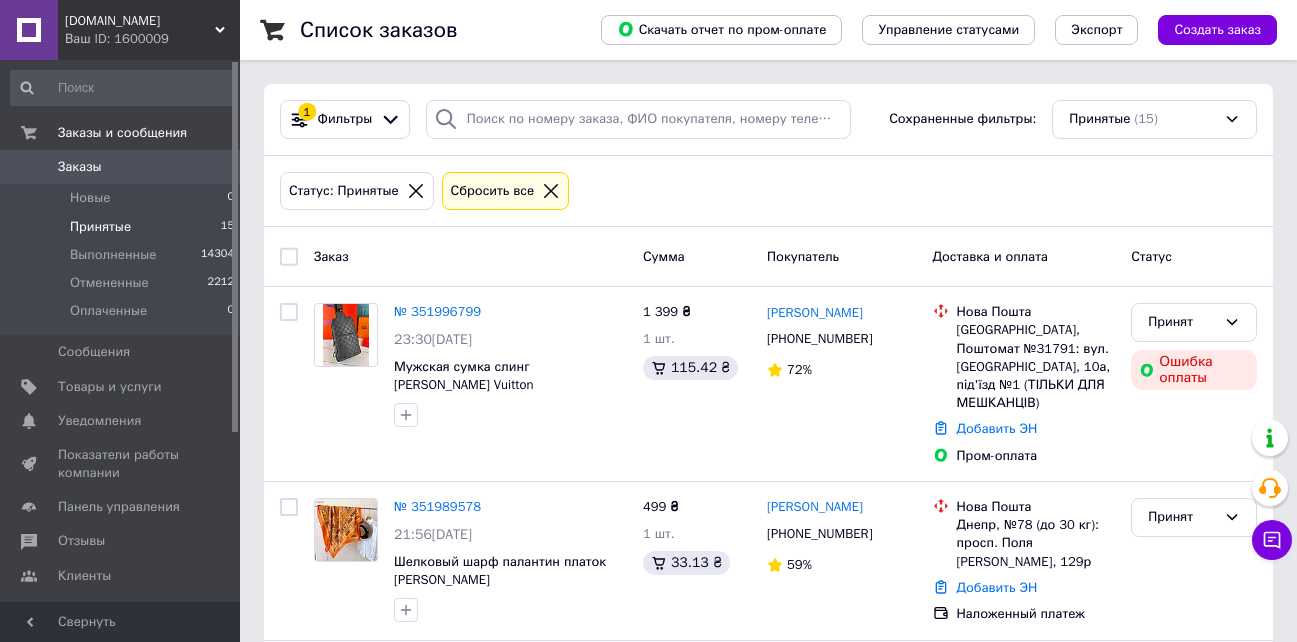 click on "[DOMAIN_NAME]" at bounding box center [140, 21] 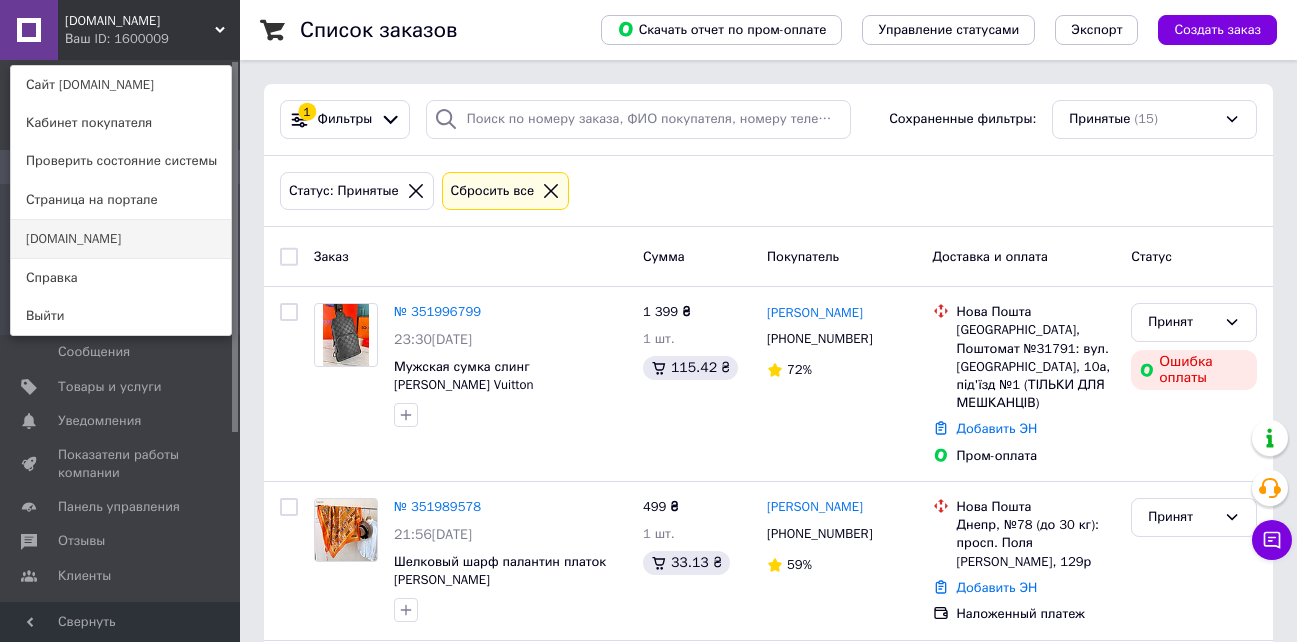 click on "[DOMAIN_NAME]" at bounding box center (121, 239) 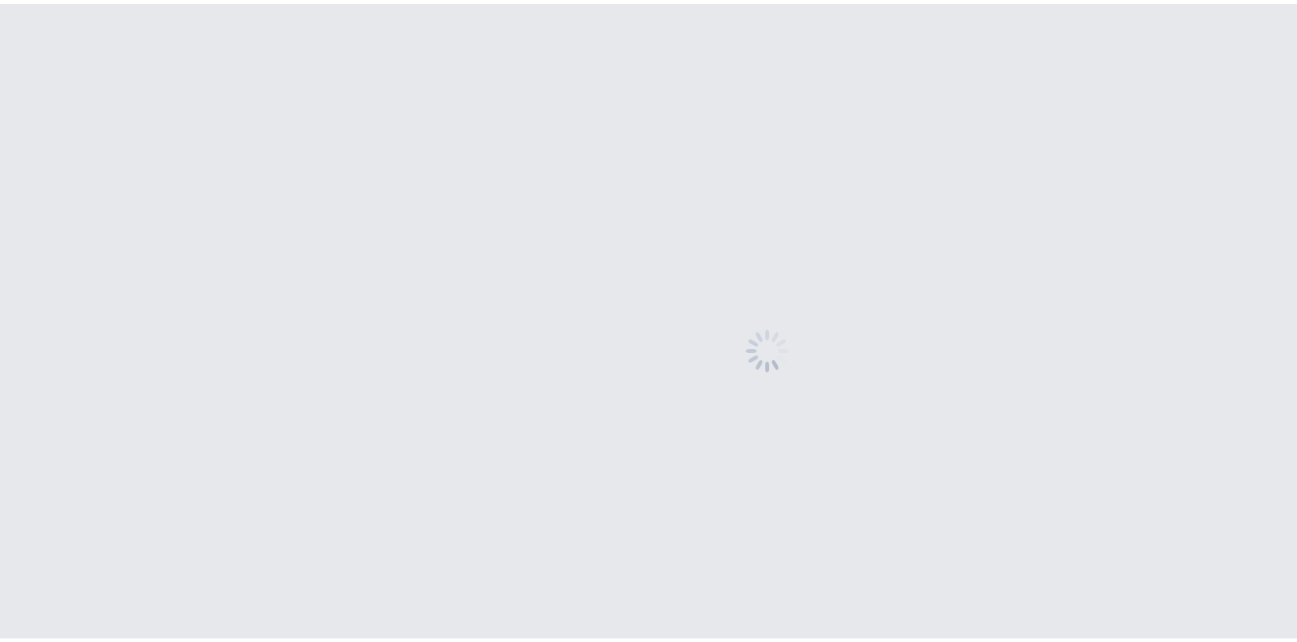 scroll, scrollTop: 0, scrollLeft: 0, axis: both 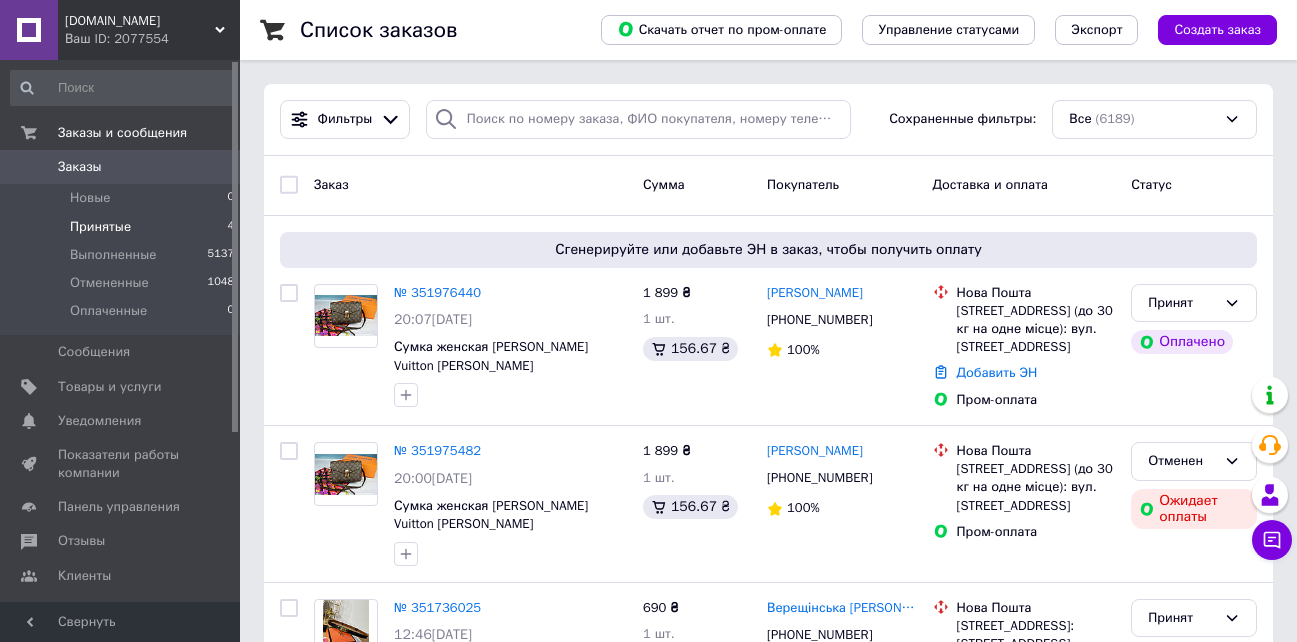 click on "Принятые" at bounding box center (100, 227) 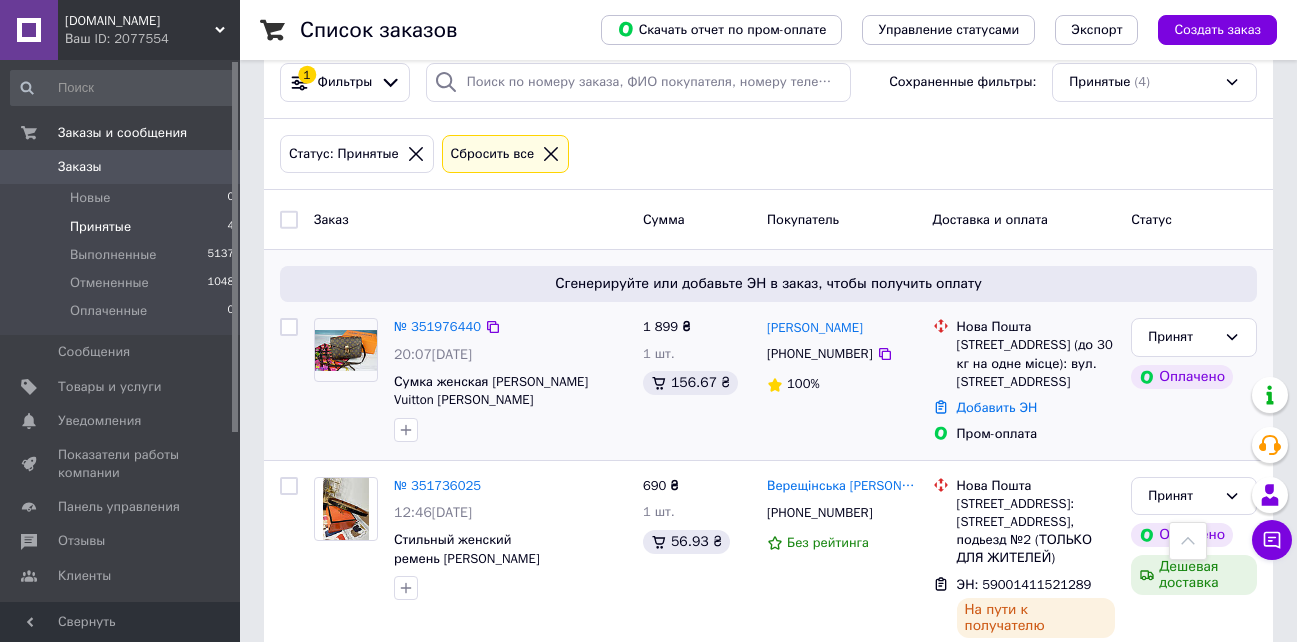 scroll, scrollTop: 0, scrollLeft: 0, axis: both 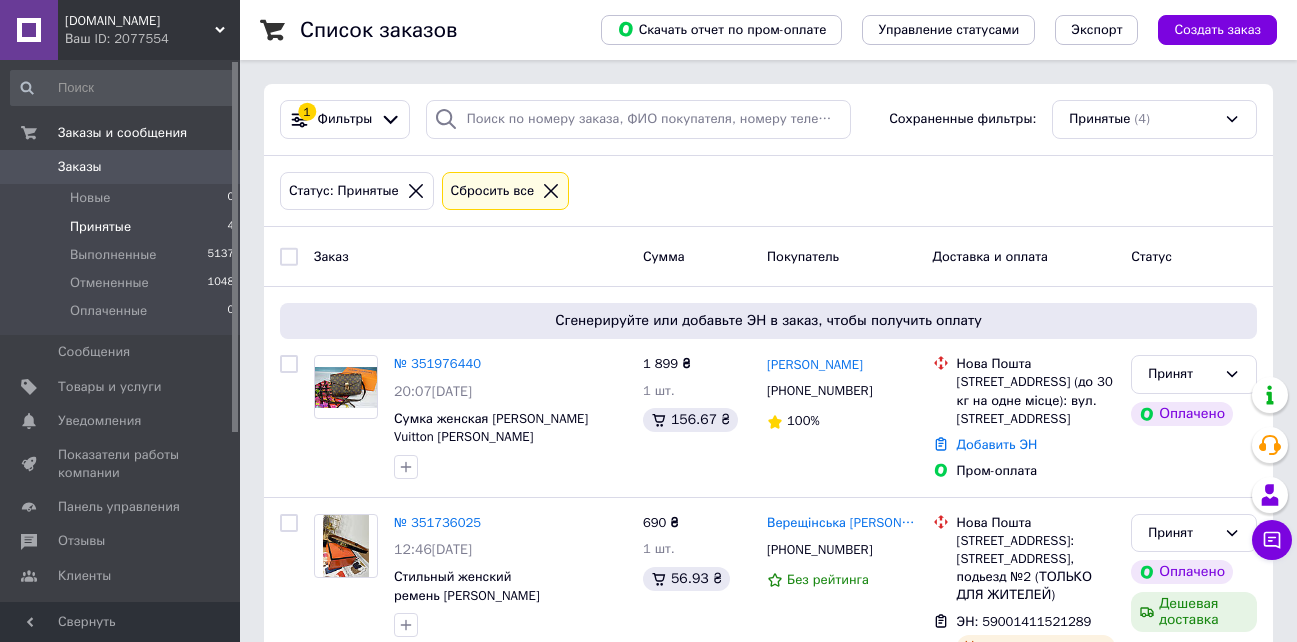 click on "[DOMAIN_NAME]" at bounding box center [140, 21] 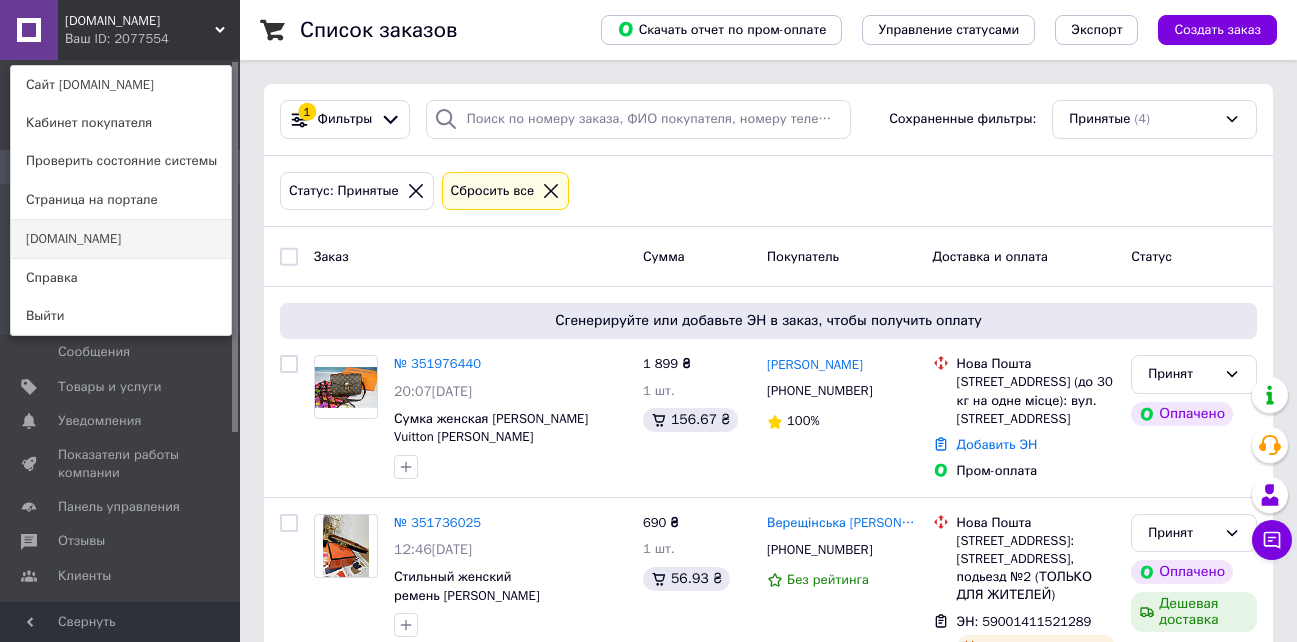 click on "[DOMAIN_NAME]" at bounding box center (121, 239) 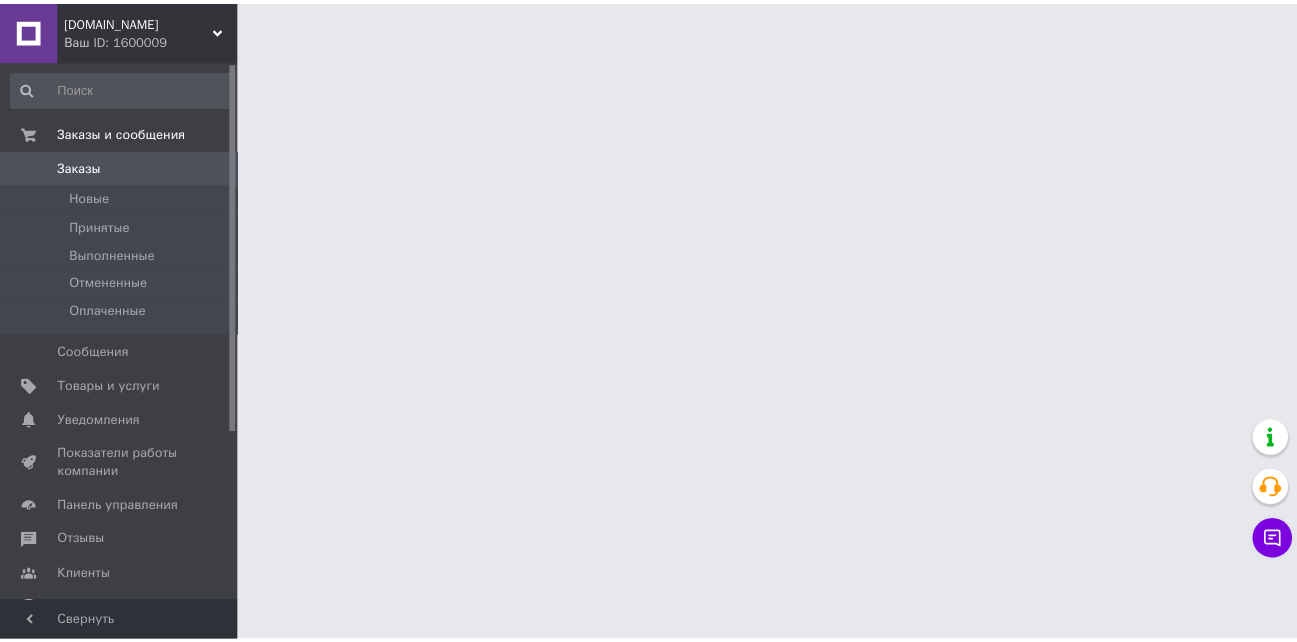 scroll, scrollTop: 0, scrollLeft: 0, axis: both 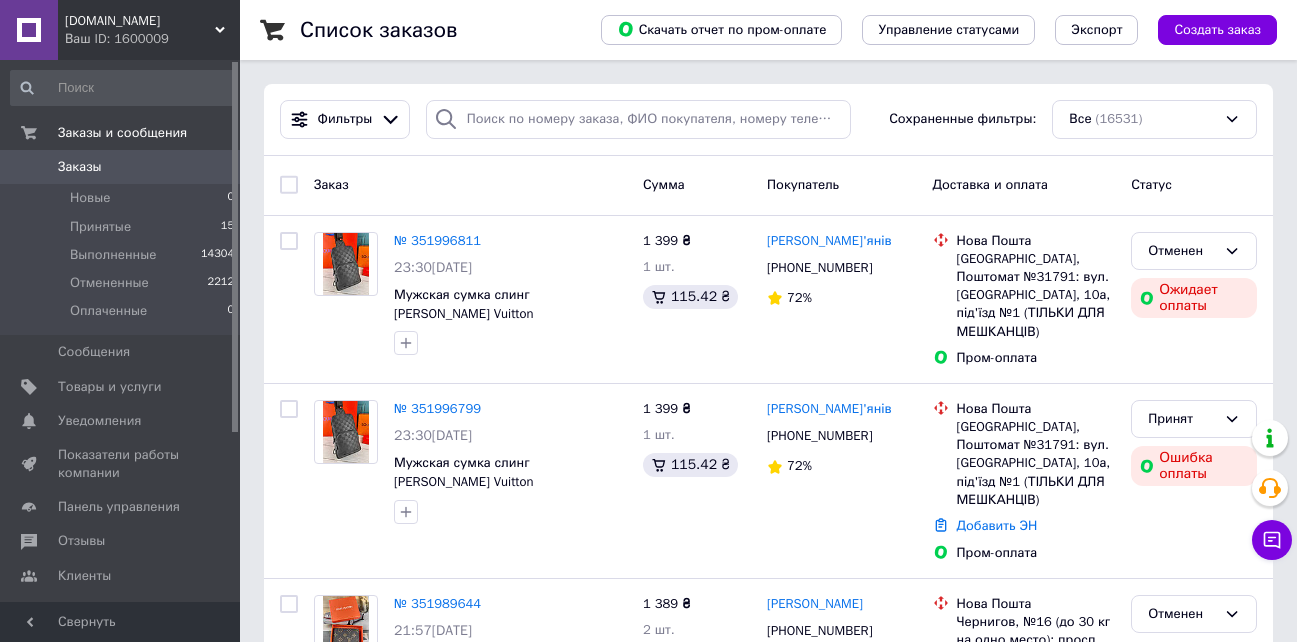 click on "[DOMAIN_NAME]" at bounding box center [140, 21] 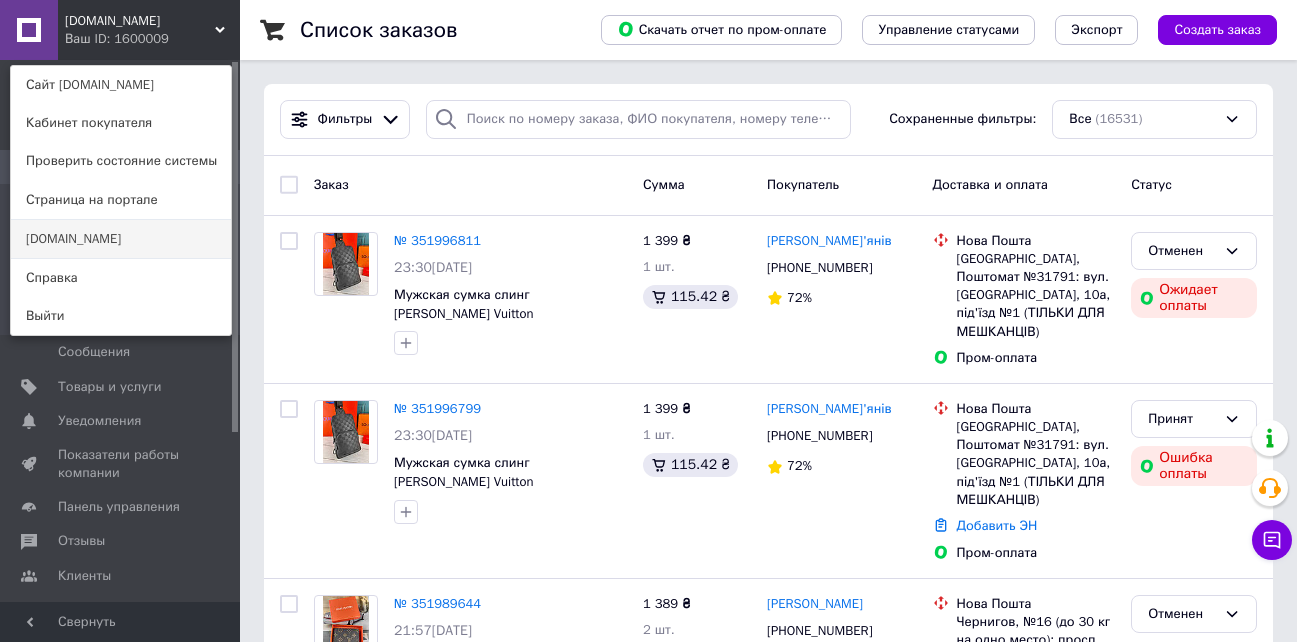 click on "[DOMAIN_NAME]" at bounding box center [121, 239] 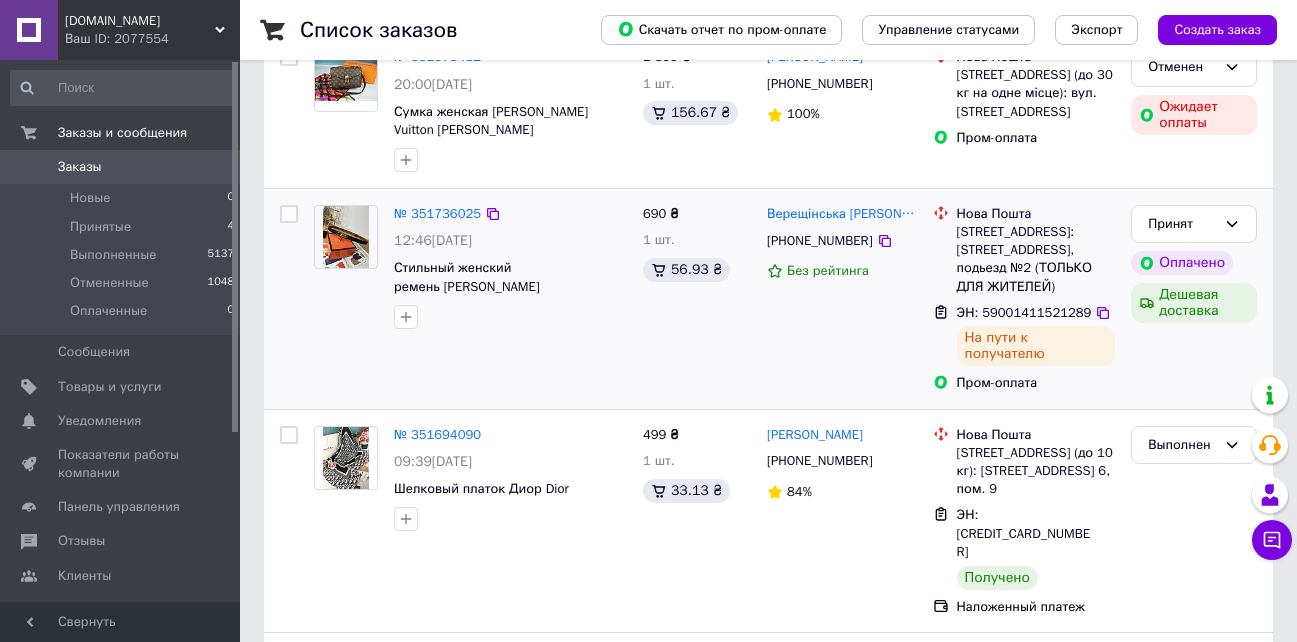 scroll, scrollTop: 400, scrollLeft: 0, axis: vertical 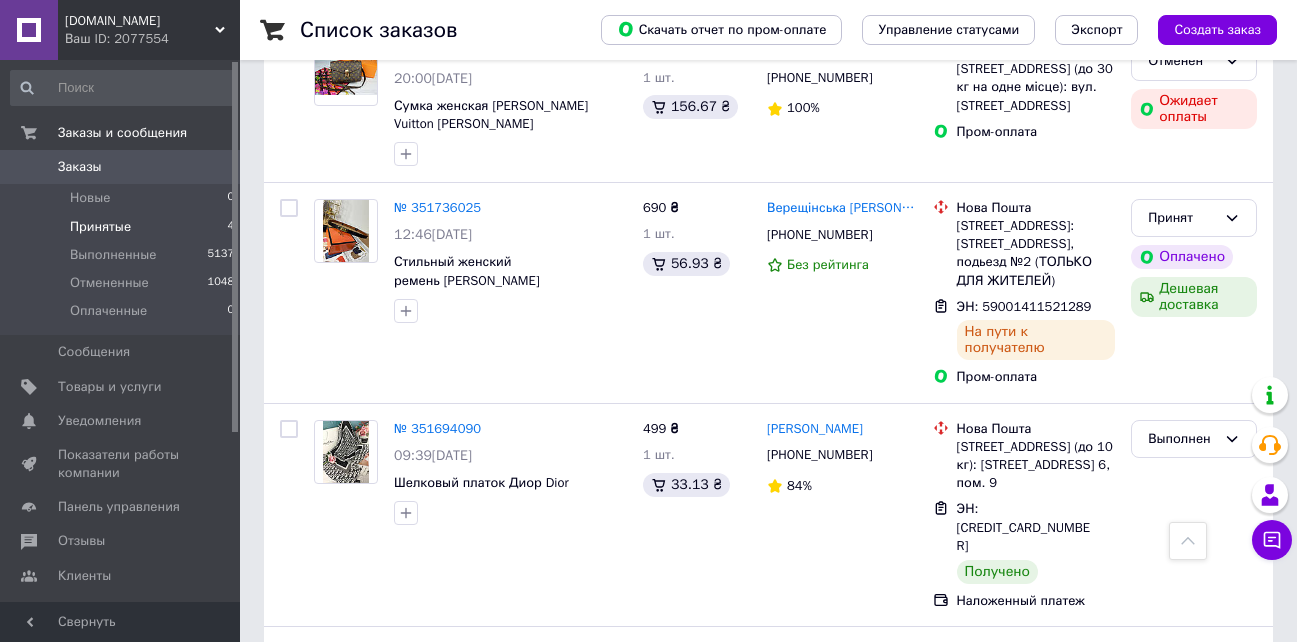 click on "Принятые" at bounding box center (100, 227) 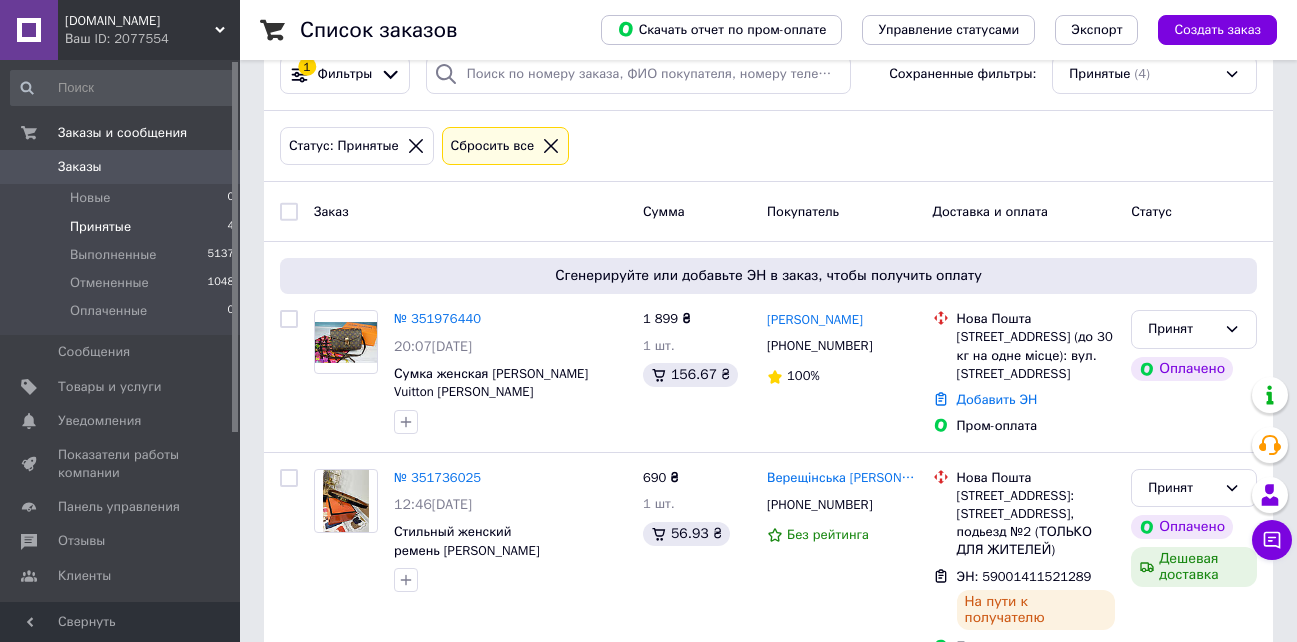 scroll, scrollTop: 11, scrollLeft: 0, axis: vertical 